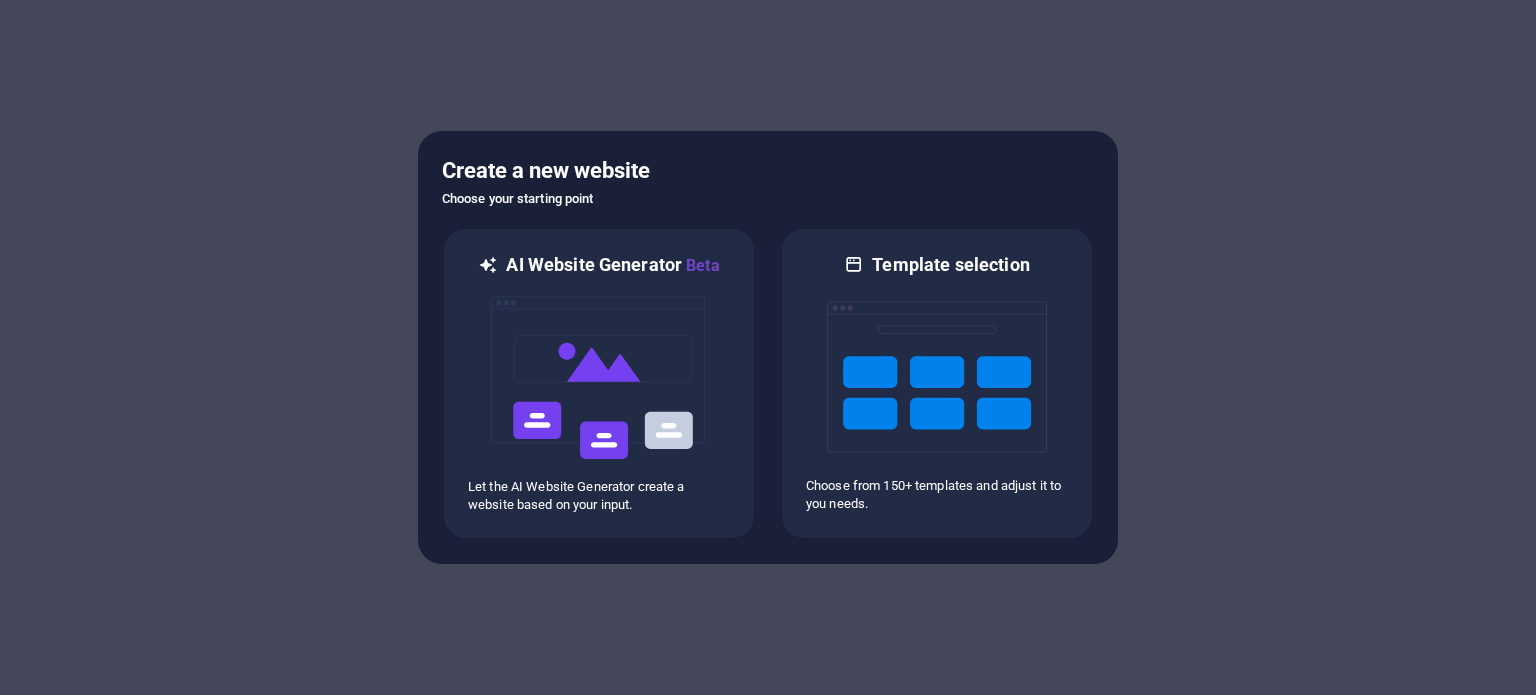 scroll, scrollTop: 0, scrollLeft: 0, axis: both 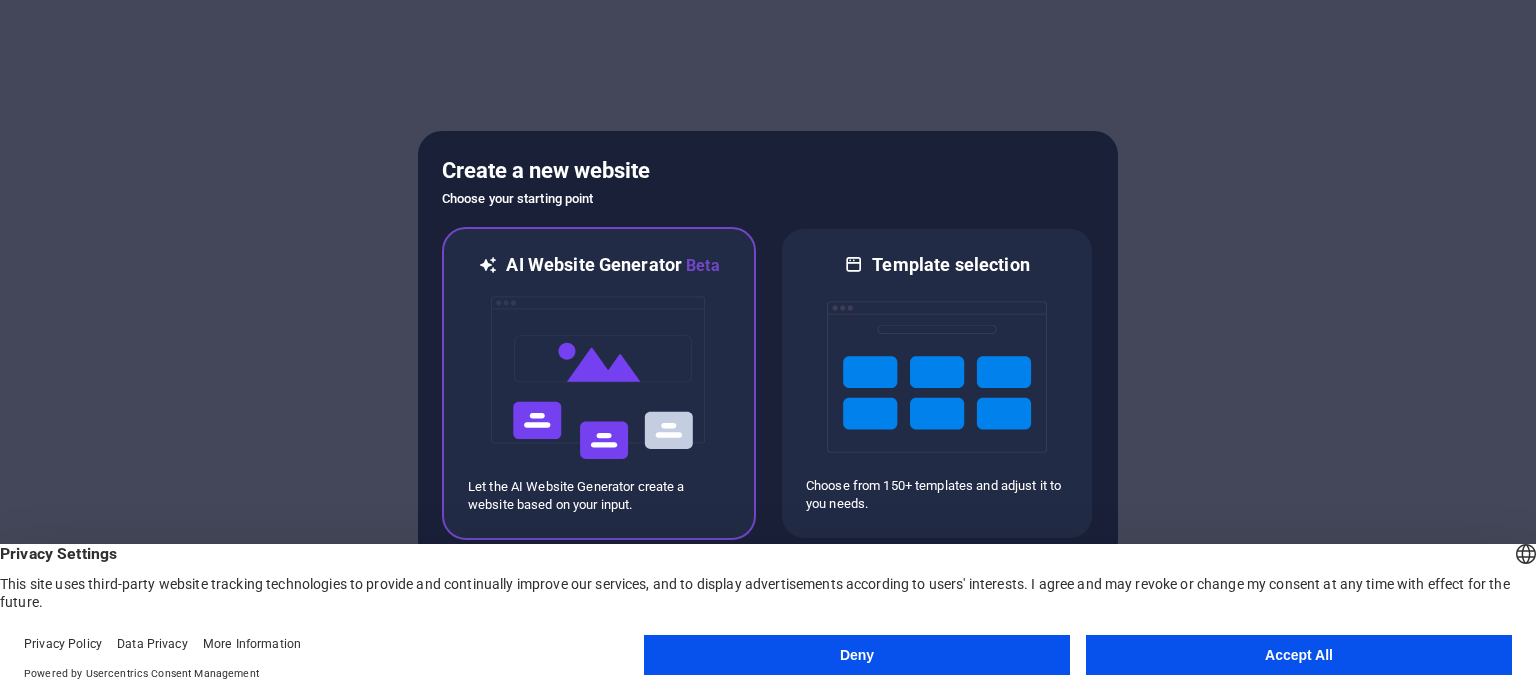 click at bounding box center [599, 378] 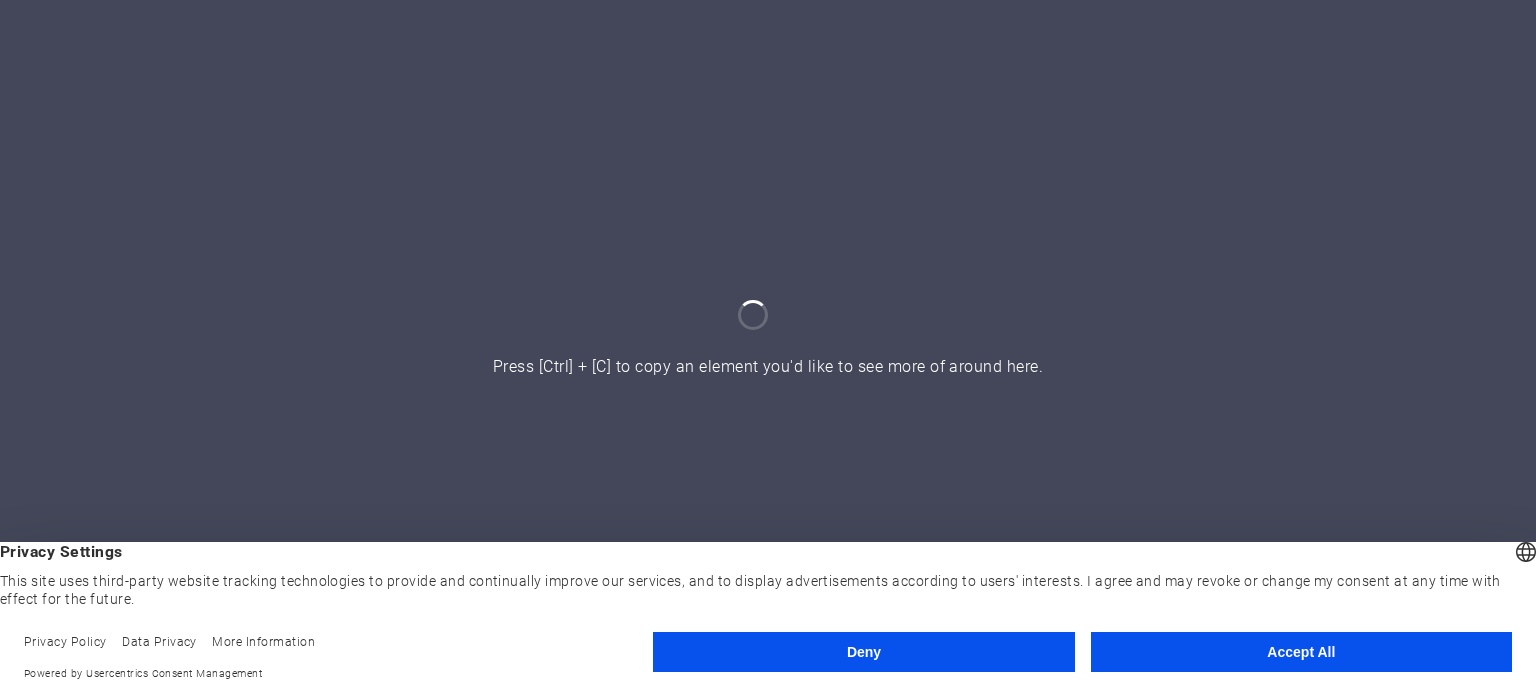 scroll, scrollTop: 0, scrollLeft: 0, axis: both 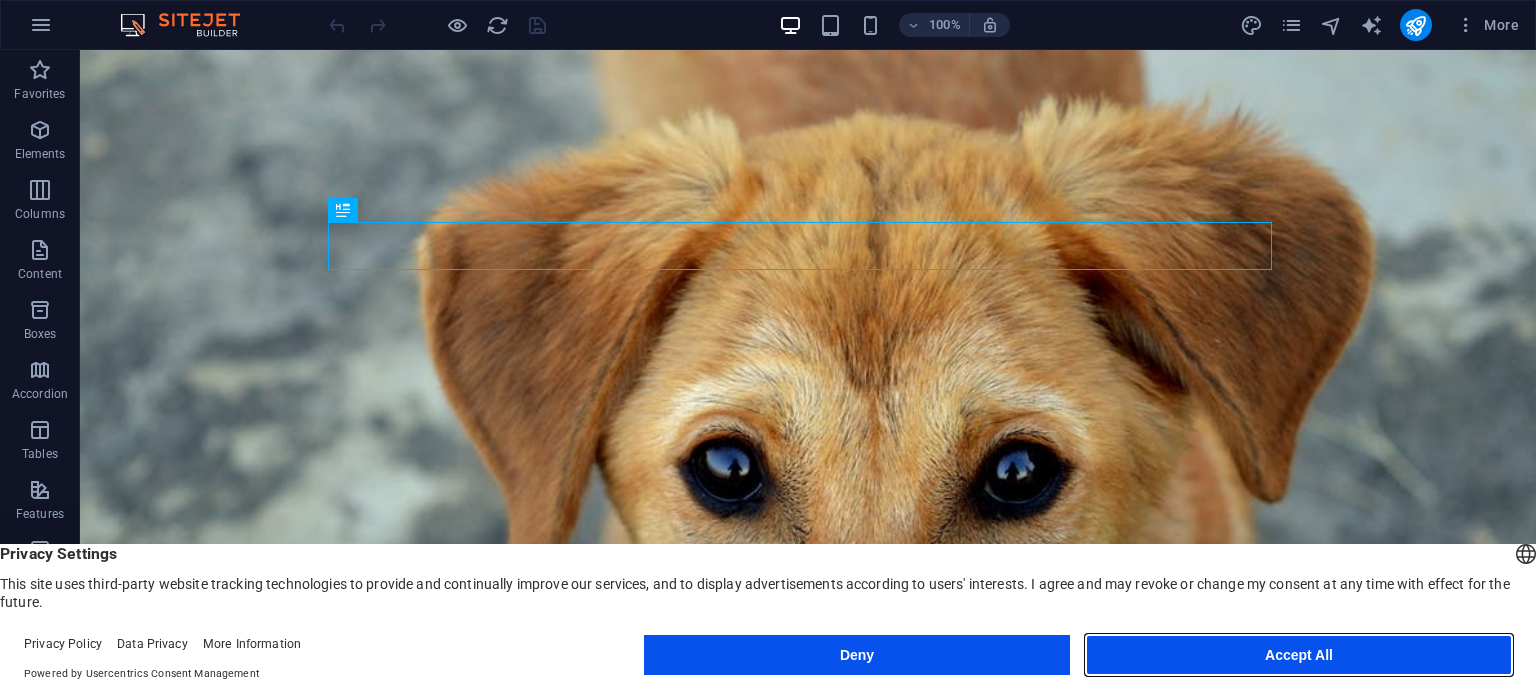 click on "Accept All" at bounding box center (1299, 655) 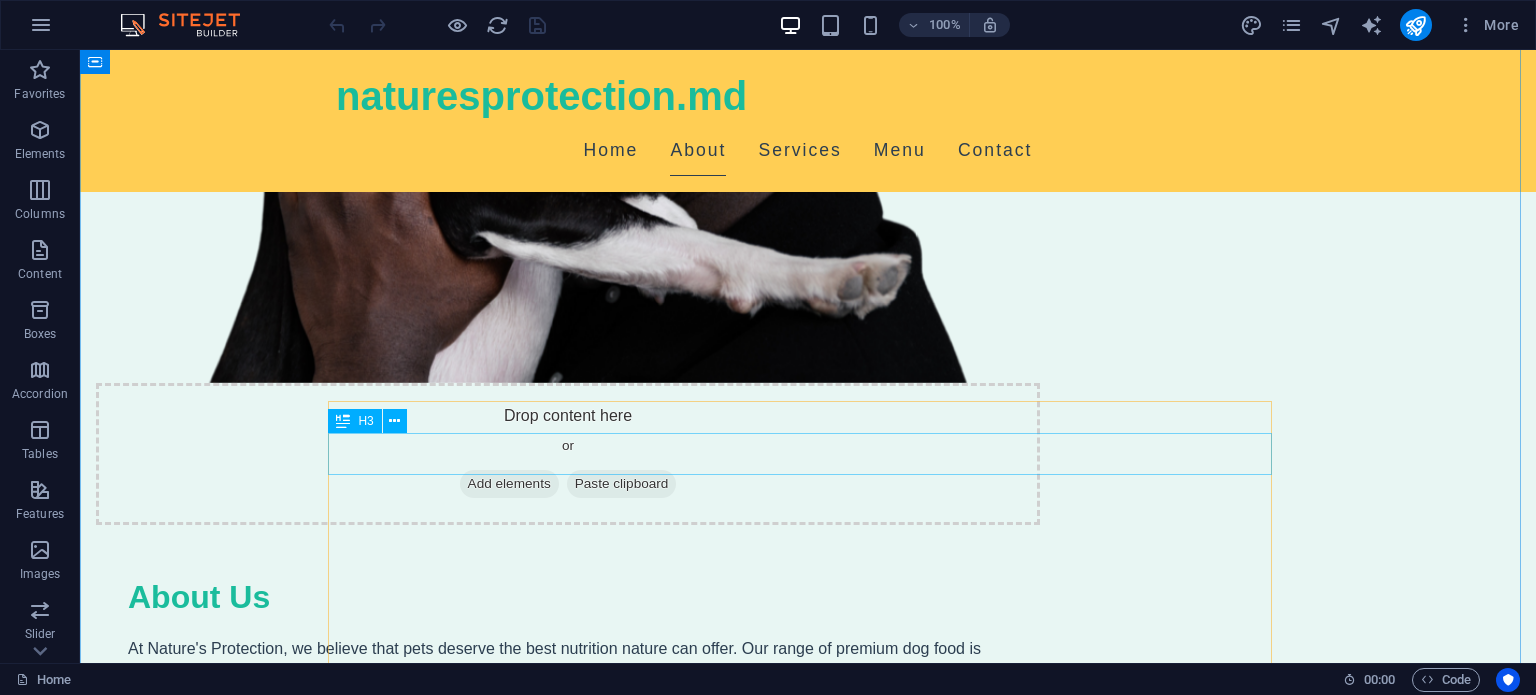 scroll, scrollTop: 0, scrollLeft: 0, axis: both 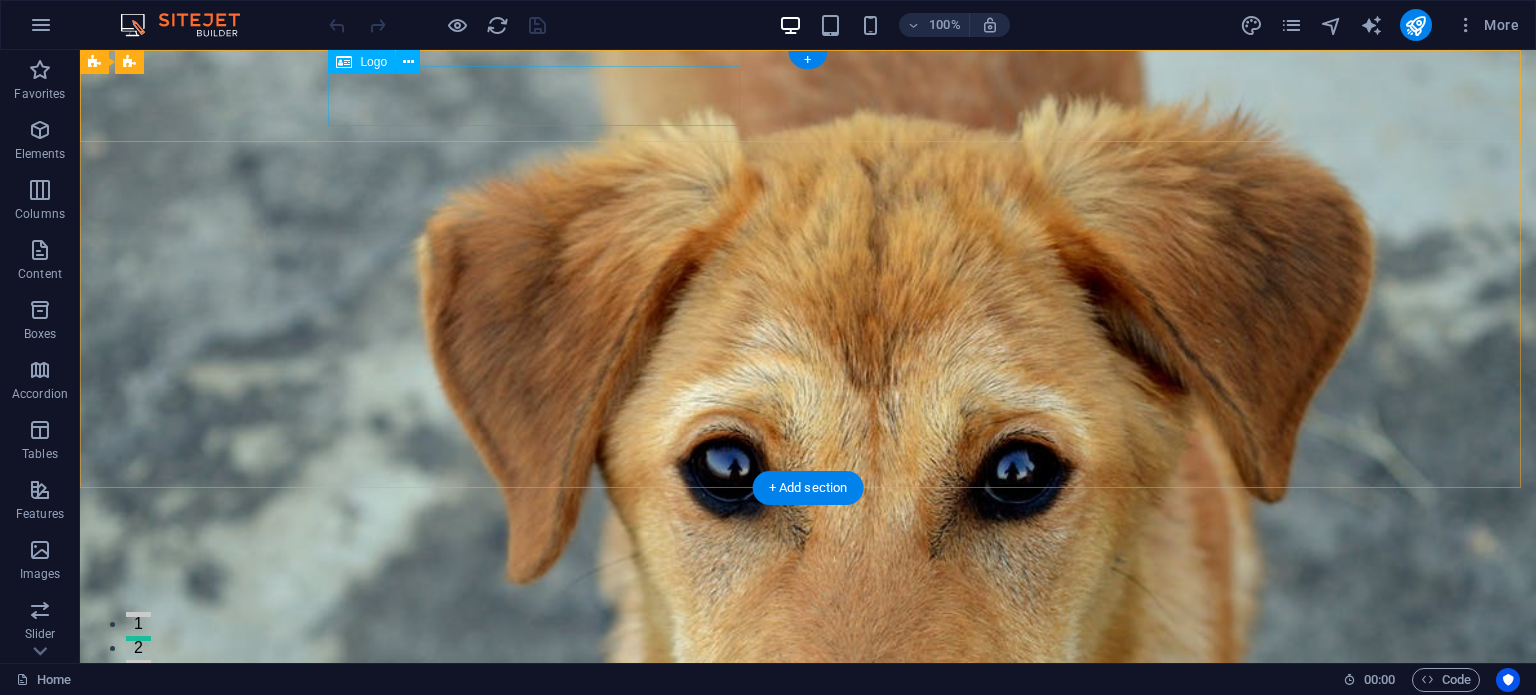 click on "naturesprotection.md" at bounding box center [808, 666] 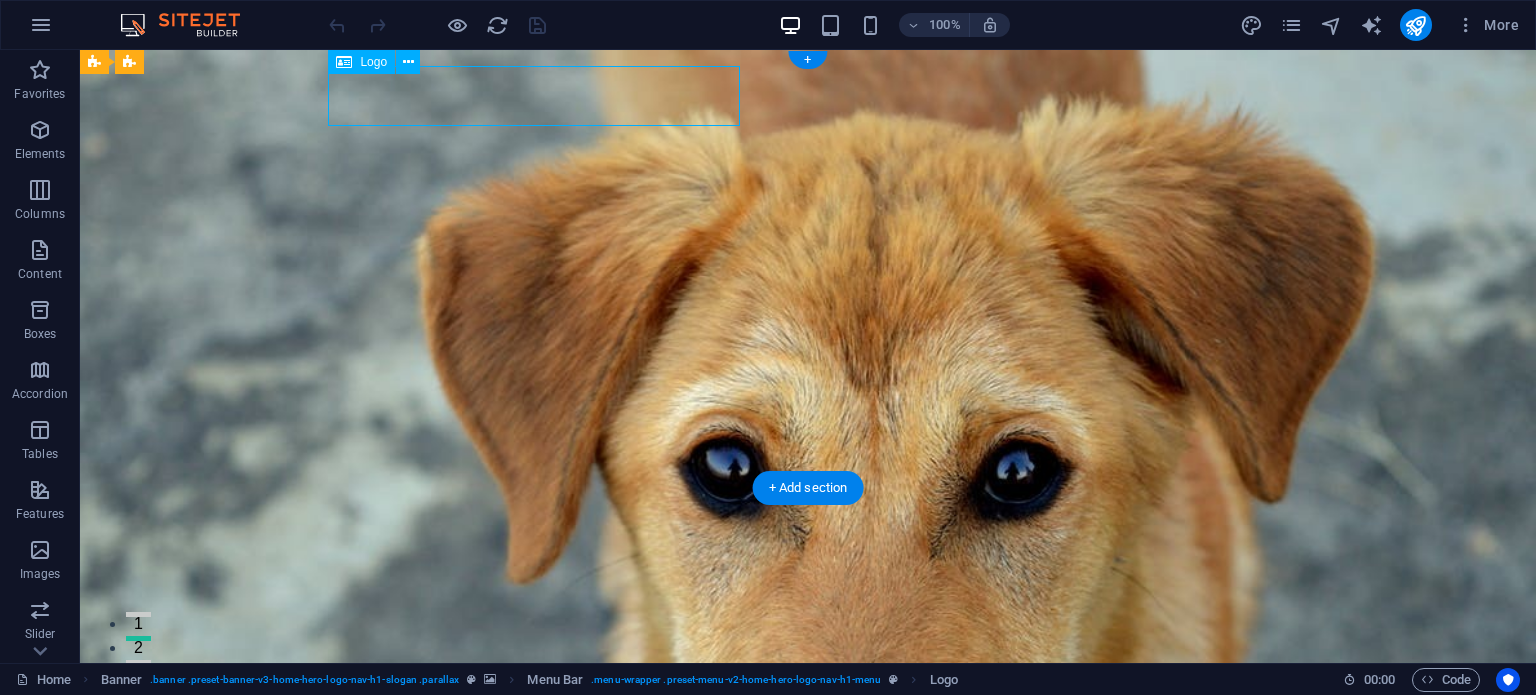 click on "naturesprotection.md" at bounding box center (808, 666) 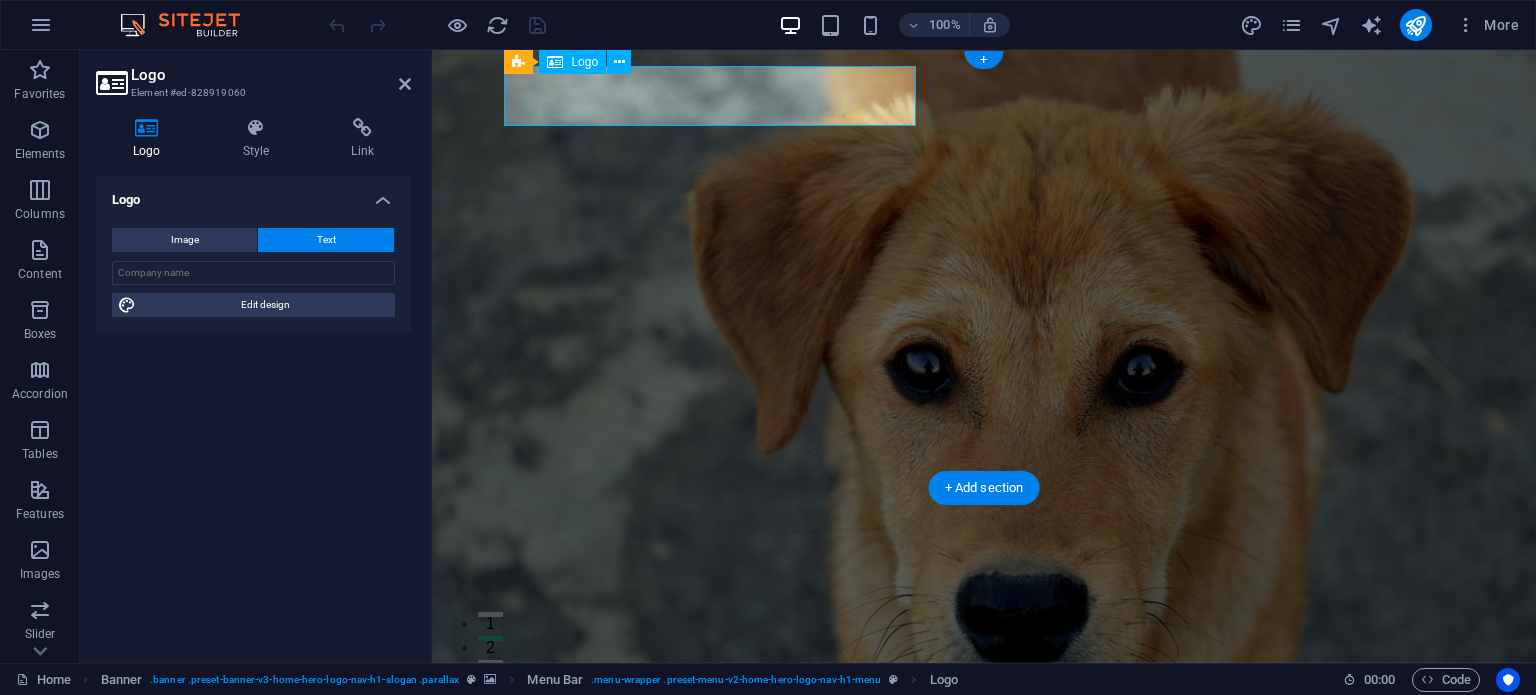 click on "naturesprotection.md" at bounding box center (984, 666) 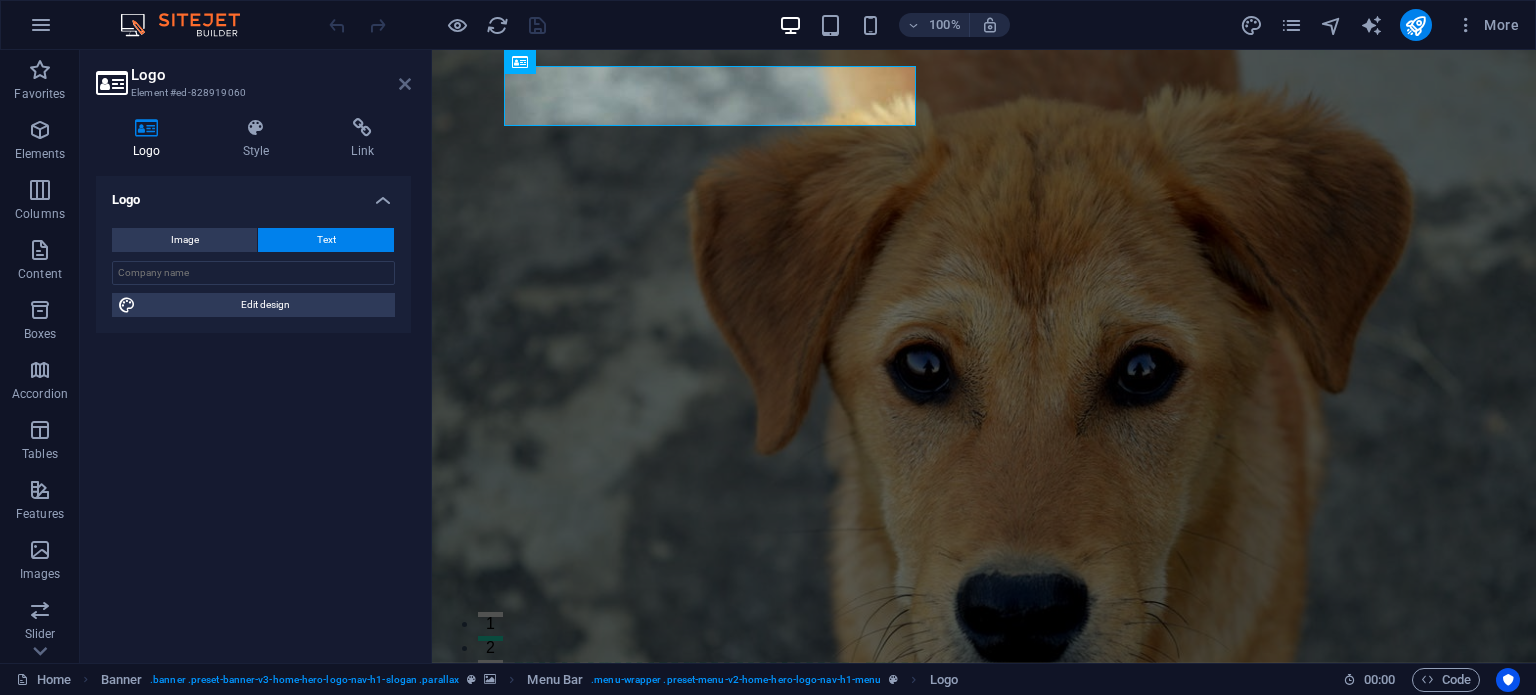 click at bounding box center [405, 84] 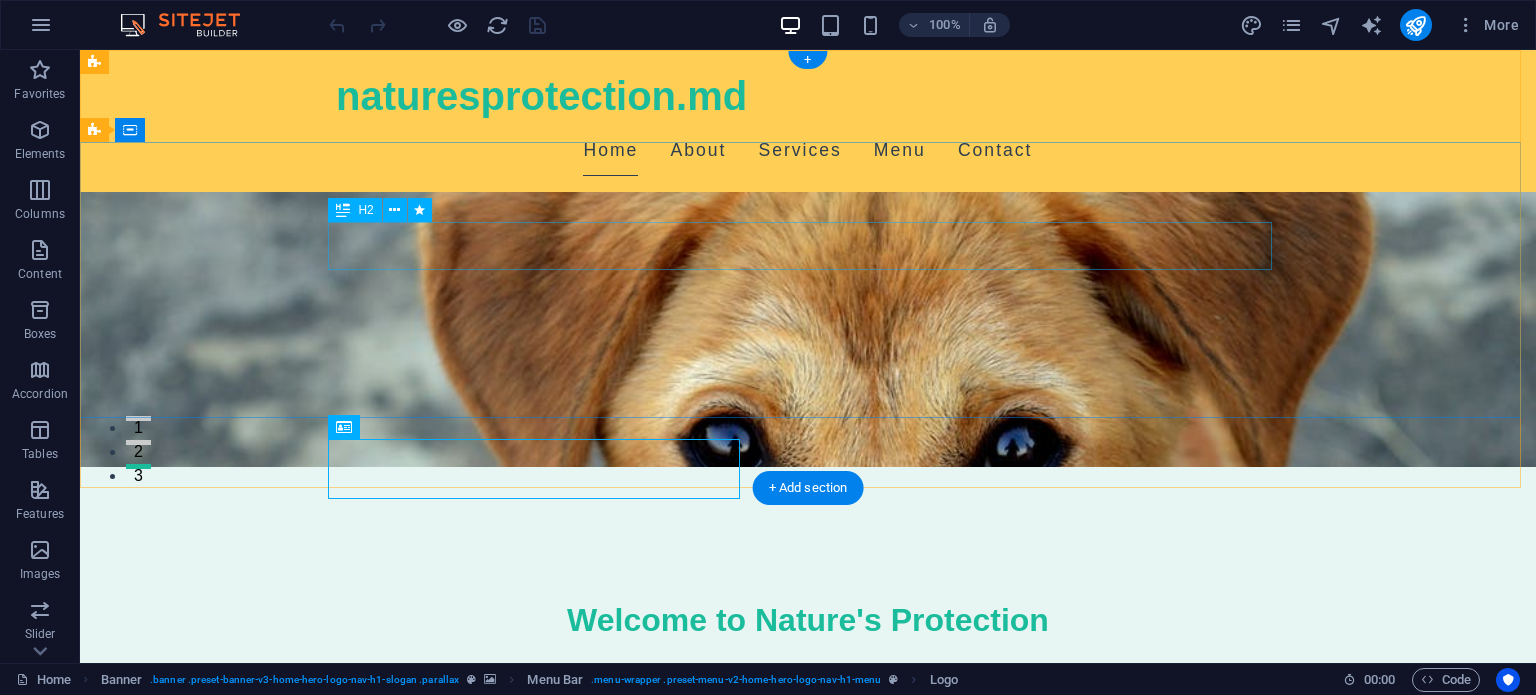 scroll, scrollTop: 0, scrollLeft: 0, axis: both 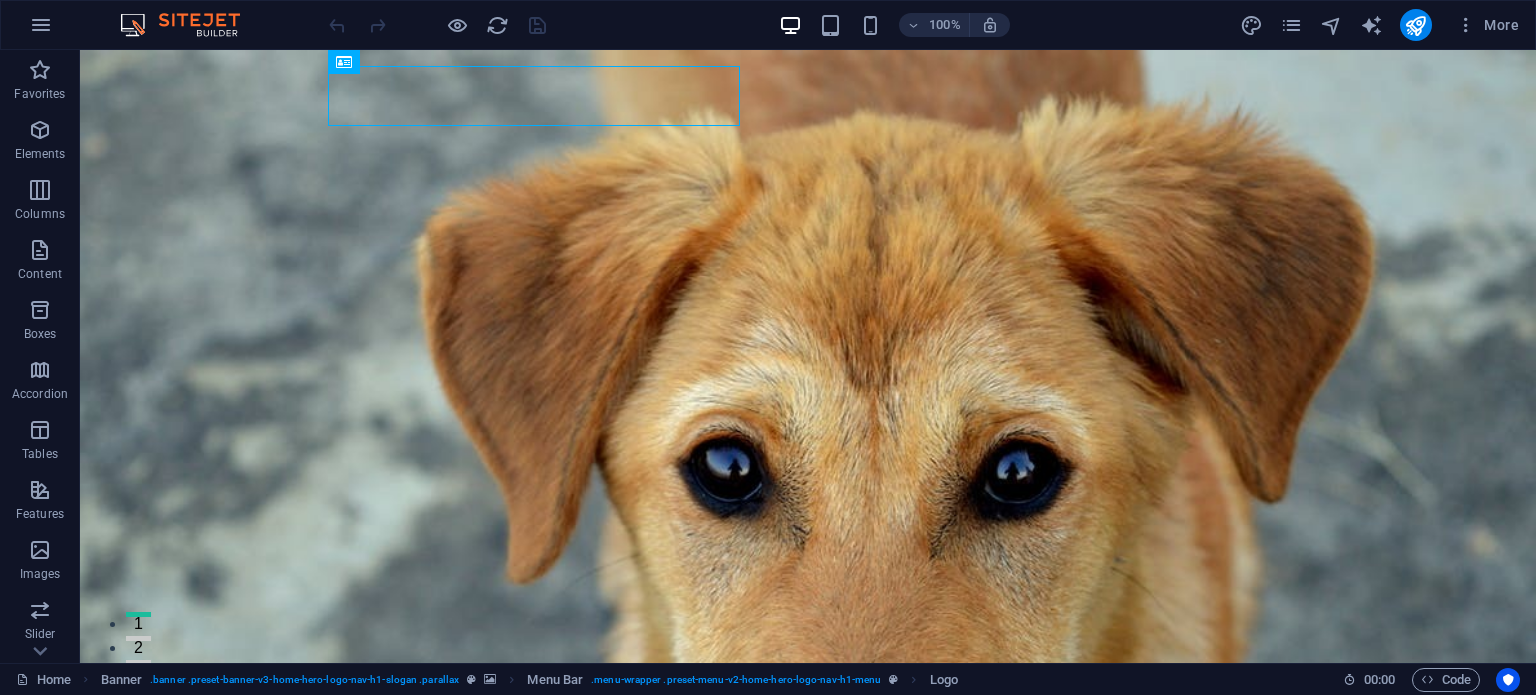 click on "100%" at bounding box center [894, 25] 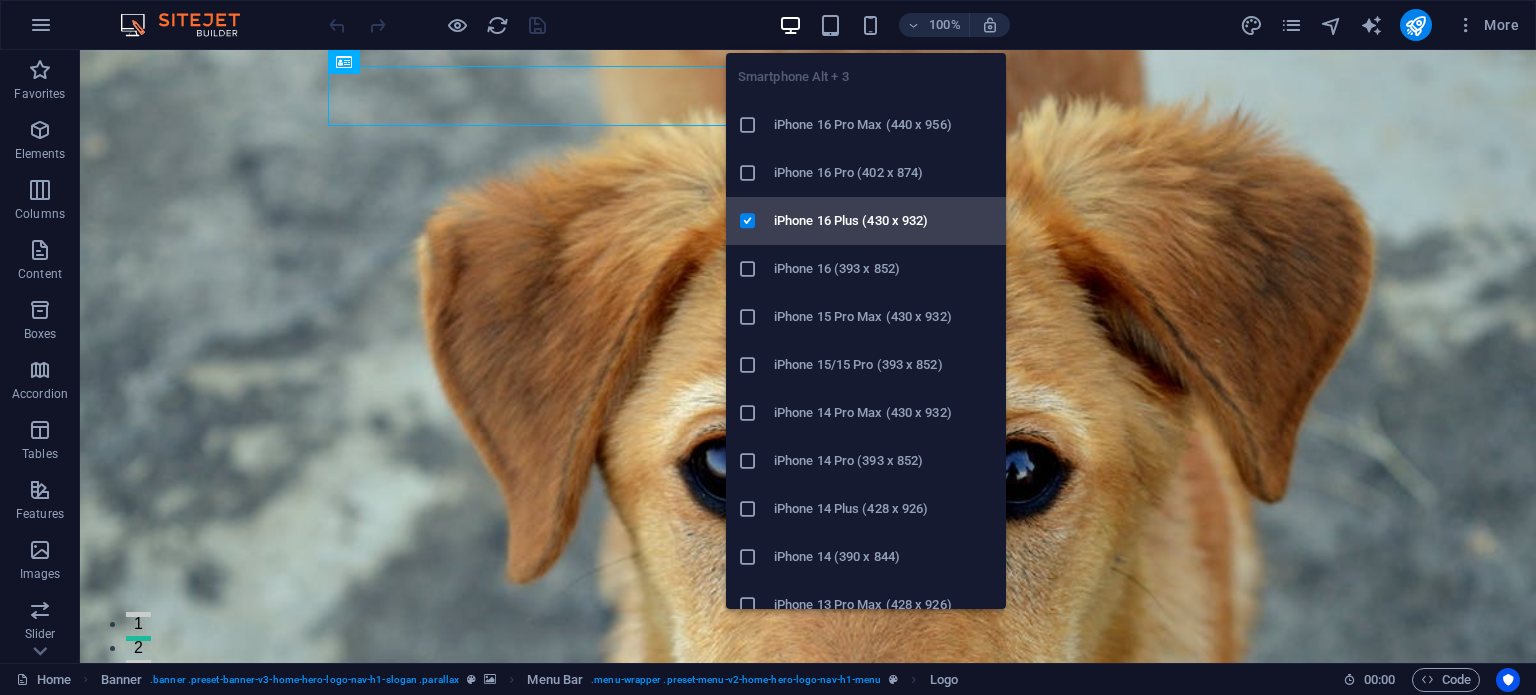click on "iPhone 16 Plus (430 x 932)" at bounding box center (884, 221) 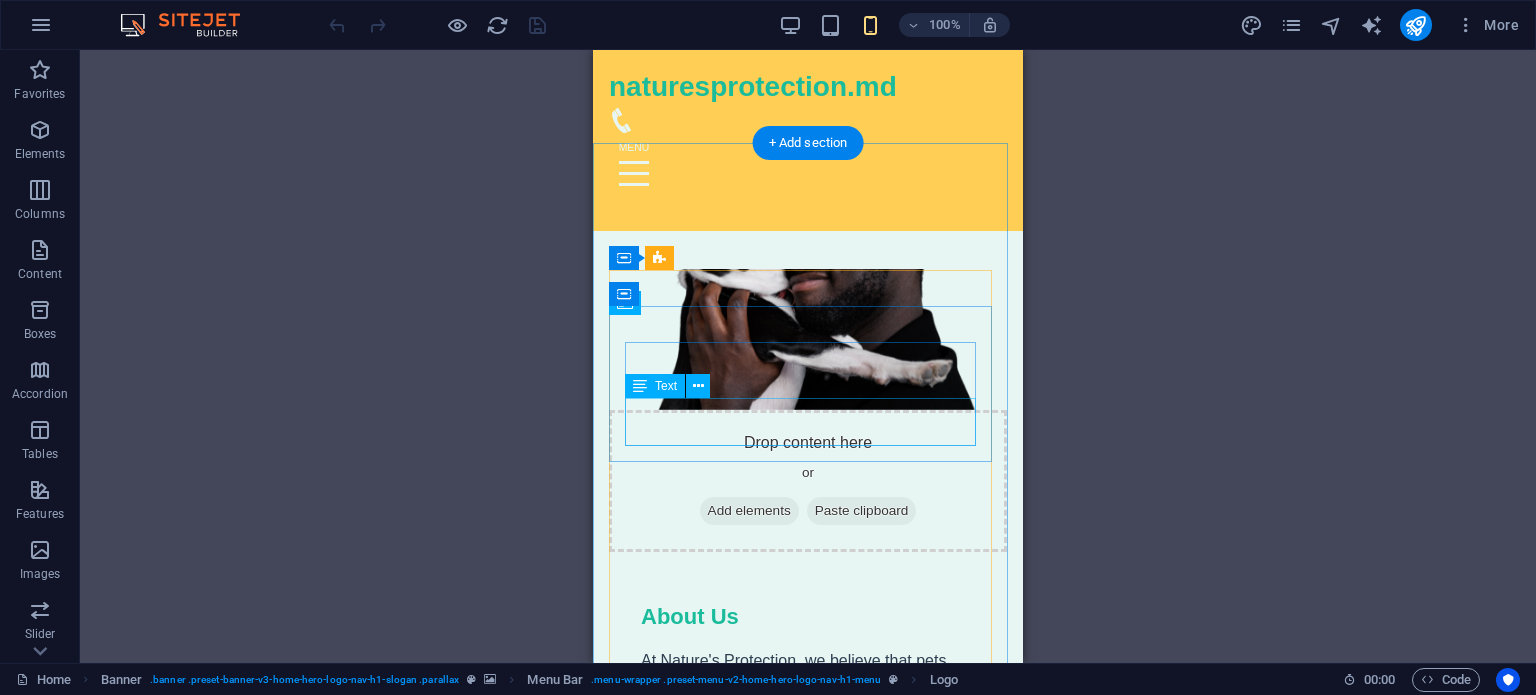 scroll, scrollTop: 0, scrollLeft: 0, axis: both 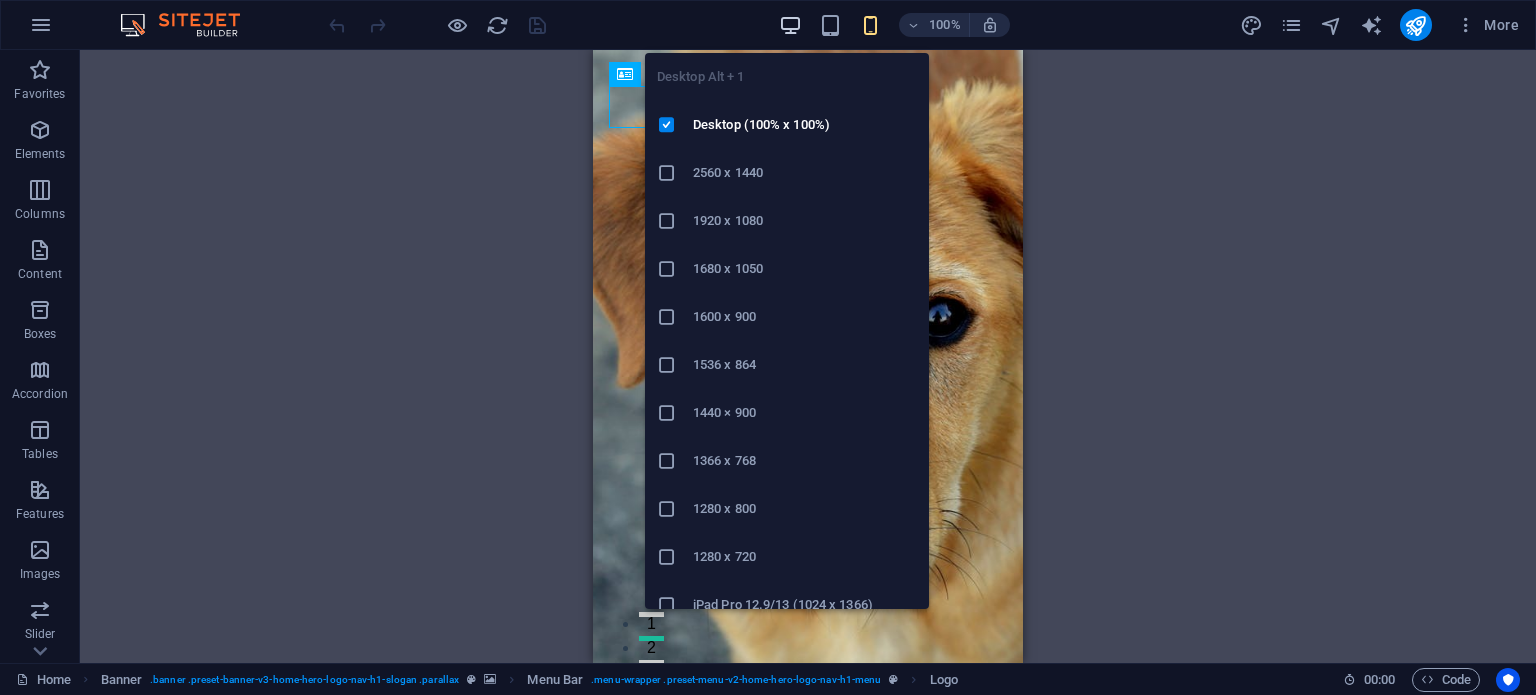 click at bounding box center (790, 25) 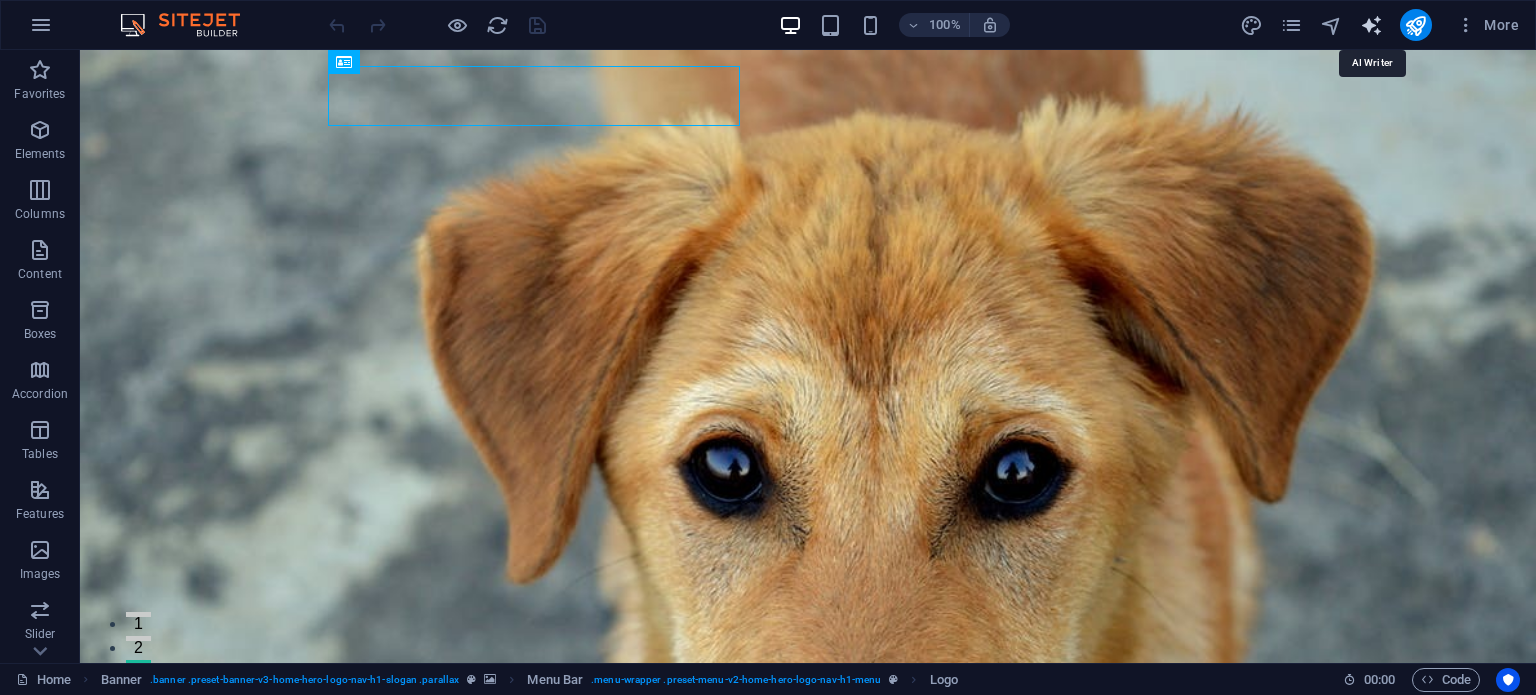 click at bounding box center [1371, 25] 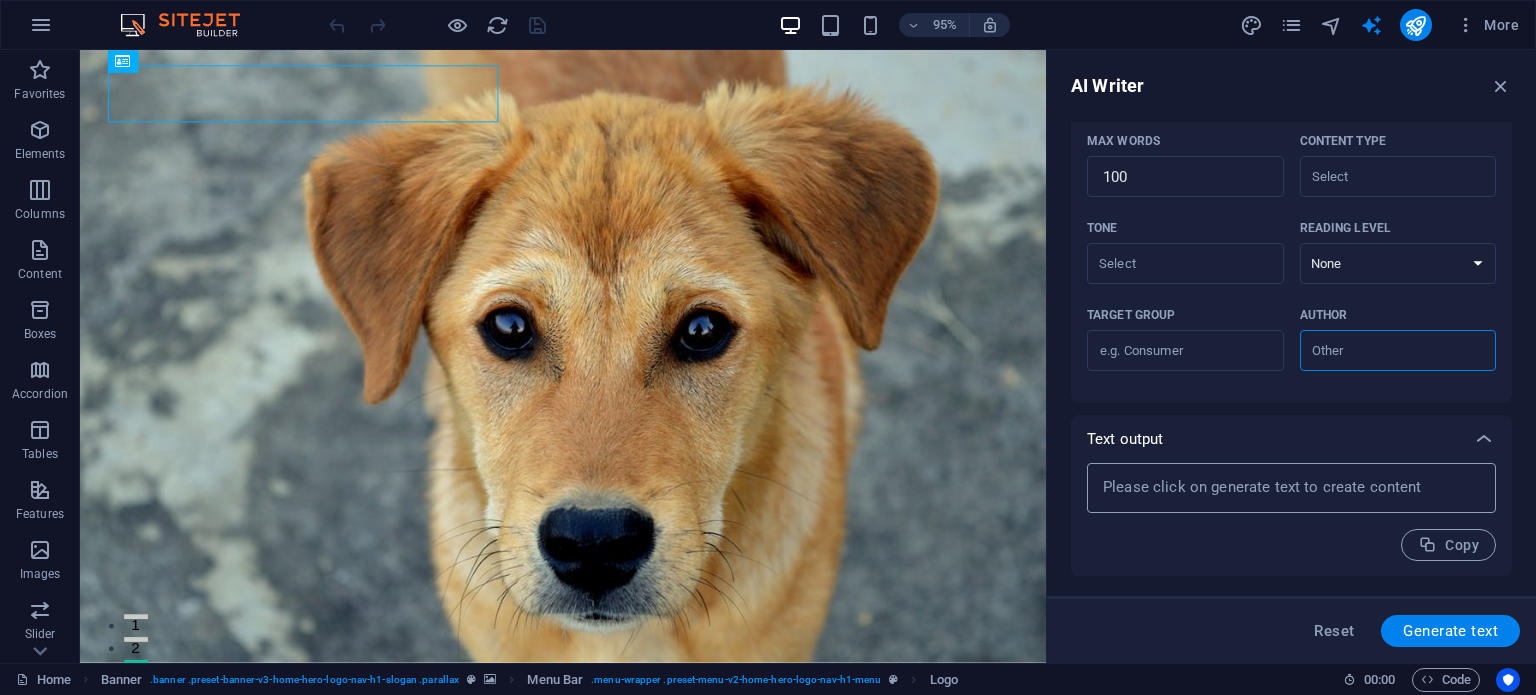 scroll, scrollTop: 0, scrollLeft: 0, axis: both 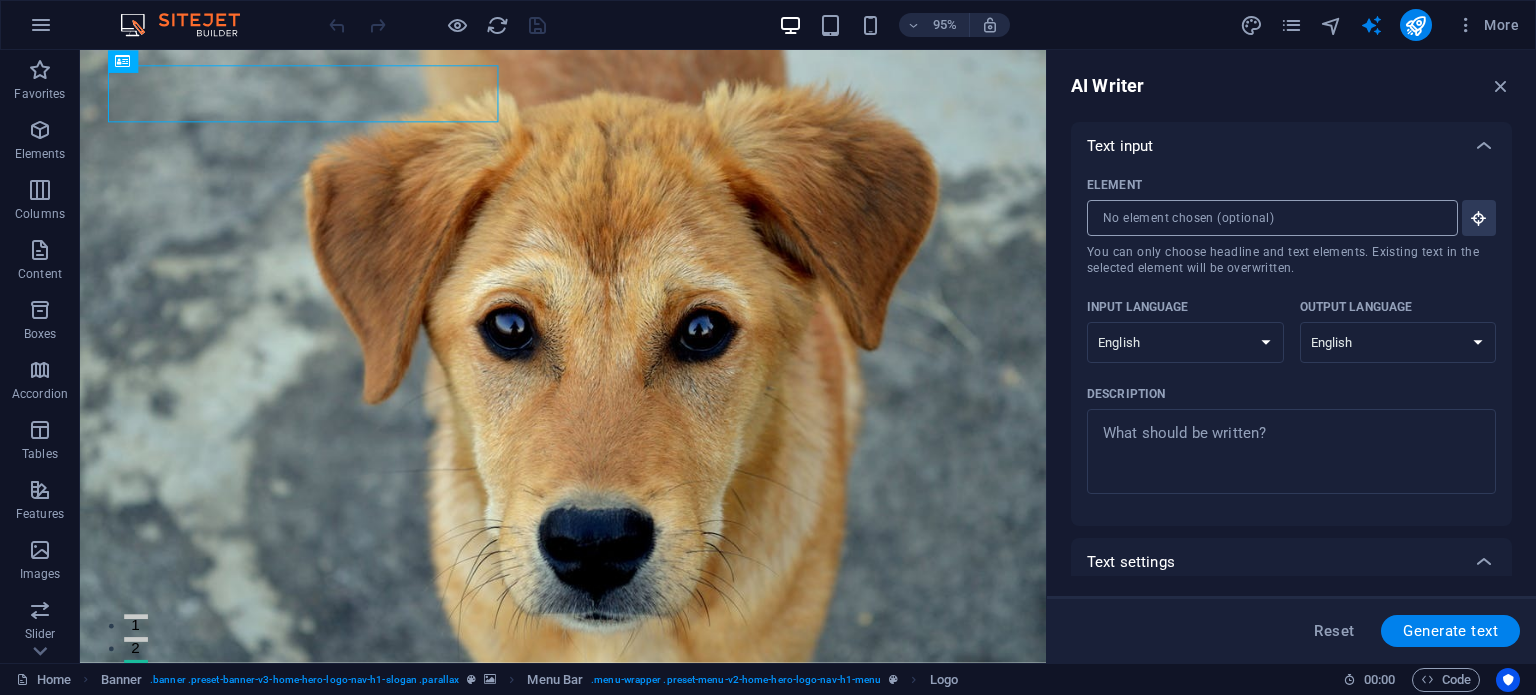 click on "Element ​ You can only choose headline and text elements. Existing text in the selected element will be overwritten." at bounding box center [1265, 218] 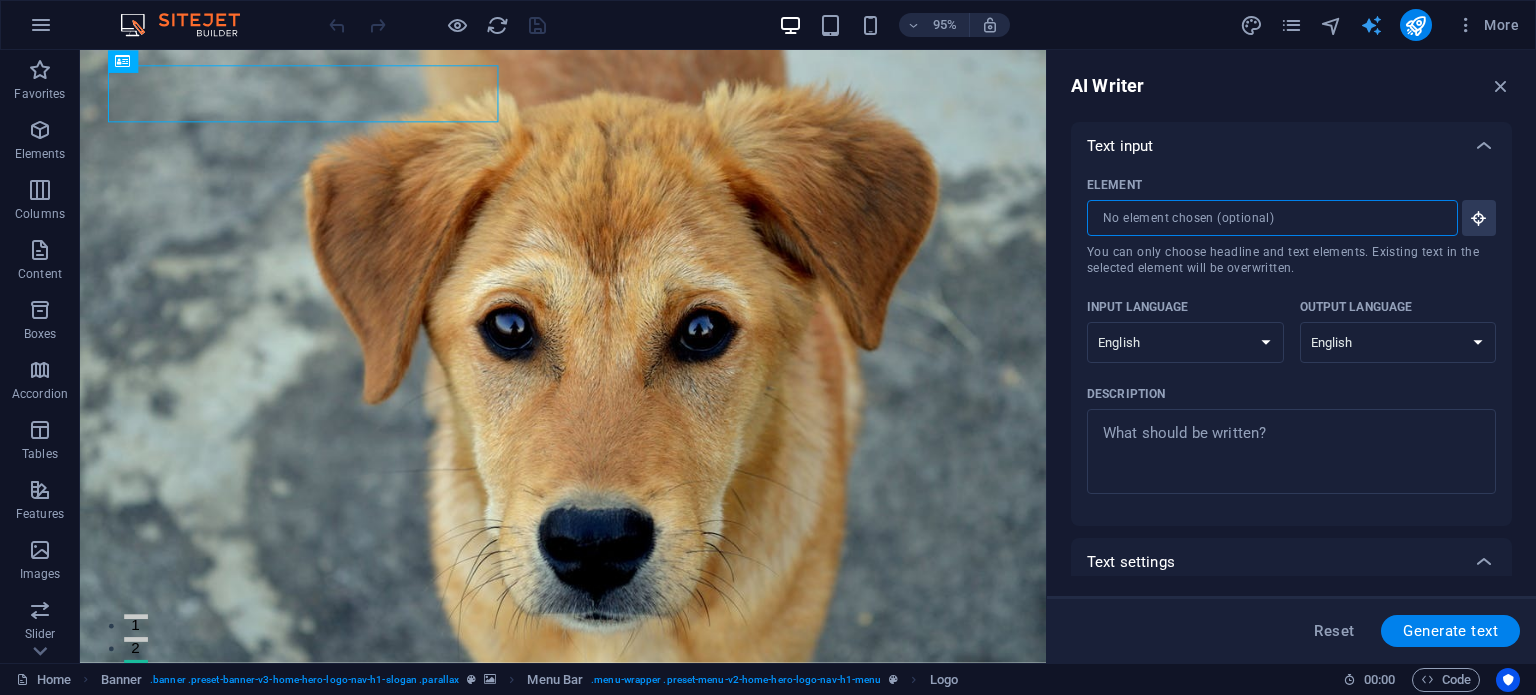 click at bounding box center (1371, 25) 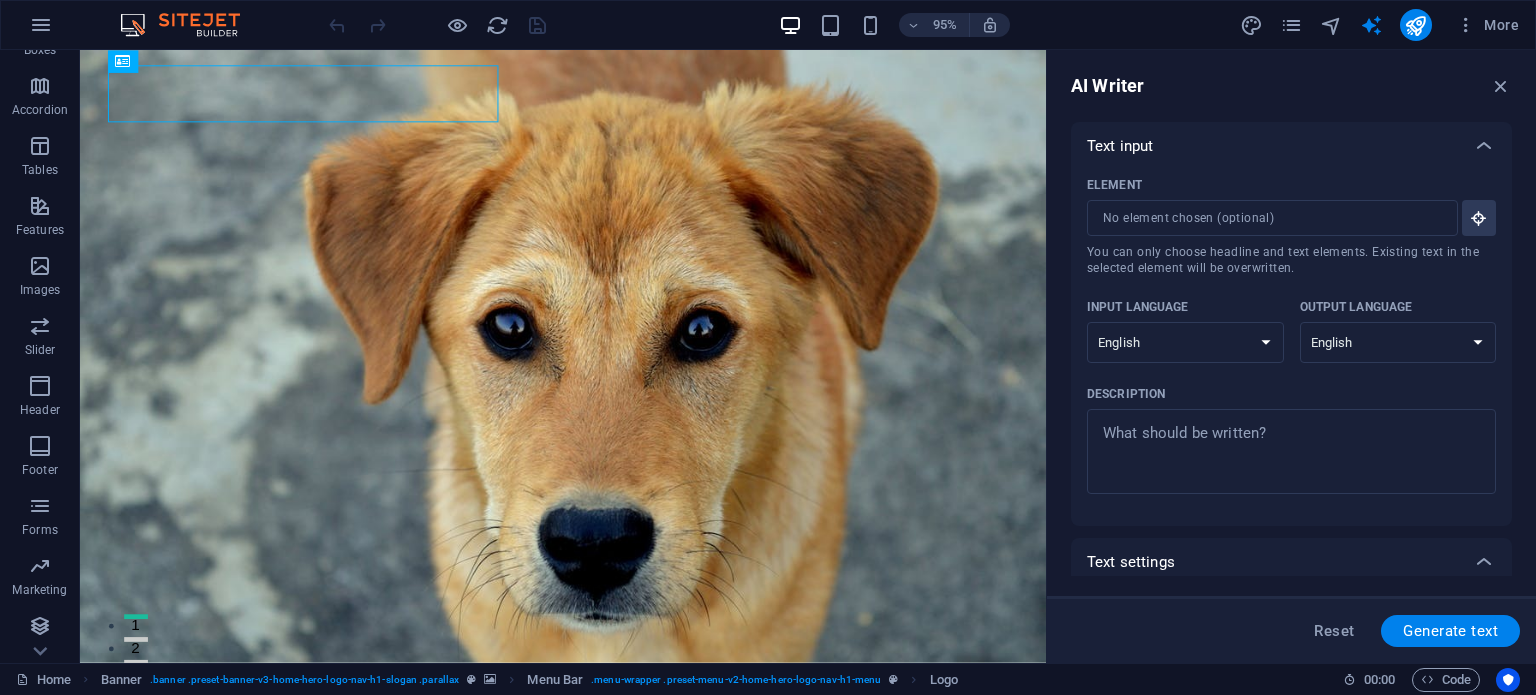 scroll, scrollTop: 286, scrollLeft: 0, axis: vertical 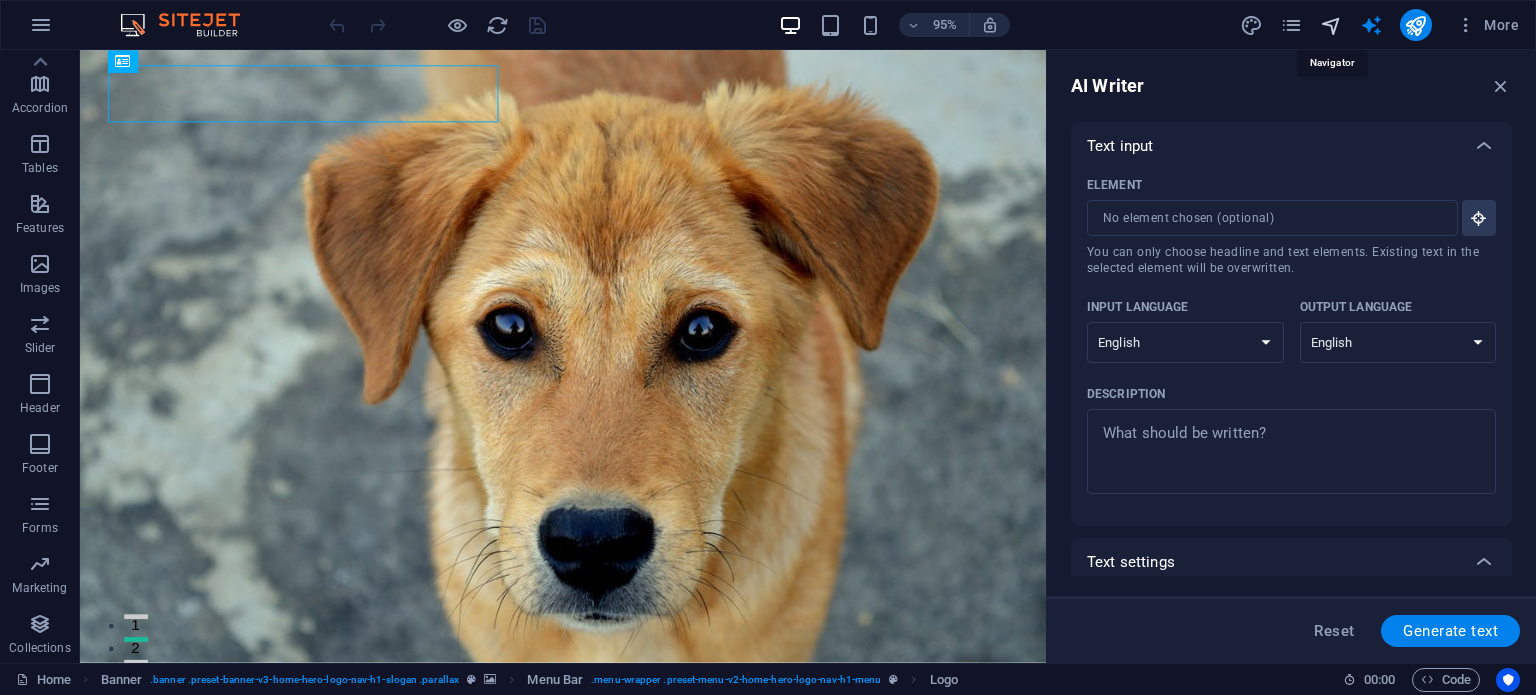 click at bounding box center (1331, 25) 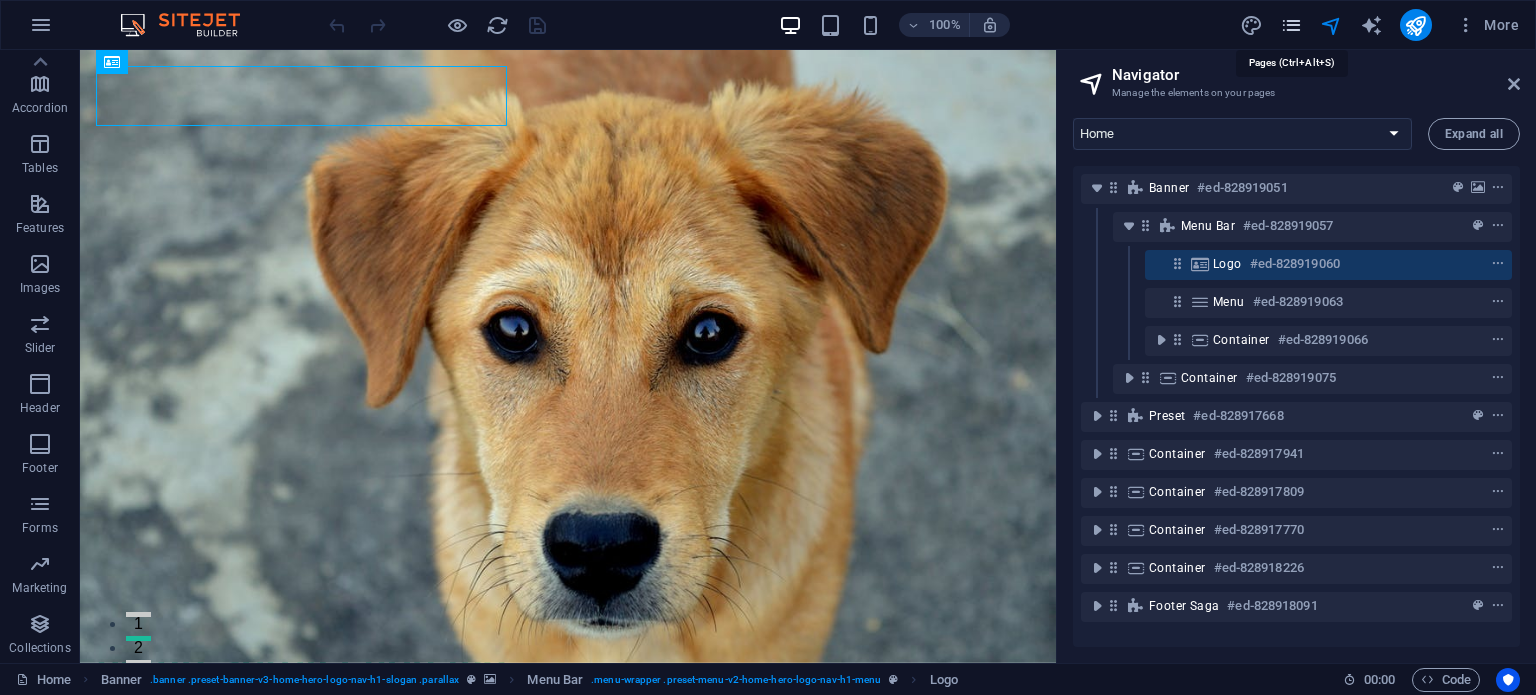 click at bounding box center (1291, 25) 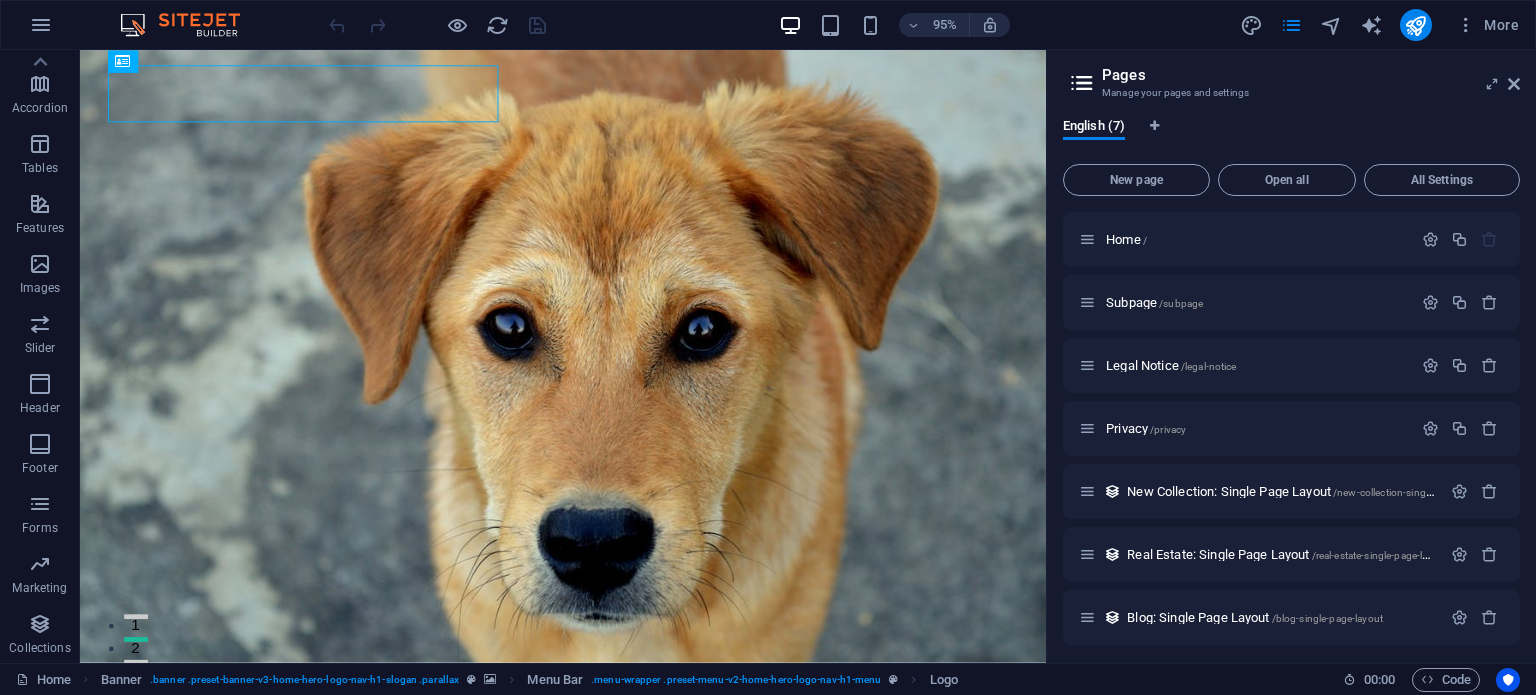 click on "More" at bounding box center [1383, 25] 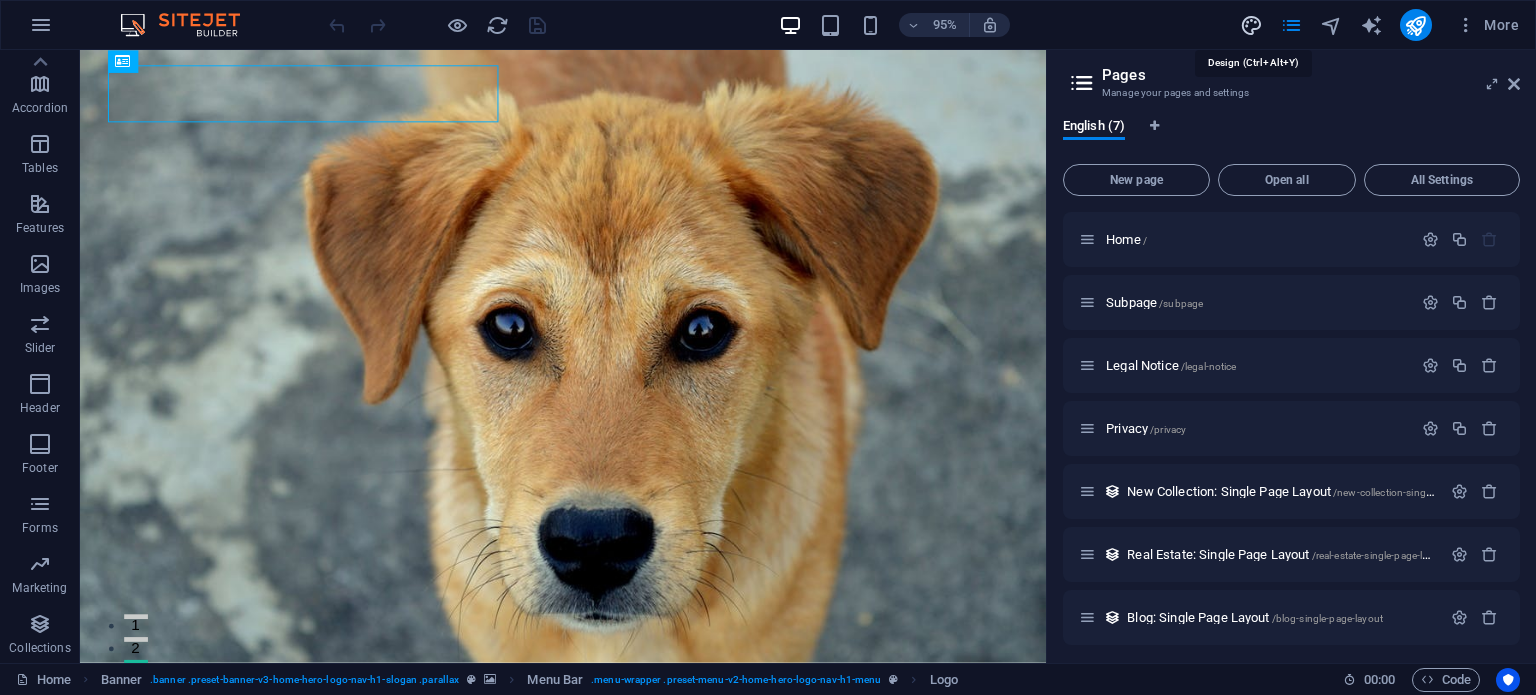 click at bounding box center [1251, 25] 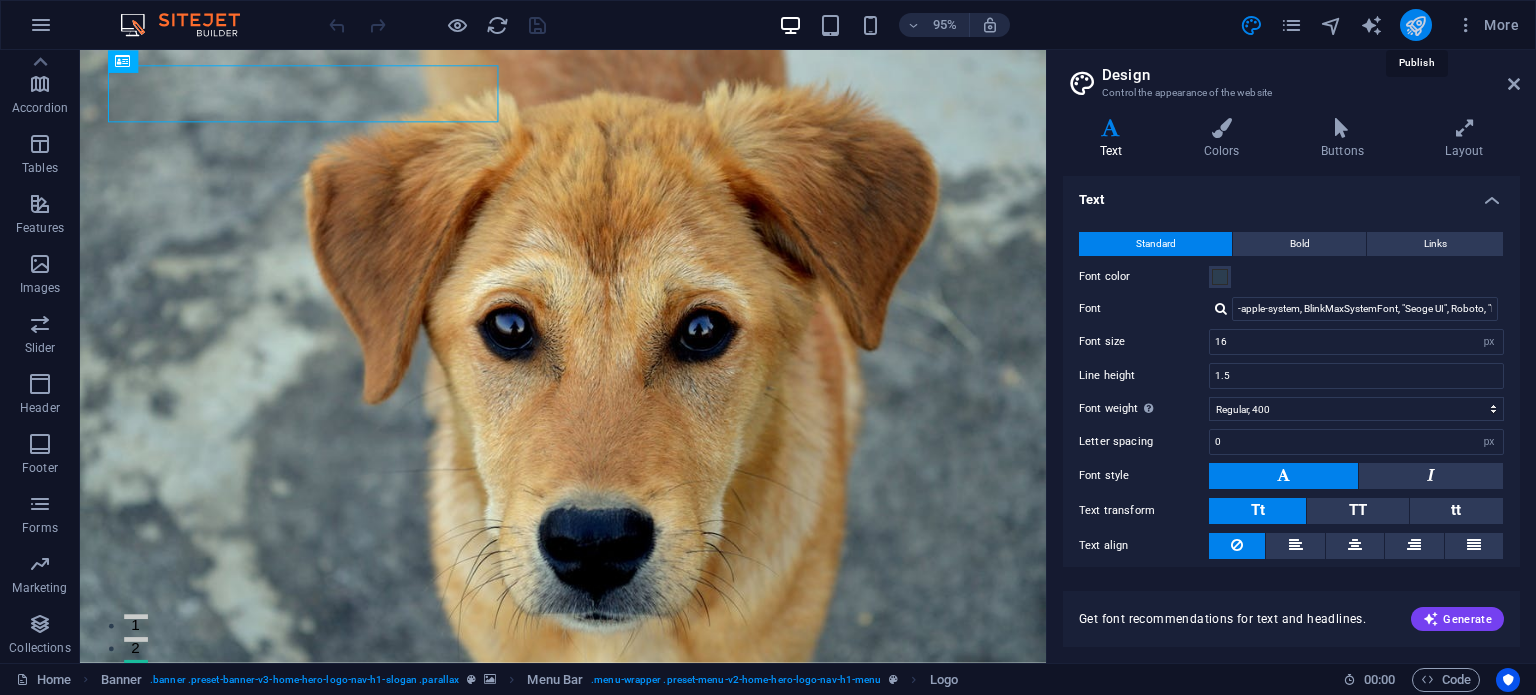 click at bounding box center (1415, 25) 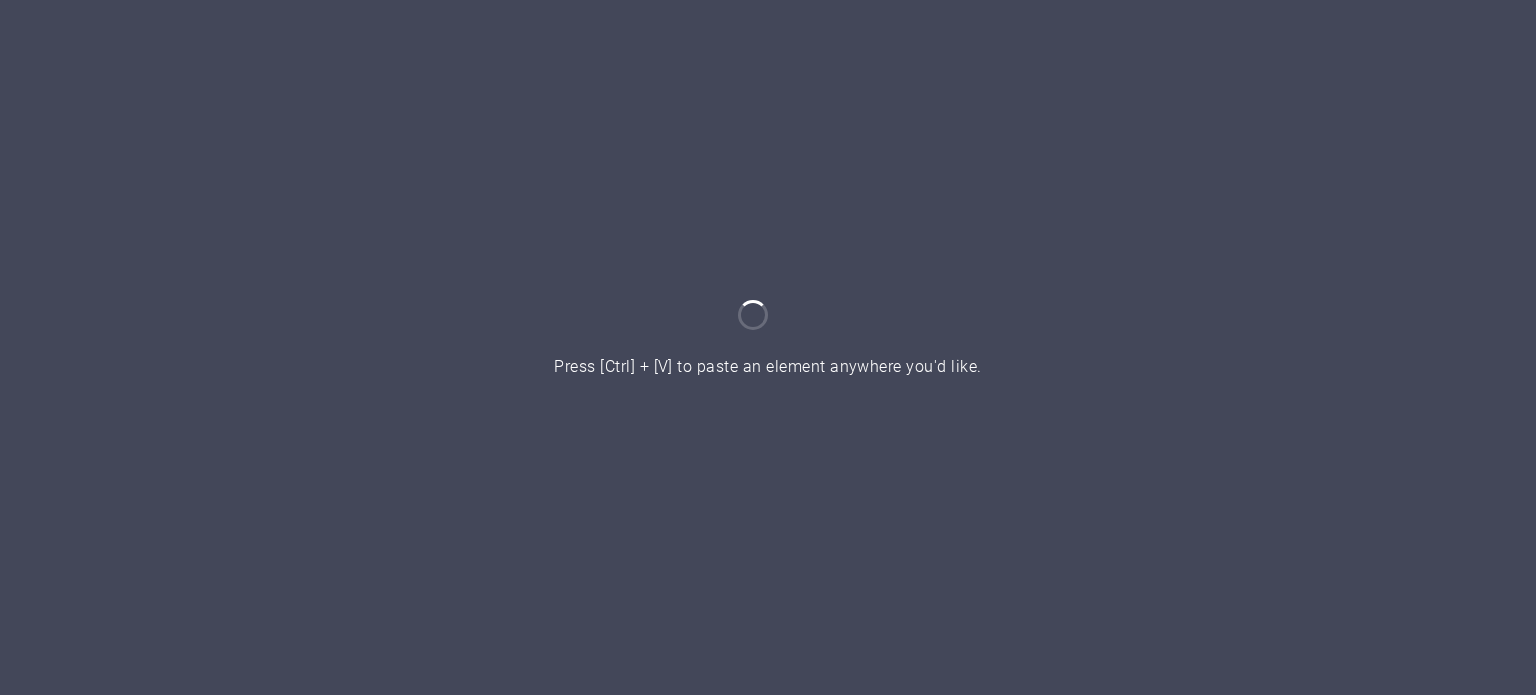 scroll, scrollTop: 0, scrollLeft: 0, axis: both 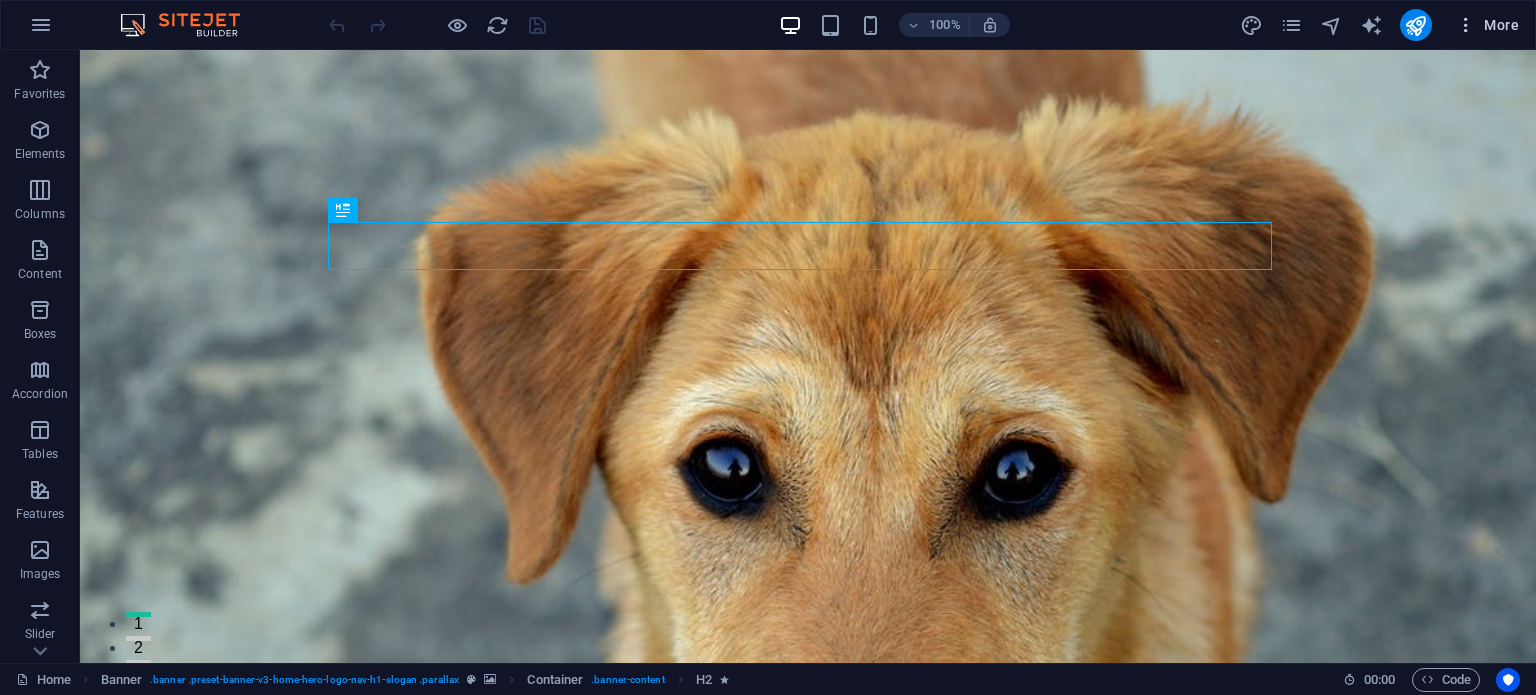 click at bounding box center (1466, 25) 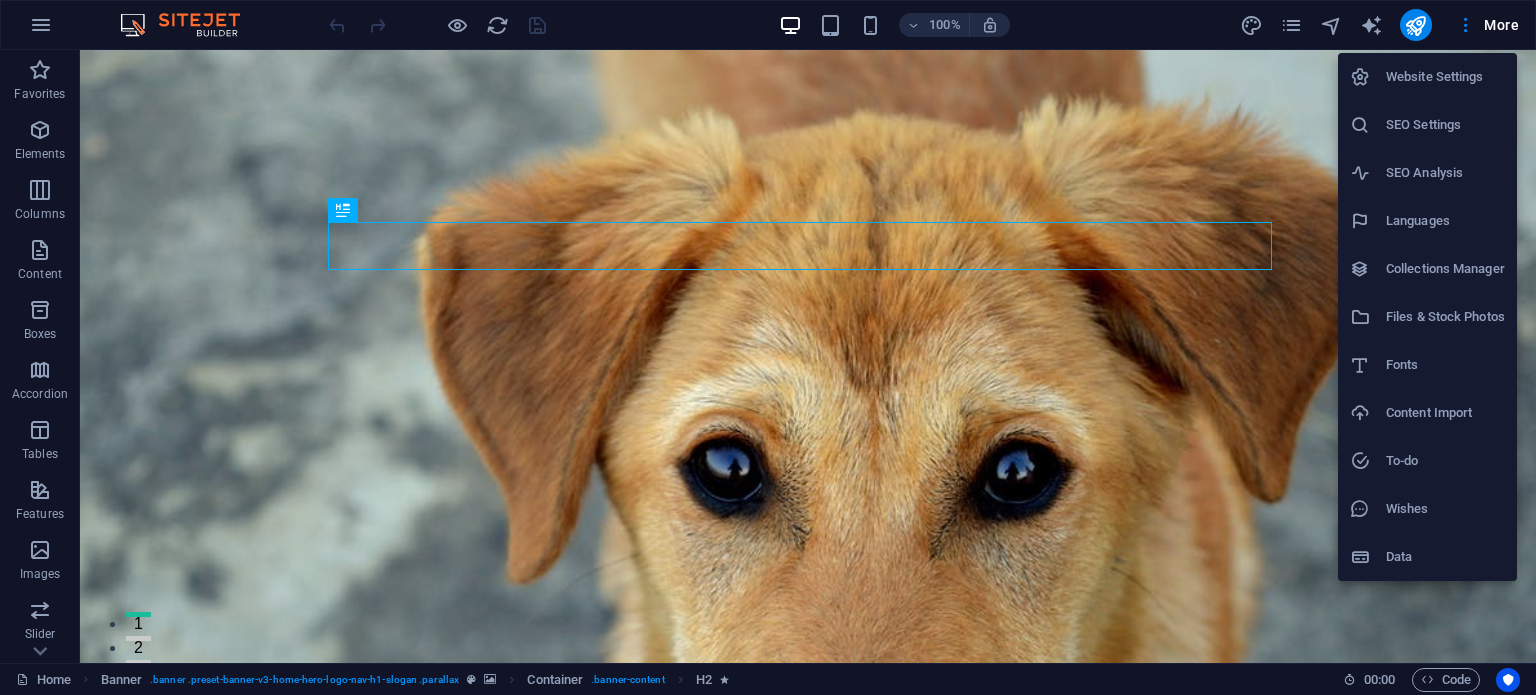 click on "SEO Settings" at bounding box center [1427, 125] 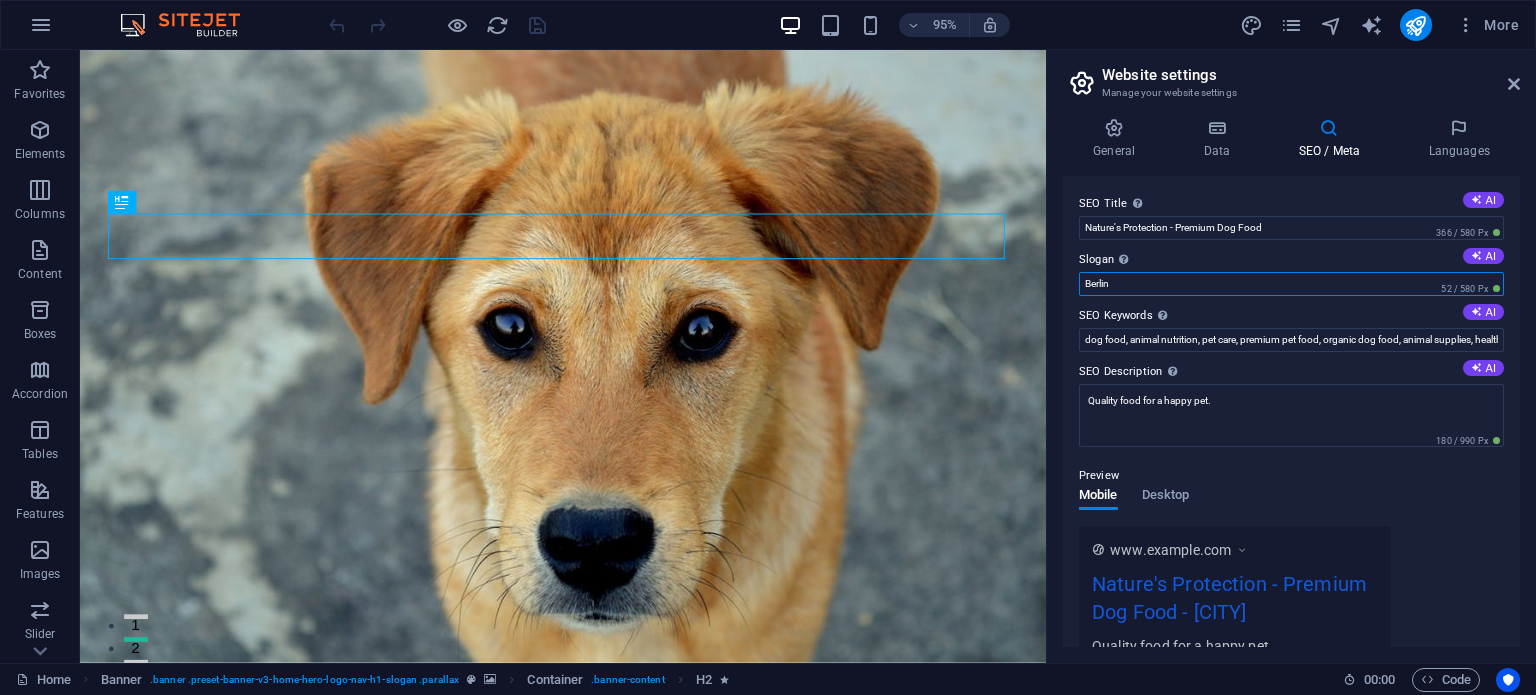 click on "Berlin" at bounding box center (1291, 284) 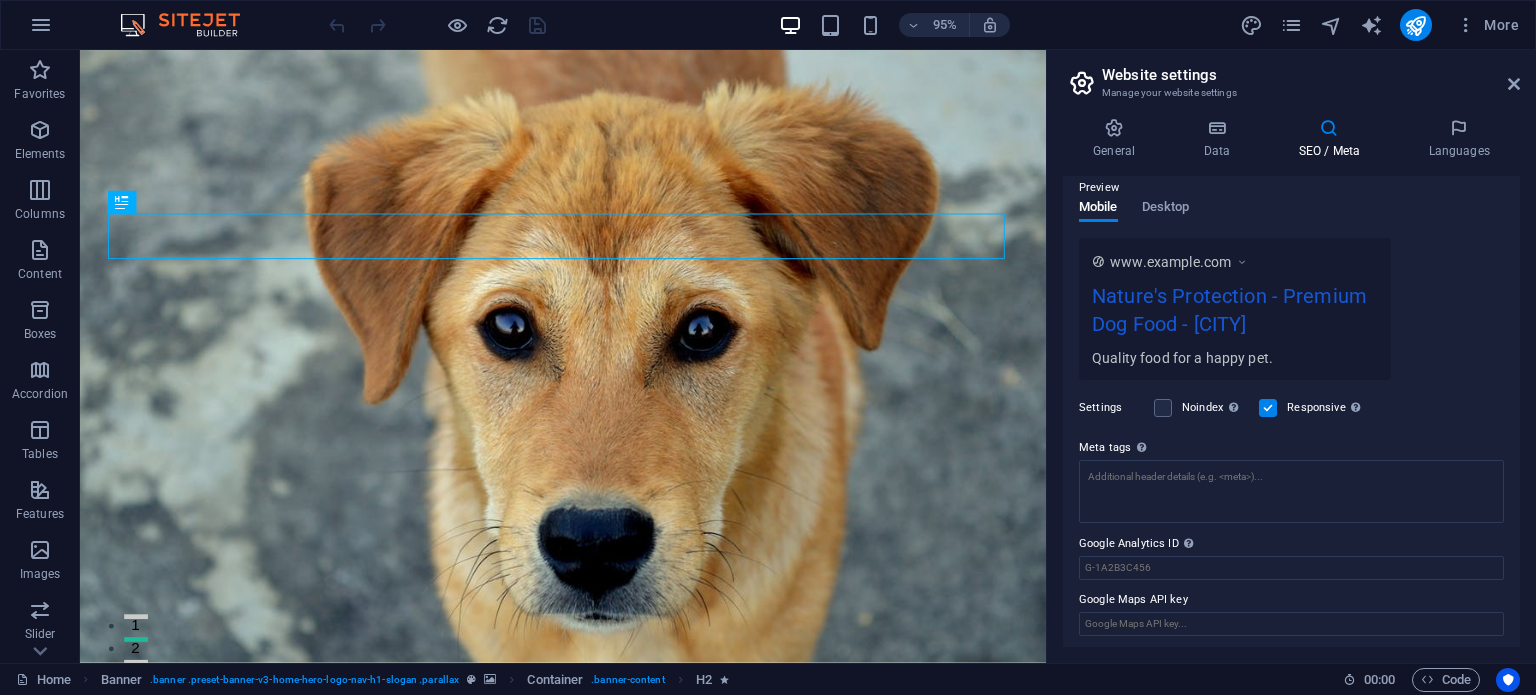 scroll, scrollTop: 291, scrollLeft: 0, axis: vertical 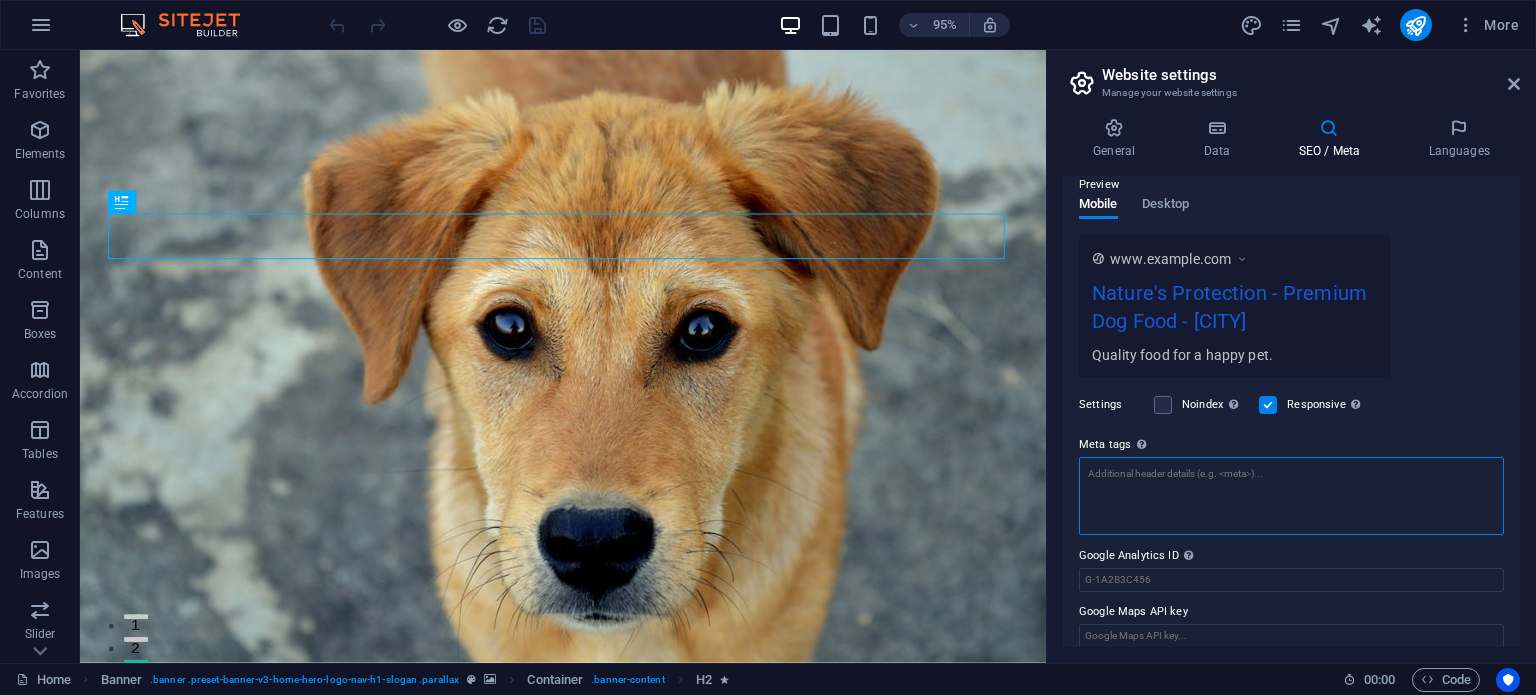 click on "Meta tags Enter HTML code here that will be placed inside the  tags of your website. Please note that your website may not function if you include code with errors." at bounding box center [1291, 496] 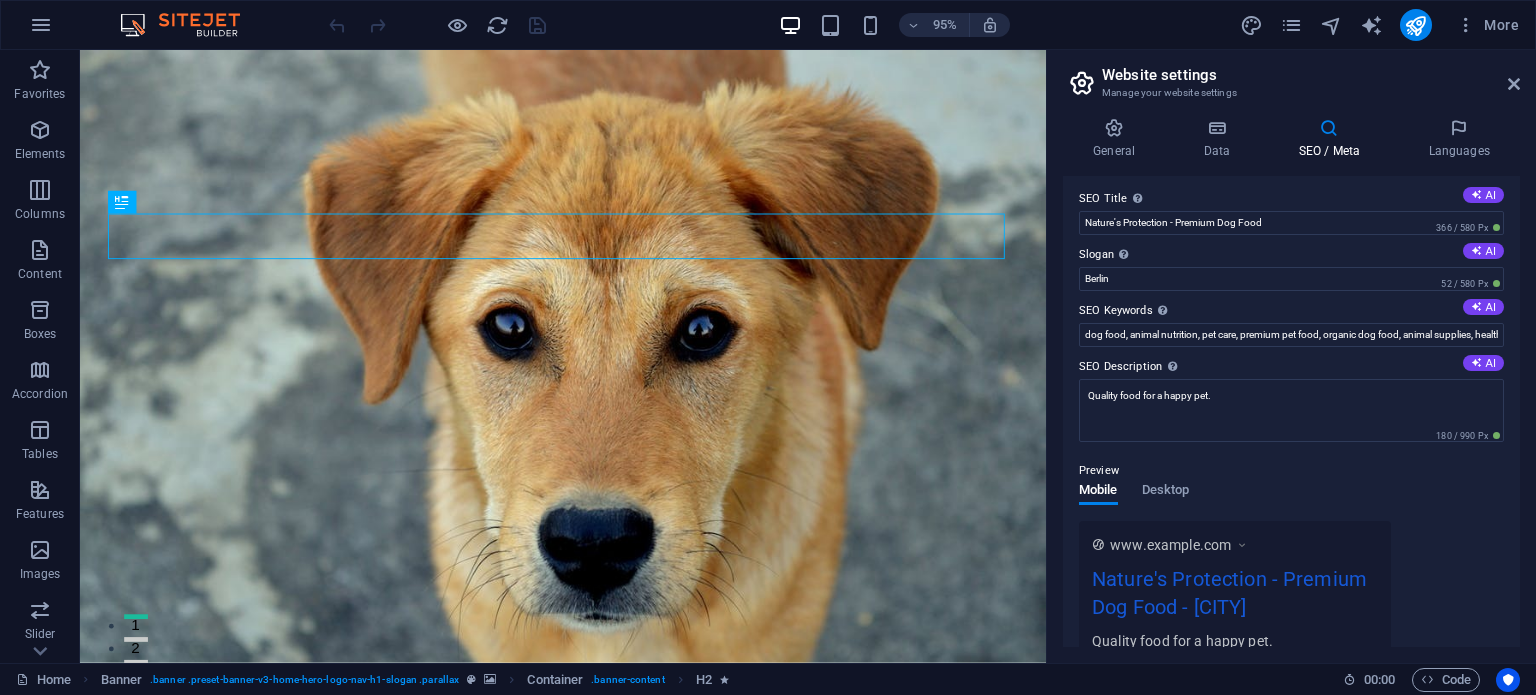 scroll, scrollTop: 0, scrollLeft: 0, axis: both 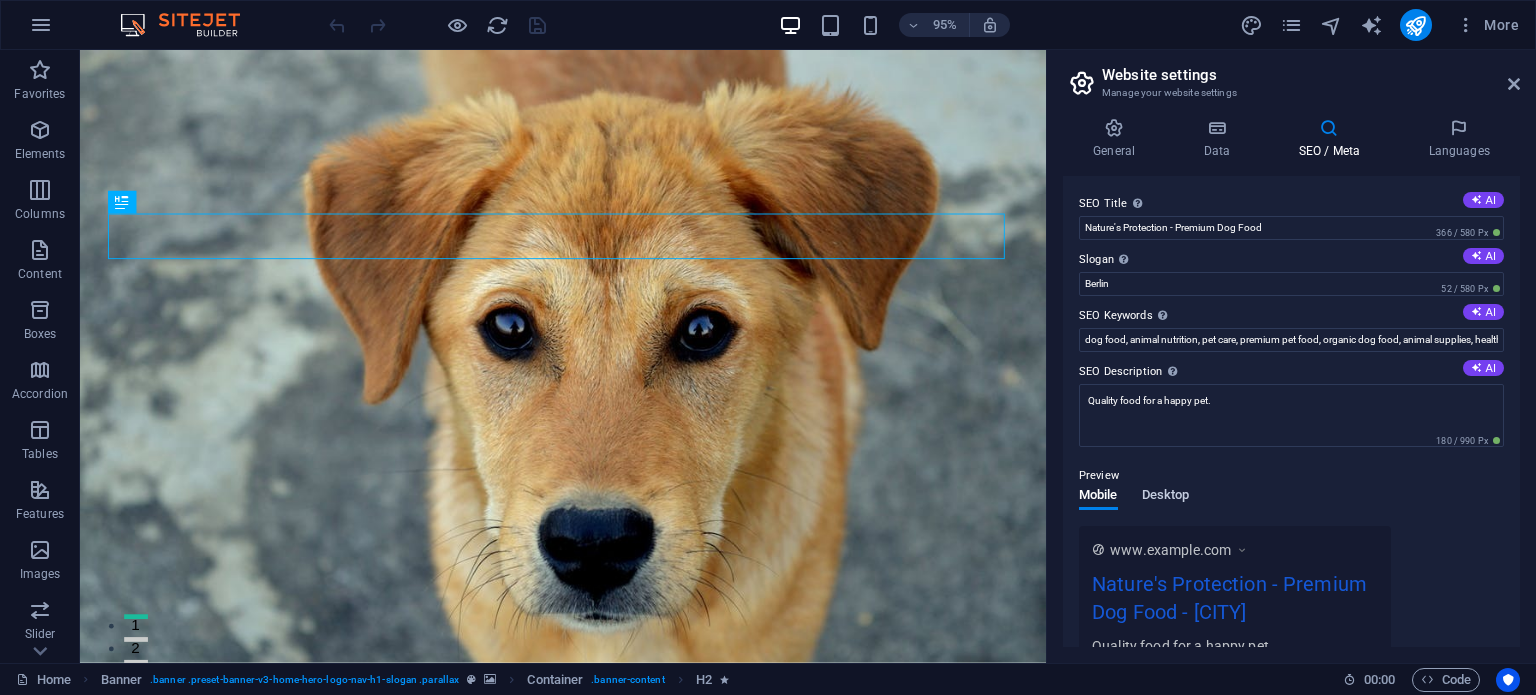 click on "Desktop" at bounding box center [1166, 497] 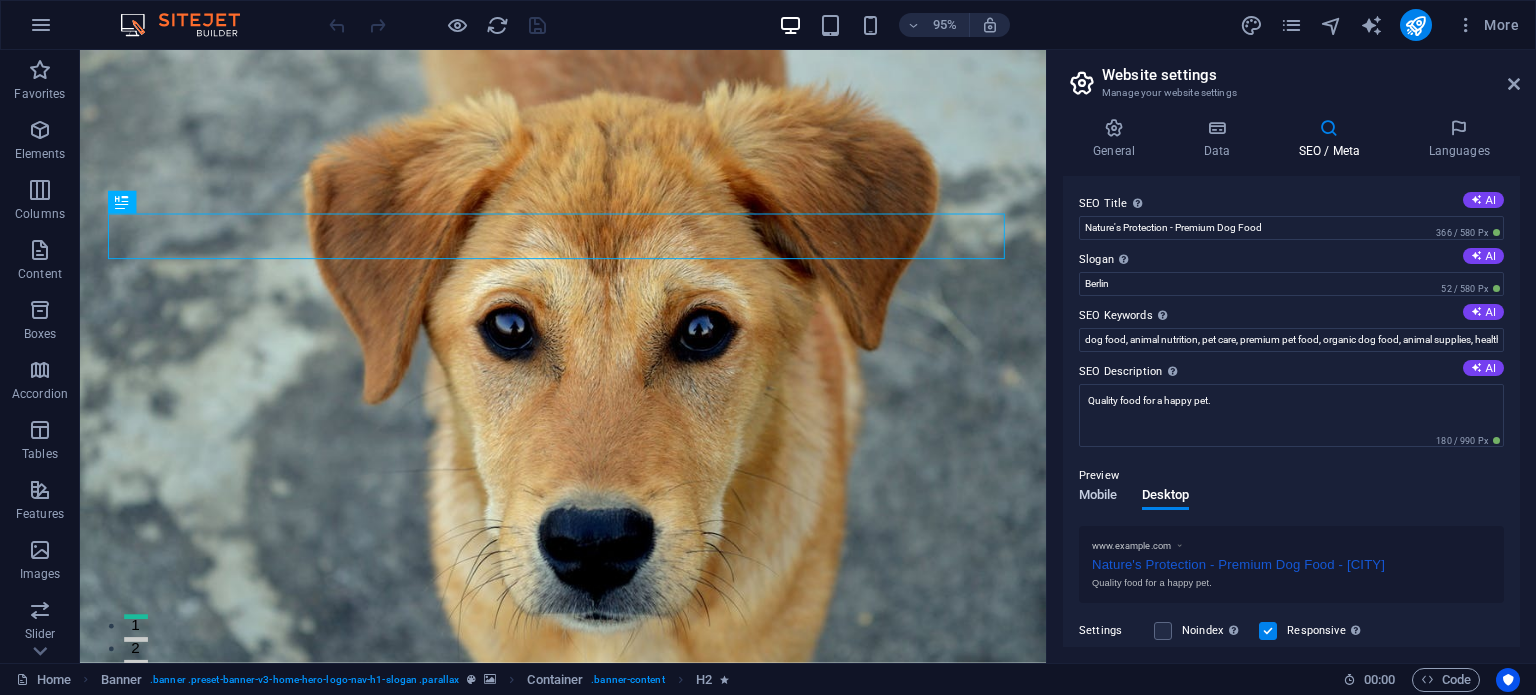 click on "Mobile" at bounding box center [1098, 497] 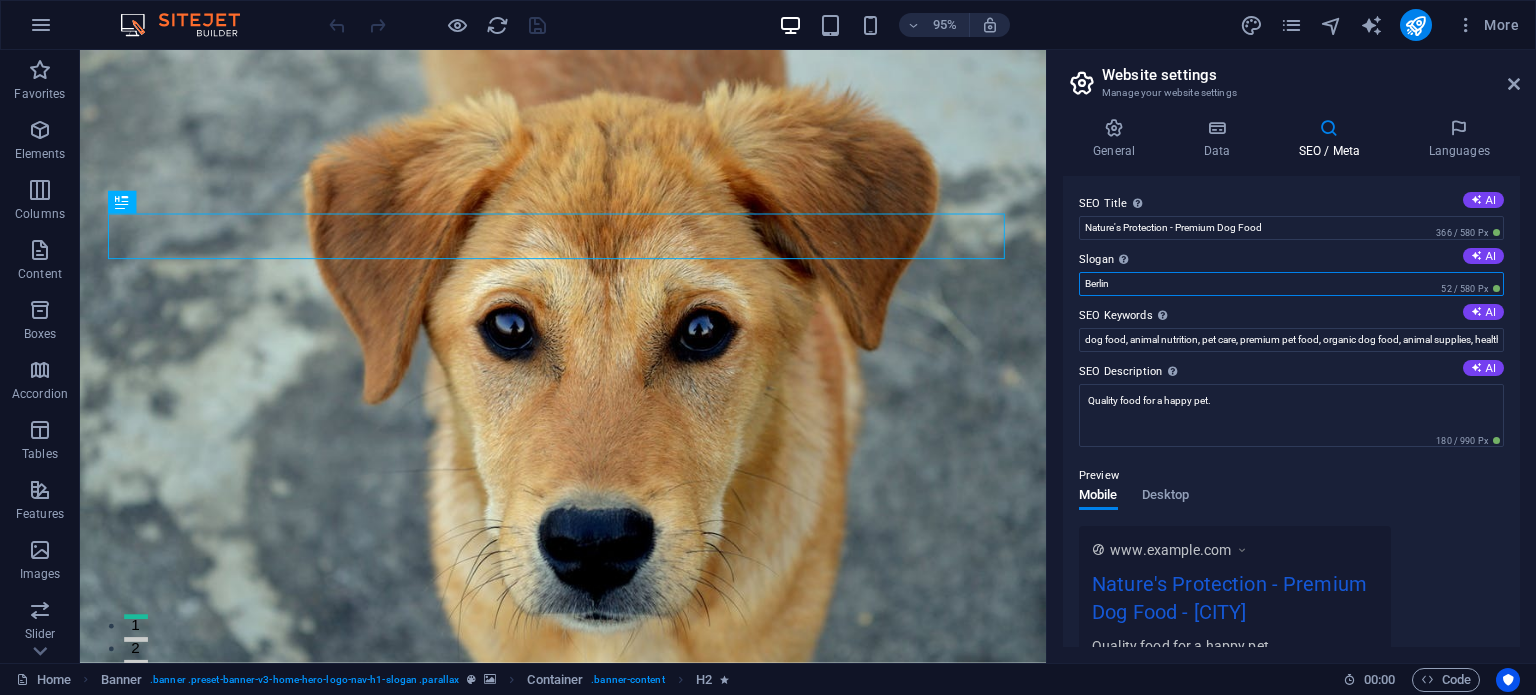 click on "Berlin" at bounding box center (1291, 284) 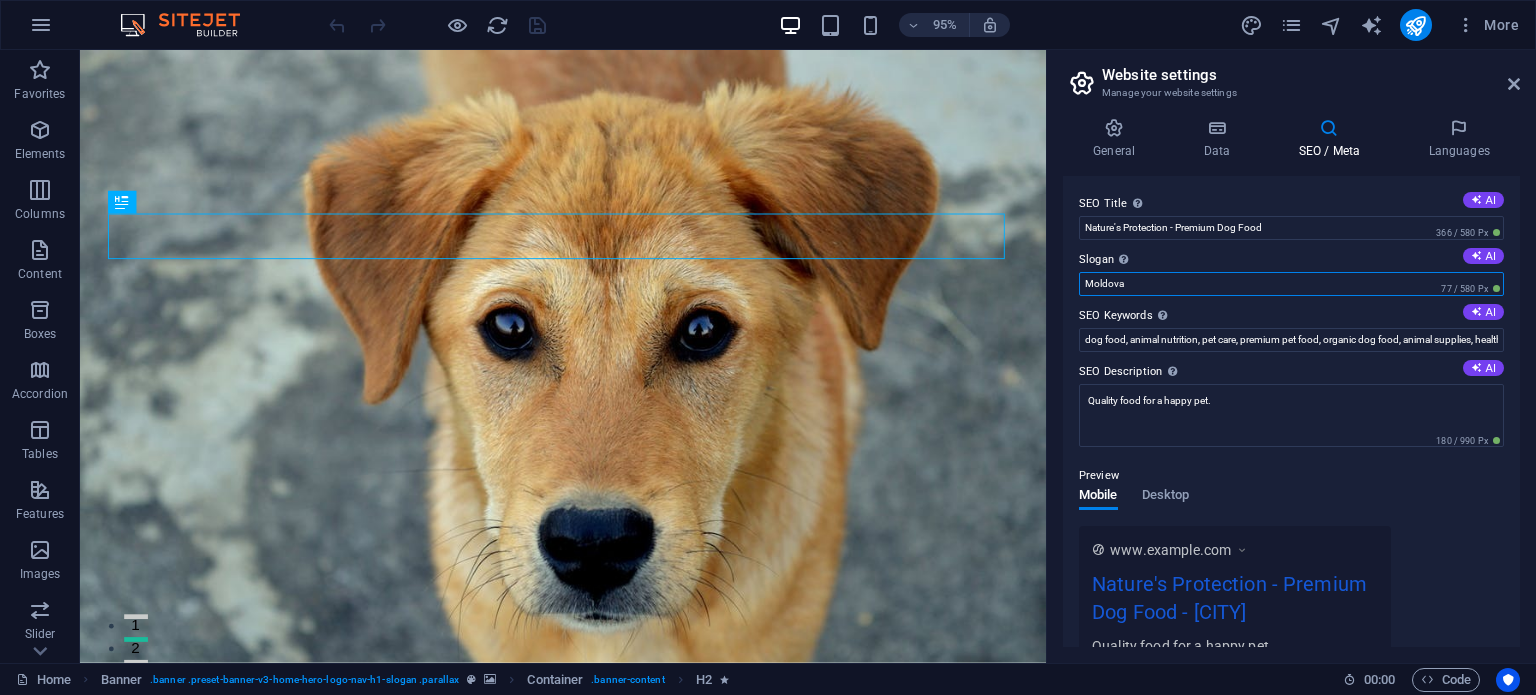 type on "Moldova" 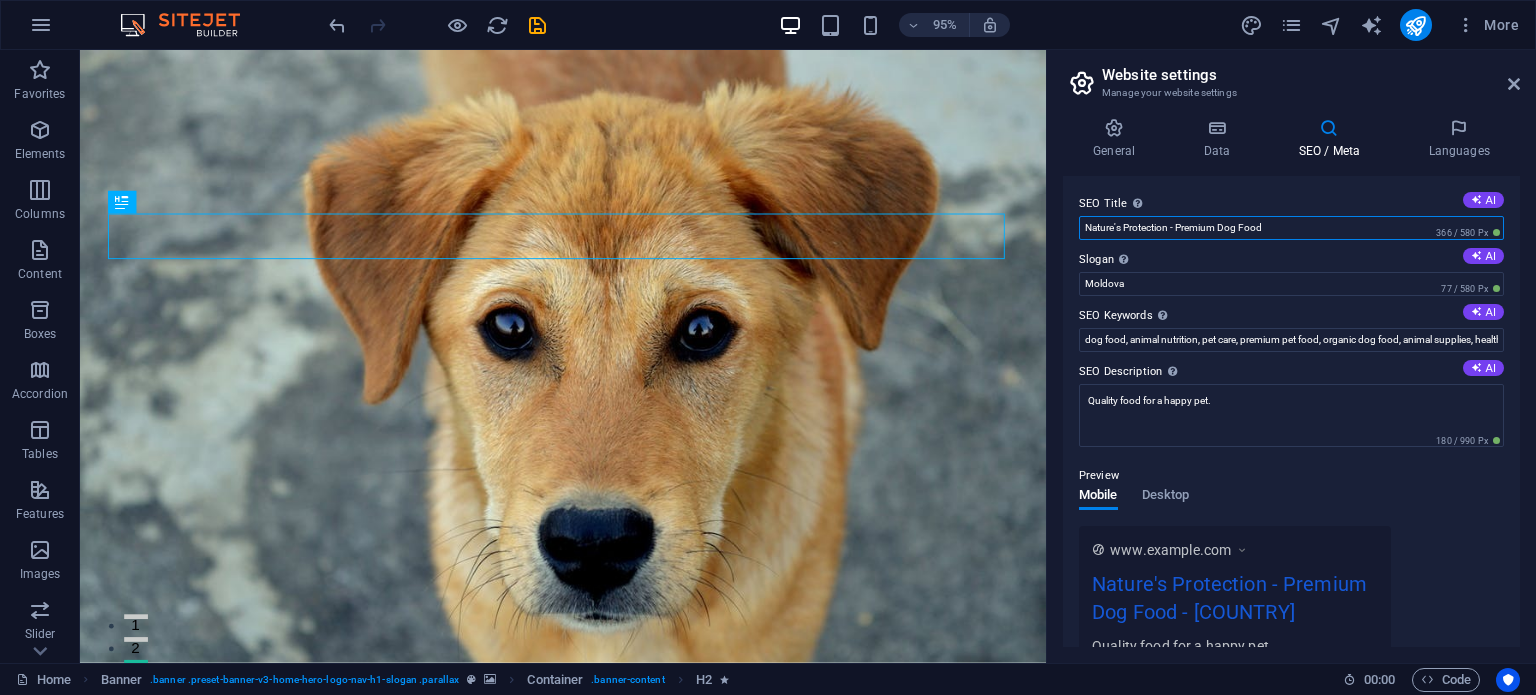 click on "Nature's Protection - Premium Dog Food" at bounding box center [1291, 228] 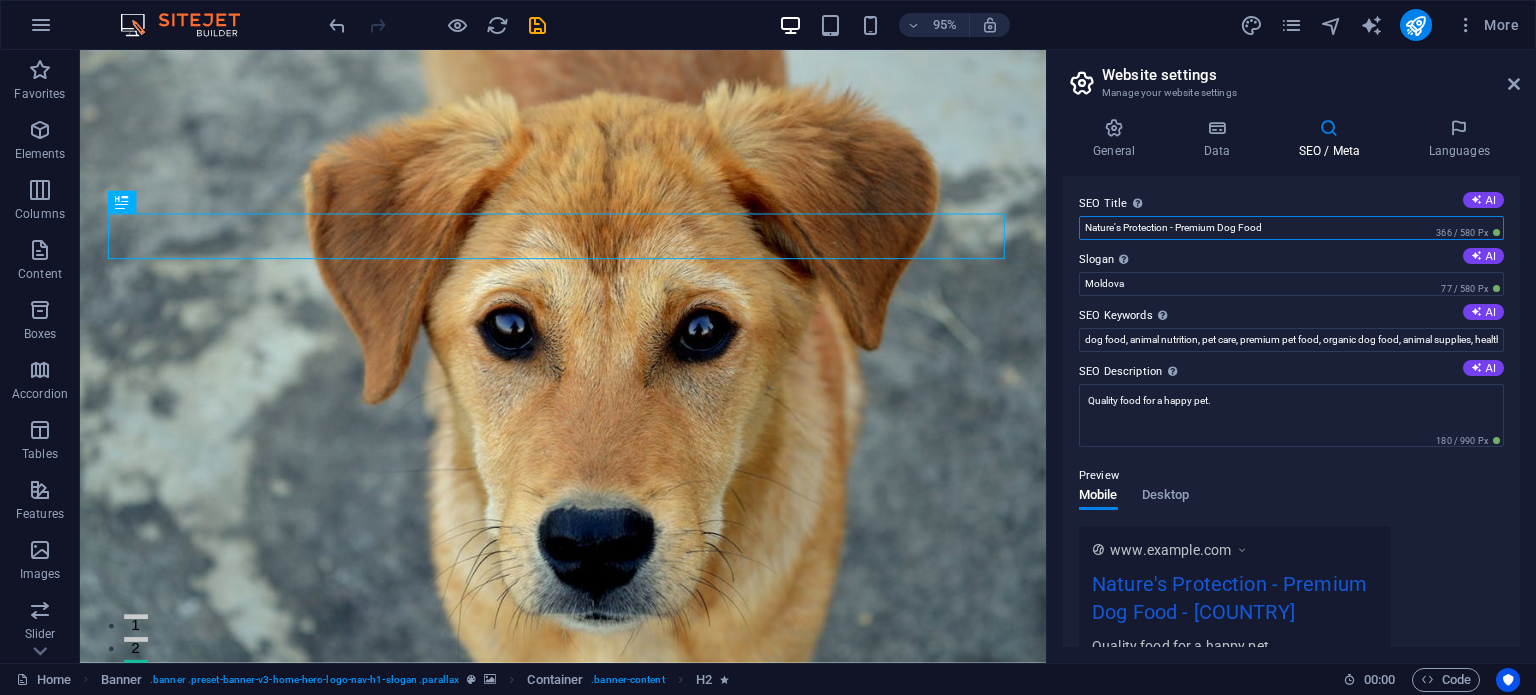 drag, startPoint x: 1272, startPoint y: 227, endPoint x: 1179, endPoint y: 229, distance: 93.0215 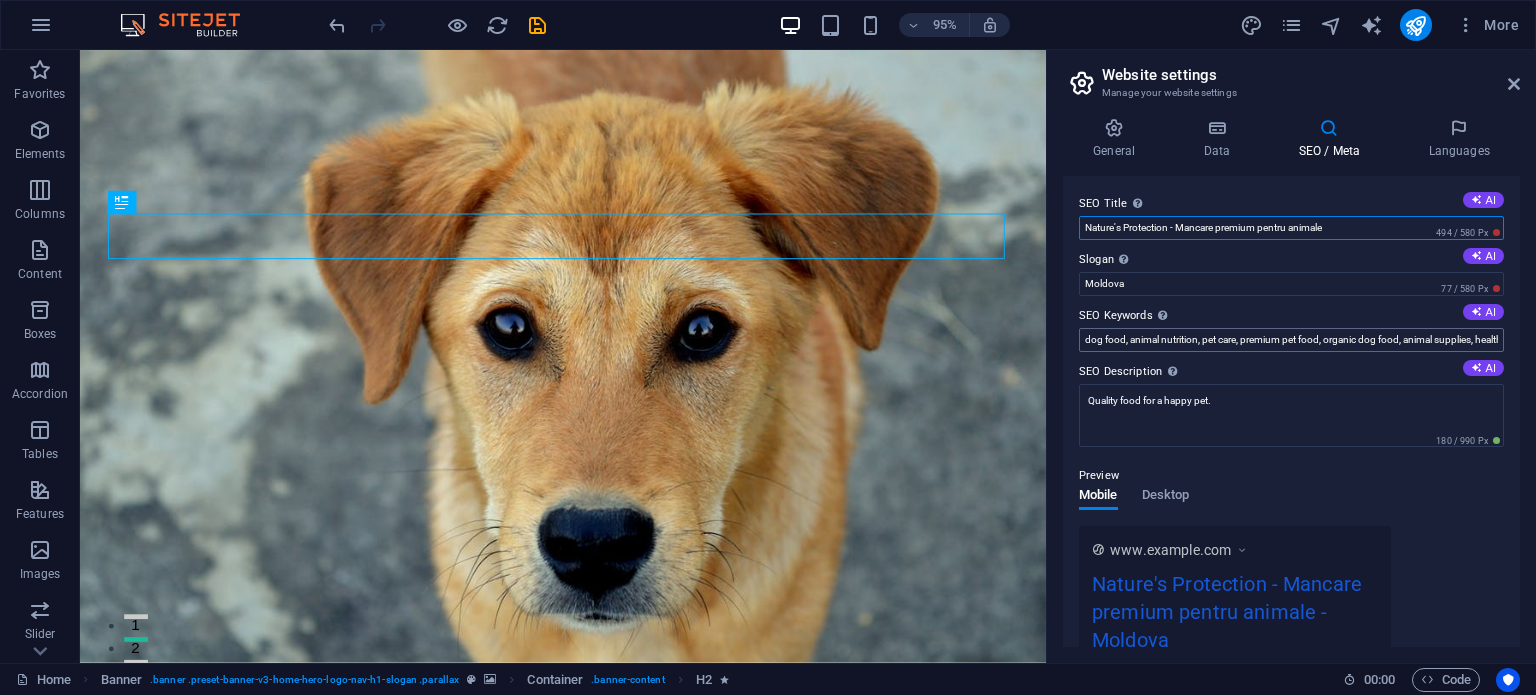 type on "Nature's Protection - Mancare premium pentru animale" 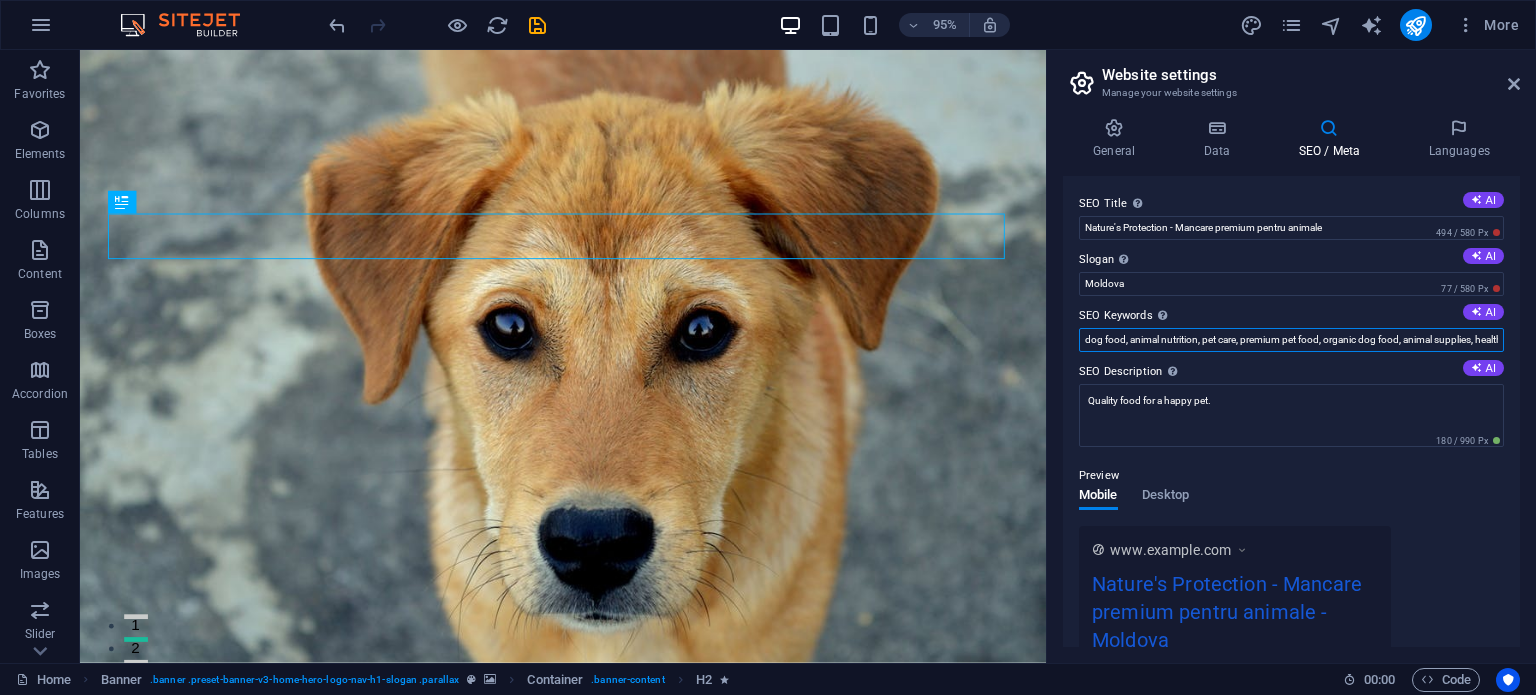 click on "dog food, animal nutrition, pet care, premium pet food, organic dog food, animal supplies, healthy pets, natural ingredients" at bounding box center (1291, 340) 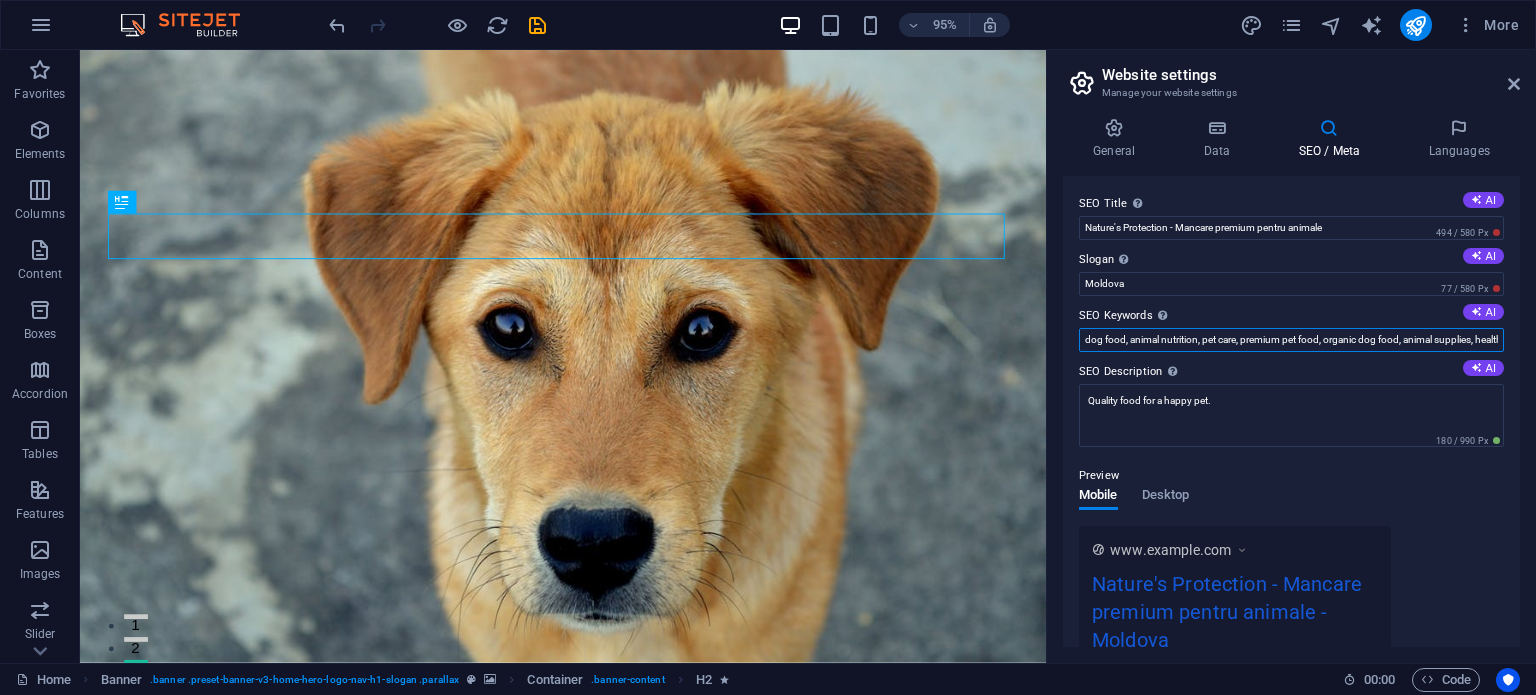 scroll, scrollTop: 319, scrollLeft: 0, axis: vertical 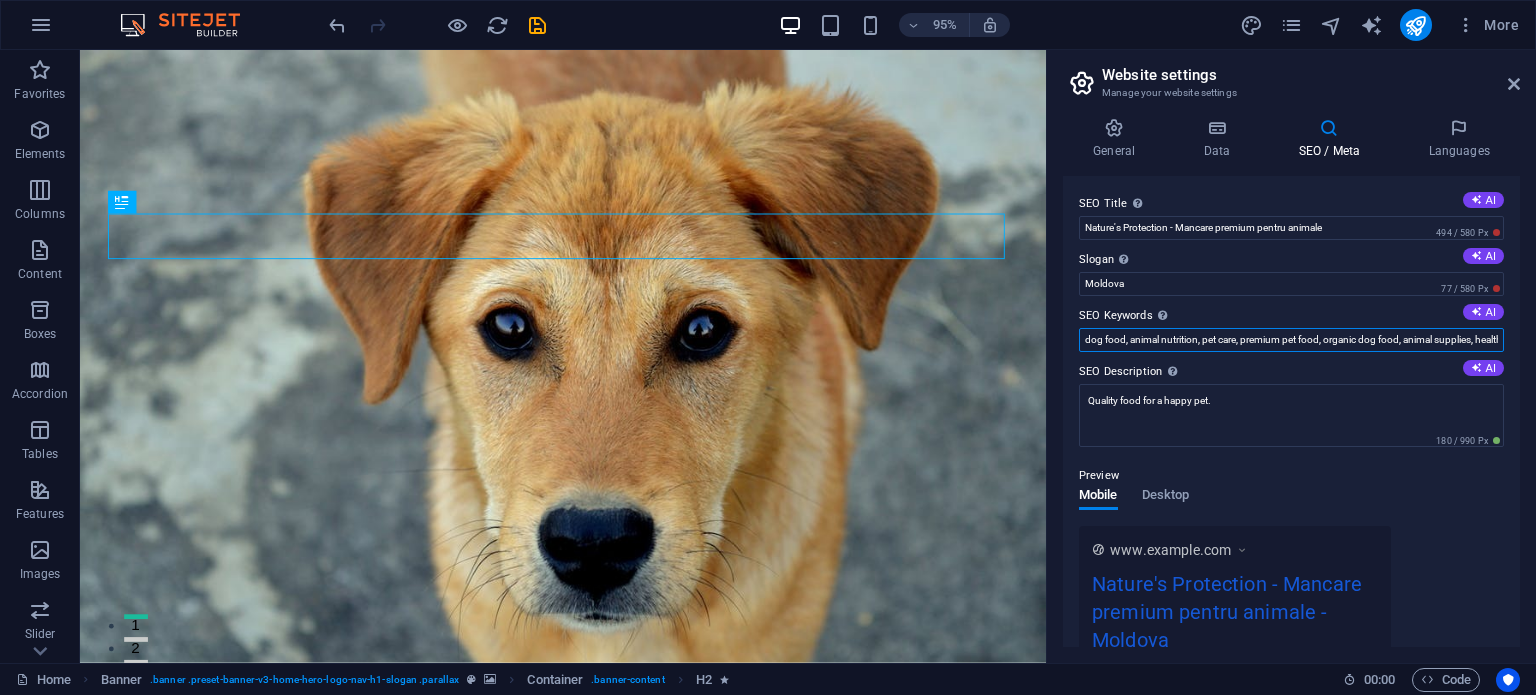 click on "dog food, animal nutrition, pet care, premium pet food, organic dog food, animal supplies, healthy pets, natural ingredients" at bounding box center (1291, 340) 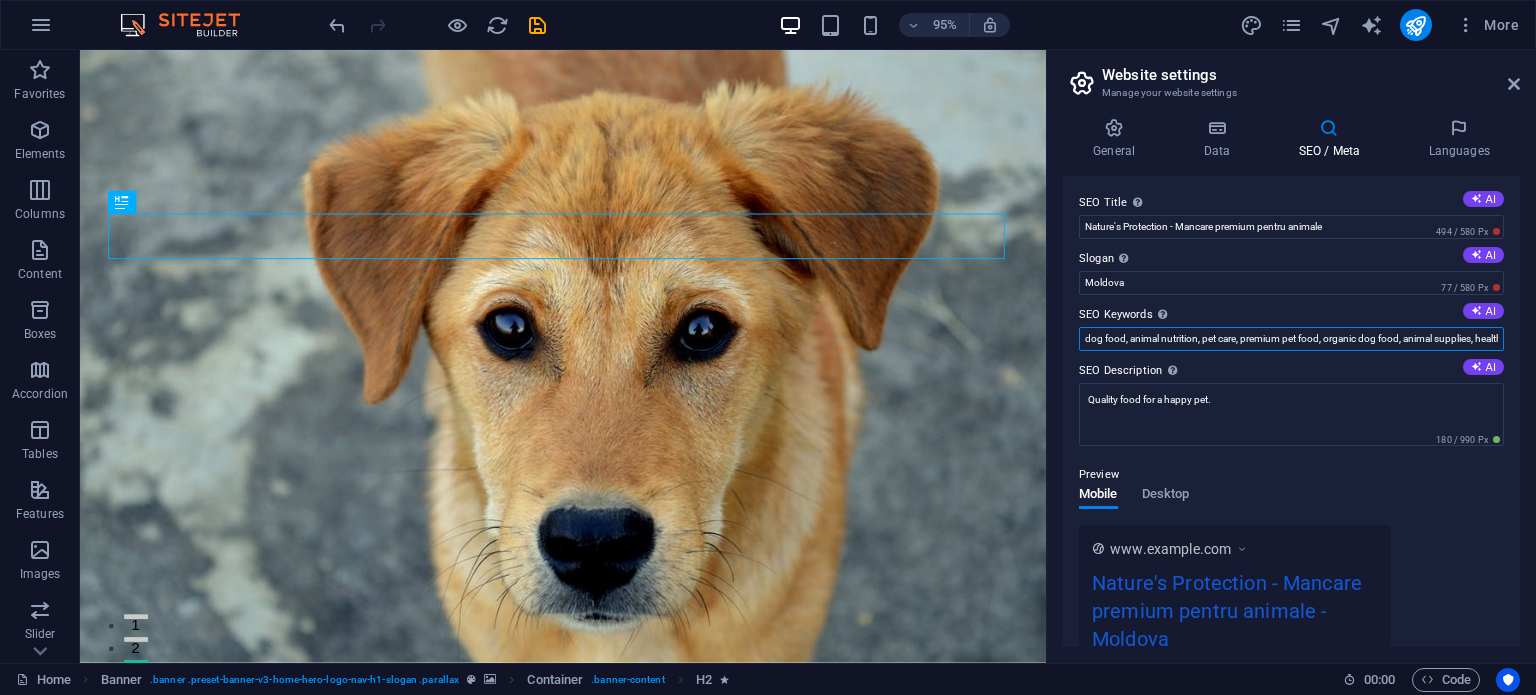 scroll, scrollTop: 0, scrollLeft: 0, axis: both 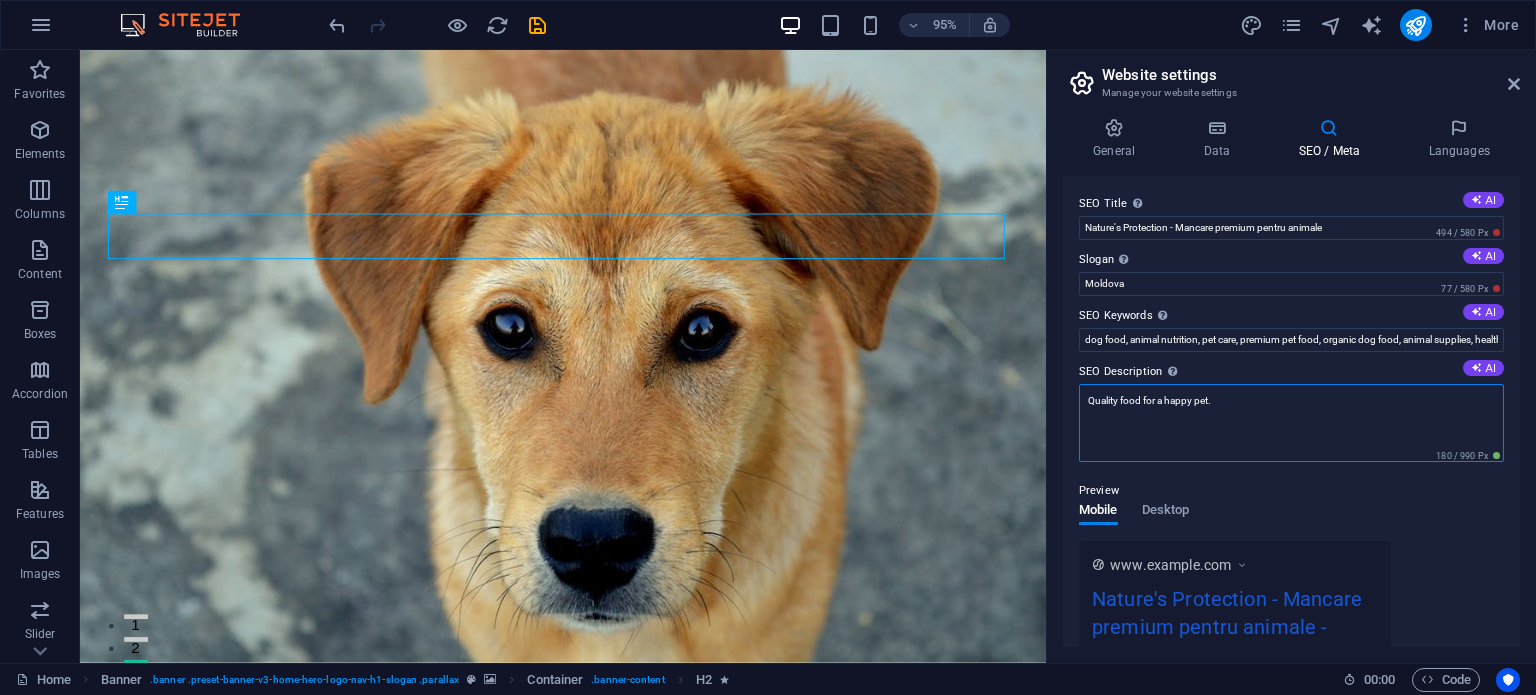 drag, startPoint x: 1229, startPoint y: 403, endPoint x: 1072, endPoint y: 405, distance: 157.01274 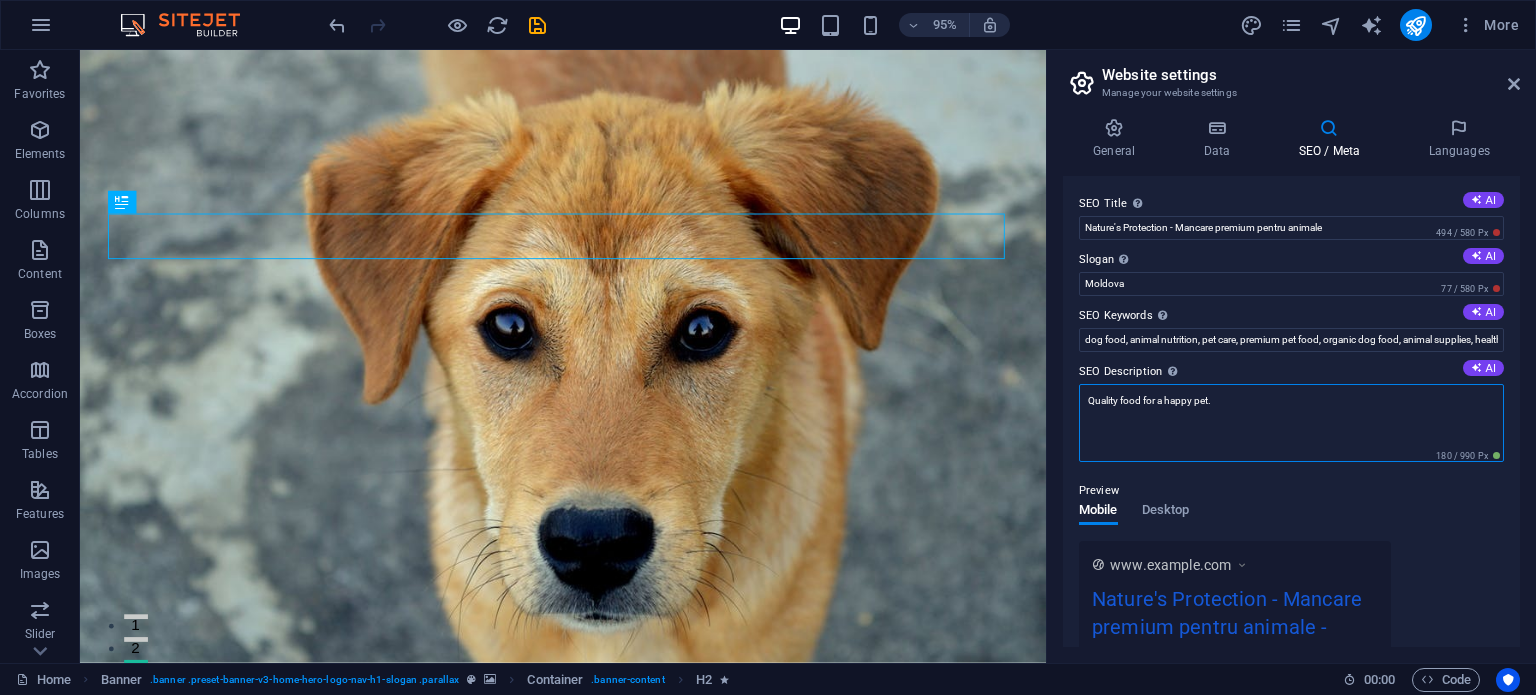 click on "SEO Title The title of your website - make it something that stands out in search engine results. AI Nature's Protection - Mancare premium pentru animale 494 / 580 Px Slogan The slogan of your website. AI Moldova 77 / 580 Px SEO Keywords Comma-separated list of keywords representing your website. AI dog food, animal nutrition, pet care, premium pet food, organic dog food, animal supplies, healthy pets, natural ingredients SEO Description Describe the contents of your website - this is crucial for search engines and SEO! AI Quality food for a happy pet. 180 / 990 Px Preview Mobile Desktop www.example.com Nature's Protection - Mancare premium pentru animale - Moldova Quality food for a happy pet. Settings Noindex Instruct search engines to exclude this website from search results. Responsive Determine whether the website should be responsive based on screen resolution. Meta tags Google Analytics ID Google Maps API key" at bounding box center [1291, 411] 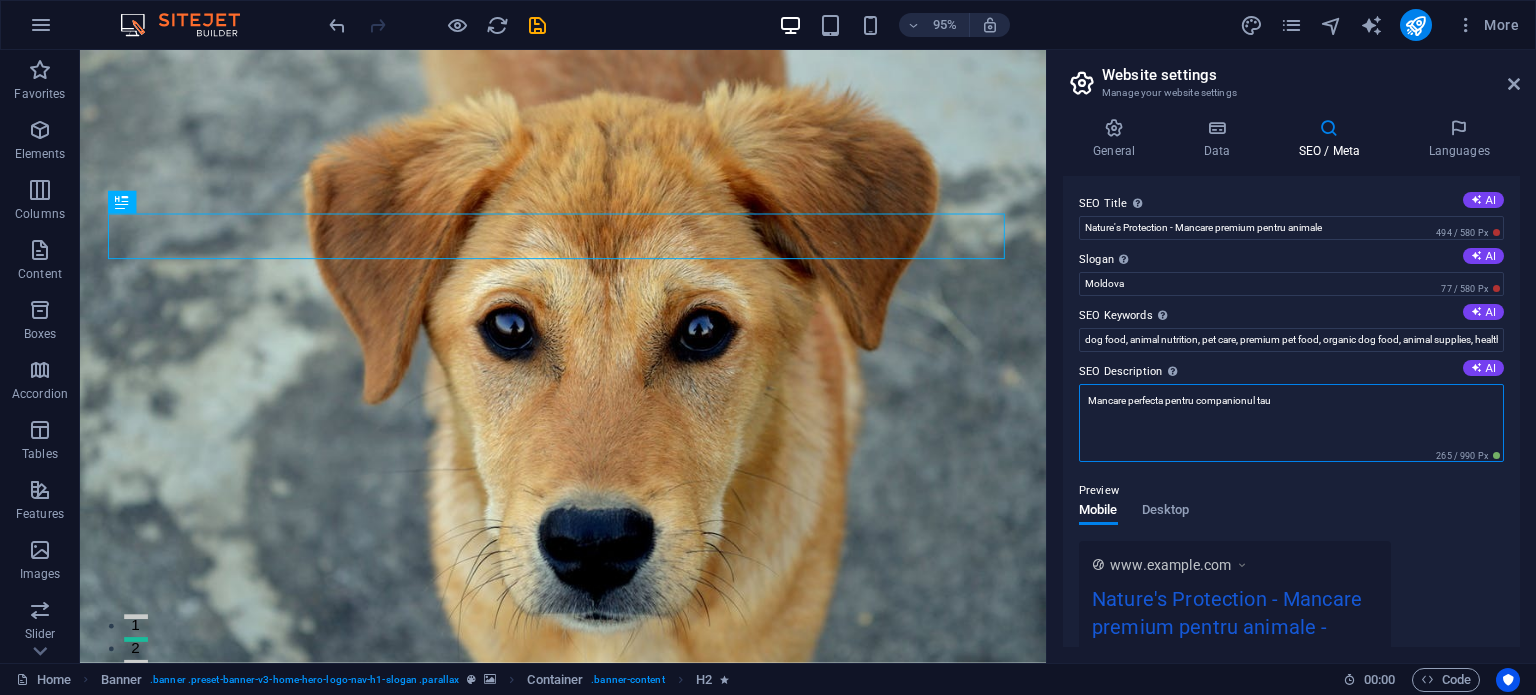scroll, scrollTop: 333, scrollLeft: 0, axis: vertical 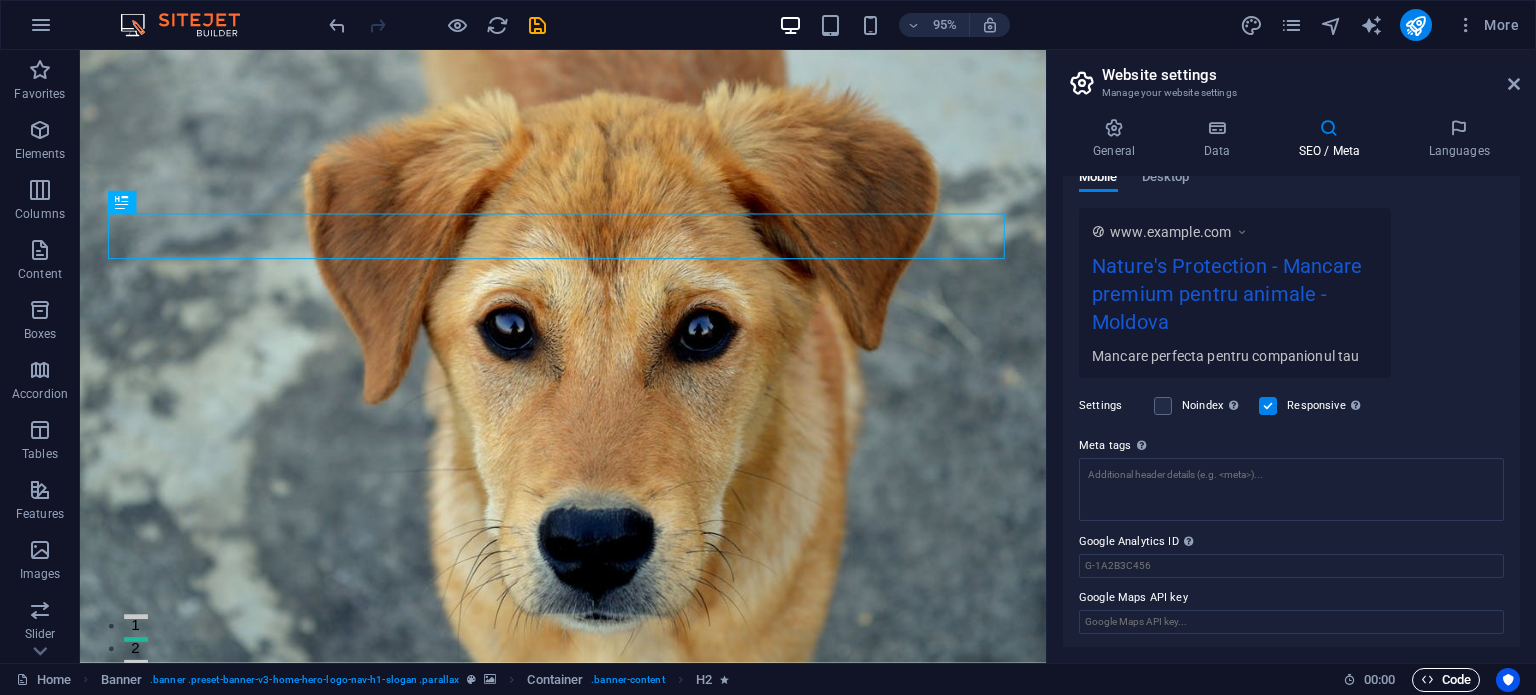 type on "Mancare perfecta pentru companionul tau" 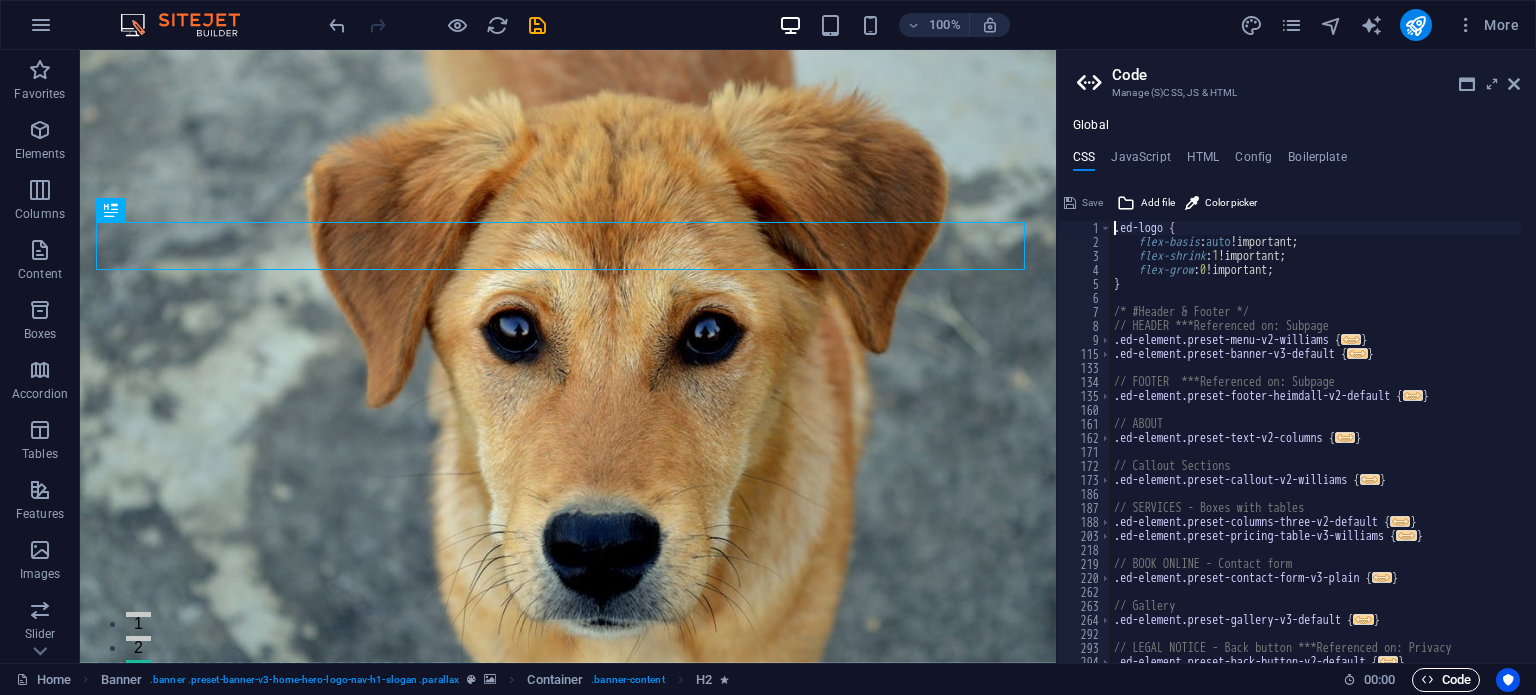 click on "Code" at bounding box center [1446, 680] 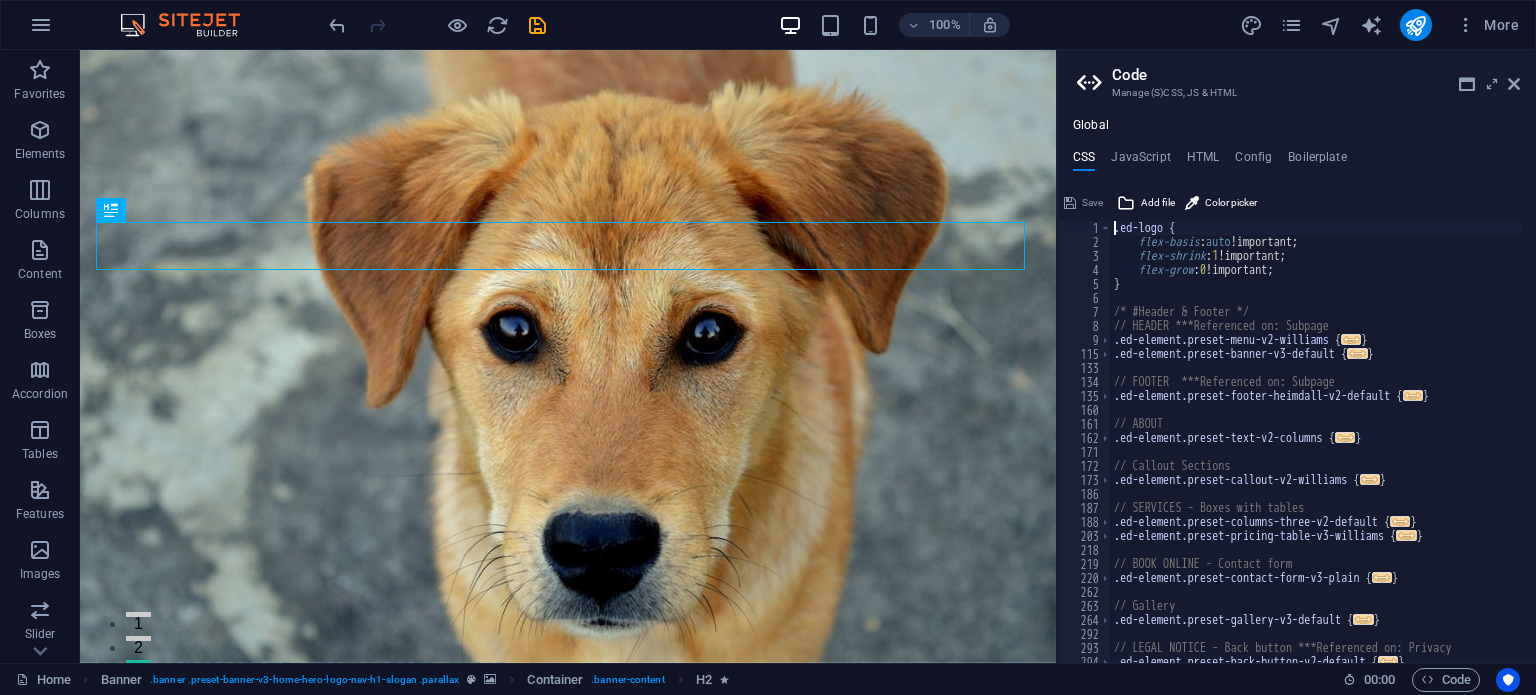 click at bounding box center [1092, 83] 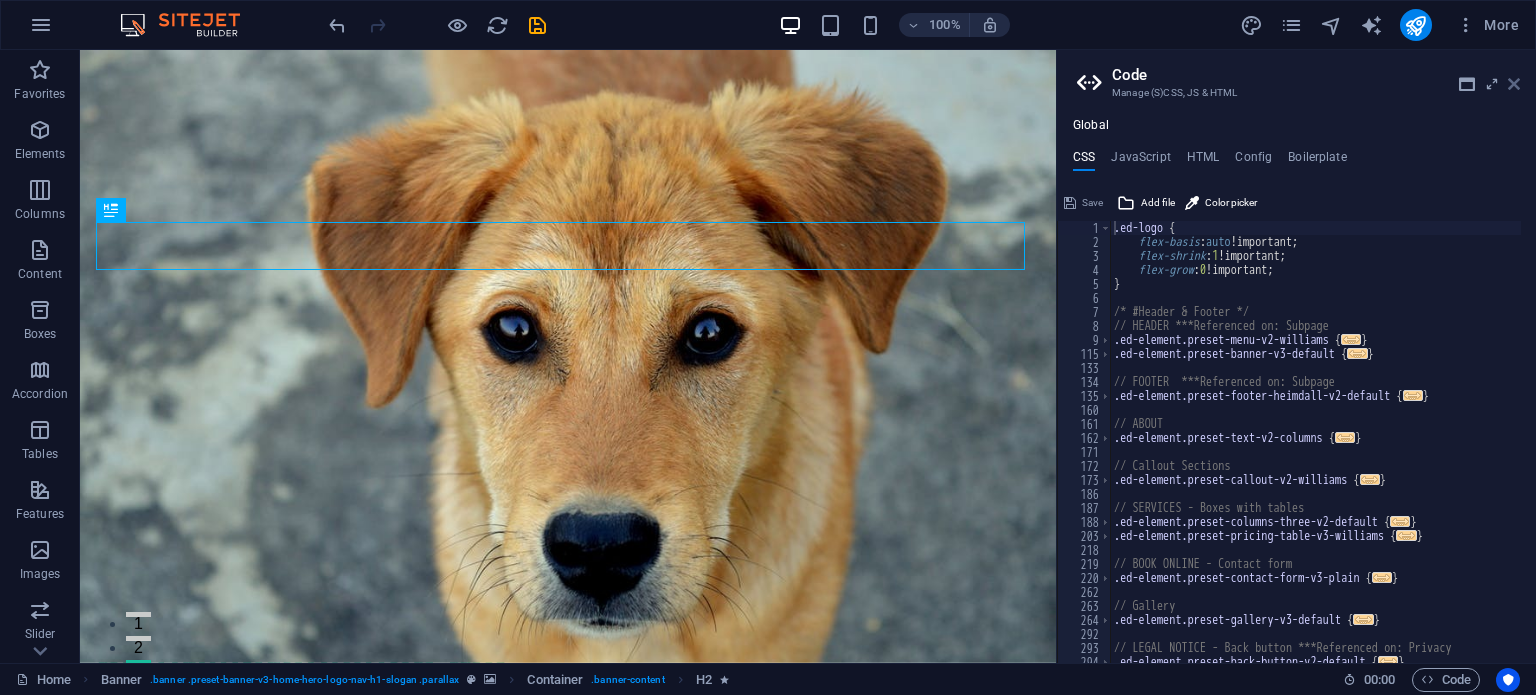 click at bounding box center [1514, 84] 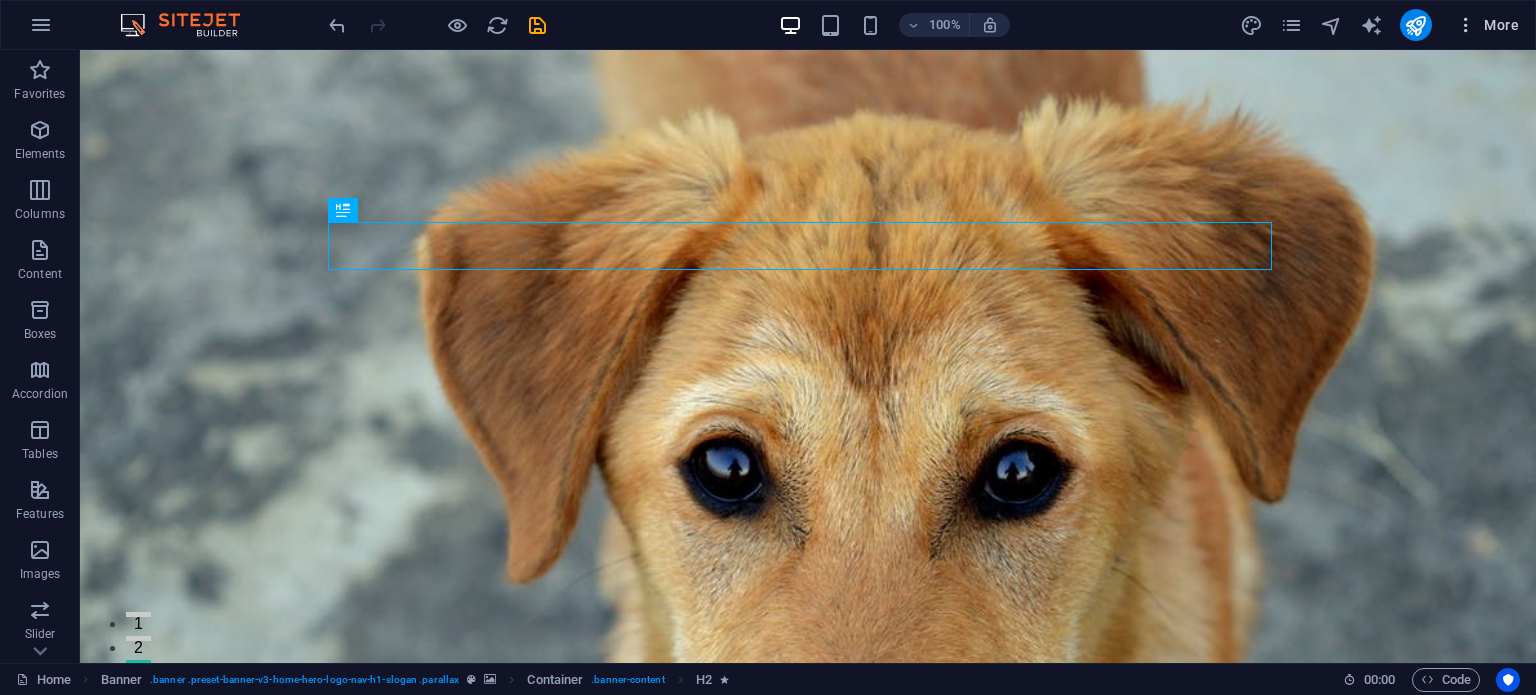click on "More" at bounding box center (1487, 25) 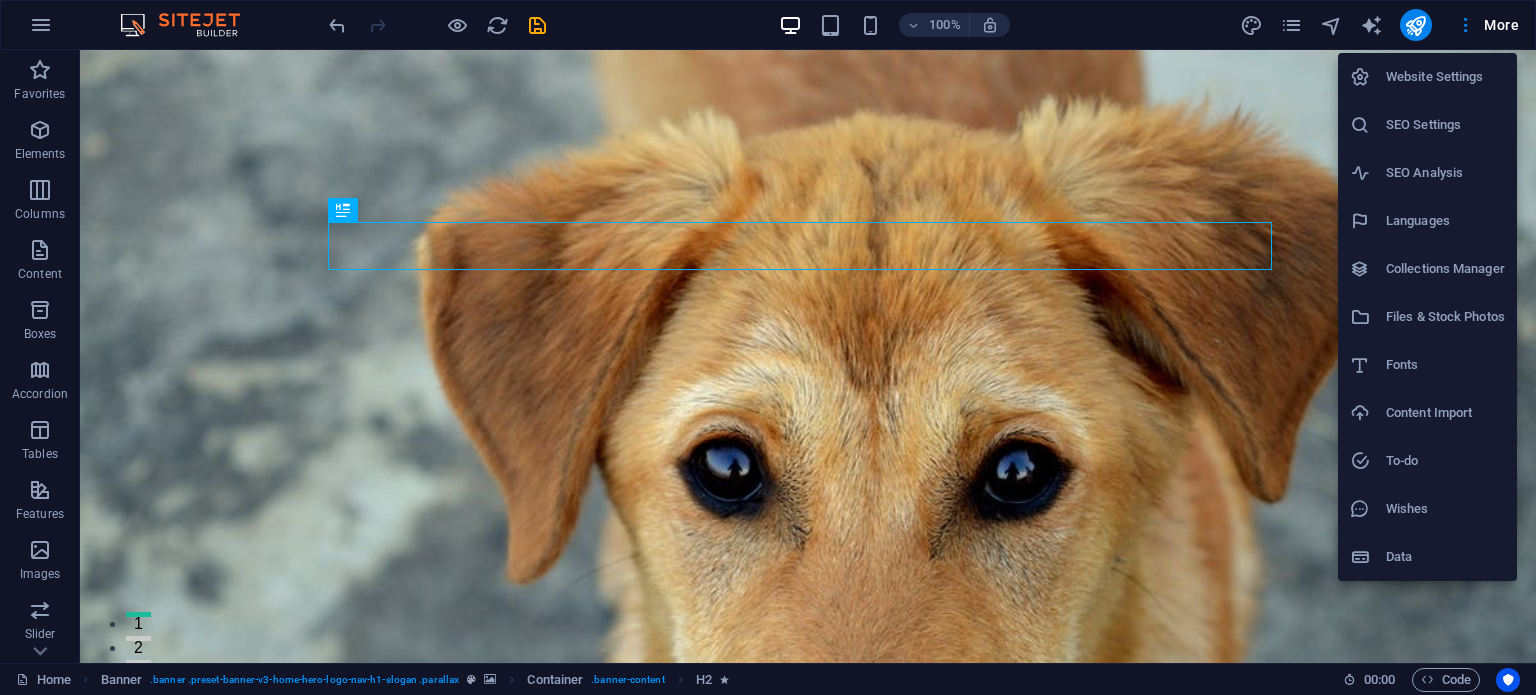 click on "Languages" at bounding box center [1445, 221] 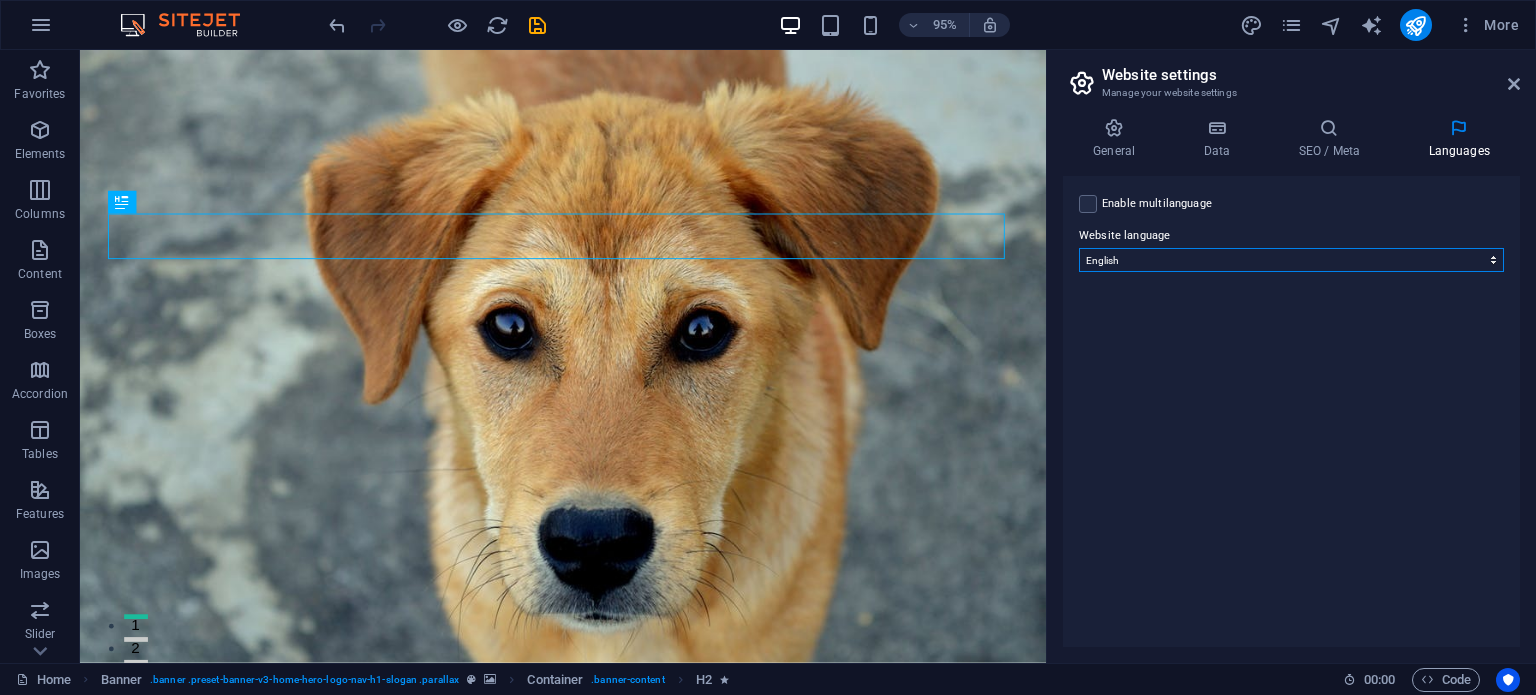 click on "Abkhazian Afar Afrikaans Akan Albanian Amharic Arabic Aragonese Armenian Assamese Avaric Avestan Aymara Azerbaijani Bambara Bashkir Basque Belarusian Bengali Bihari languages Bislama Bokmål Bosnian Breton Bulgarian Burmese Catalan Central Khmer Chamorro Chechen Chinese Church Slavic Chuvash Cornish Corsican Cree Croatian Czech Danish Dutch Dzongkha English Esperanto Estonian Ewe Faroese Farsi (Persian) Fijian Finnish French Fulah Gaelic Galician Ganda Georgian German Greek Greenlandic Guaraní Gujarati Haitian Creole Hausa Hebrew Herero Hindi Hiri Motu Hungarian Icelandic Ido Igbo Indonesian Interlingua Interlingue Inuktitut Inupiaq Irish Italian Japanese Javanese Kannada Kanuri Kashmiri Kazakh Kikuyu Kinyarwanda Komi Kongo Korean Kurdish Kwanyama Kyrgyz Lao Latin Latvian Limburgish Lingala Lithuanian Luba-Katanga Luxembourgish Macedonian Malagasy Malay Malayalam Maldivian Maltese Manx Maori Marathi Marshallese Mongolian Nauru Navajo Ndonga Nepali North Ndebele Northern Sami Norwegian Norwegian Nynorsk Nuosu" at bounding box center [1291, 260] 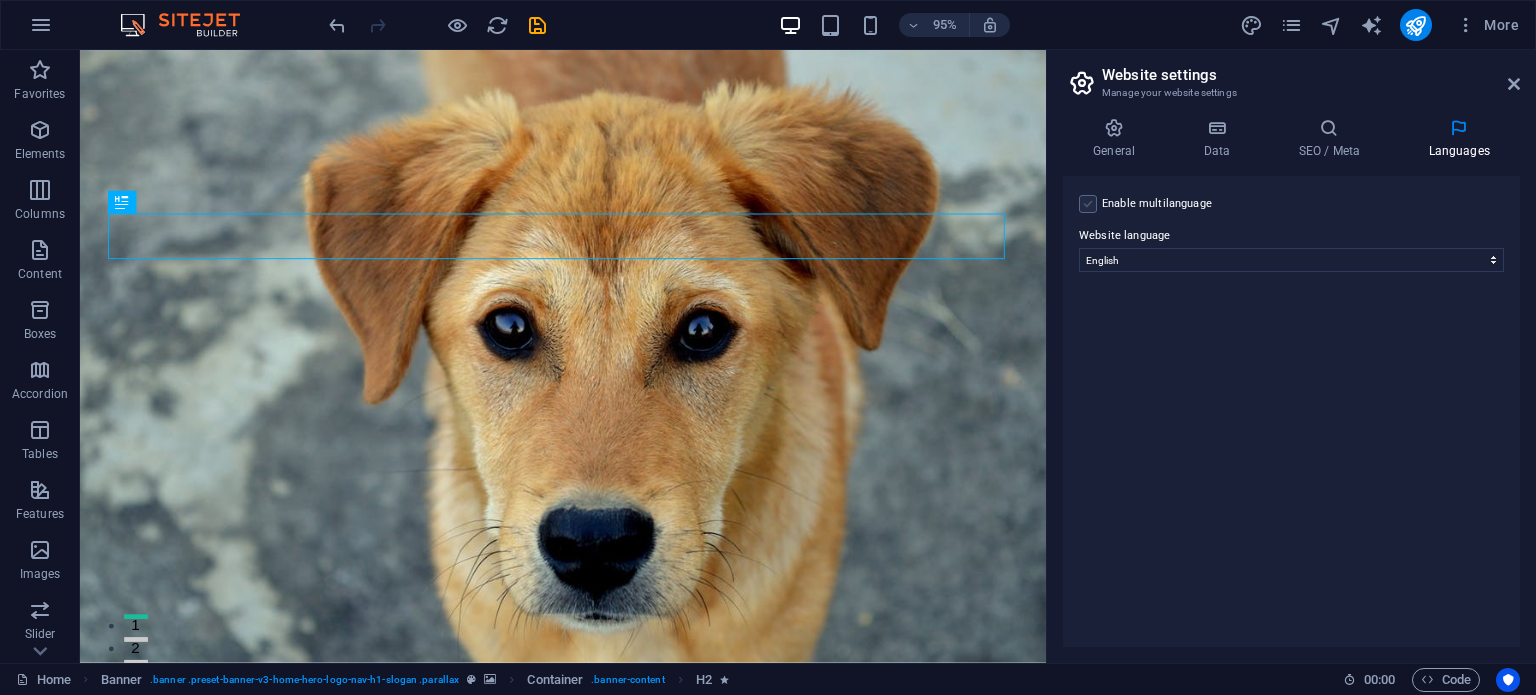 click at bounding box center [1088, 204] 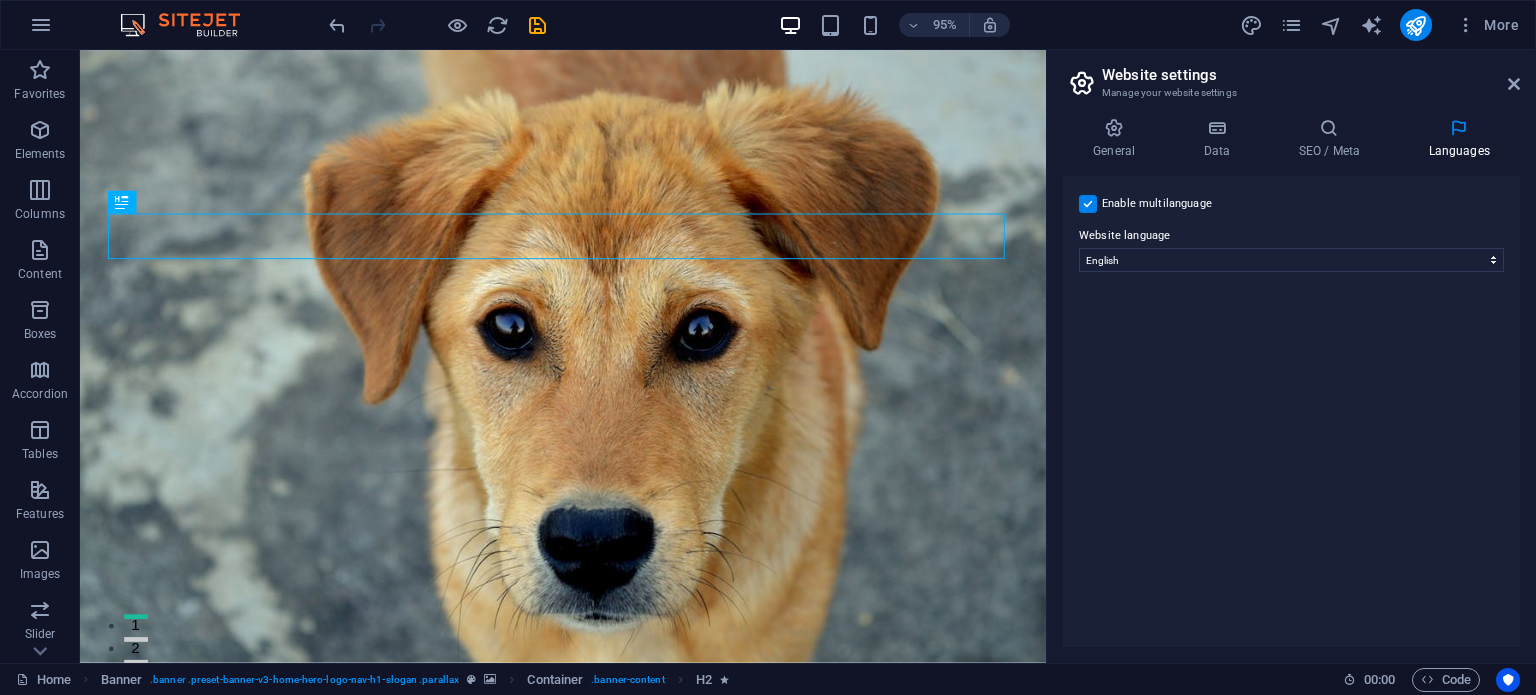 select 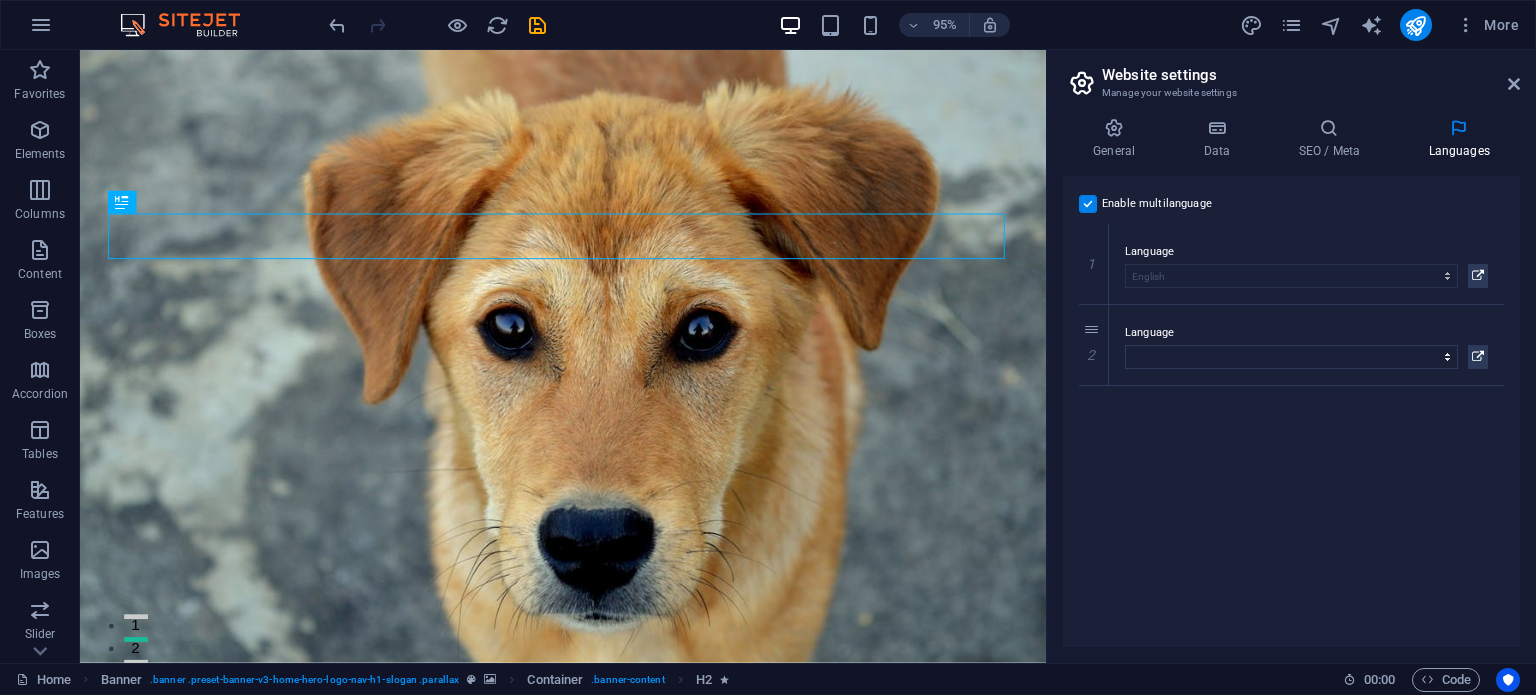 click at bounding box center [1088, 204] 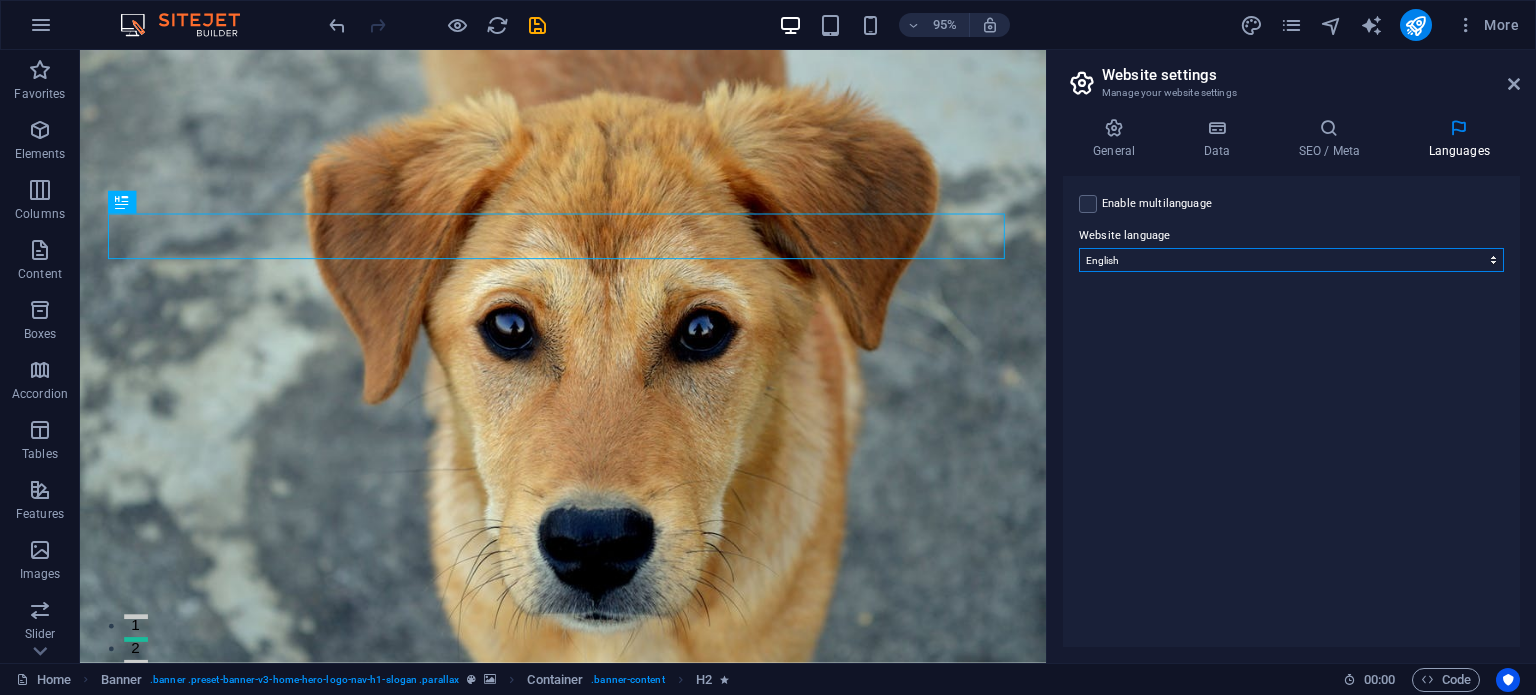 click on "Abkhazian Afar Afrikaans Akan Albanian Amharic Arabic Aragonese Armenian Assamese Avaric Avestan Aymara Azerbaijani Bambara Bashkir Basque Belarusian Bengali Bihari languages Bislama Bokmål Bosnian Breton Bulgarian Burmese Catalan Central Khmer Chamorro Chechen Chinese Church Slavic Chuvash Cornish Corsican Cree Croatian Czech Danish Dutch Dzongkha English Esperanto Estonian Ewe Faroese Farsi (Persian) Fijian Finnish French Fulah Gaelic Galician Ganda Georgian German Greek Greenlandic Guaraní Gujarati Haitian Creole Hausa Hebrew Herero Hindi Hiri Motu Hungarian Icelandic Ido Igbo Indonesian Interlingua Interlingue Inuktitut Inupiaq Irish Italian Japanese Javanese Kannada Kanuri Kashmiri Kazakh Kikuyu Kinyarwanda Komi Kongo Korean Kurdish Kwanyama Kyrgyz Lao Latin Latvian Limburgish Lingala Lithuanian Luba-Katanga Luxembourgish Macedonian Malagasy Malay Malayalam Maldivian Maltese Manx Maori Marathi Marshallese Mongolian Nauru Navajo Ndonga Nepali North Ndebele Northern Sami Norwegian Norwegian Nynorsk Nuosu" at bounding box center [1291, 260] 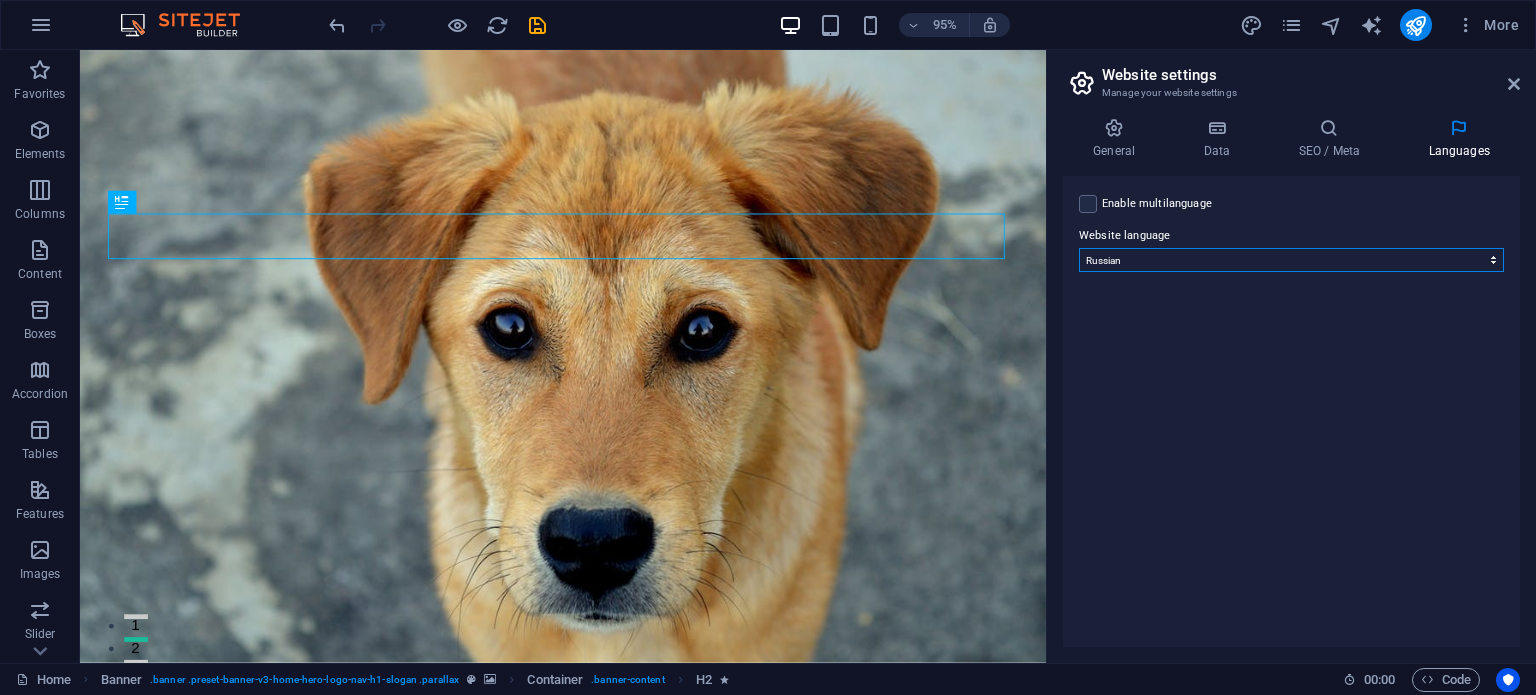 click on "Abkhazian Afar Afrikaans Akan Albanian Amharic Arabic Aragonese Armenian Assamese Avaric Avestan Aymara Azerbaijani Bambara Bashkir Basque Belarusian Bengali Bihari languages Bislama Bokmål Bosnian Breton Bulgarian Burmese Catalan Central Khmer Chamorro Chechen Chinese Church Slavic Chuvash Cornish Corsican Cree Croatian Czech Danish Dutch Dzongkha English Esperanto Estonian Ewe Faroese Farsi (Persian) Fijian Finnish French Fulah Gaelic Galician Ganda Georgian German Greek Greenlandic Guaraní Gujarati Haitian Creole Hausa Hebrew Herero Hindi Hiri Motu Hungarian Icelandic Ido Igbo Indonesian Interlingua Interlingue Inuktitut Inupiaq Irish Italian Japanese Javanese Kannada Kanuri Kashmiri Kazakh Kikuyu Kinyarwanda Komi Kongo Korean Kurdish Kwanyama Kyrgyz Lao Latin Latvian Limburgish Lingala Lithuanian Luba-Katanga Luxembourgish Macedonian Malagasy Malay Malayalam Maldivian Maltese Manx Maori Marathi Marshallese Mongolian Nauru Navajo Ndonga Nepali North Ndebele Northern Sami Norwegian Norwegian Nynorsk Nuosu" at bounding box center (1291, 260) 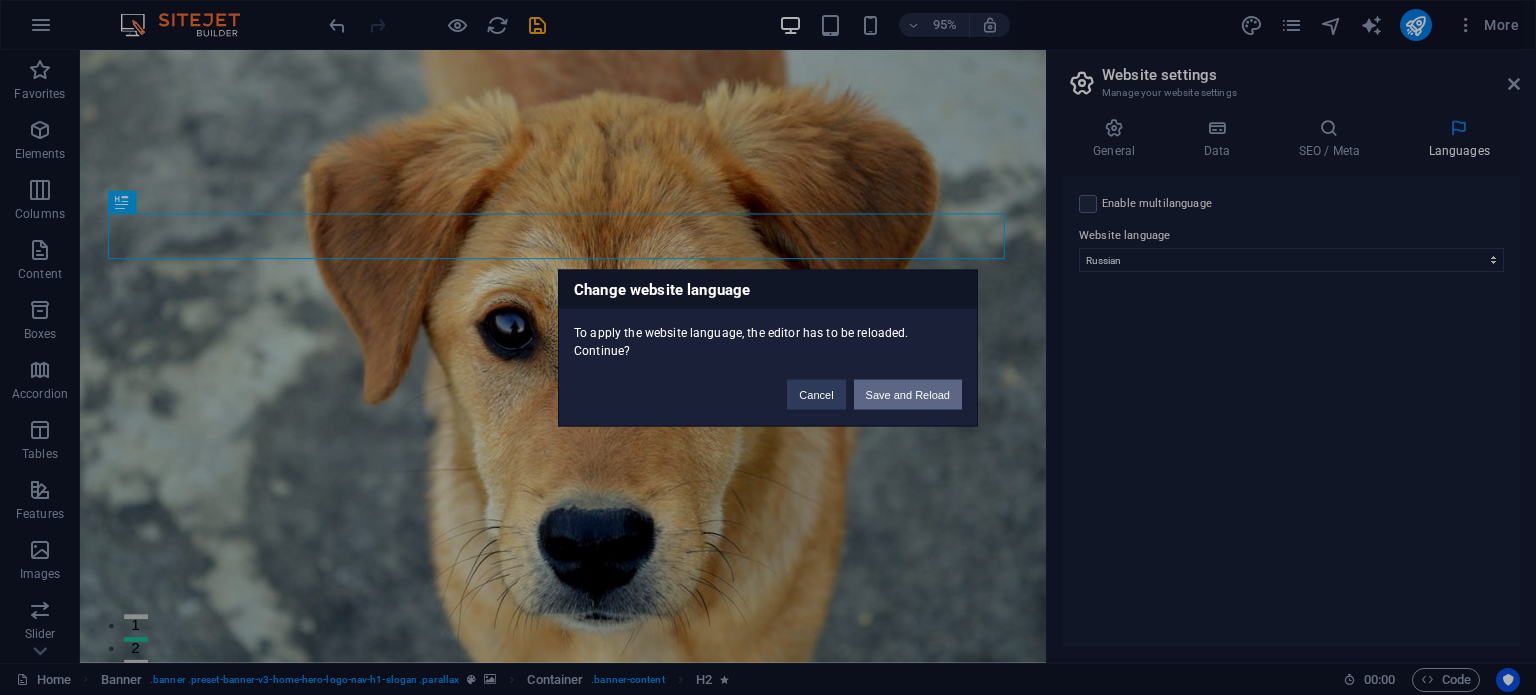 click on "Save and Reload" at bounding box center [908, 394] 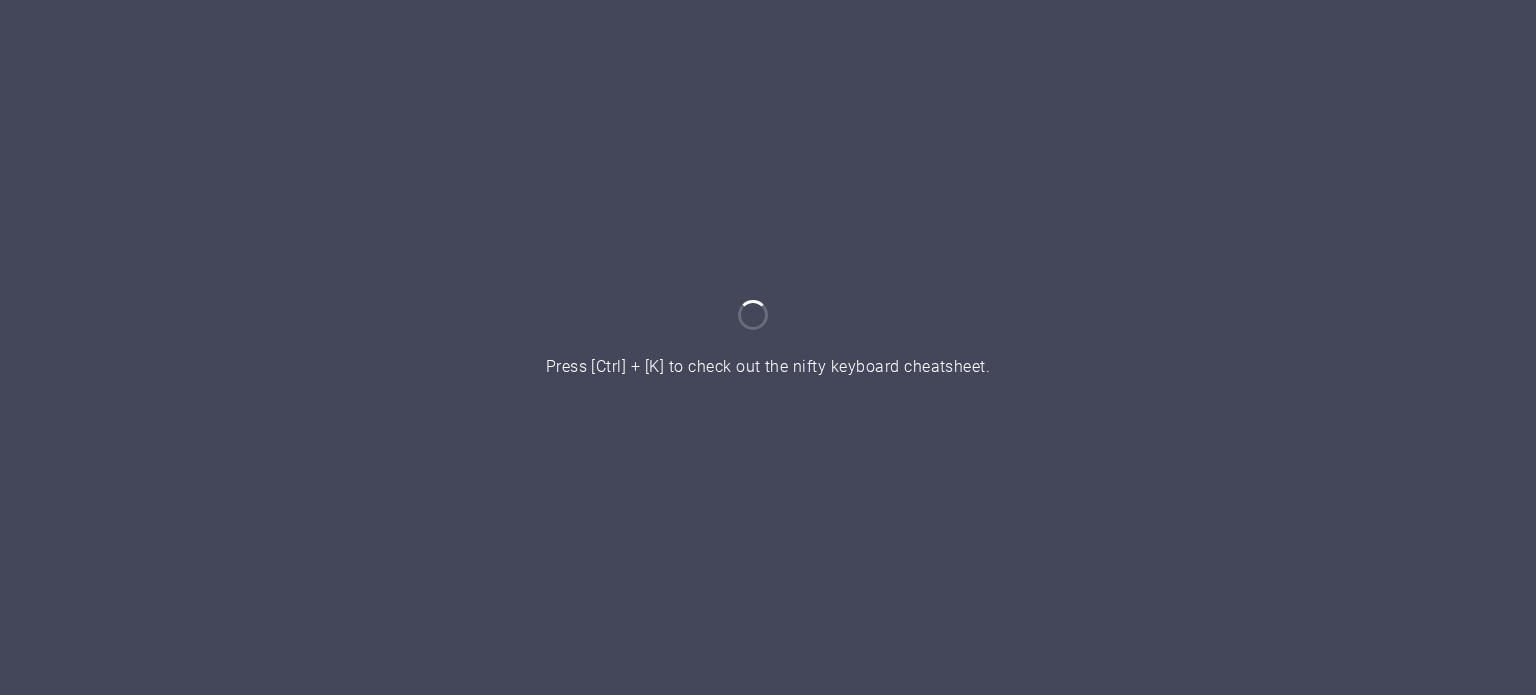 scroll, scrollTop: 0, scrollLeft: 0, axis: both 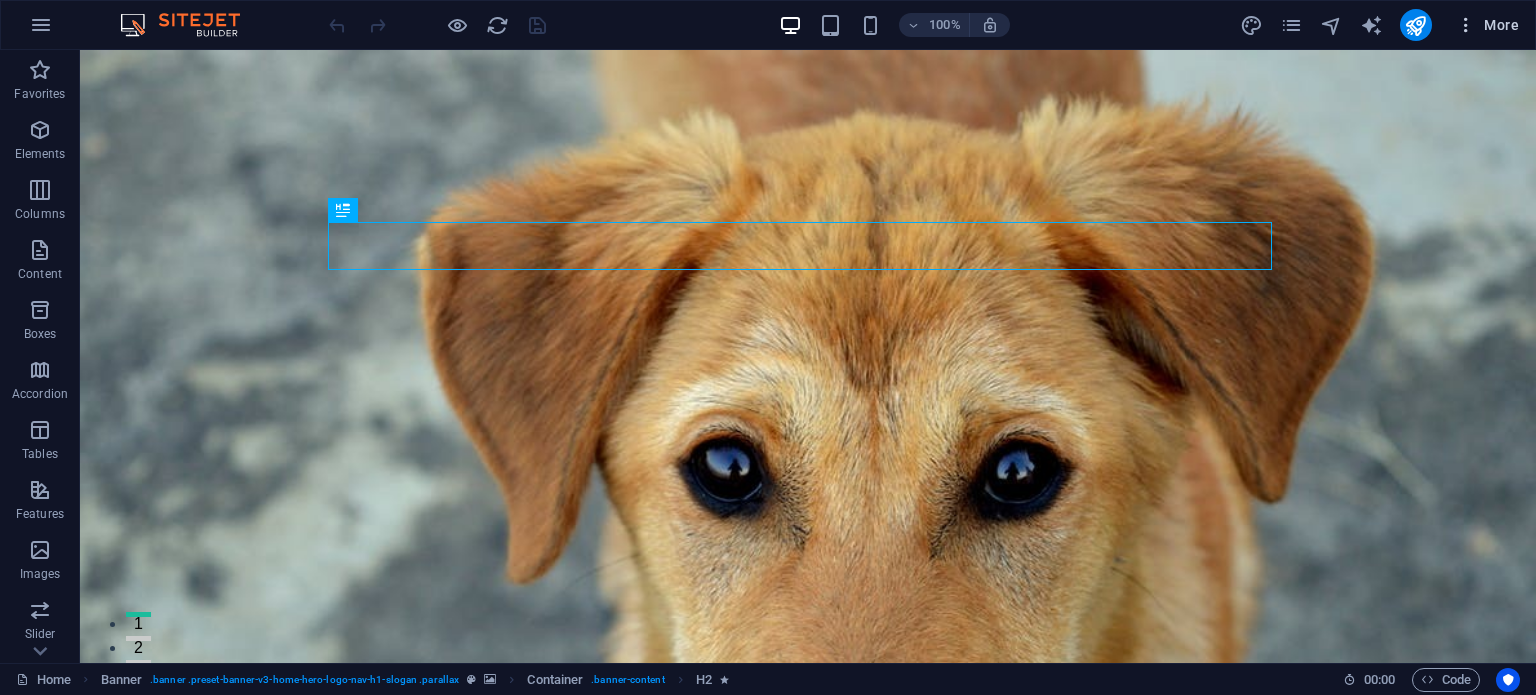 click on "More" at bounding box center [1487, 25] 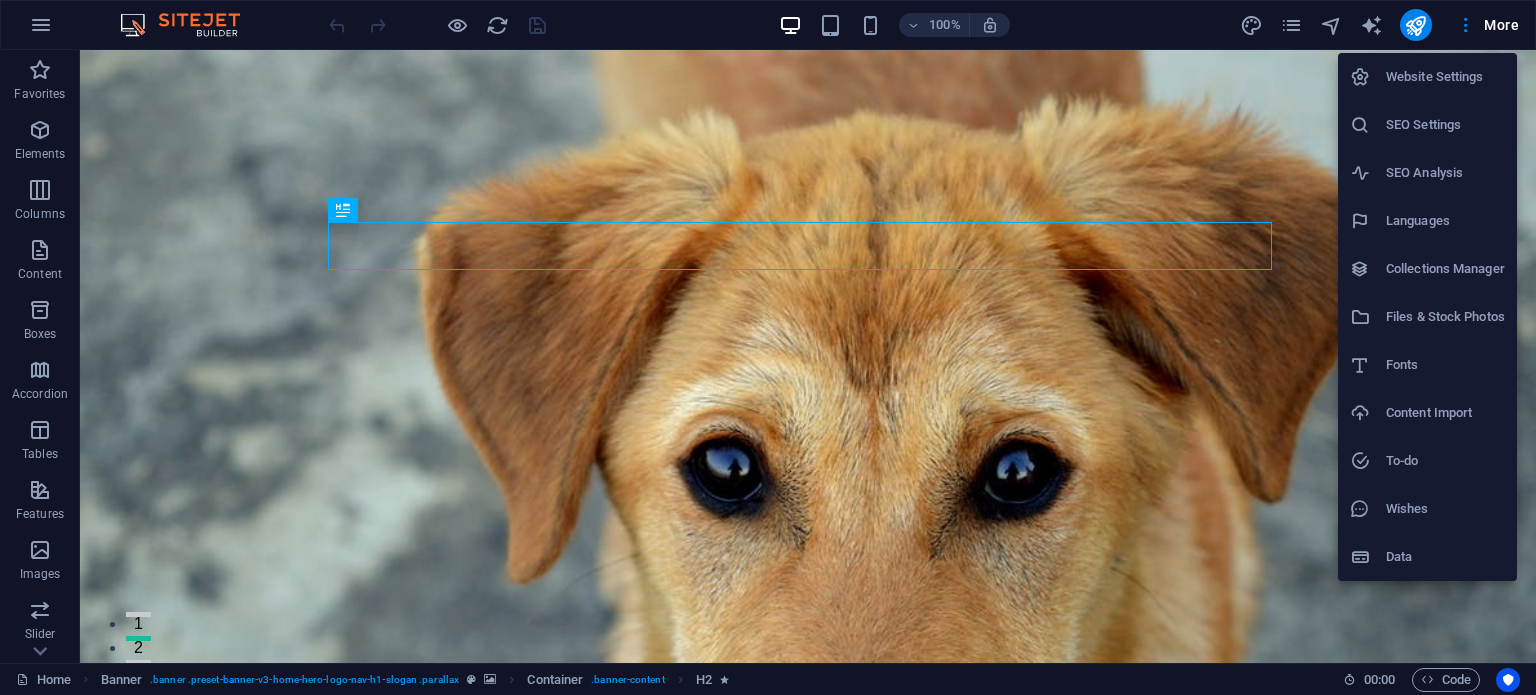 click on "Languages" at bounding box center [1445, 221] 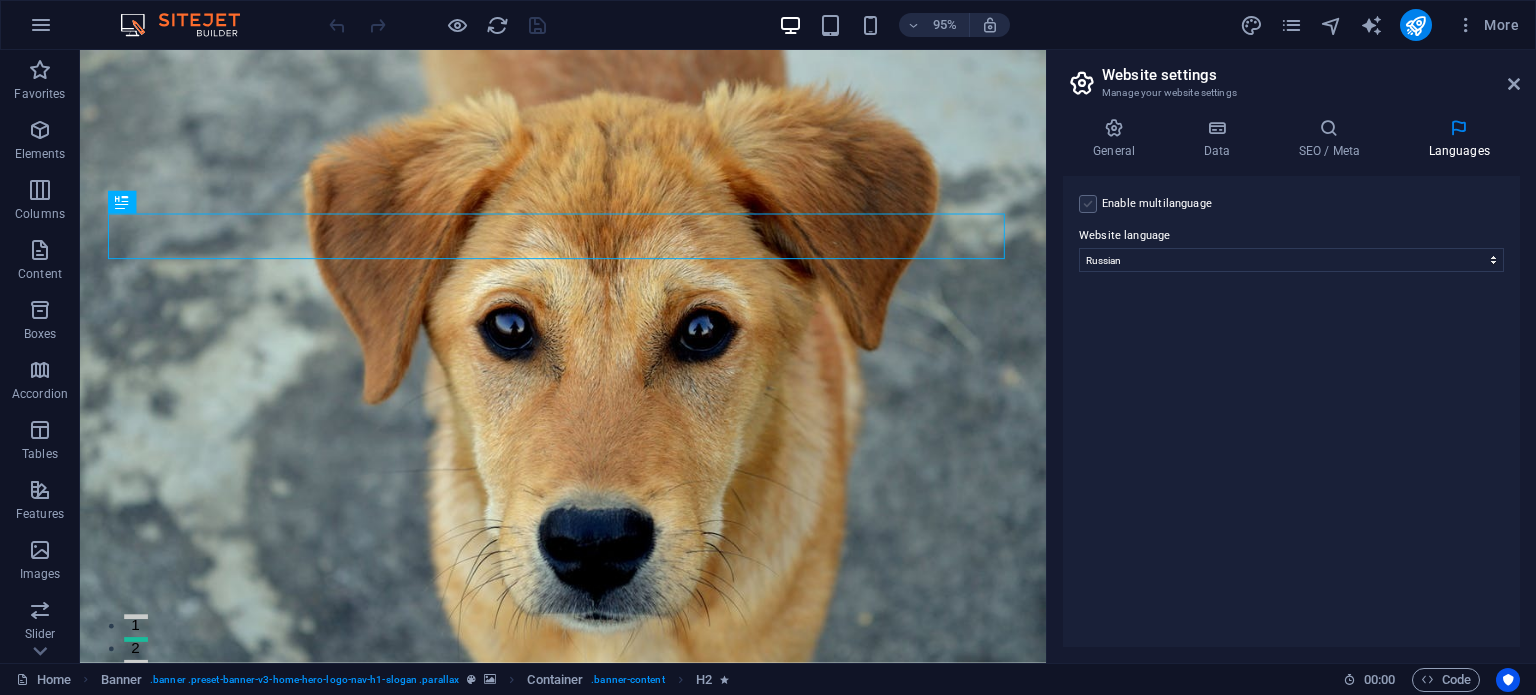 click at bounding box center (1088, 204) 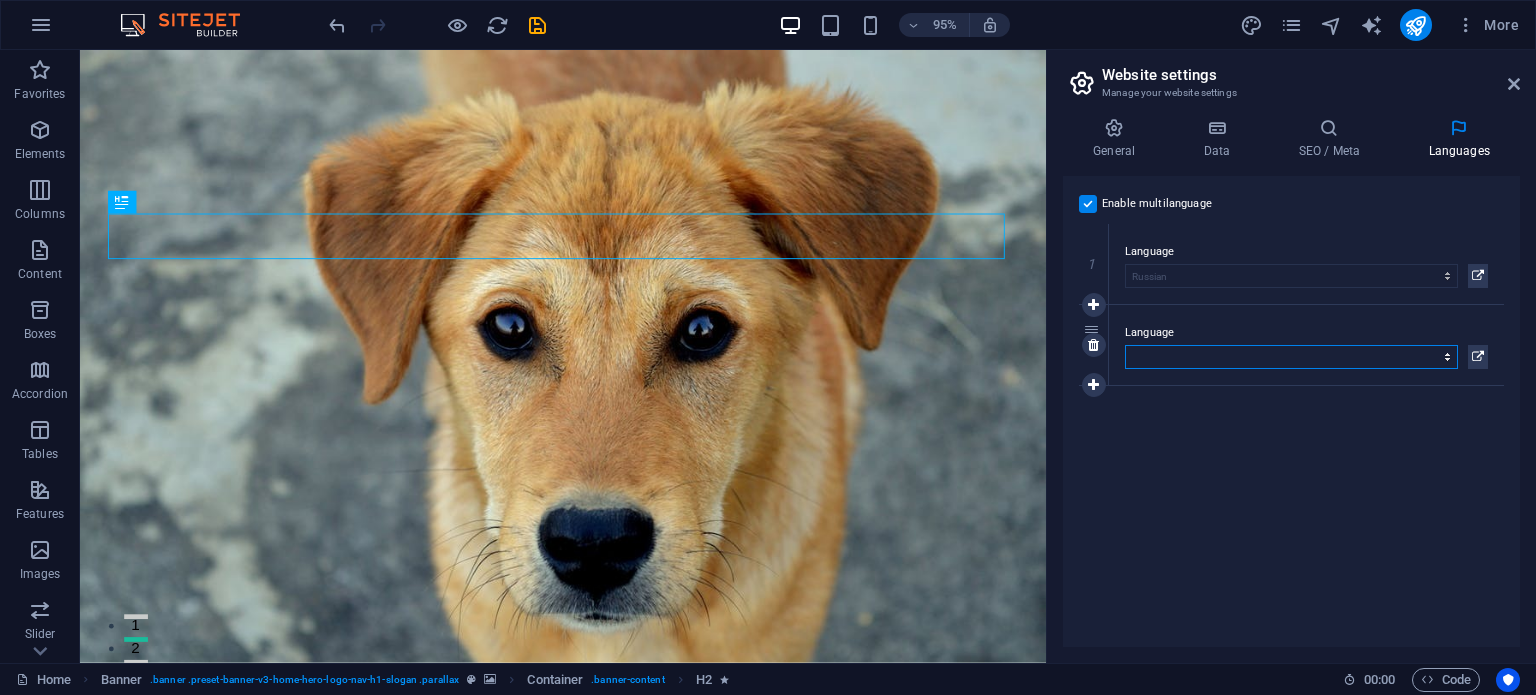 click on "Abkhazian Afar Afrikaans Akan Albanian Amharic Arabic Aragonese Armenian Assamese Avaric Avestan Aymara Azerbaijani Bambara Bashkir Basque Belarusian Bengali Bihari languages Bislama Bokmål Bosnian Breton Bulgarian Burmese Catalan Central Khmer Chamorro Chechen Chinese Church Slavic Chuvash Cornish Corsican Cree Croatian Czech Danish Dutch Dzongkha English Esperanto Estonian Ewe Faroese Farsi (Persian) Fijian Finnish French Fulah Gaelic Galician Ganda Georgian German Greek Greenlandic Guaraní Gujarati Haitian Creole Hausa Hebrew Herero Hindi Hiri Motu Hungarian Icelandic Ido Igbo Indonesian Interlingua Interlingue Inuktitut Inupiaq Irish Italian Japanese Javanese Kannada Kanuri Kashmiri Kazakh Kikuyu Kinyarwanda Komi Kongo Korean Kurdish Kwanyama Kyrgyz Lao Latin Latvian Limburgish Lingala Lithuanian Luba-Katanga Luxembourgish Macedonian Malagasy Malay Malayalam Maldivian Maltese Manx Maori Marathi Marshallese Mongolian Nauru Navajo Ndonga Nepali North Ndebele Northern Sami Norwegian Norwegian Nynorsk Nuosu" at bounding box center [1291, 357] 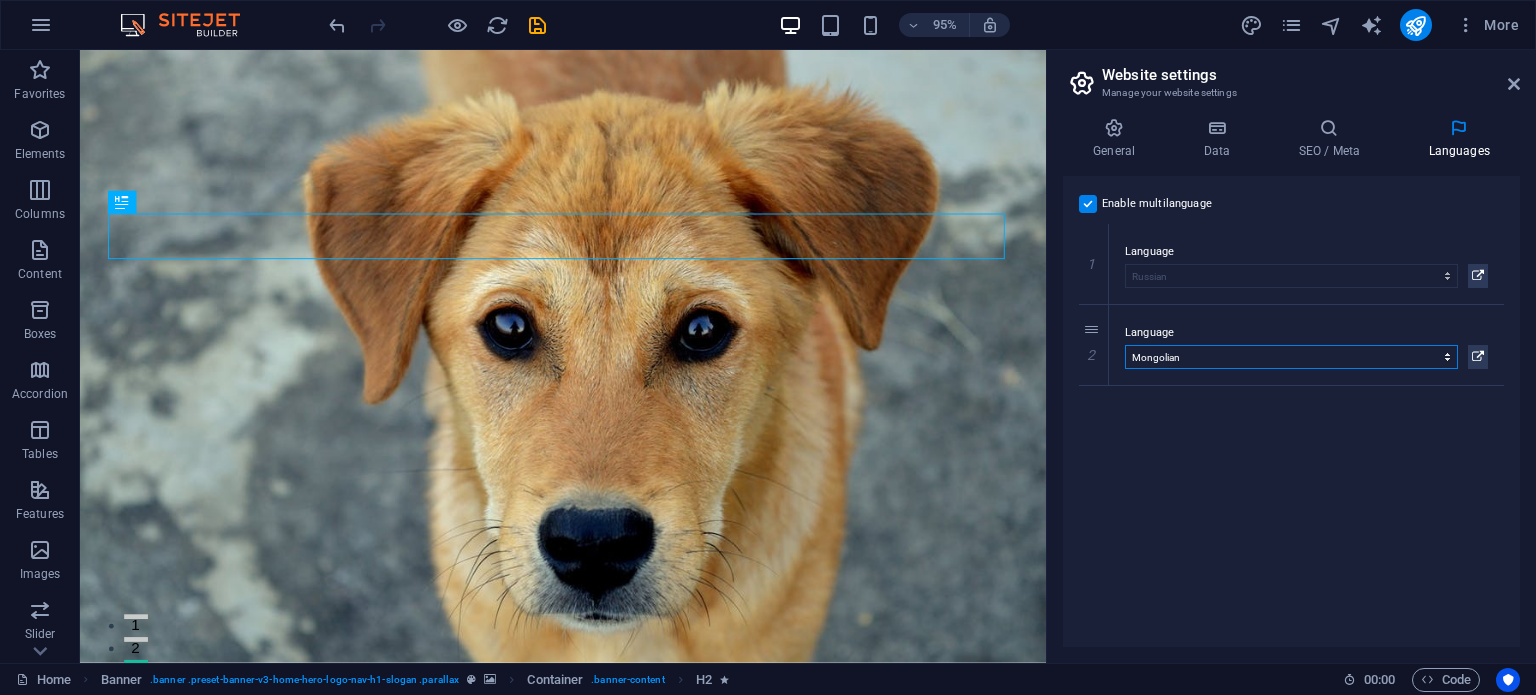click on "Abkhazian Afar Afrikaans Akan Albanian Amharic Arabic Aragonese Armenian Assamese Avaric Avestan Aymara Azerbaijani Bambara Bashkir Basque Belarusian Bengali Bihari languages Bislama Bokmål Bosnian Breton Bulgarian Burmese Catalan Central Khmer Chamorro Chechen Chinese Church Slavic Chuvash Cornish Corsican Cree Croatian Czech Danish Dutch Dzongkha English Esperanto Estonian Ewe Faroese Farsi (Persian) Fijian Finnish French Fulah Gaelic Galician Ganda Georgian German Greek Greenlandic Guaraní Gujarati Haitian Creole Hausa Hebrew Herero Hindi Hiri Motu Hungarian Icelandic Ido Igbo Indonesian Interlingua Interlingue Inuktitut Inupiaq Irish Italian Japanese Javanese Kannada Kanuri Kashmiri Kazakh Kikuyu Kinyarwanda Komi Kongo Korean Kurdish Kwanyama Kyrgyz Lao Latin Latvian Limburgish Lingala Lithuanian Luba-Katanga Luxembourgish Macedonian Malagasy Malay Malayalam Maldivian Maltese Manx Maori Marathi Marshallese Mongolian Nauru Navajo Ndonga Nepali North Ndebele Northern Sami Norwegian Norwegian Nynorsk Nuosu" at bounding box center [1291, 357] 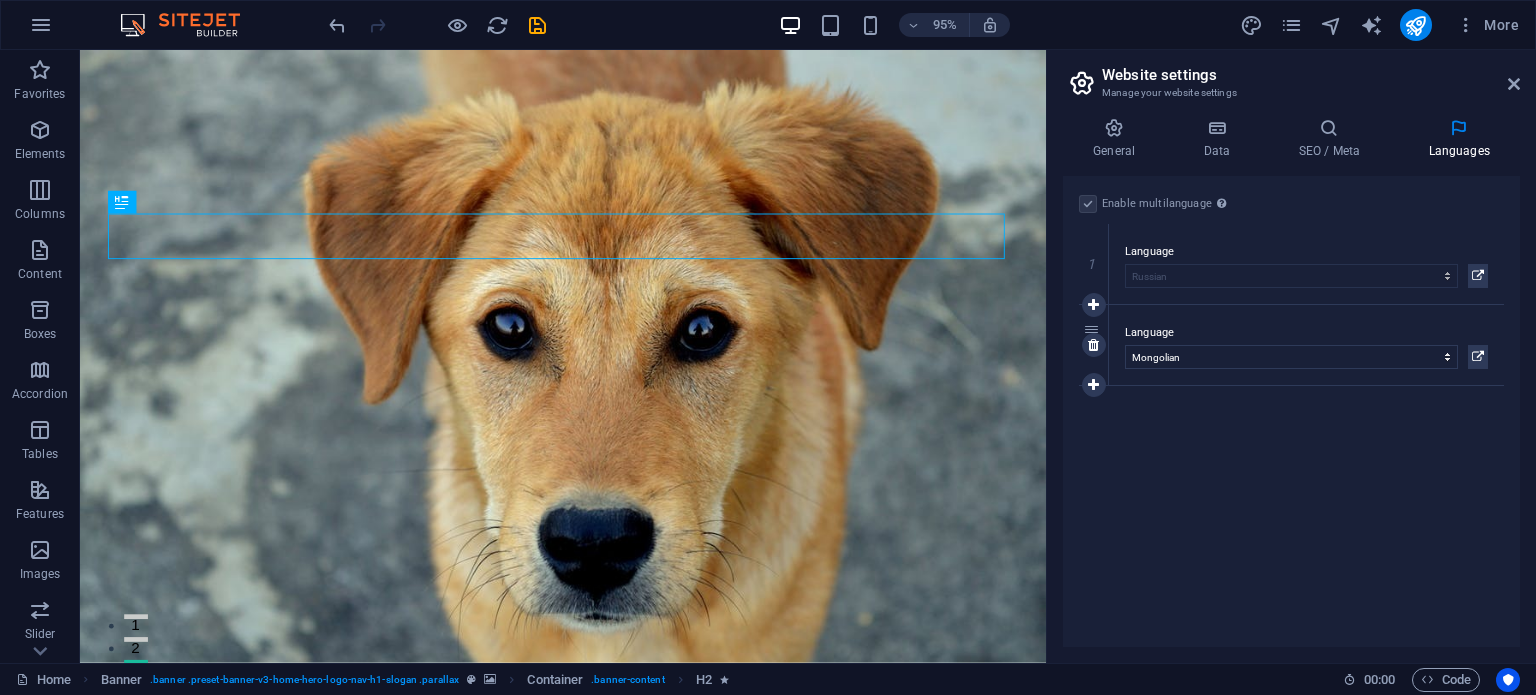 click on "Language" at bounding box center [1306, 333] 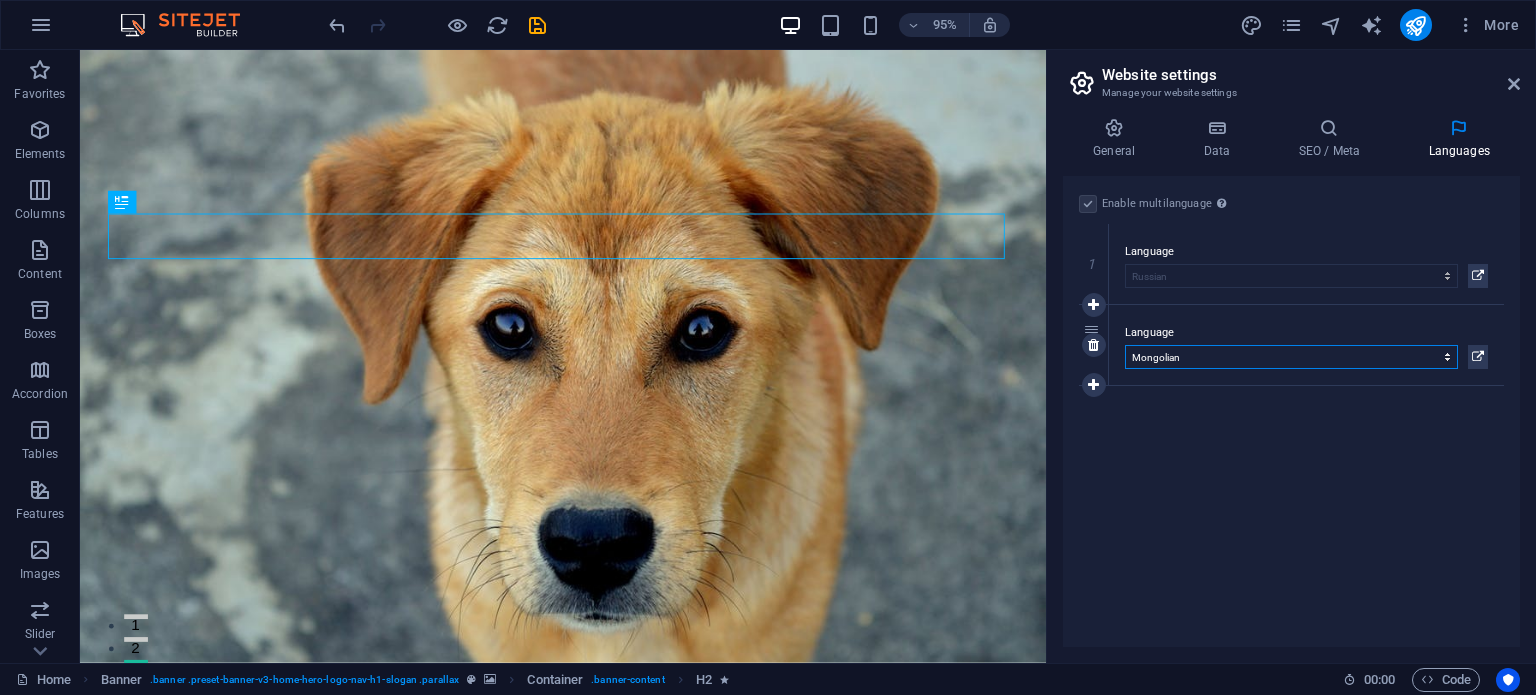 click on "Abkhazian Afar Afrikaans Akan Albanian Amharic Arabic Aragonese Armenian Assamese Avaric Avestan Aymara Azerbaijani Bambara Bashkir Basque Belarusian Bengali Bihari languages Bislama Bokmål Bosnian Breton Bulgarian Burmese Catalan Central Khmer Chamorro Chechen Chinese Church Slavic Chuvash Cornish Corsican Cree Croatian Czech Danish Dutch Dzongkha English Esperanto Estonian Ewe Faroese Farsi (Persian) Fijian Finnish French Fulah Gaelic Galician Ganda Georgian German Greek Greenlandic Guaraní Gujarati Haitian Creole Hausa Hebrew Herero Hindi Hiri Motu Hungarian Icelandic Ido Igbo Indonesian Interlingua Interlingue Inuktitut Inupiaq Irish Italian Japanese Javanese Kannada Kanuri Kashmiri Kazakh Kikuyu Kinyarwanda Komi Kongo Korean Kurdish Kwanyama Kyrgyz Lao Latin Latvian Limburgish Lingala Lithuanian Luba-Katanga Luxembourgish Macedonian Malagasy Malay Malayalam Maldivian Maltese Manx Maori Marathi Marshallese Mongolian Nauru Navajo Ndonga Nepali North Ndebele Northern Sami Norwegian Norwegian Nynorsk Nuosu" at bounding box center (1291, 357) 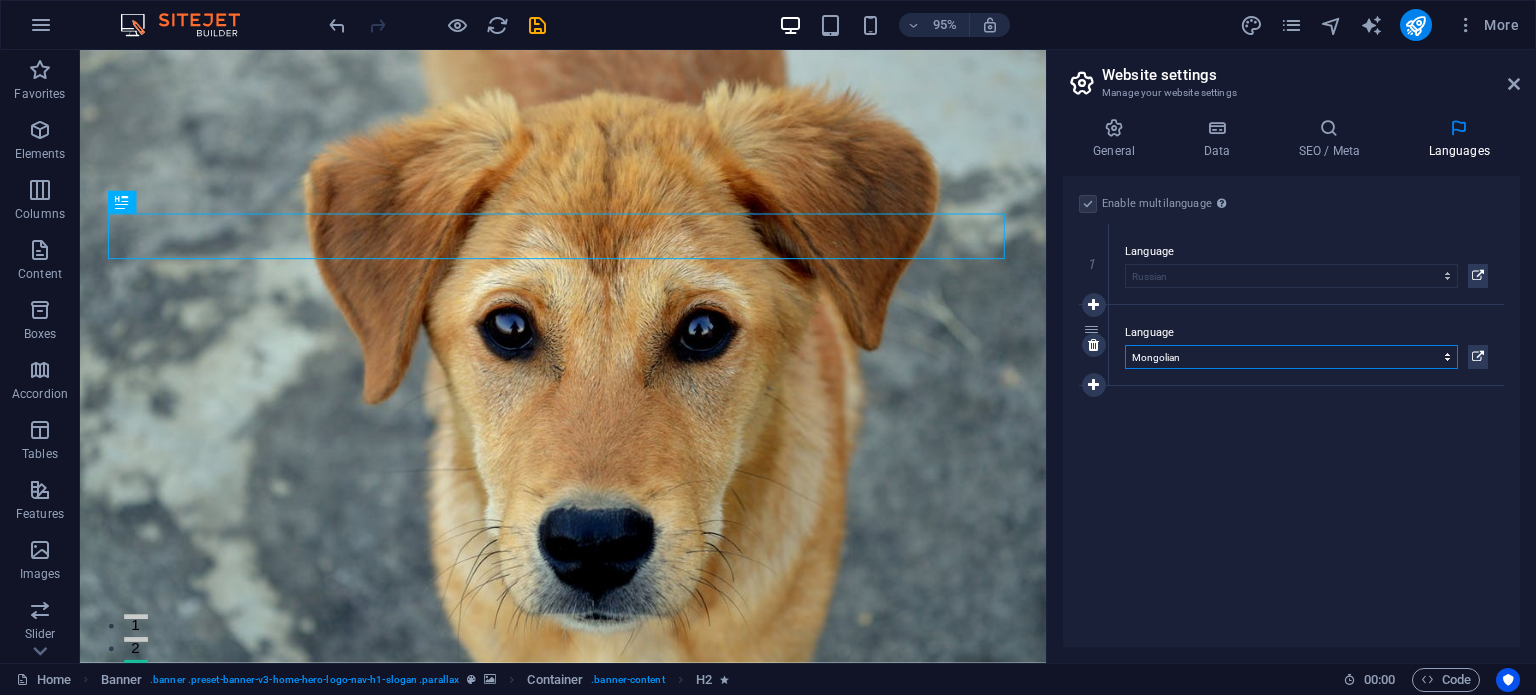 click on "Abkhazian Afar Afrikaans Akan Albanian Amharic Arabic Aragonese Armenian Assamese Avaric Avestan Aymara Azerbaijani Bambara Bashkir Basque Belarusian Bengali Bihari languages Bislama Bokmål Bosnian Breton Bulgarian Burmese Catalan Central Khmer Chamorro Chechen Chinese Church Slavic Chuvash Cornish Corsican Cree Croatian Czech Danish Dutch Dzongkha English Esperanto Estonian Ewe Faroese Farsi (Persian) Fijian Finnish French Fulah Gaelic Galician Ganda Georgian German Greek Greenlandic Guaraní Gujarati Haitian Creole Hausa Hebrew Herero Hindi Hiri Motu Hungarian Icelandic Ido Igbo Indonesian Interlingua Interlingue Inuktitut Inupiaq Irish Italian Japanese Javanese Kannada Kanuri Kashmiri Kazakh Kikuyu Kinyarwanda Komi Kongo Korean Kurdish Kwanyama Kyrgyz Lao Latin Latvian Limburgish Lingala Lithuanian Luba-Katanga Luxembourgish Macedonian Malagasy Malay Malayalam Maldivian Maltese Manx Maori Marathi Marshallese Mongolian Nauru Navajo Ndonga Nepali North Ndebele Northern Sami Norwegian Norwegian Nynorsk Nuosu" at bounding box center (1291, 357) 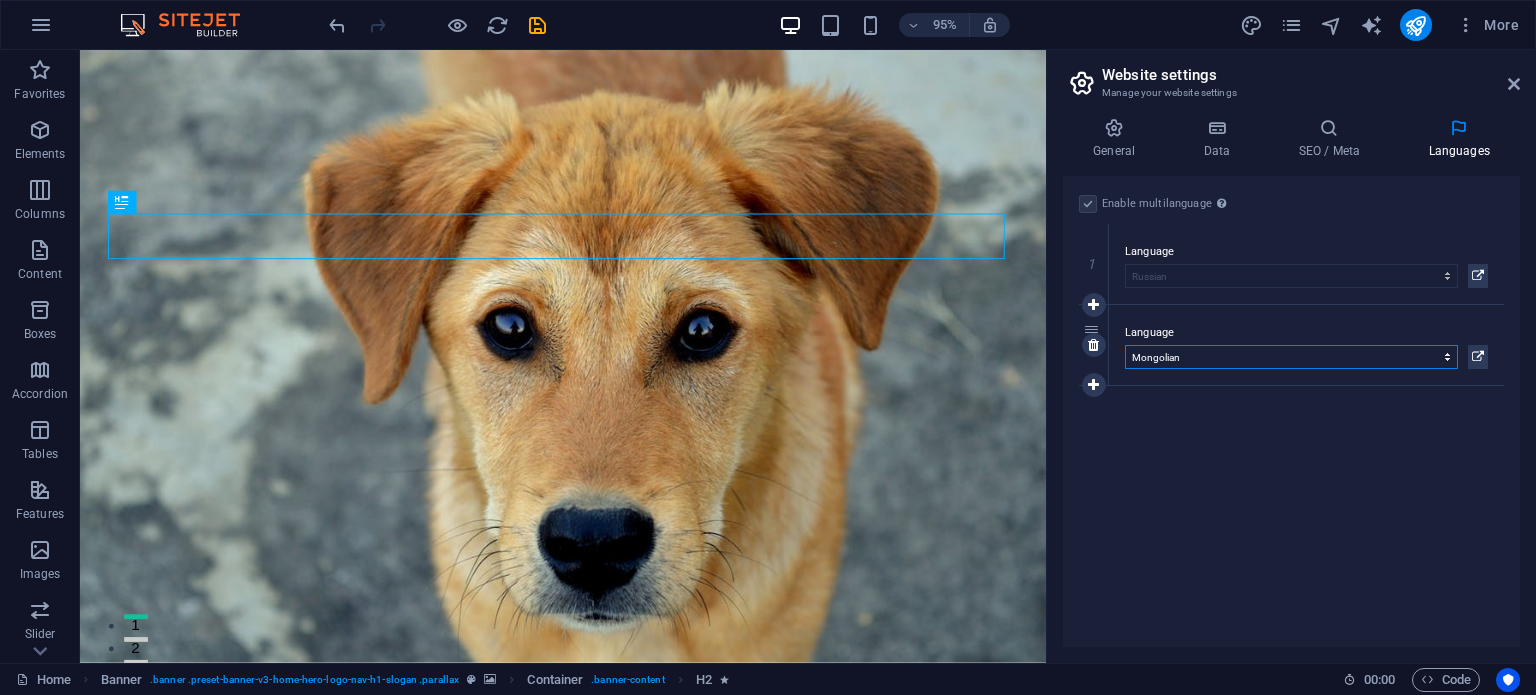 select on "131" 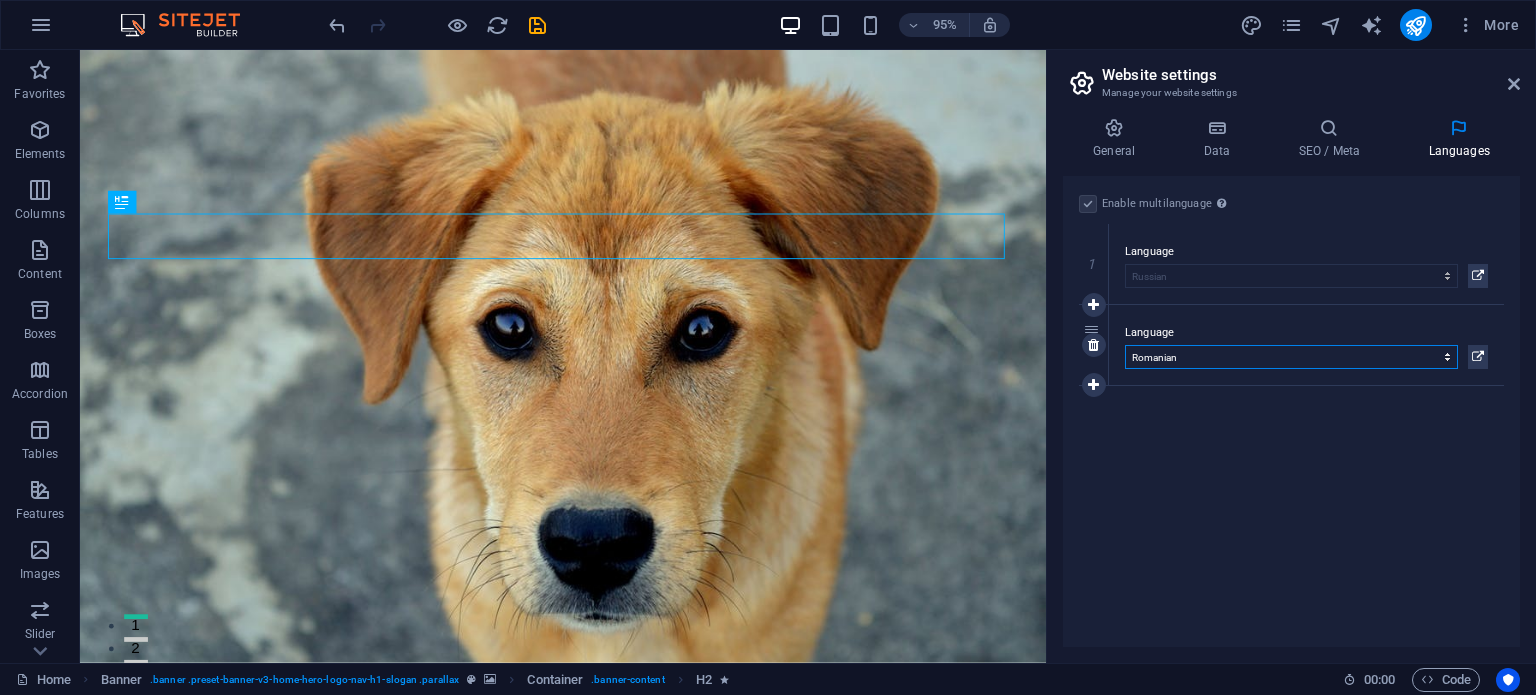 click on "Abkhazian Afar Afrikaans Akan Albanian Amharic Arabic Aragonese Armenian Assamese Avaric Avestan Aymara Azerbaijani Bambara Bashkir Basque Belarusian Bengali Bihari languages Bislama Bokmål Bosnian Breton Bulgarian Burmese Catalan Central Khmer Chamorro Chechen Chinese Church Slavic Chuvash Cornish Corsican Cree Croatian Czech Danish Dutch Dzongkha English Esperanto Estonian Ewe Faroese Farsi (Persian) Fijian Finnish French Fulah Gaelic Galician Ganda Georgian German Greek Greenlandic Guaraní Gujarati Haitian Creole Hausa Hebrew Herero Hindi Hiri Motu Hungarian Icelandic Ido Igbo Indonesian Interlingua Interlingue Inuktitut Inupiaq Irish Italian Japanese Javanese Kannada Kanuri Kashmiri Kazakh Kikuyu Kinyarwanda Komi Kongo Korean Kurdish Kwanyama Kyrgyz Lao Latin Latvian Limburgish Lingala Lithuanian Luba-Katanga Luxembourgish Macedonian Malagasy Malay Malayalam Maldivian Maltese Manx Maori Marathi Marshallese Mongolian Nauru Navajo Ndonga Nepali North Ndebele Northern Sami Norwegian Norwegian Nynorsk Nuosu" at bounding box center [1291, 357] 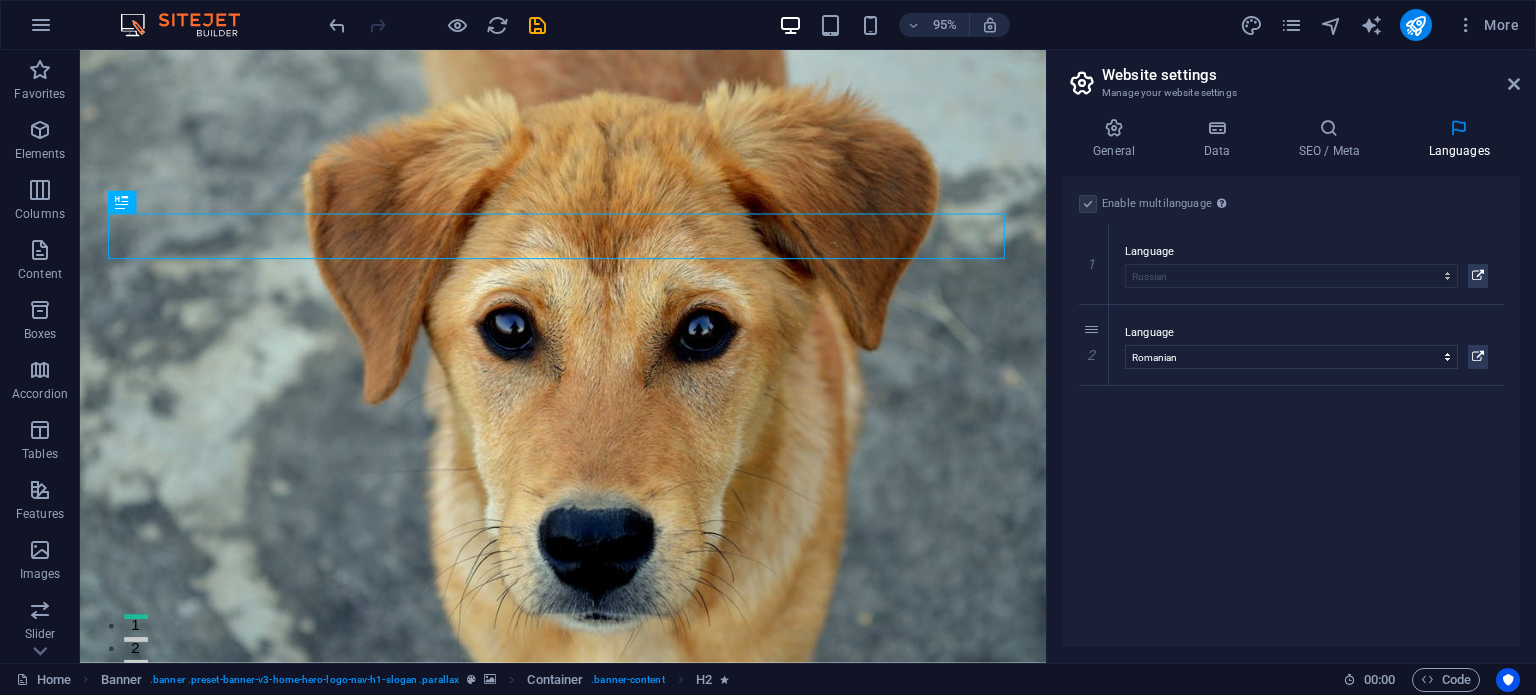 click on "Enable multilanguage To disable multilanguage delete all languages until only one language remains. Website language Abkhazian Afar Afrikaans Akan Albanian Amharic Arabic Aragonese Armenian Assamese Avaric Avestan Aymara Azerbaijani Bambara Bashkir Basque Belarusian Bengali Bihari languages Bislama Bokmål Bosnian Breton Bulgarian Burmese Catalan Central Khmer Chamorro Chechen Chinese Church Slavic Chuvash Cornish Corsican Cree Croatian Czech Danish Dutch Dzongkha English Esperanto Estonian Ewe Faroese Farsi (Persian) Fijian Finnish French Fulah Gaelic Galician Ganda Georgian German Greek Greenlandic Guaraní Gujarati Haitian Creole Hausa Hebrew Herero Hindi Hiri Motu Hungarian Icelandic Ido Igbo Indonesian Interlingua Interlingue Inuktitut Inupiaq Irish Italian Japanese Javanese Kannada Kanuri Kashmiri Kazakh Kikuyu Kinyarwanda Komi Kongo Korean Kurdish Kwanyama Kyrgyz Lao Latin Latvian Limburgish Lingala Lithuanian Luba-Katanga Luxembourgish Macedonian Malagasy Malay Malayalam Maldivian Maltese Manx Maori 1" at bounding box center (1291, 411) 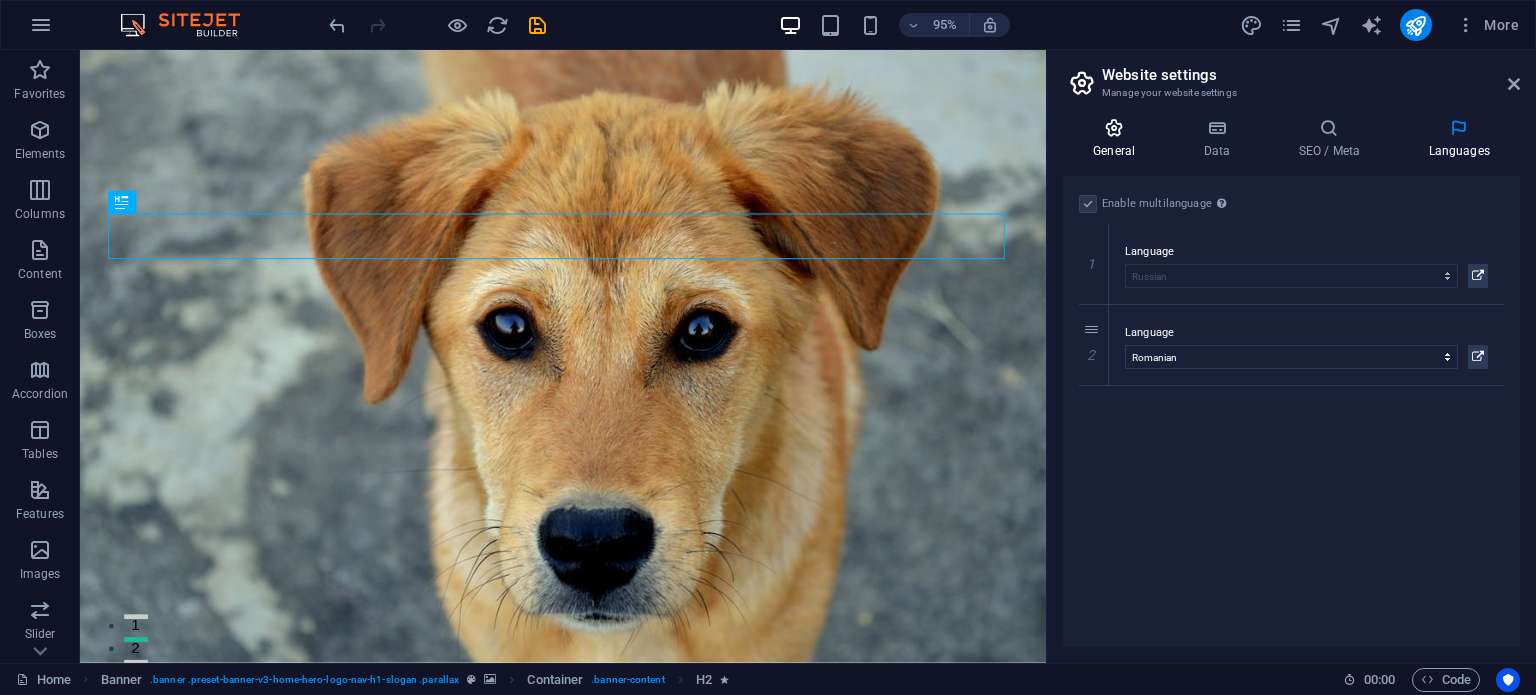 click at bounding box center (1114, 128) 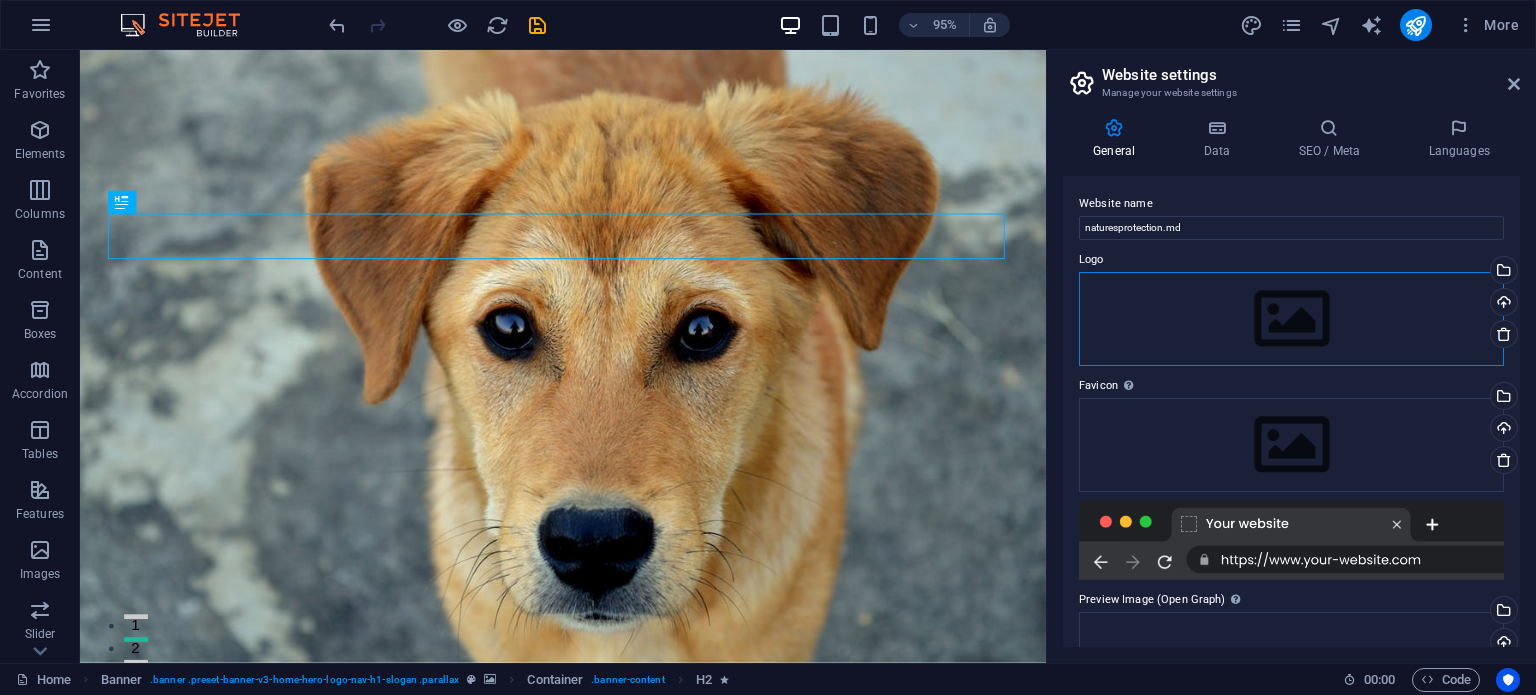 click on "Drag files here, click to choose files or select files from Files or our free stock photos & videos" at bounding box center [1291, 319] 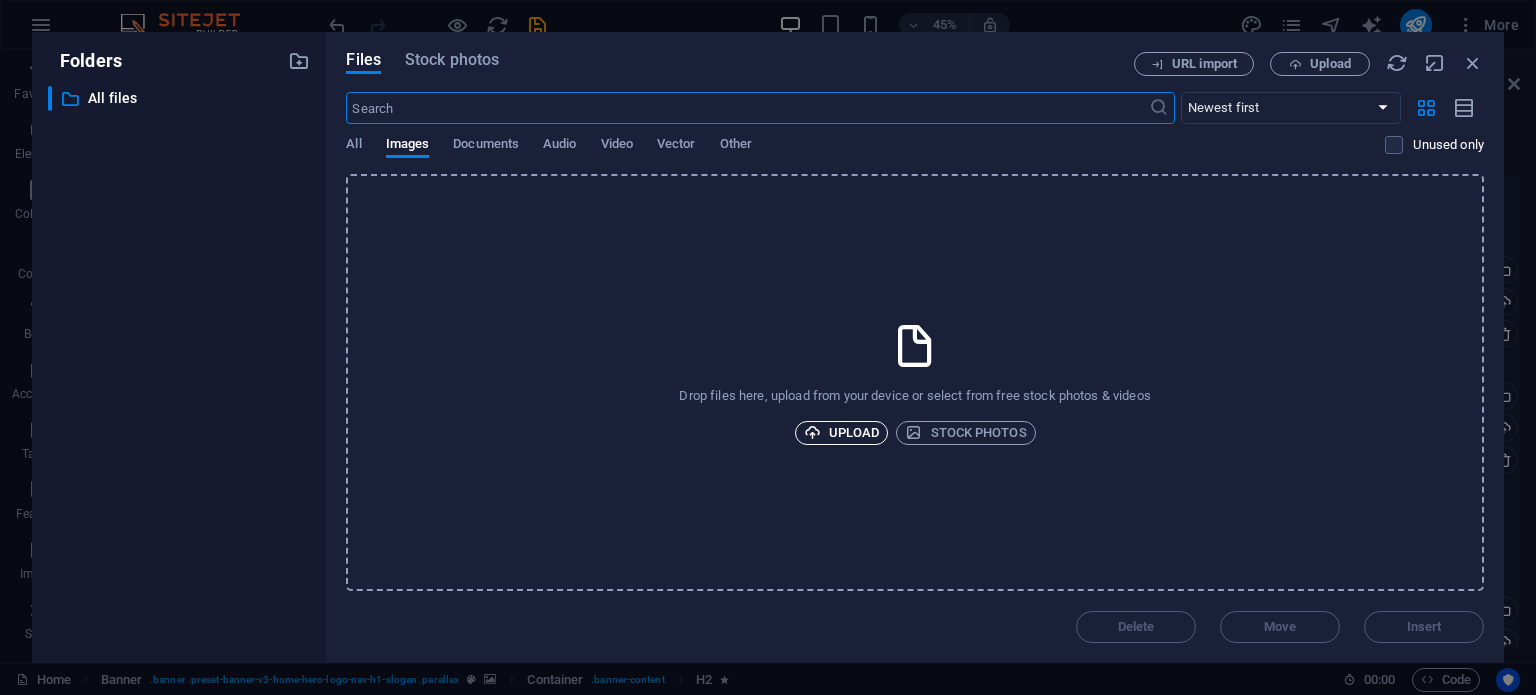 click on "Upload" at bounding box center (842, 433) 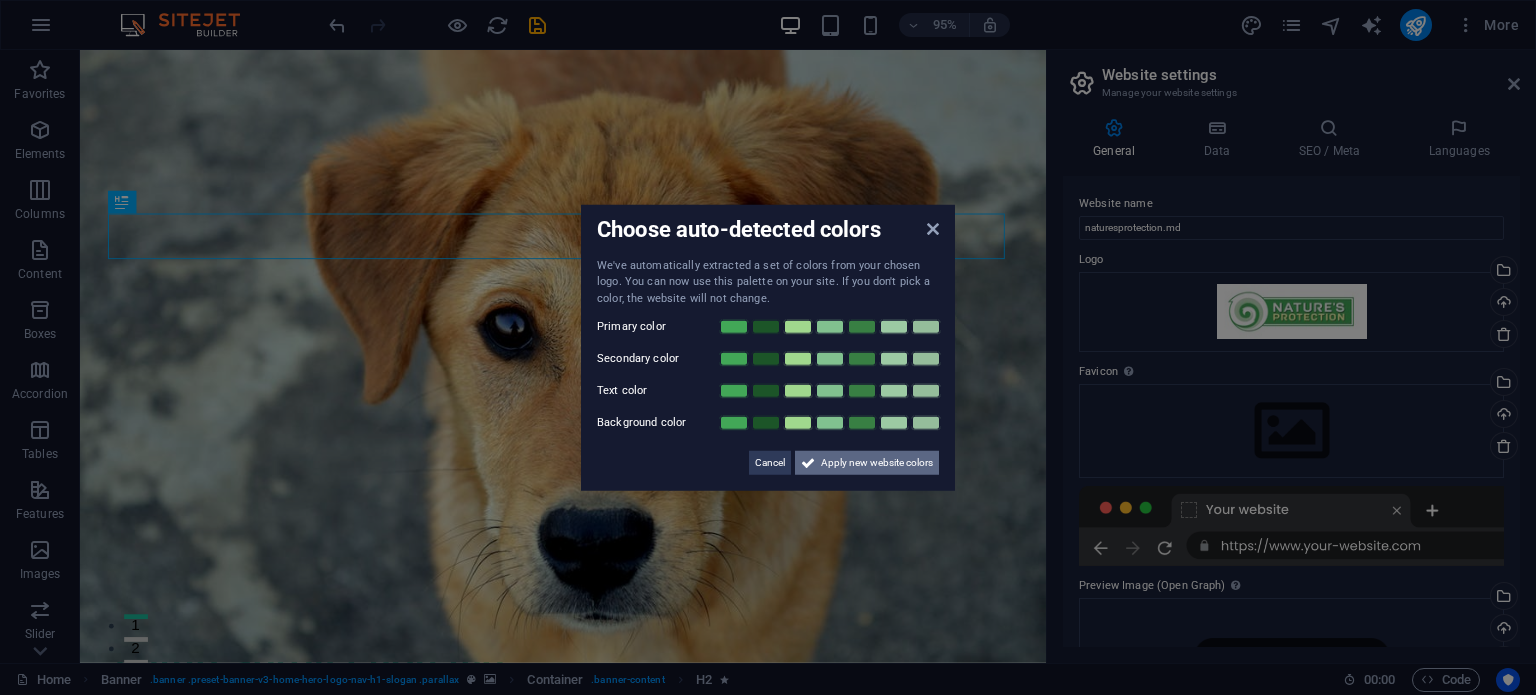 click on "Apply new website colors" at bounding box center (877, 463) 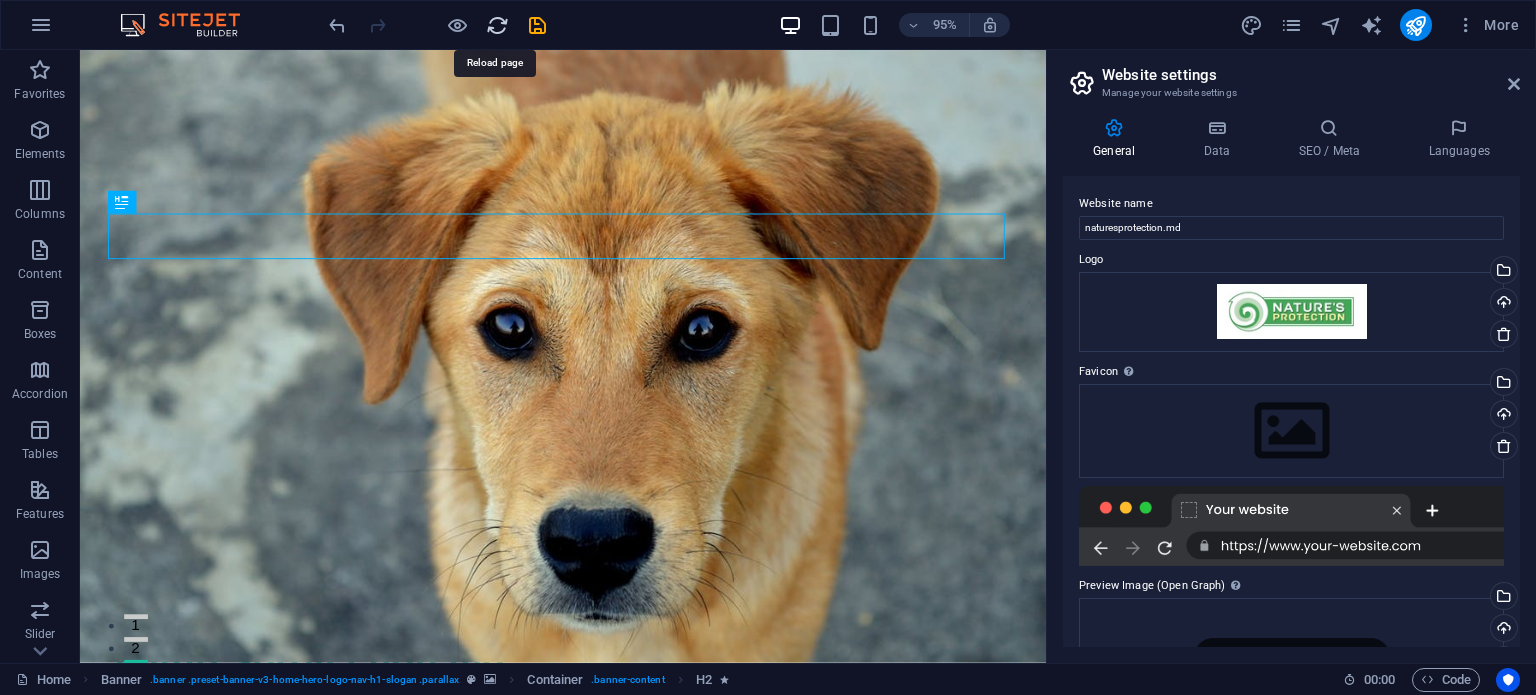 click at bounding box center [497, 25] 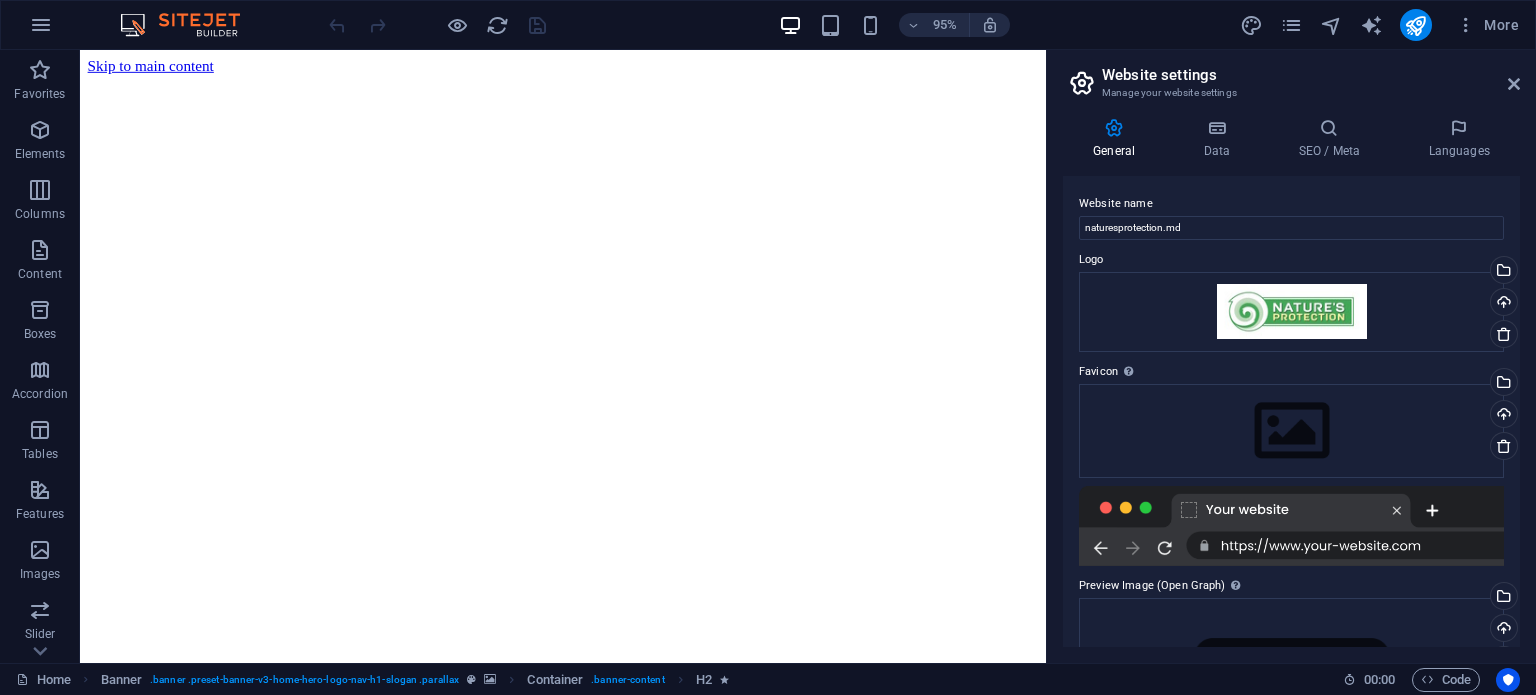 scroll, scrollTop: 0, scrollLeft: 0, axis: both 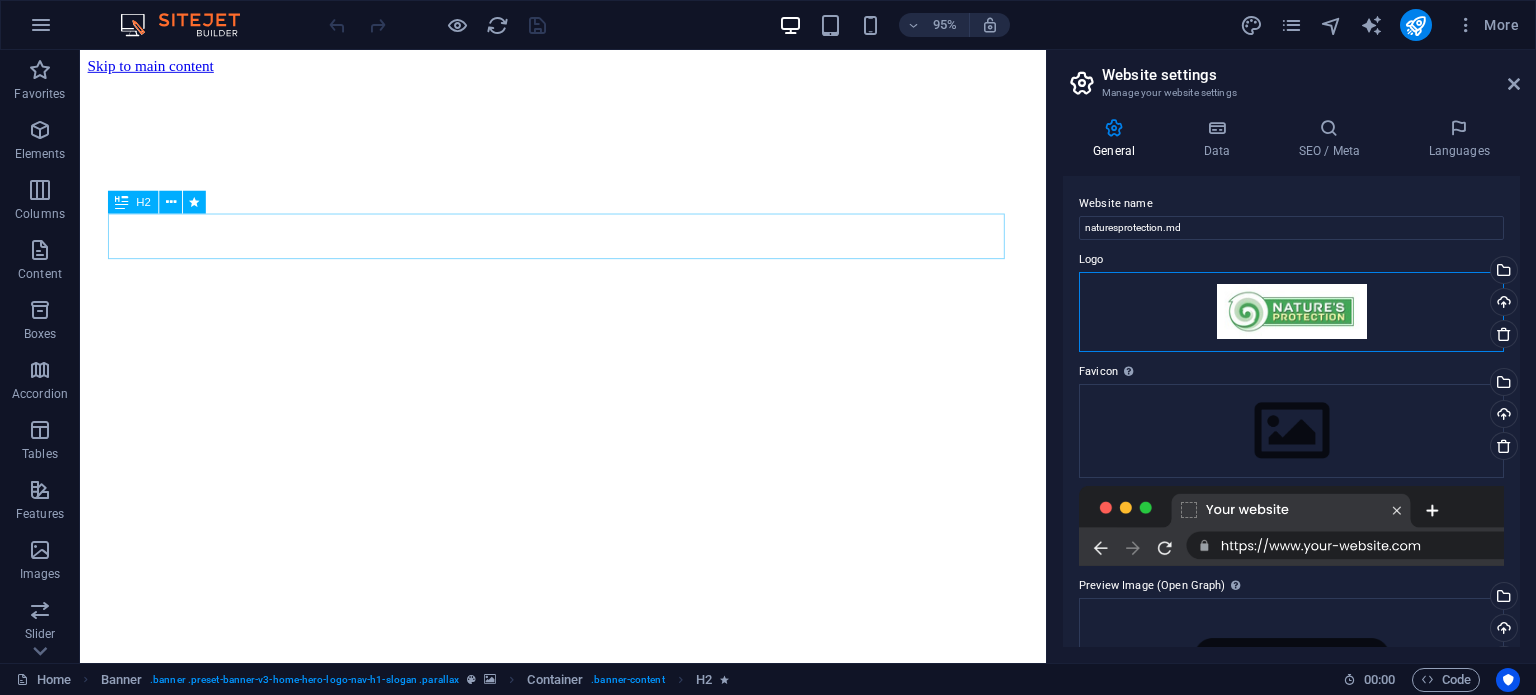 click on "Drag files here, click to choose files or select files from Files or our free stock photos & videos" at bounding box center [1291, 312] 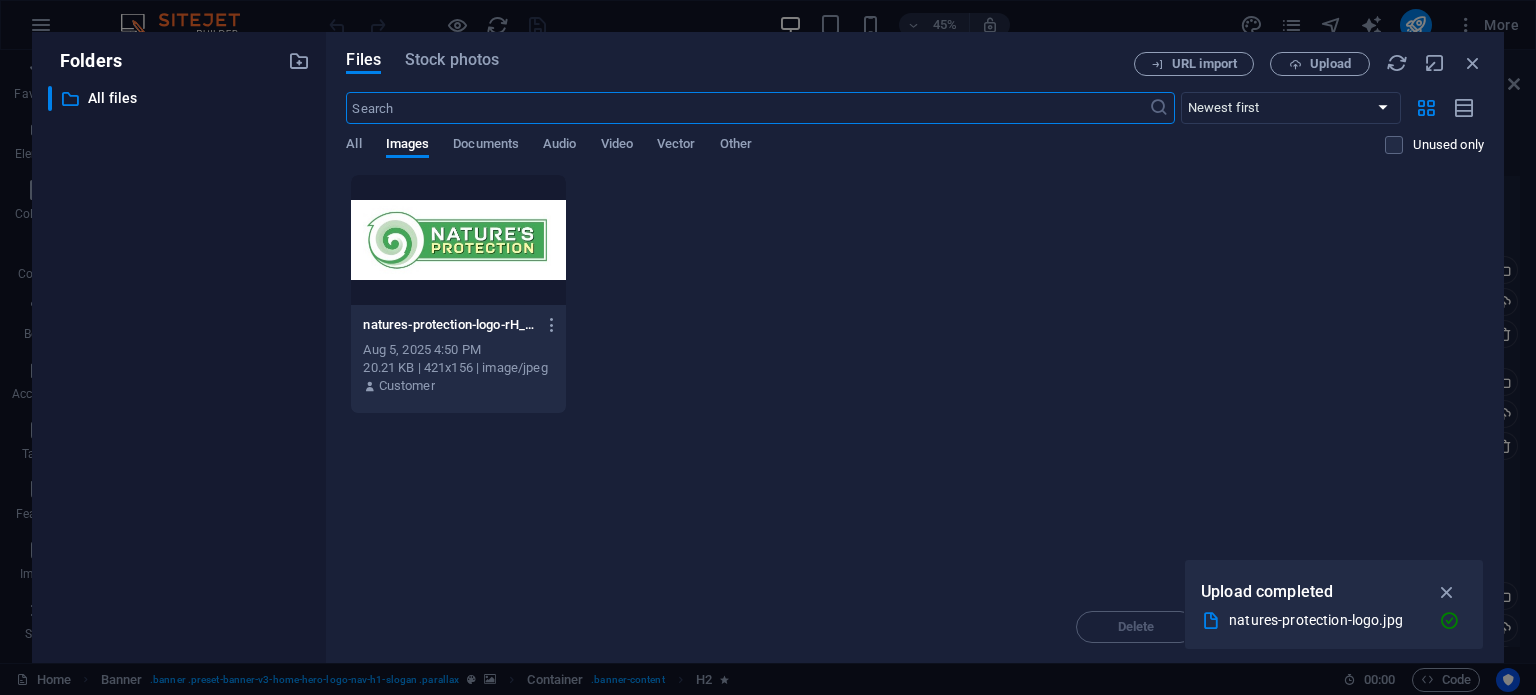 click on "natures-protection-logo-rH_e-EZGh-E_joUp3jrlzA.jpg" at bounding box center [449, 325] 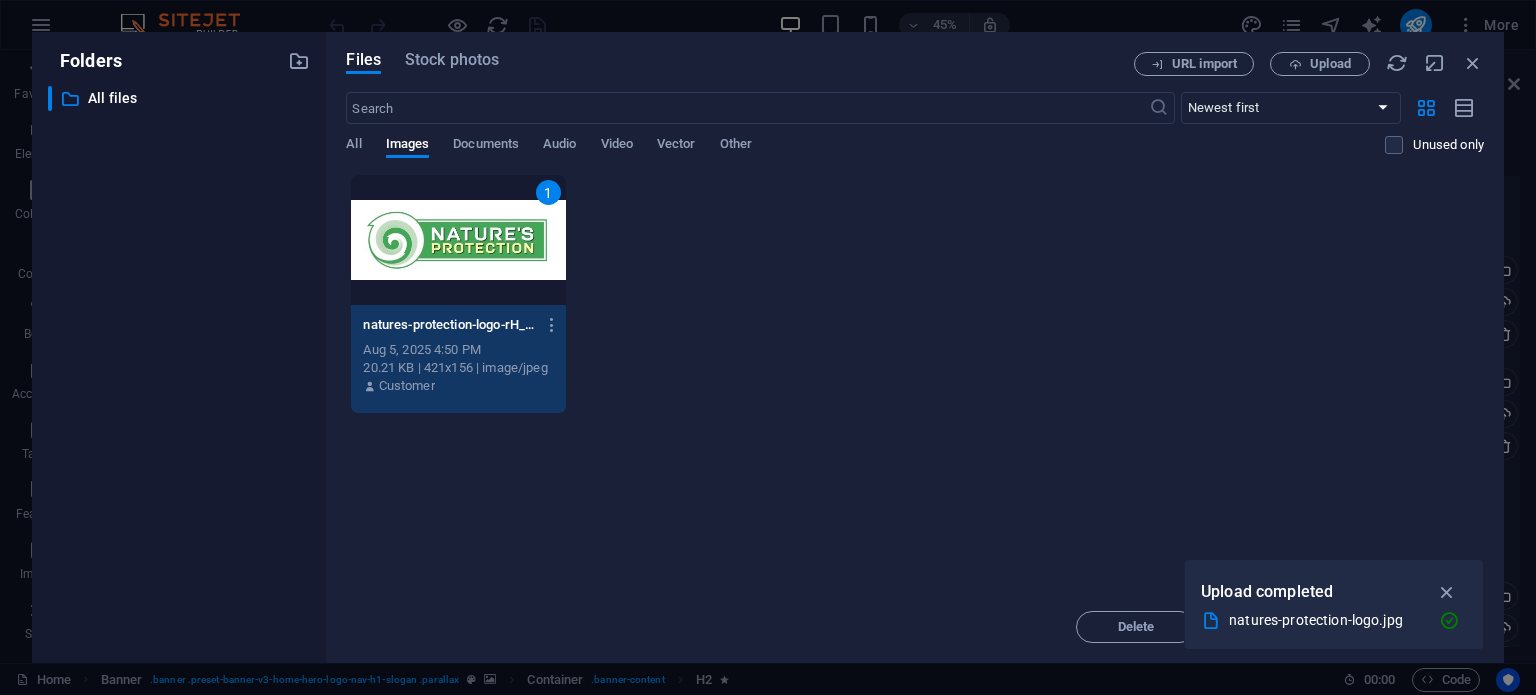 click on "1 natures-protection-logo-rH_e-EZGh-E_joUp3jrlzA.jpg natures-protection-logo-rH_e-EZGh-E_joUp3jrlzA.jpg Aug 5, 2025 4:50 PM 20.21 KB | 421x156 | image/jpeg Customer" at bounding box center [915, 294] 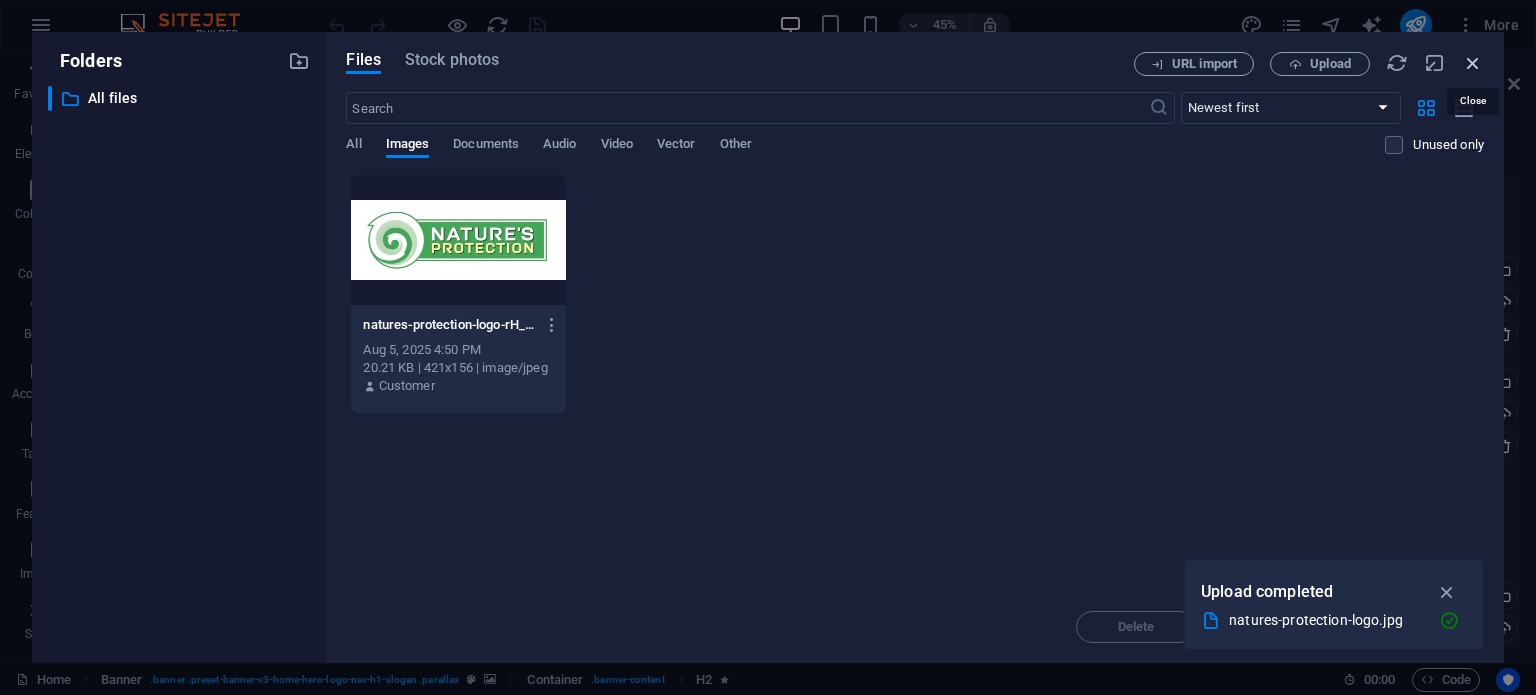 click at bounding box center [1473, 63] 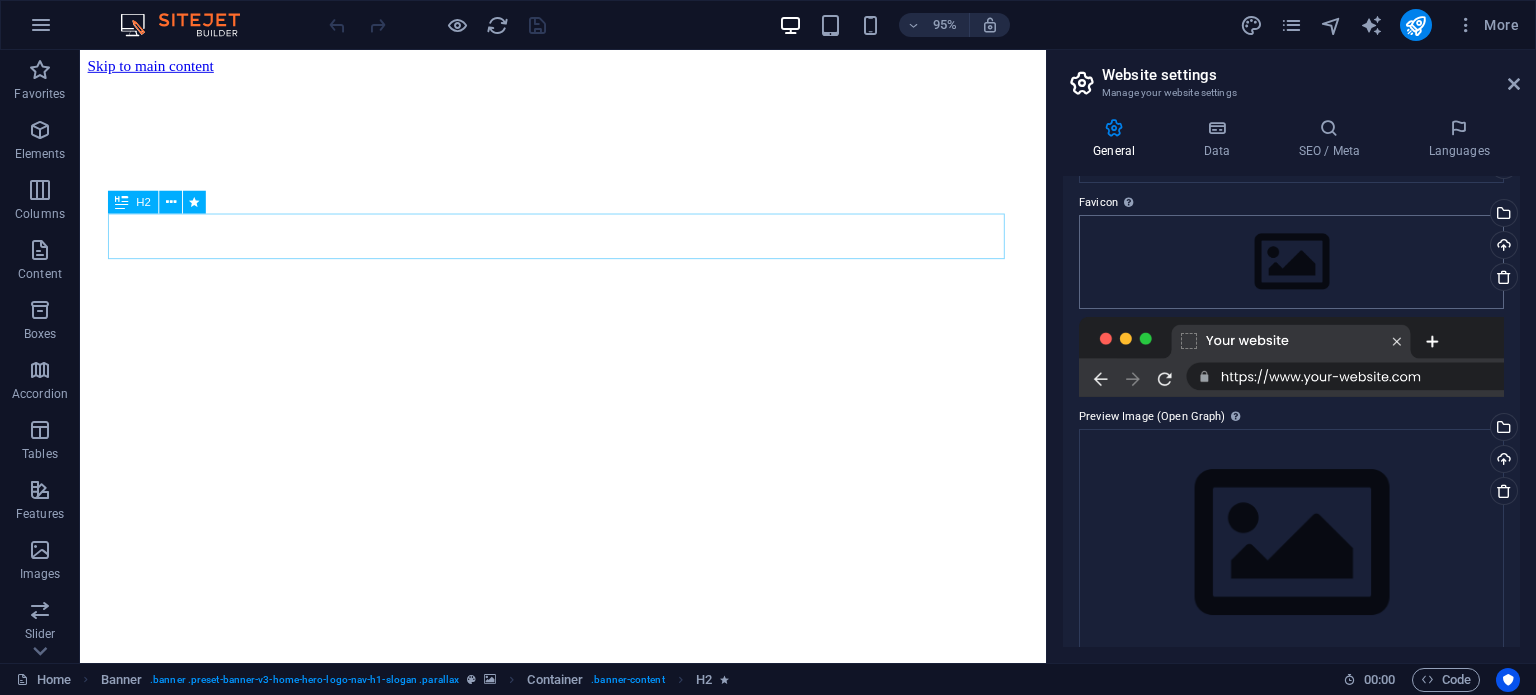 scroll, scrollTop: 196, scrollLeft: 0, axis: vertical 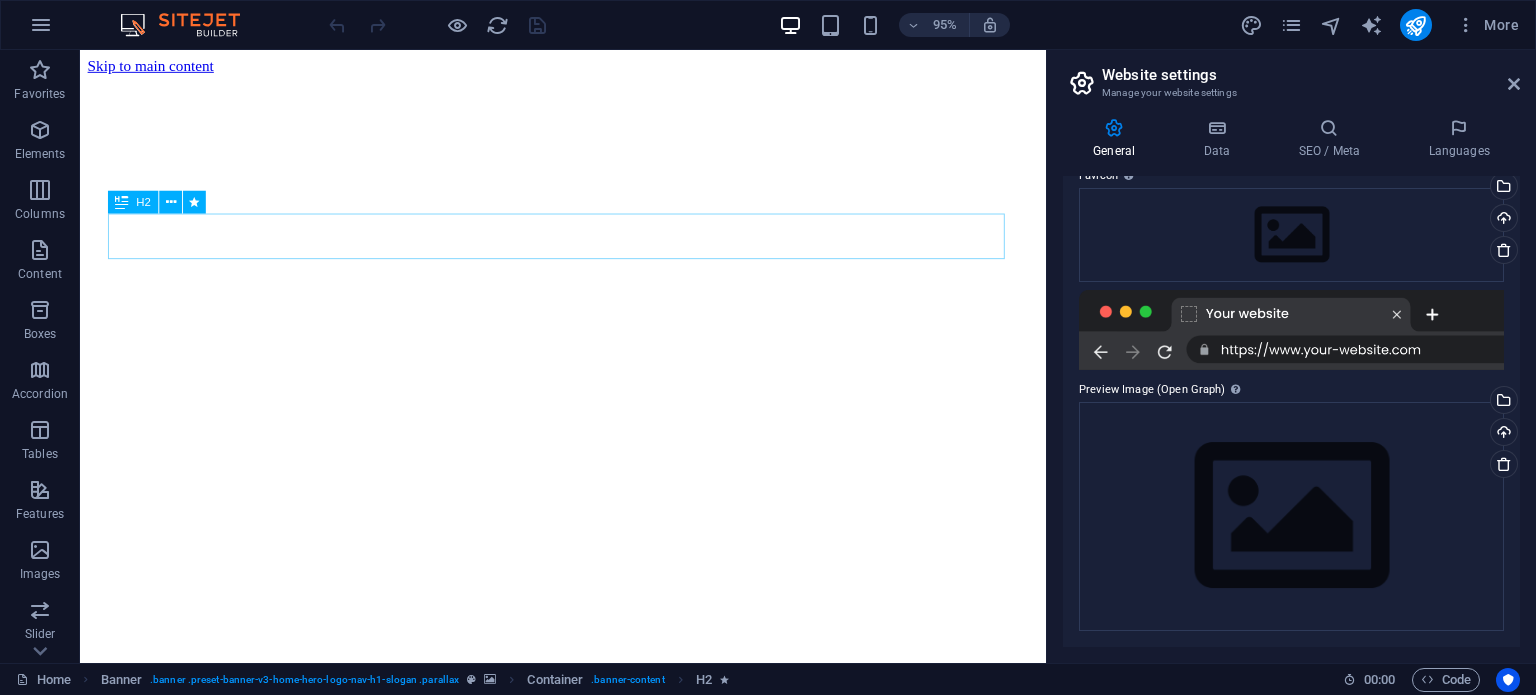 click at bounding box center (1291, 330) 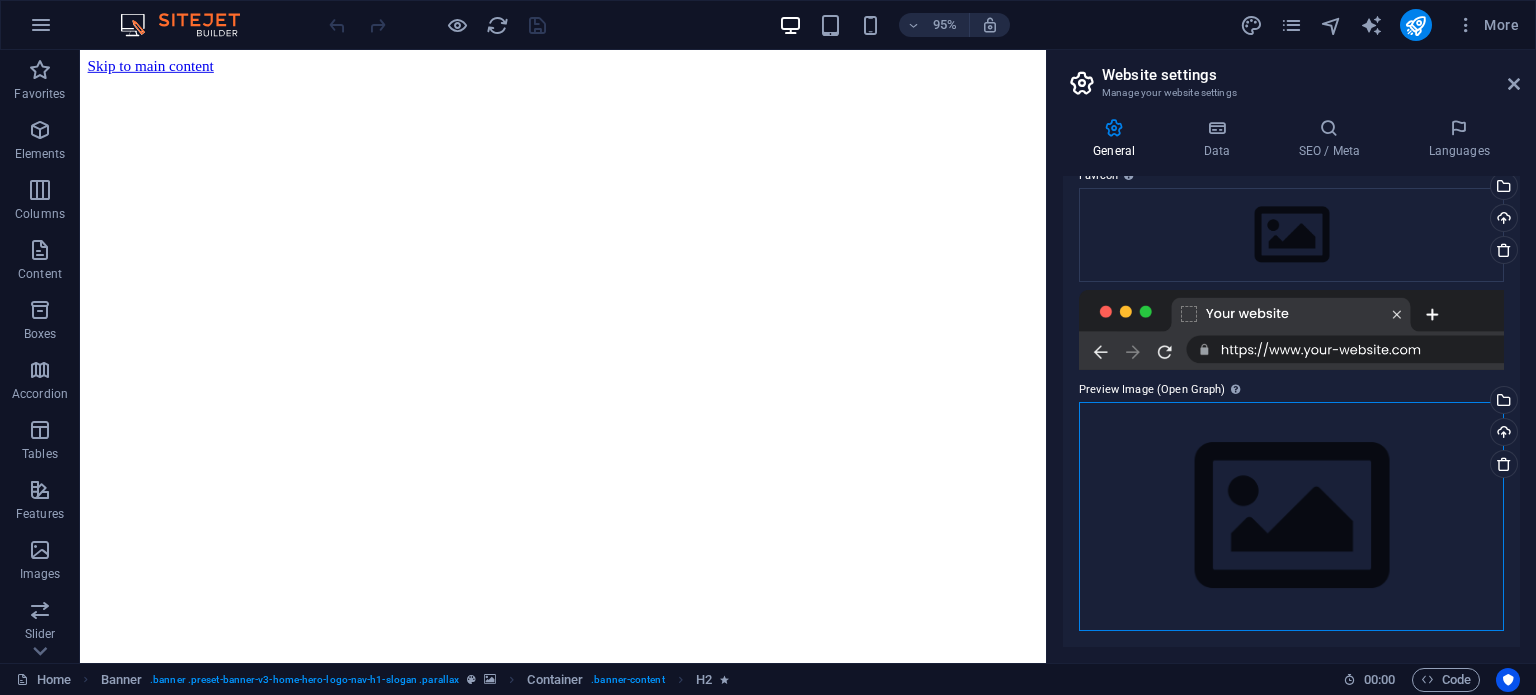 click on "Drag files here, click to choose files or select files from Files or our free stock photos & videos" at bounding box center [1291, 516] 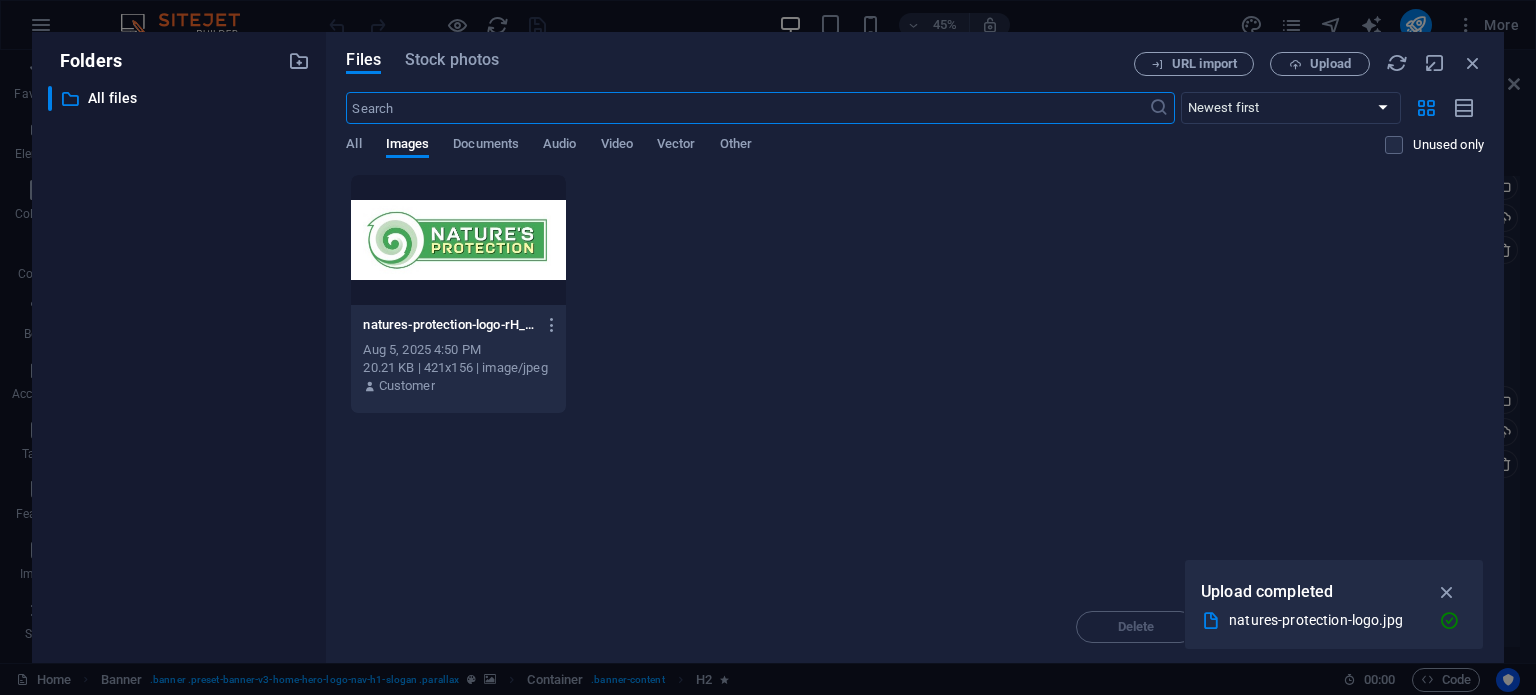 drag, startPoint x: 1440, startPoint y: 591, endPoint x: 1428, endPoint y: 601, distance: 15.6205 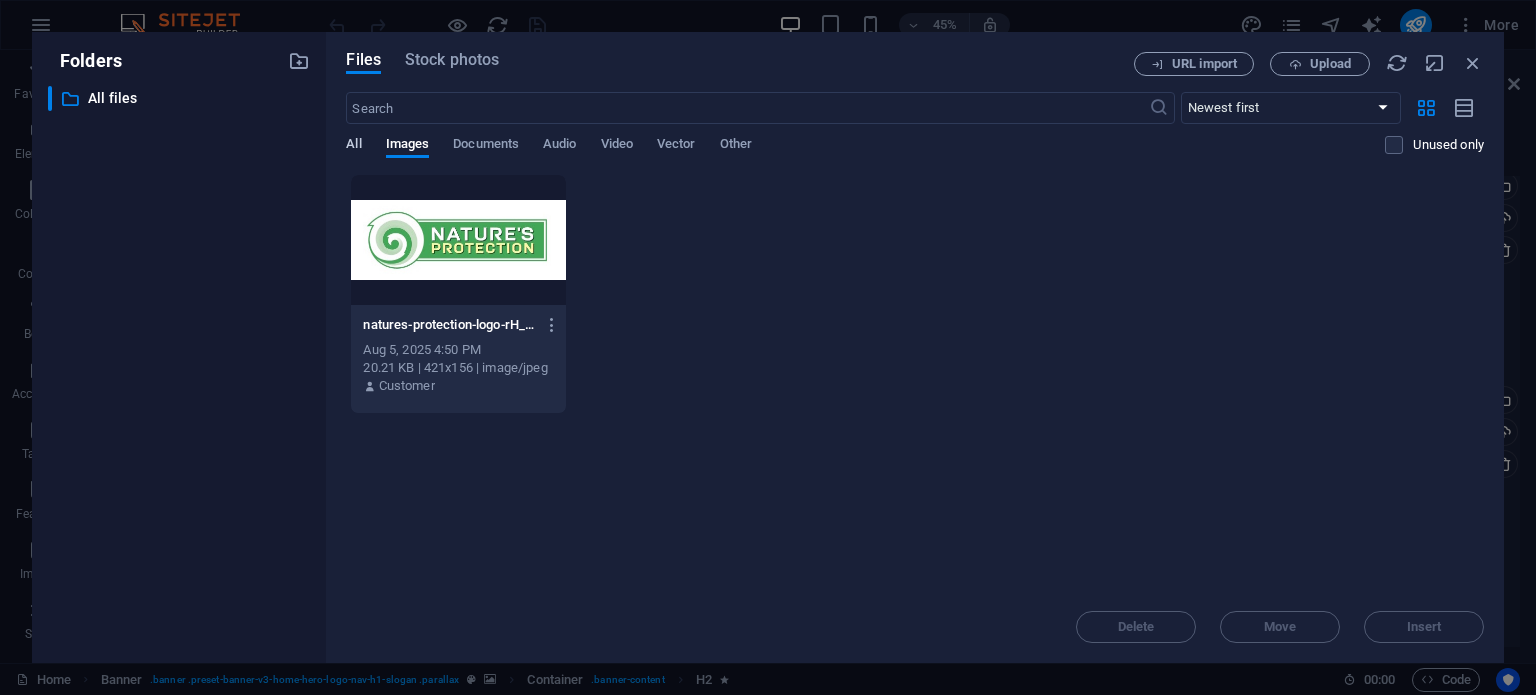 click on "All" at bounding box center (353, 146) 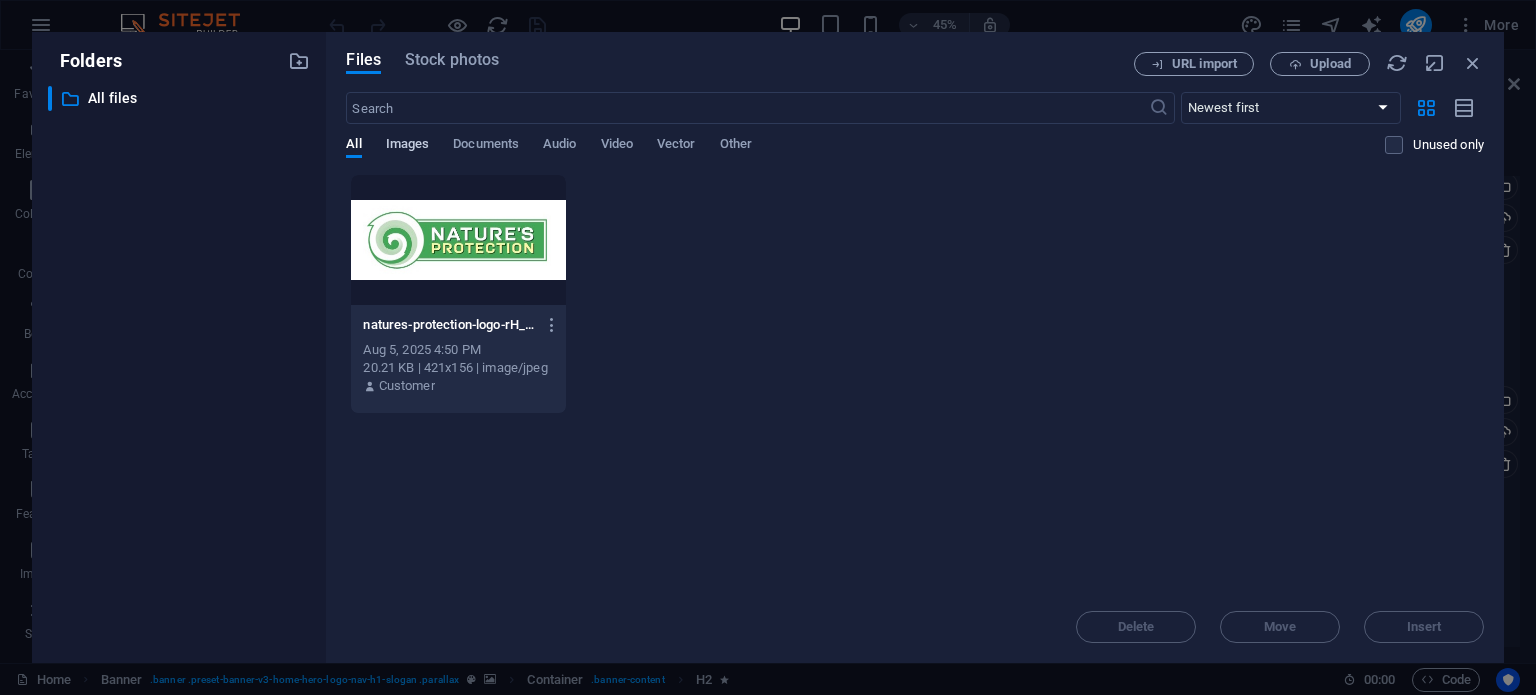click on "Images" at bounding box center (408, 146) 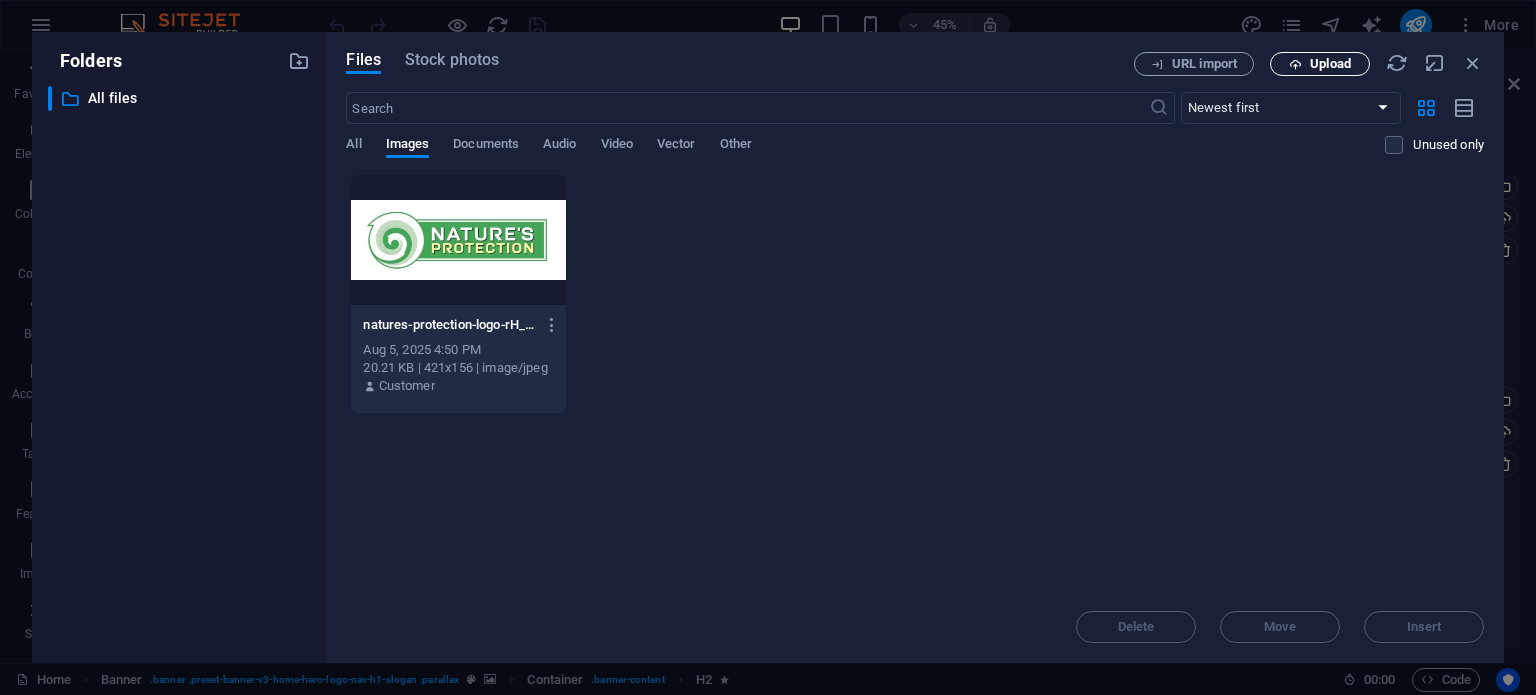click on "Upload" at bounding box center [1330, 64] 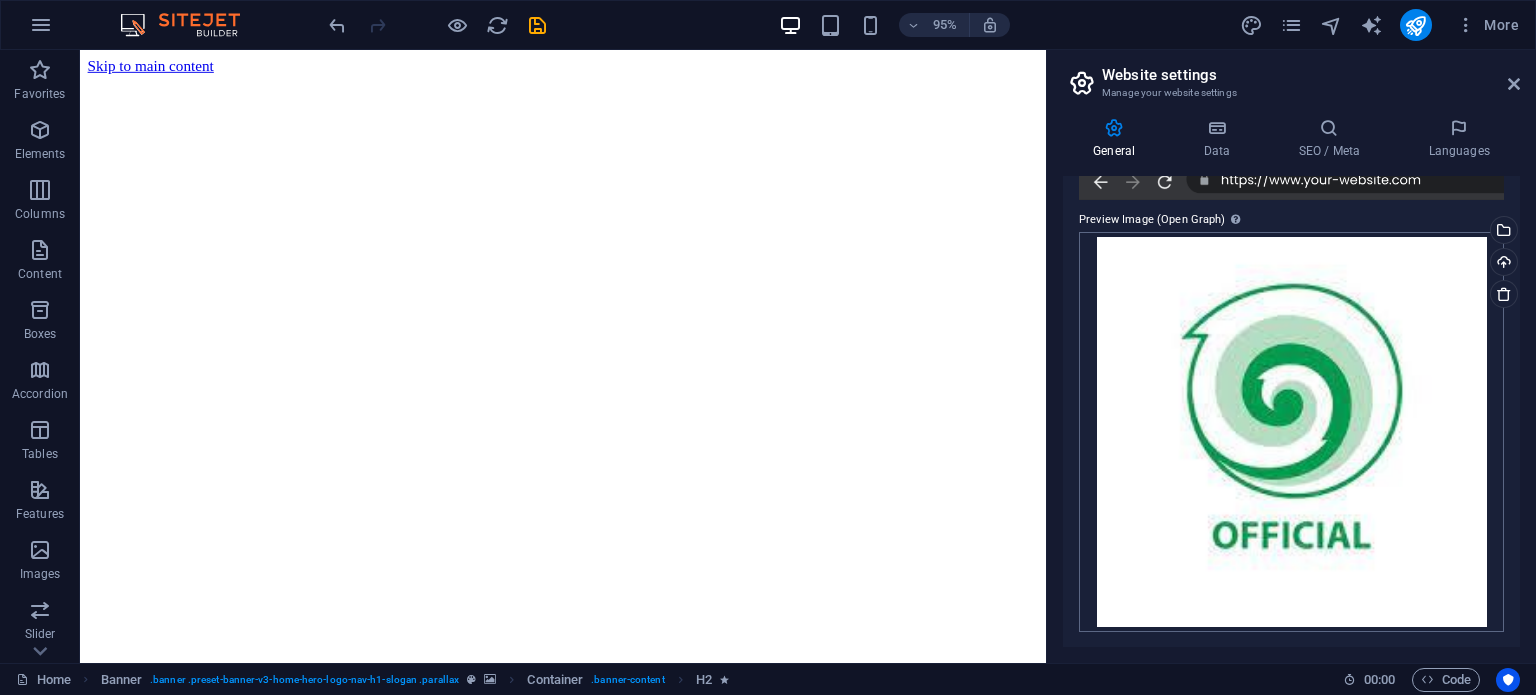 scroll, scrollTop: 0, scrollLeft: 0, axis: both 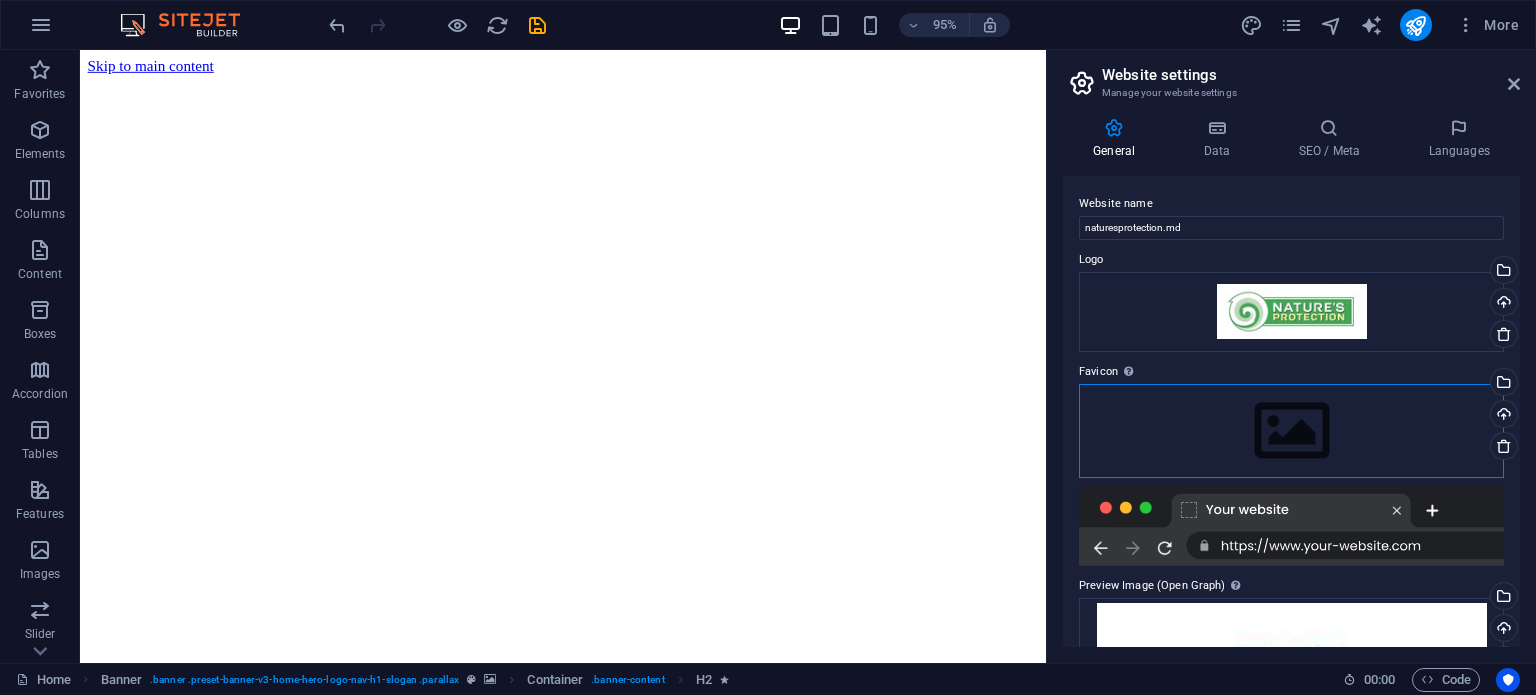 click on "Drag files here, click to choose files or select files from Files or our free stock photos & videos" at bounding box center (1291, 431) 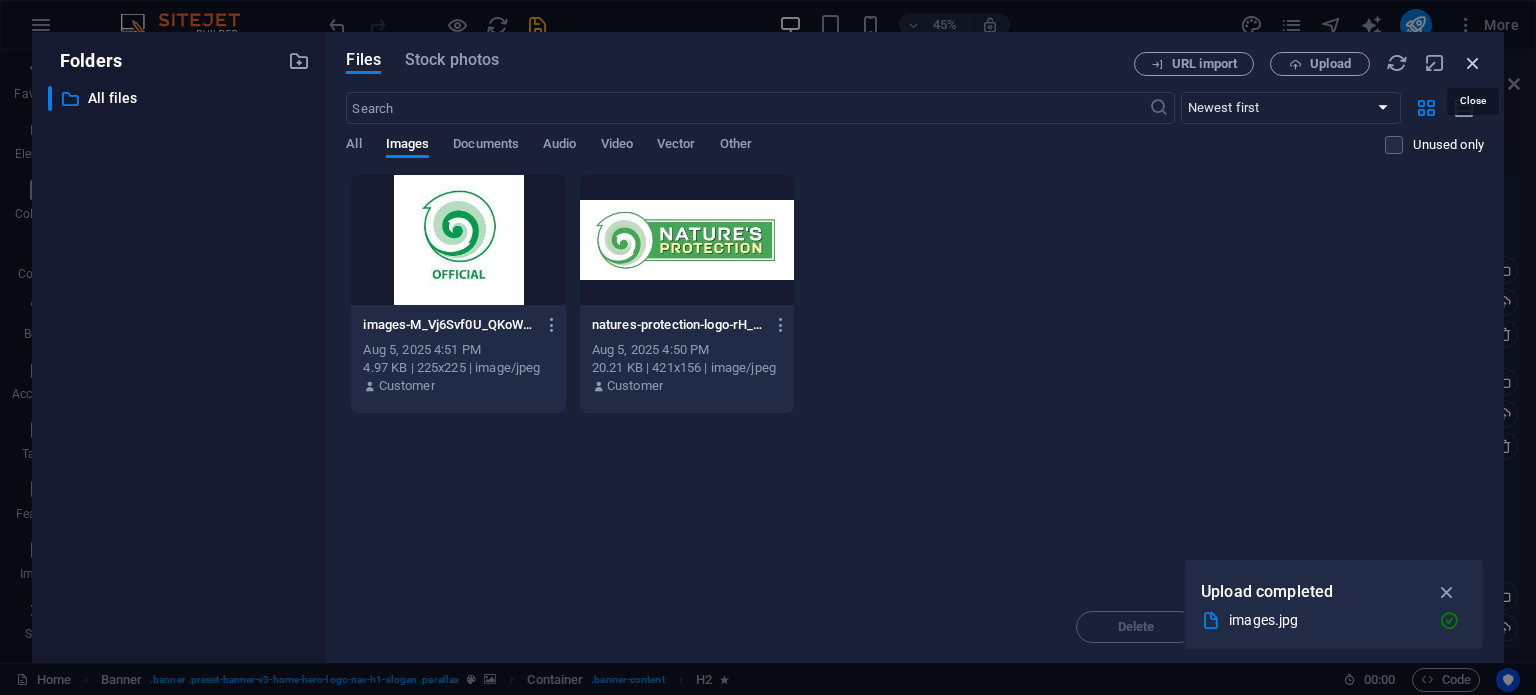 click at bounding box center (1473, 63) 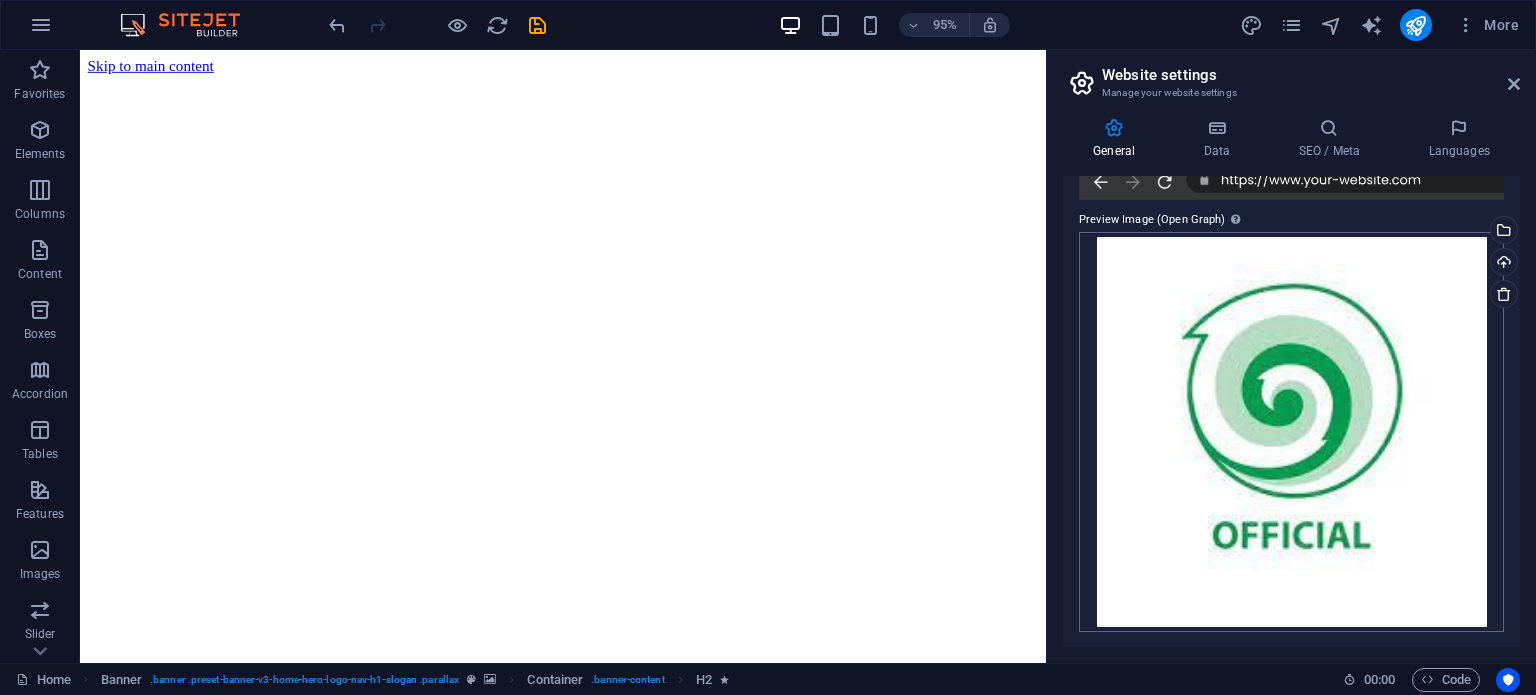 scroll, scrollTop: 0, scrollLeft: 0, axis: both 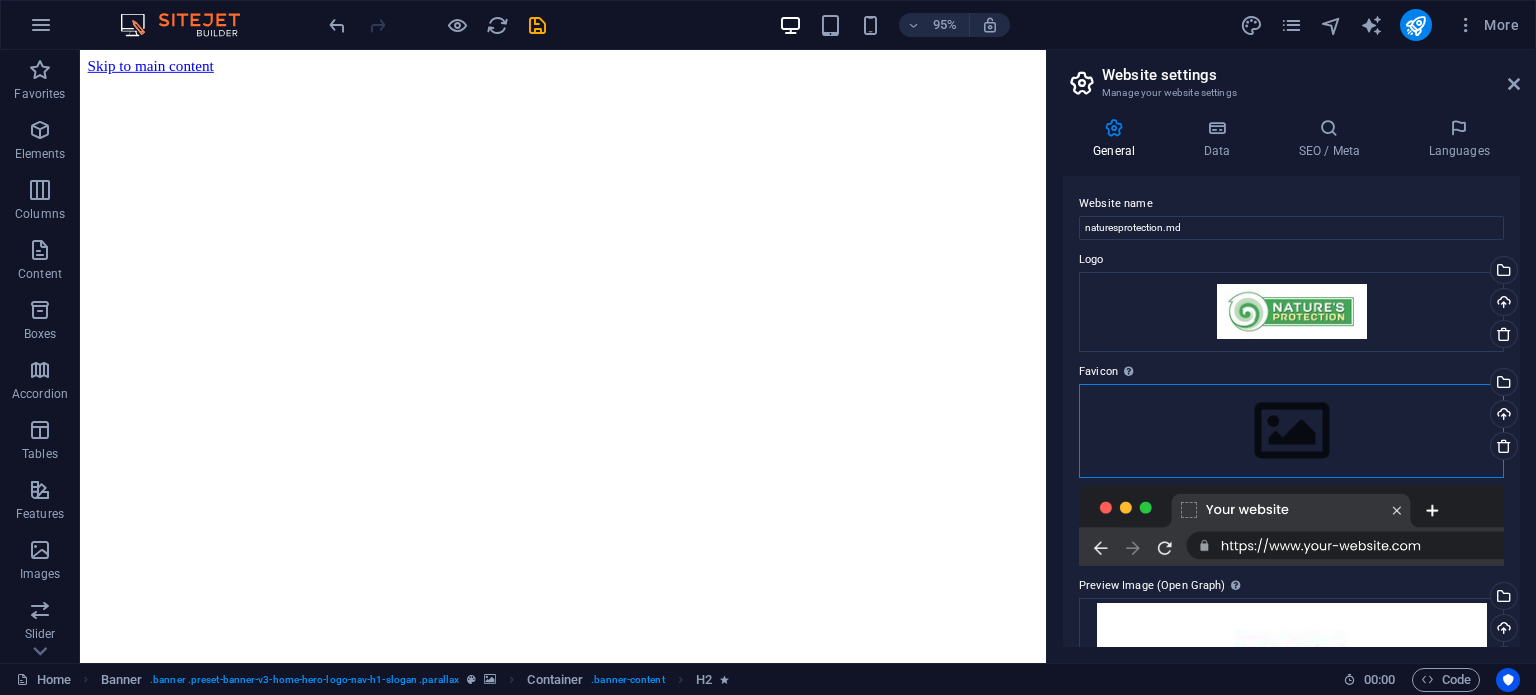 click on "Drag files here, click to choose files or select files from Files or our free stock photos & videos" at bounding box center [1291, 431] 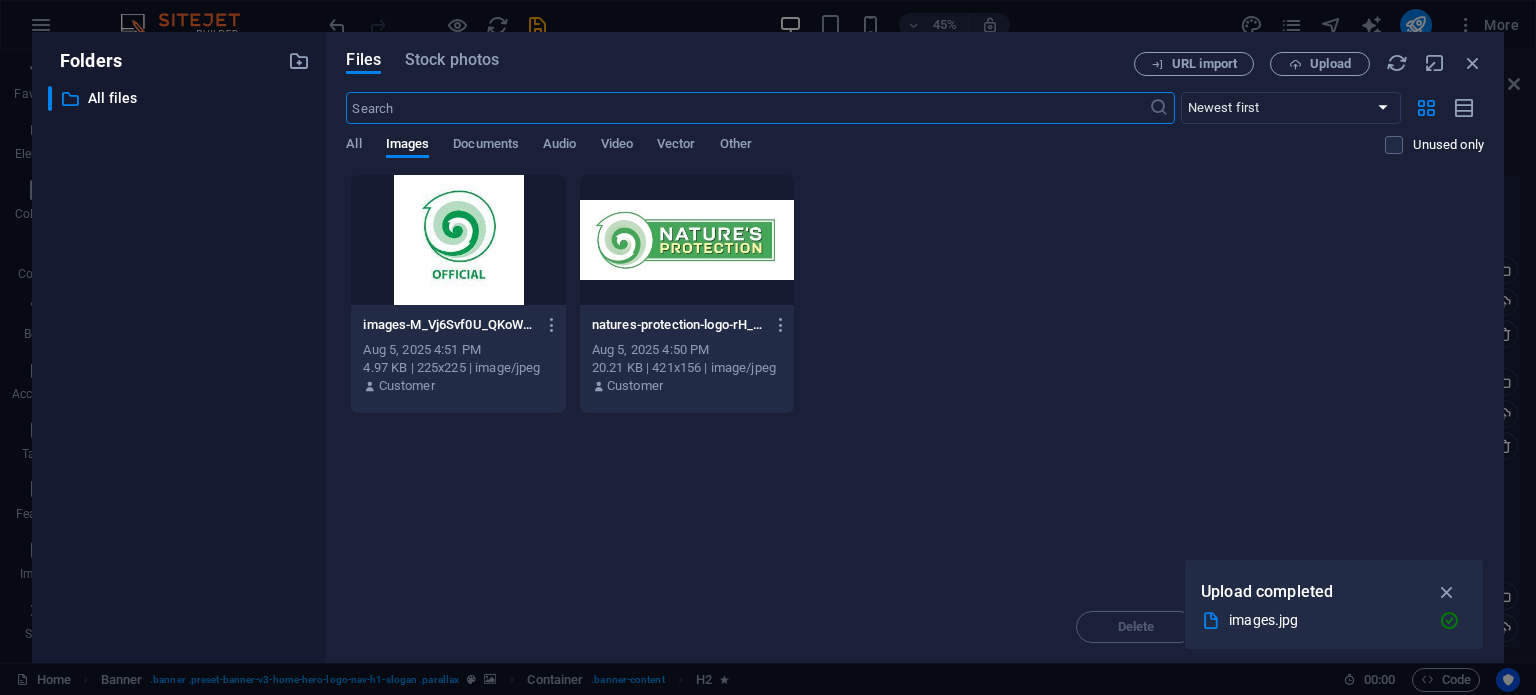 click at bounding box center [458, 240] 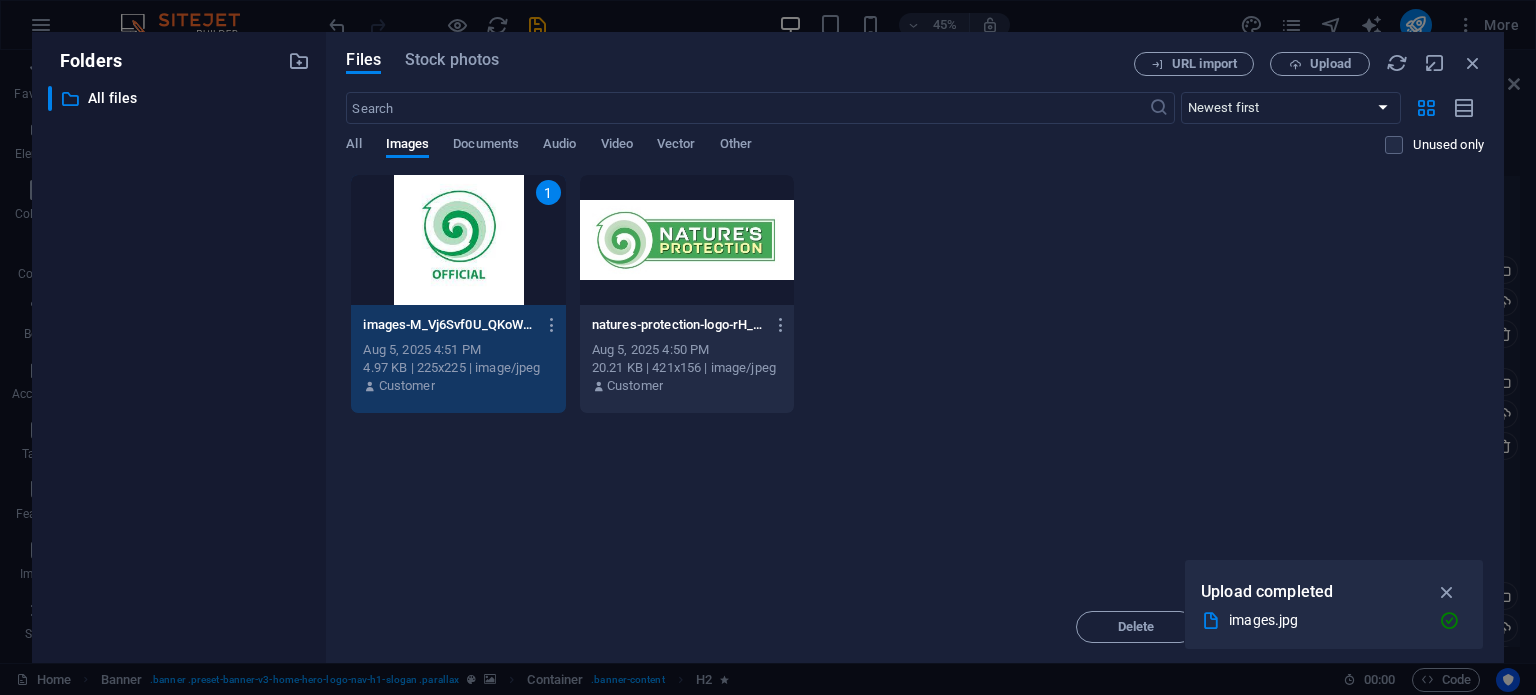 drag, startPoint x: 1376, startPoint y: 586, endPoint x: 1437, endPoint y: 573, distance: 62.369865 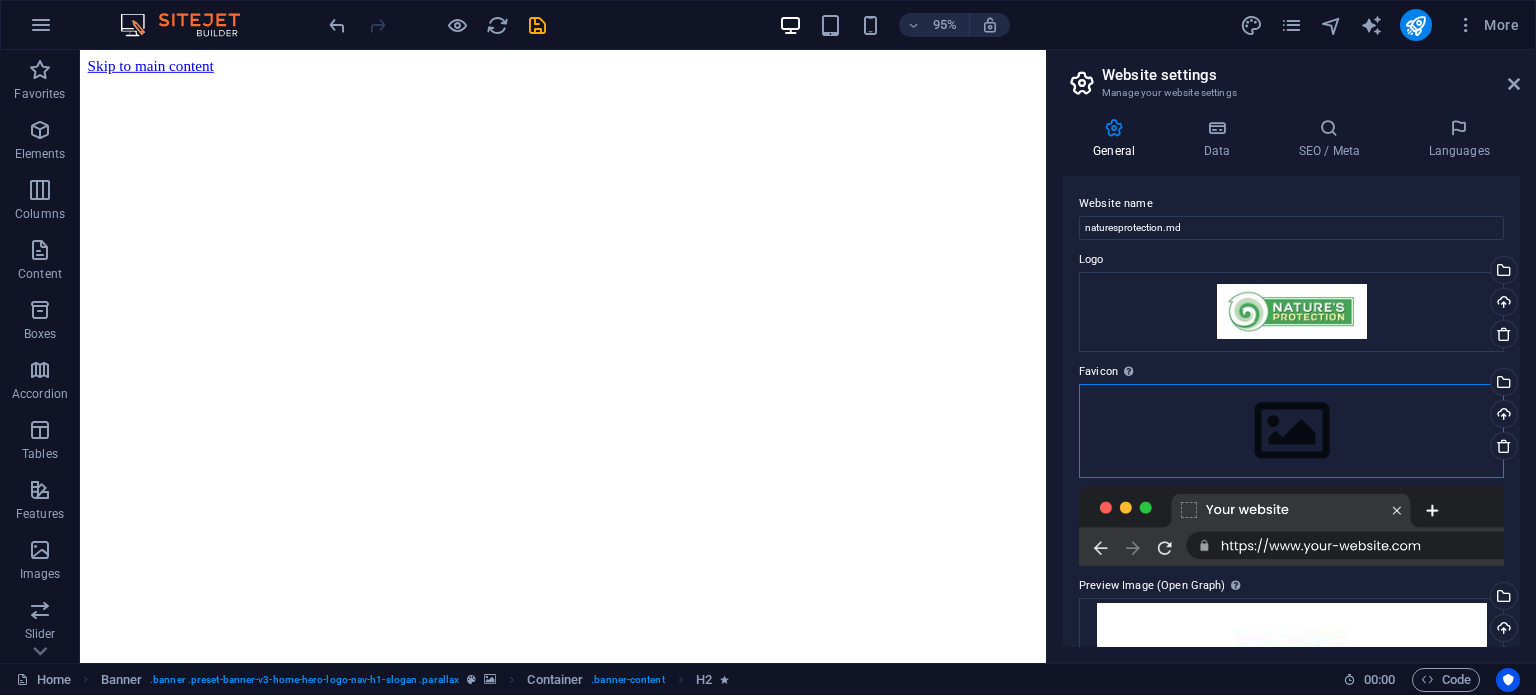 click on "Drag files here, click to choose files or select files from Files or our free stock photos & videos" at bounding box center [1291, 431] 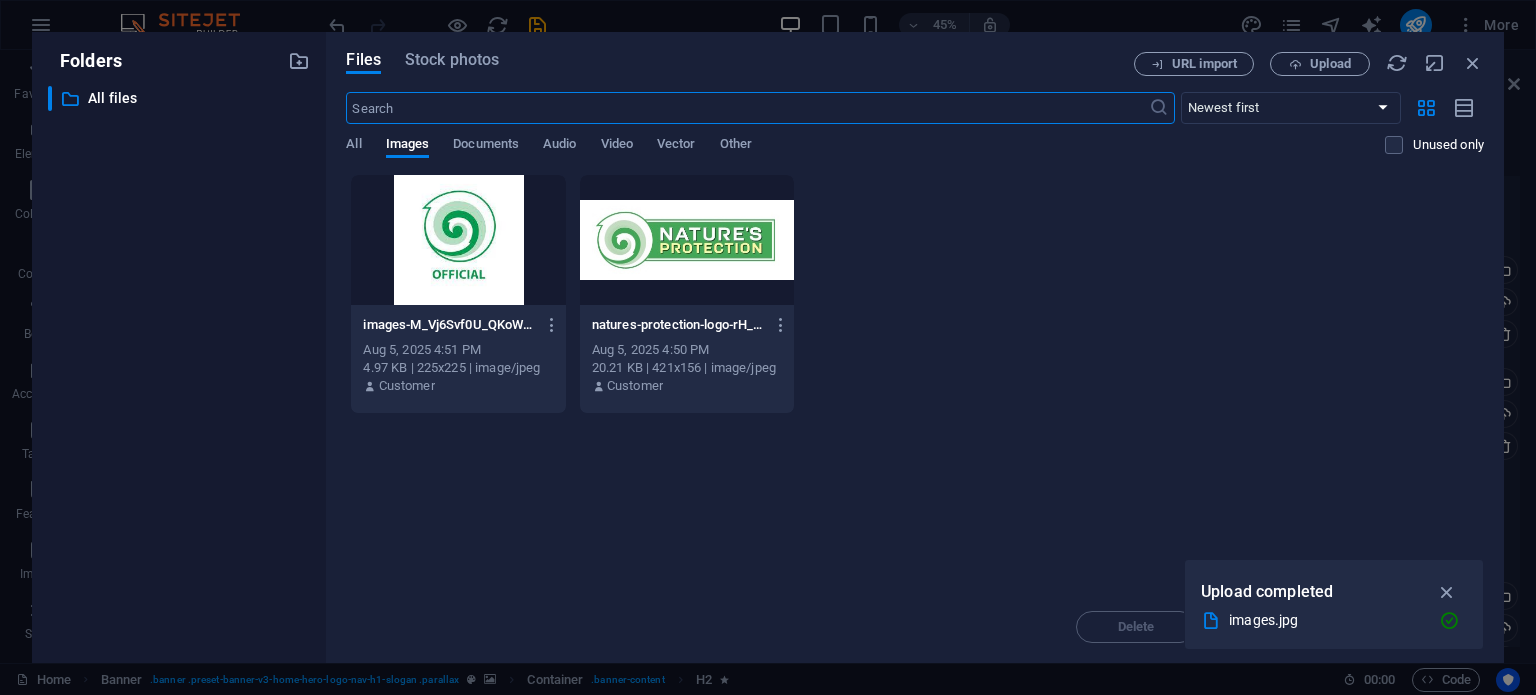 click at bounding box center (458, 240) 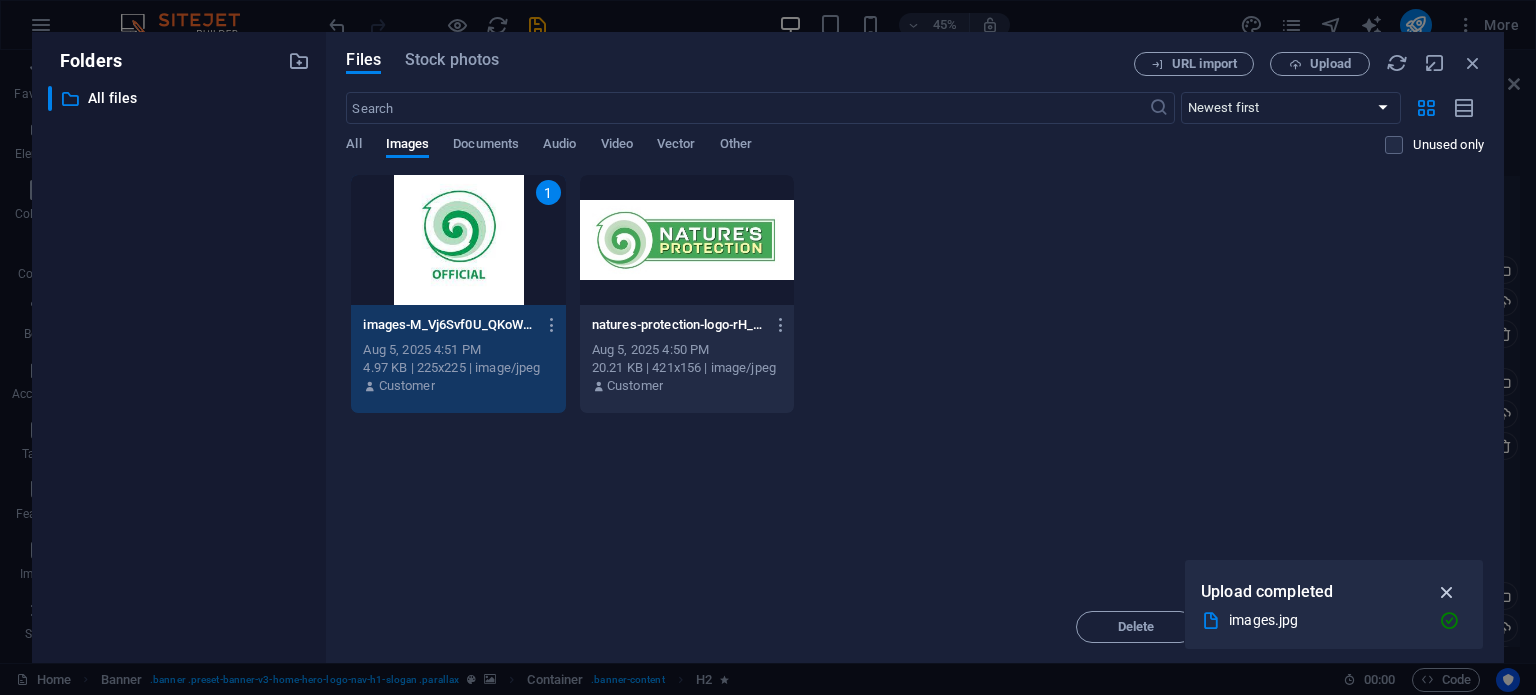 click at bounding box center [1447, 592] 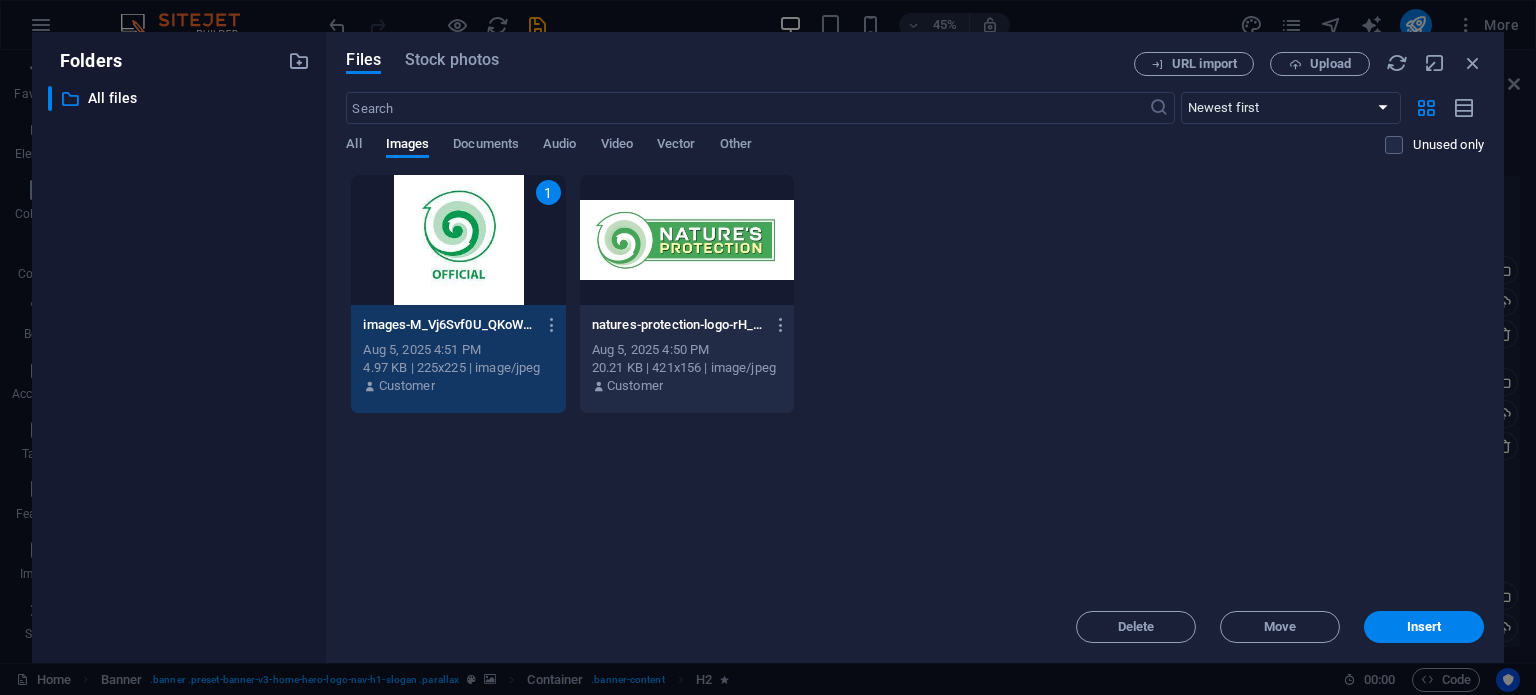click on "Insert" at bounding box center [1424, 627] 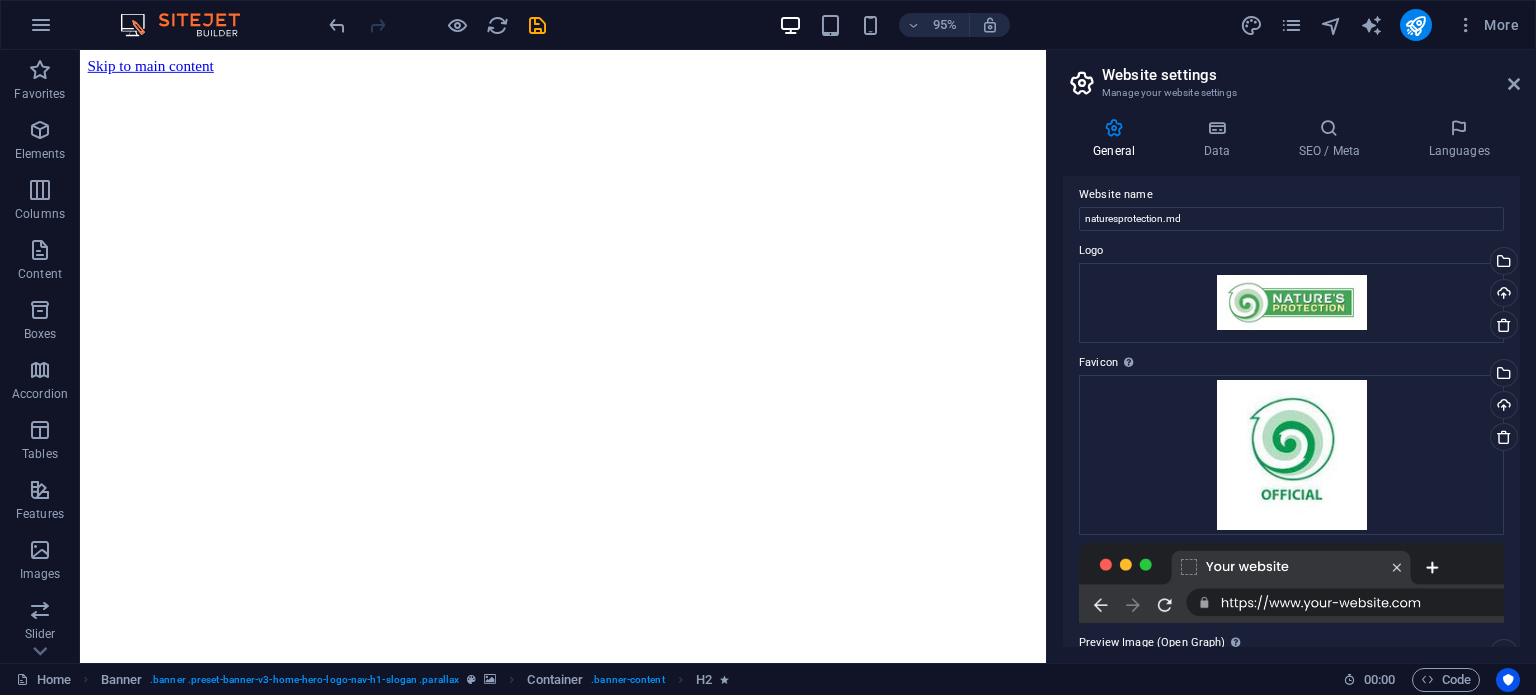 scroll, scrollTop: 0, scrollLeft: 0, axis: both 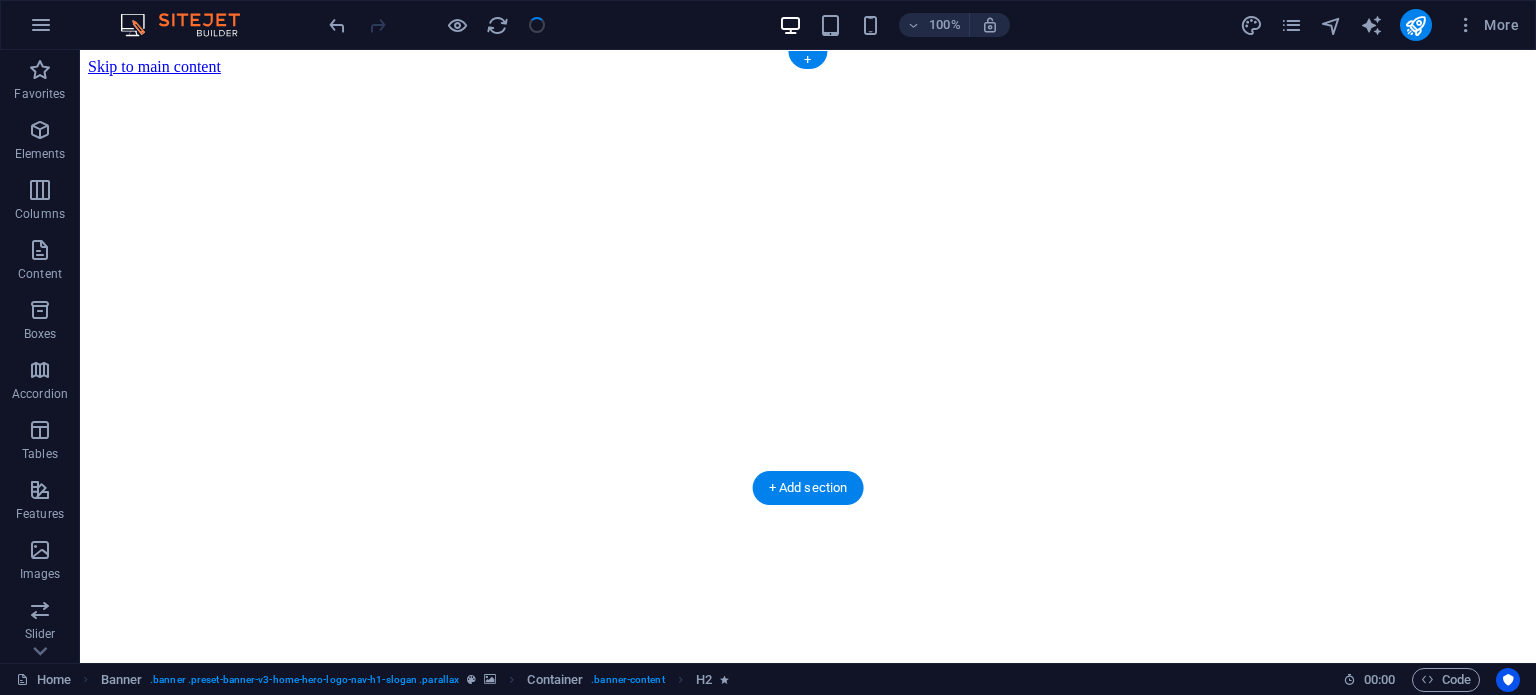 click at bounding box center [808, 76] 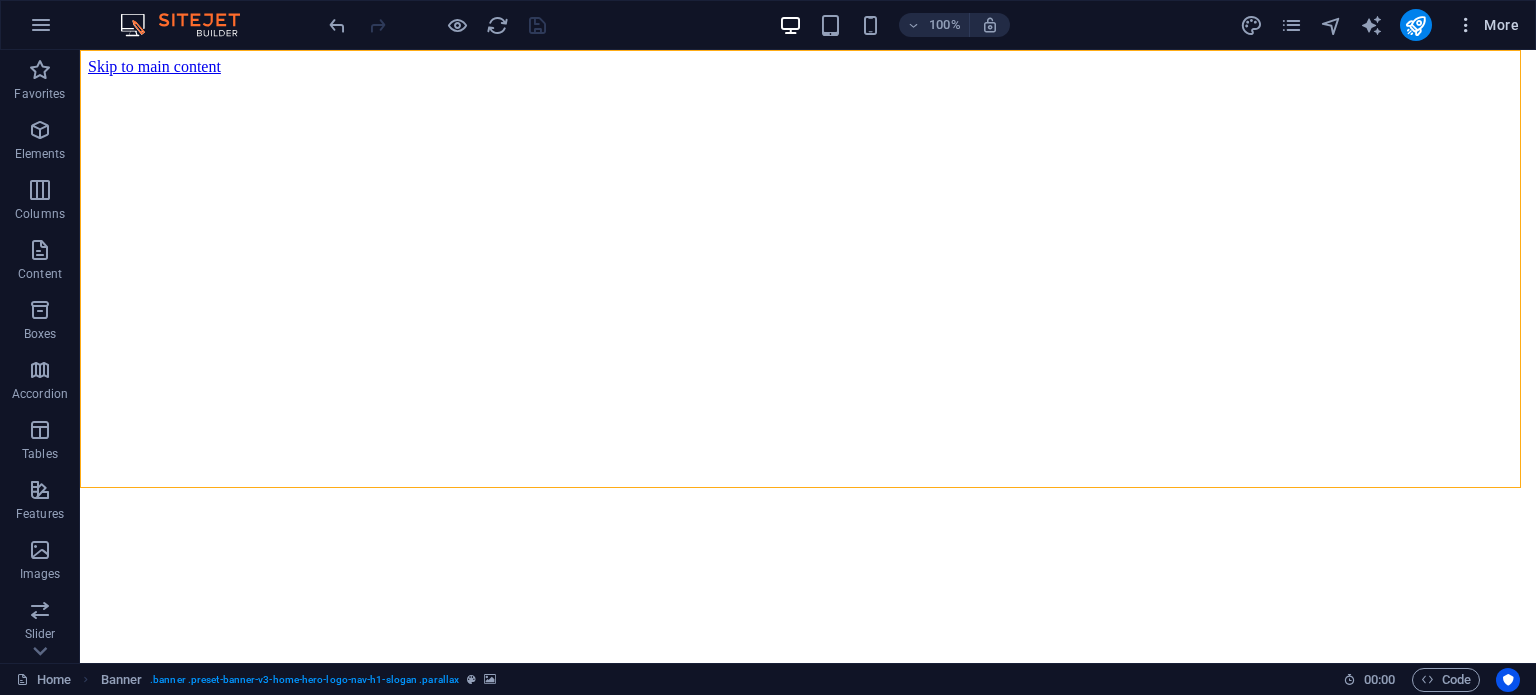 click on "More" at bounding box center (1487, 25) 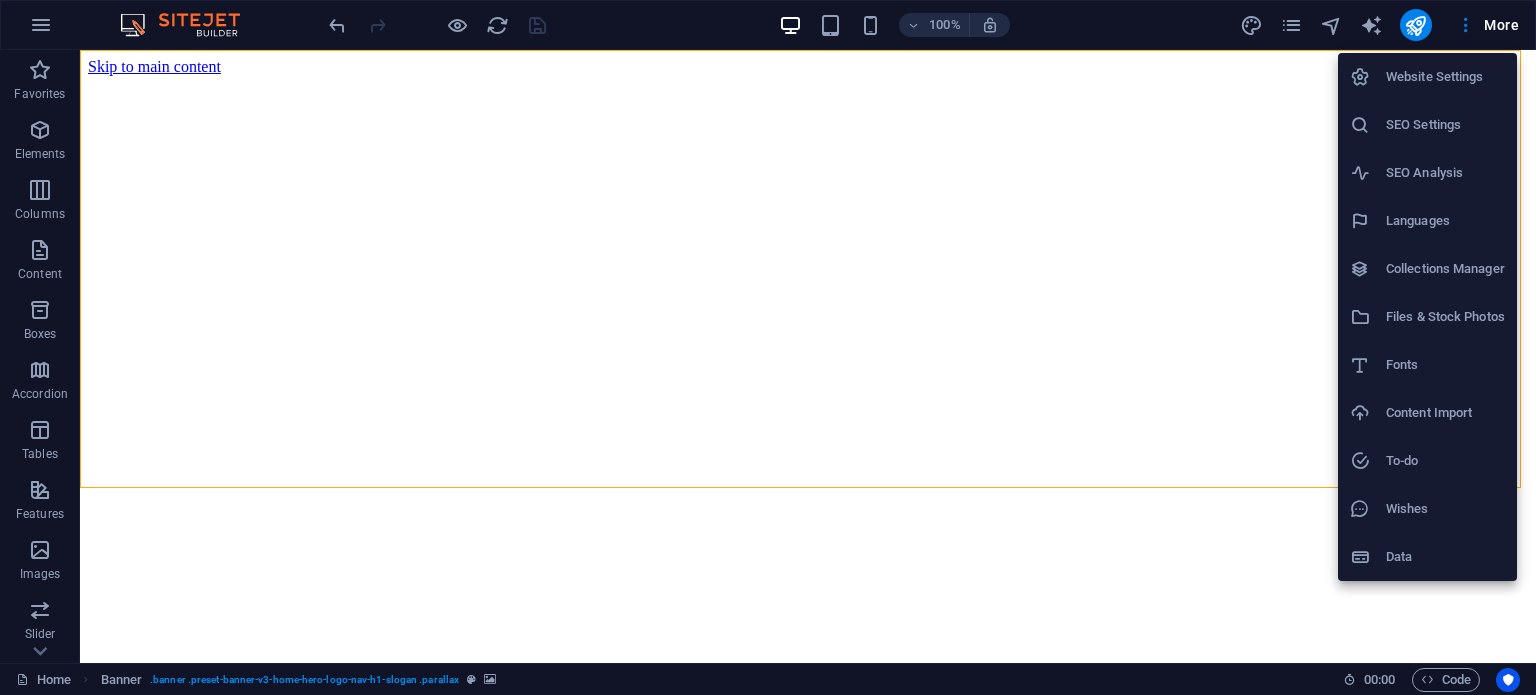 click on "Website Settings" at bounding box center [1445, 77] 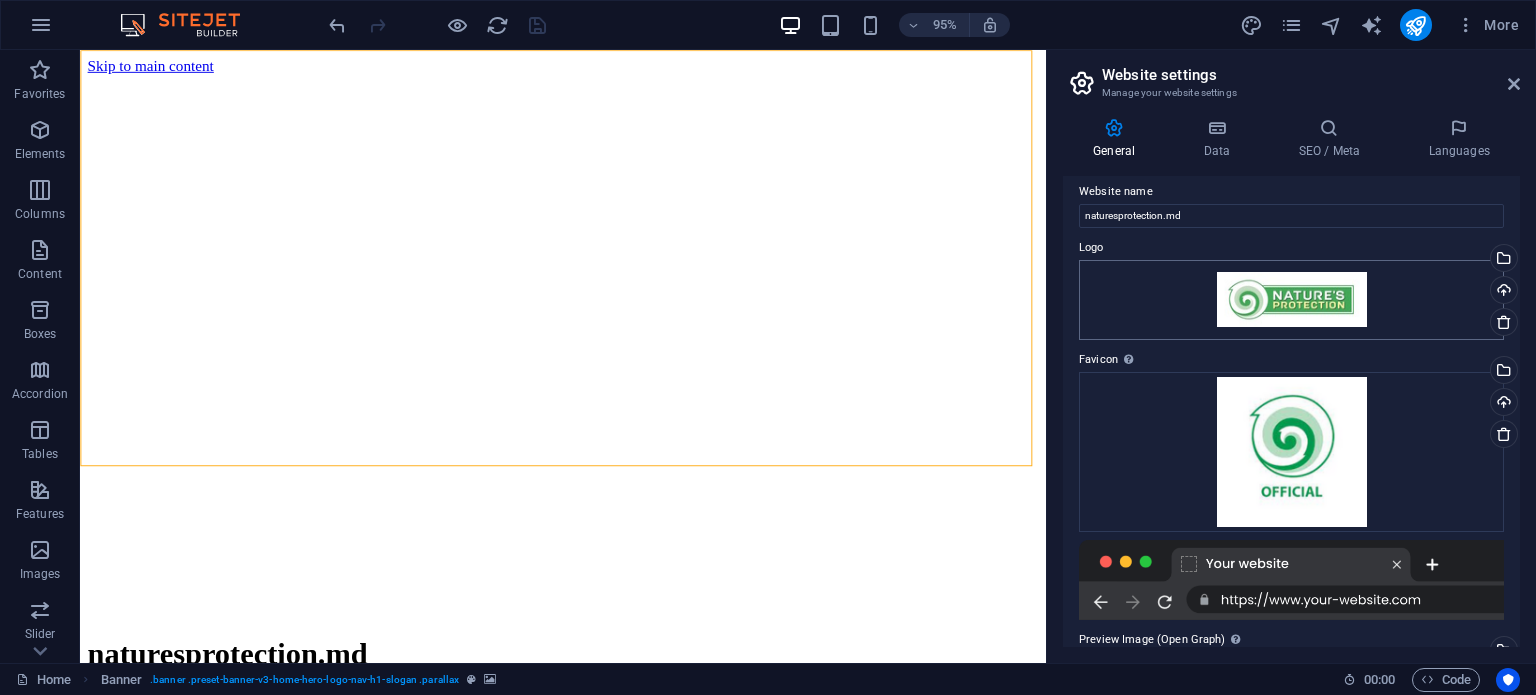 scroll, scrollTop: 0, scrollLeft: 0, axis: both 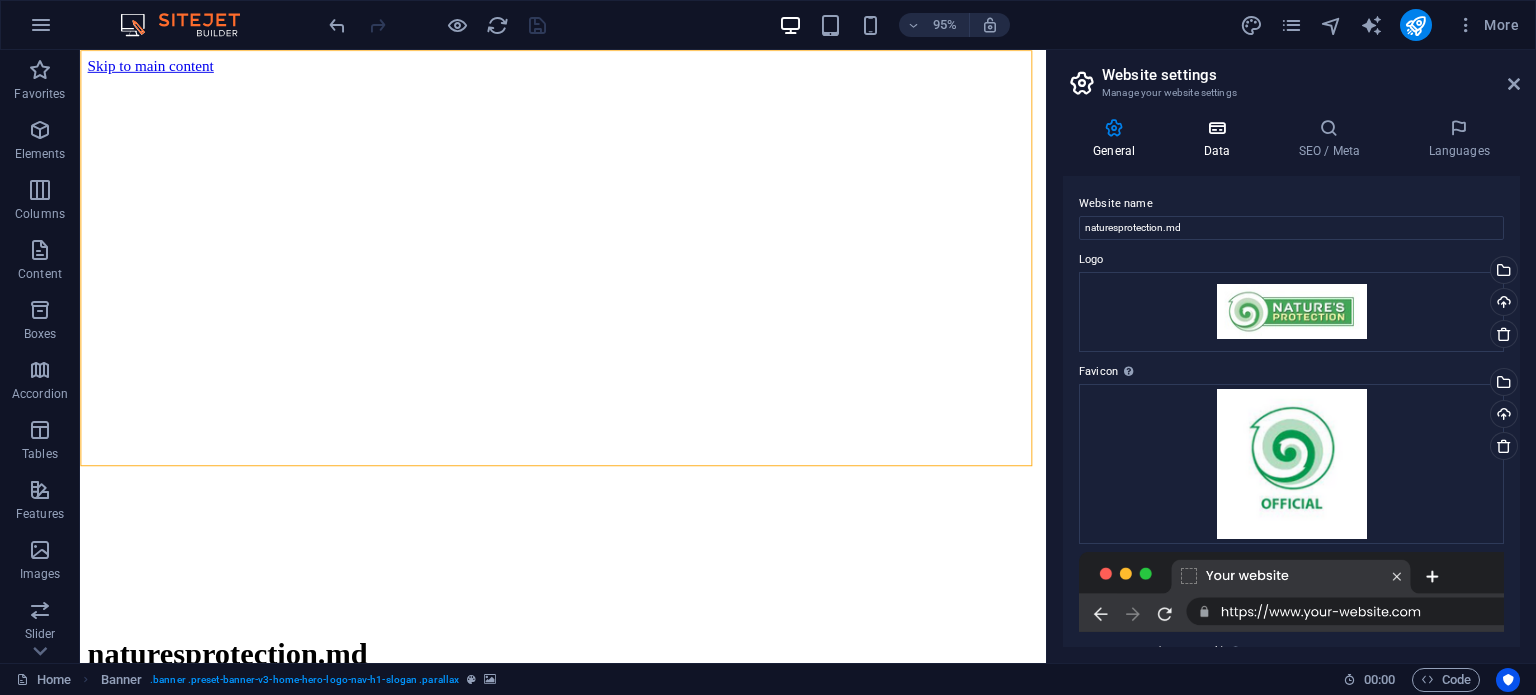 click at bounding box center [1216, 128] 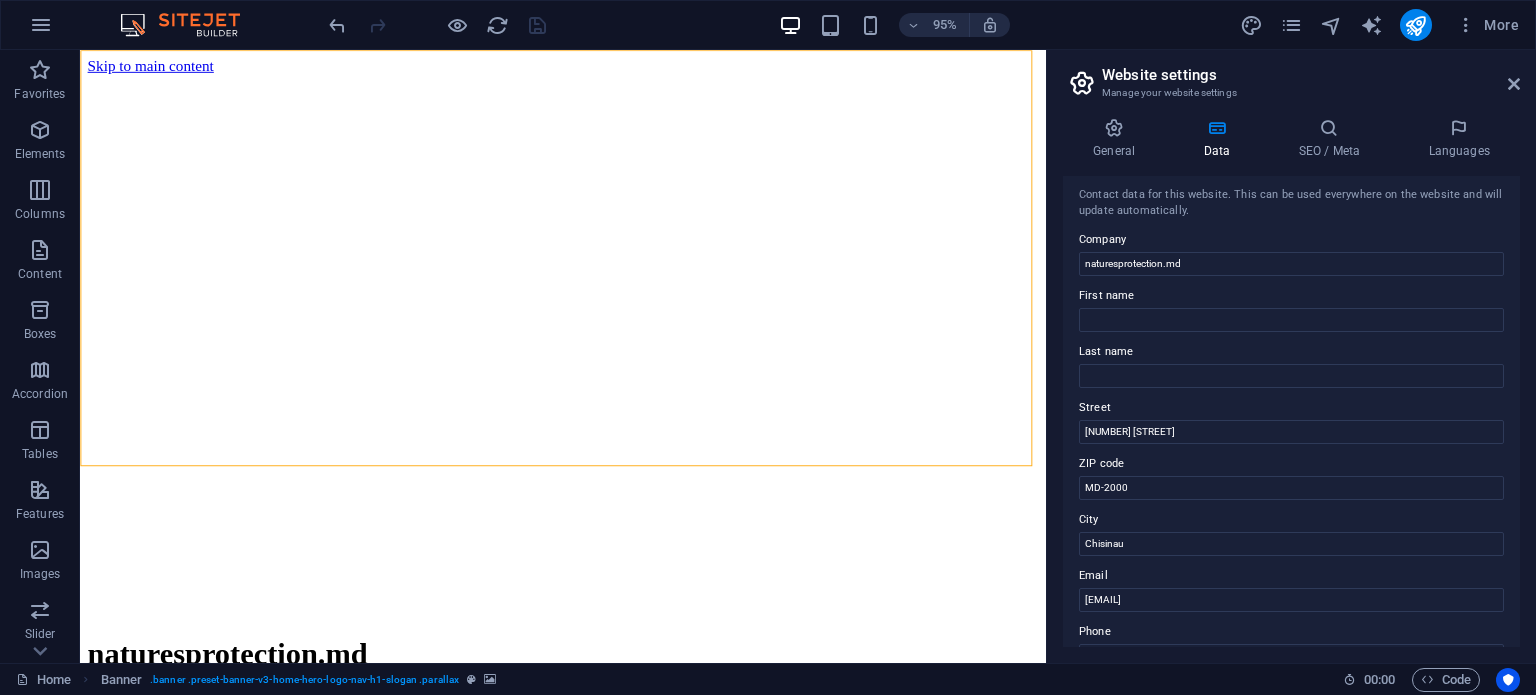scroll, scrollTop: 0, scrollLeft: 0, axis: both 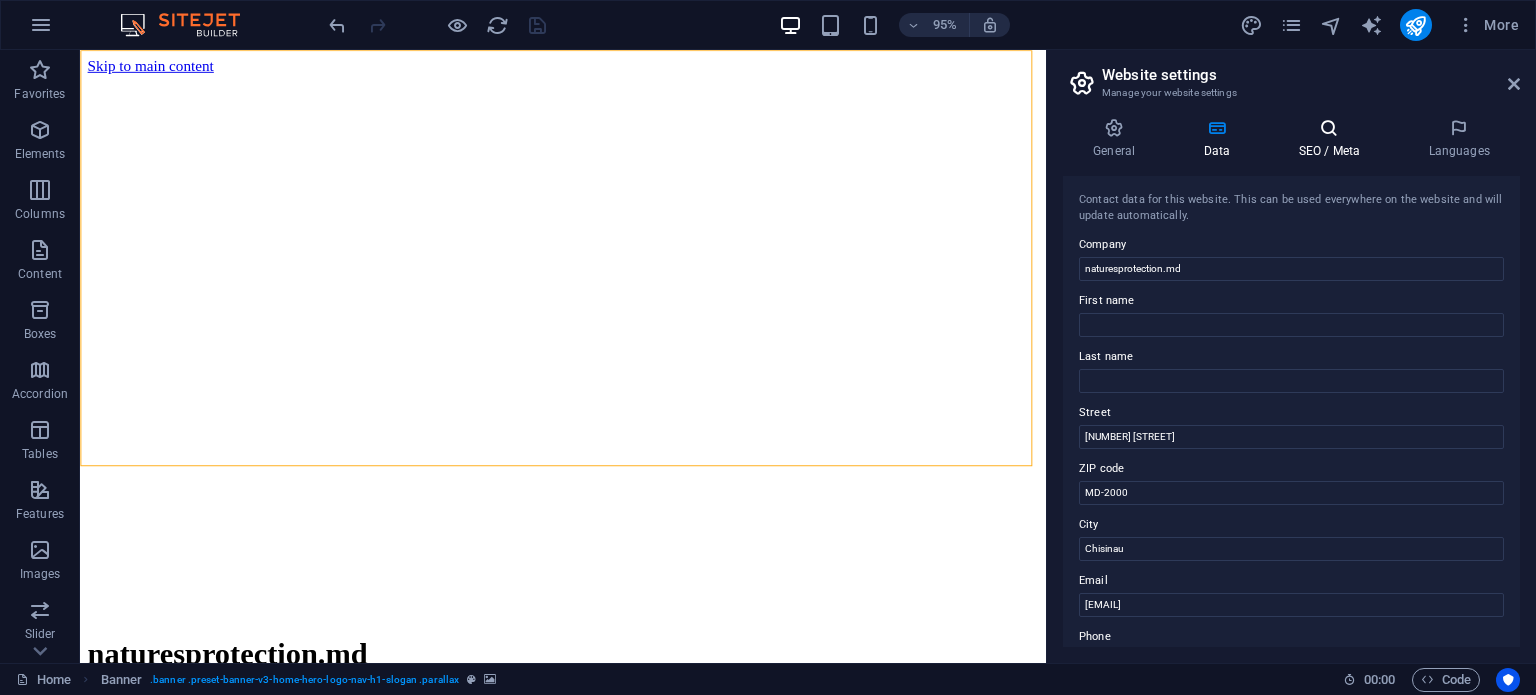 click at bounding box center [1329, 128] 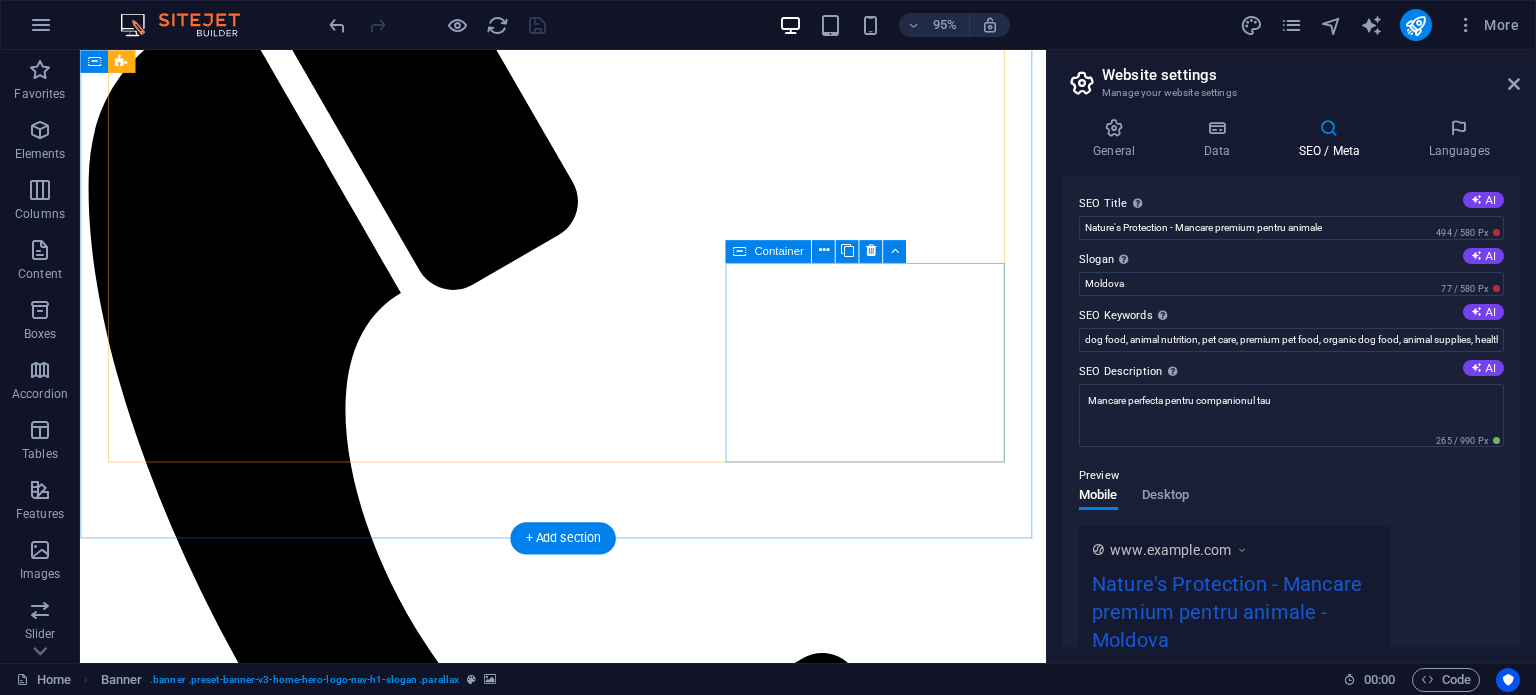 scroll, scrollTop: 0, scrollLeft: 0, axis: both 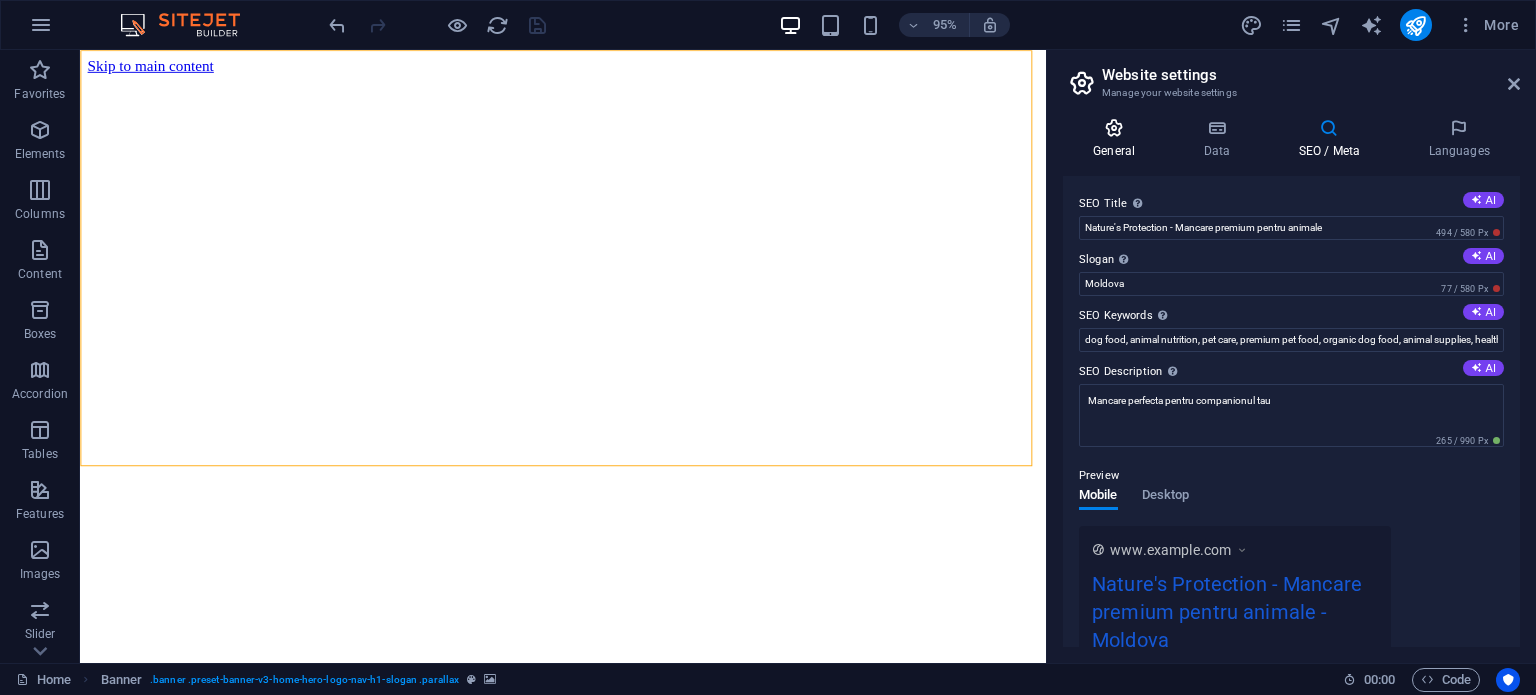 click at bounding box center [1114, 128] 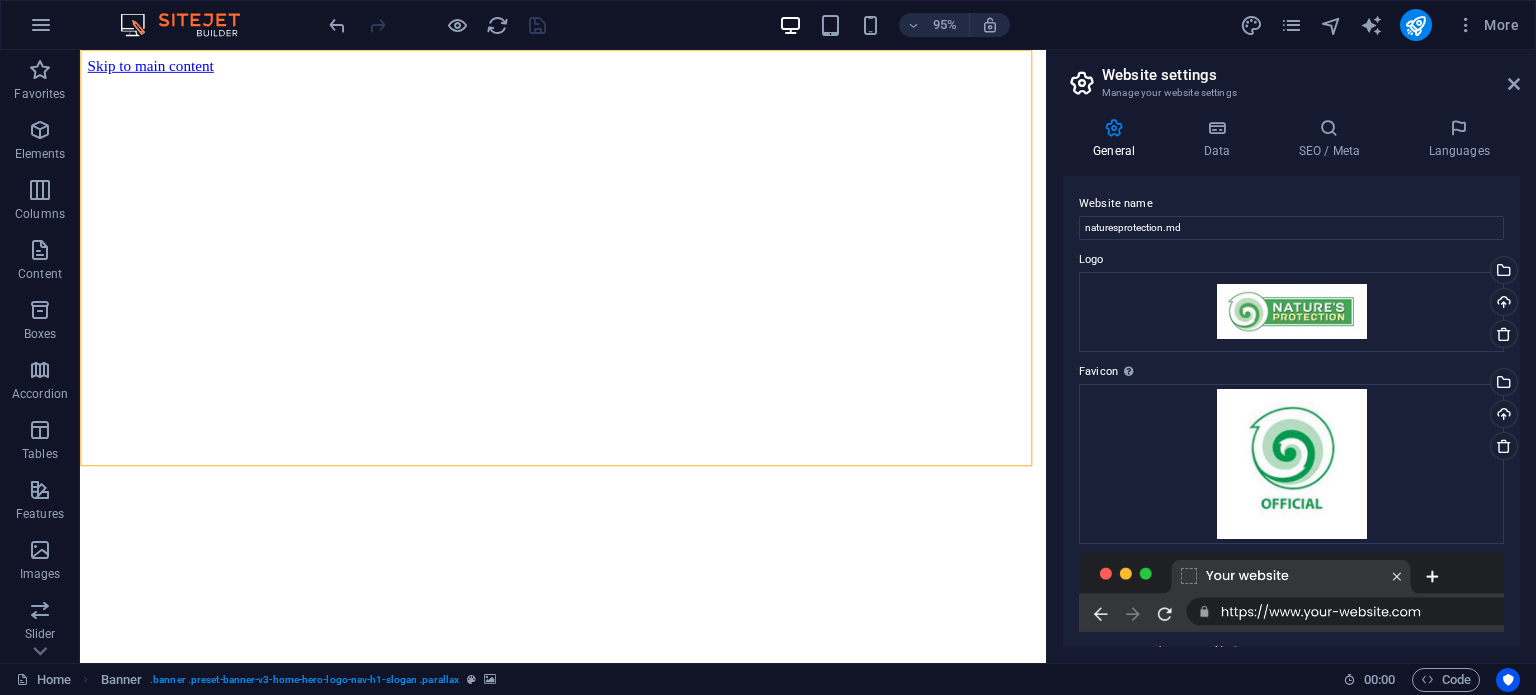 click on "Website settings Manage your website settings" at bounding box center (1293, 76) 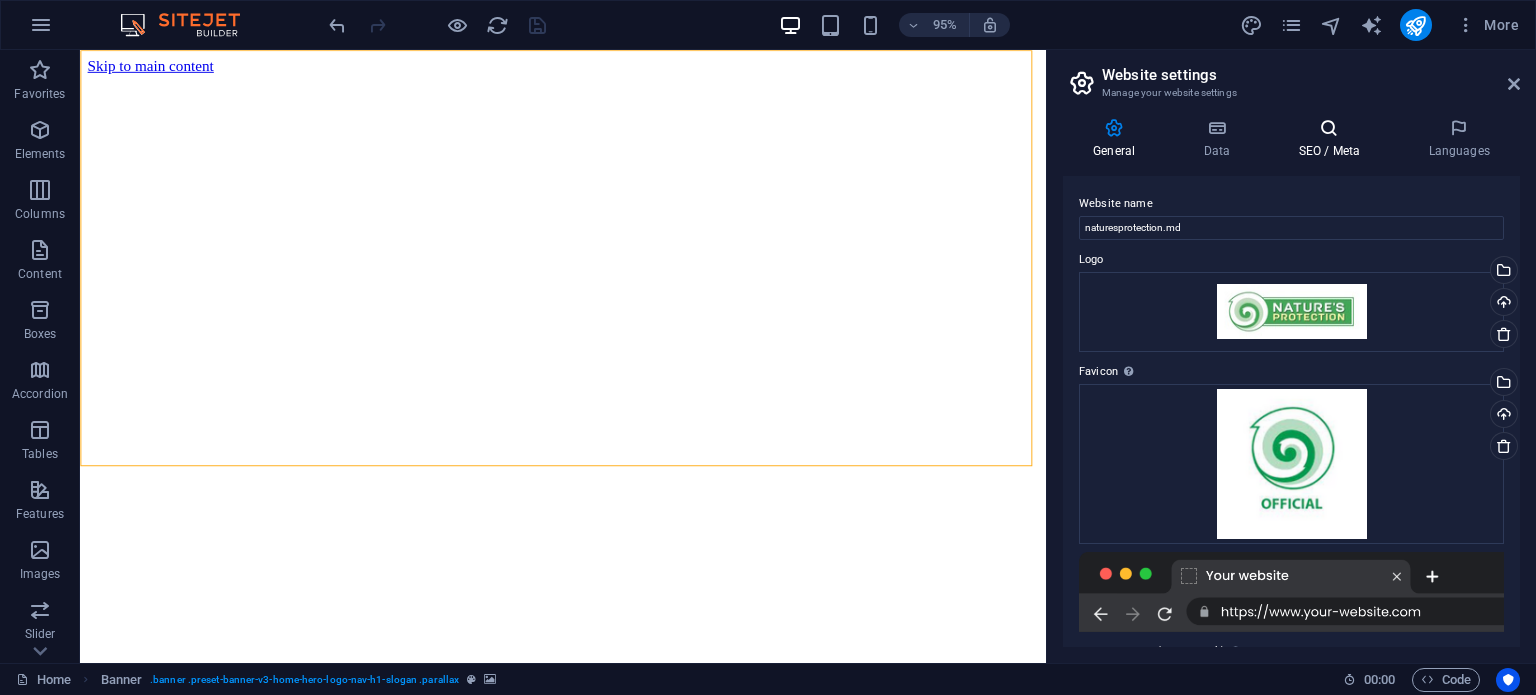 click on "SEO / Meta" at bounding box center [1333, 139] 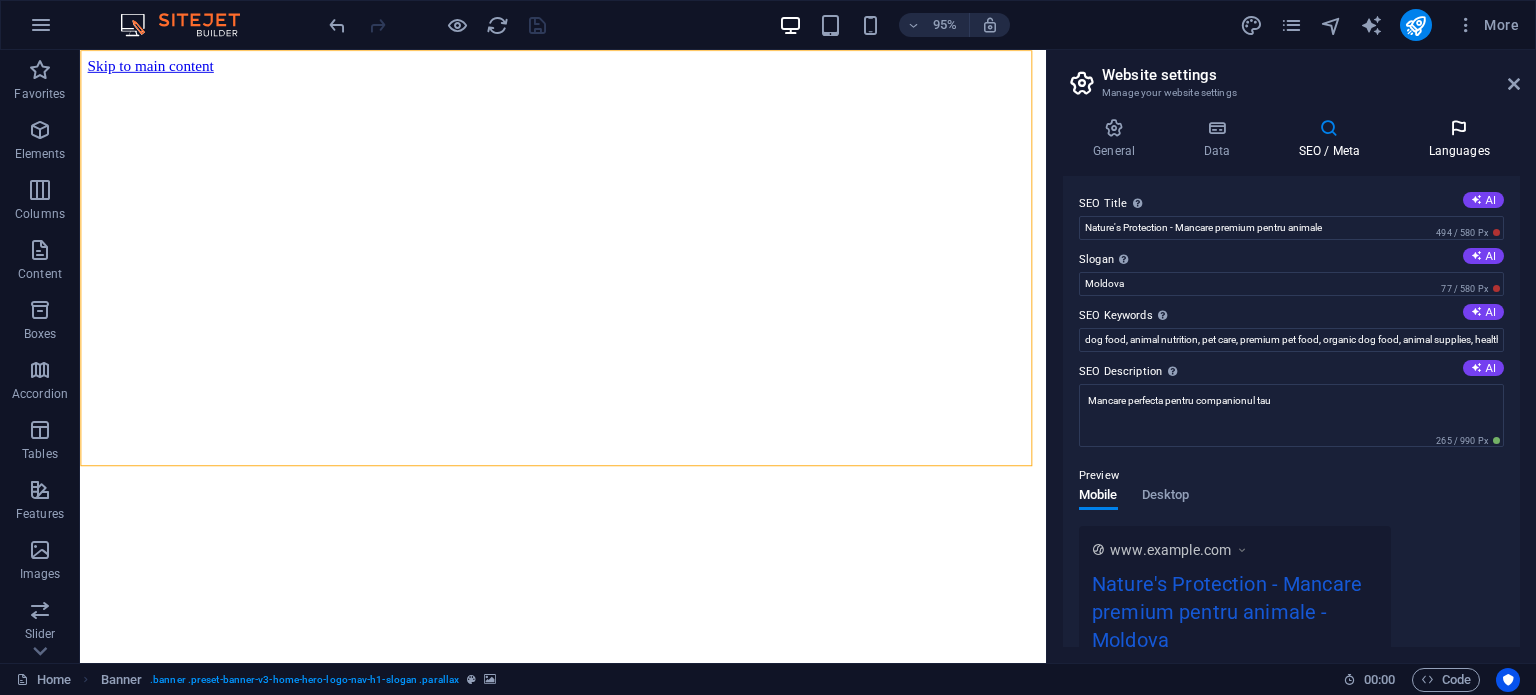 click on "Languages" at bounding box center (1459, 139) 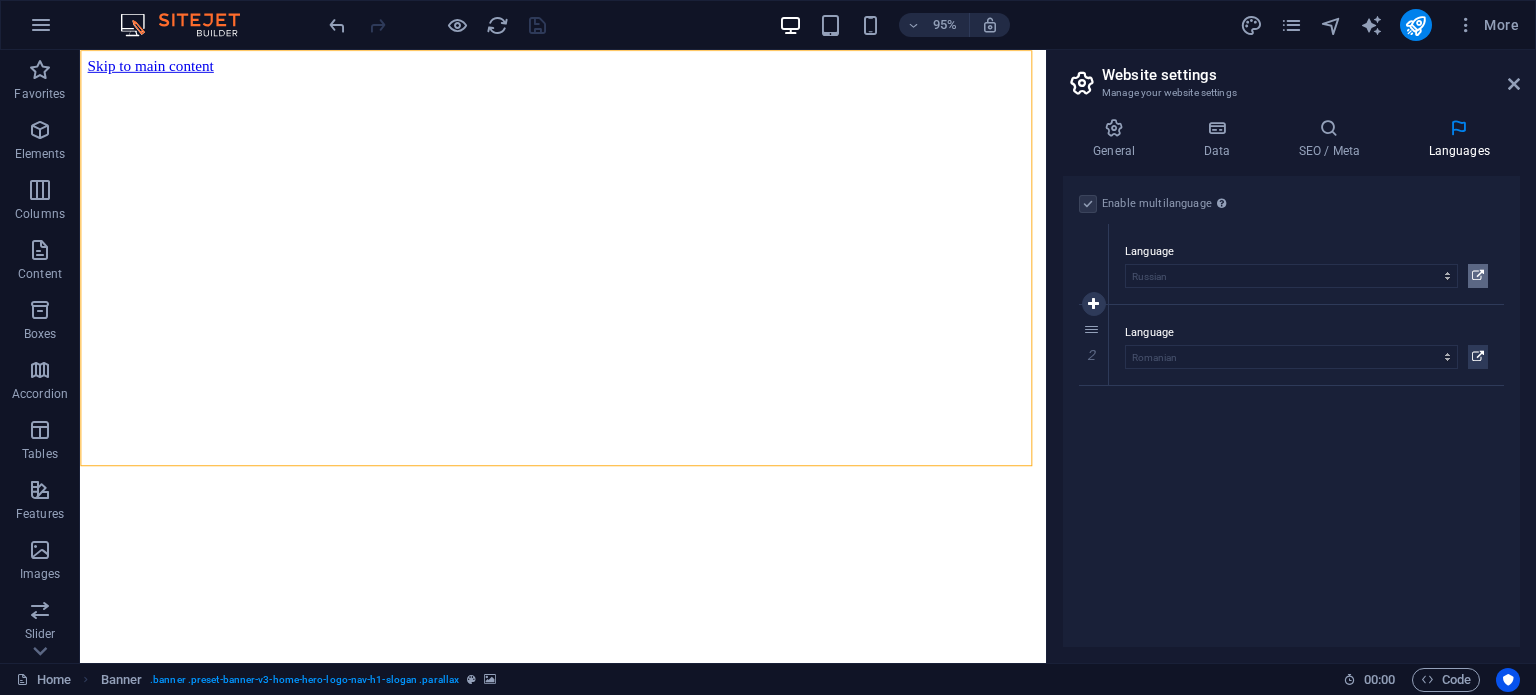 click at bounding box center [1478, 276] 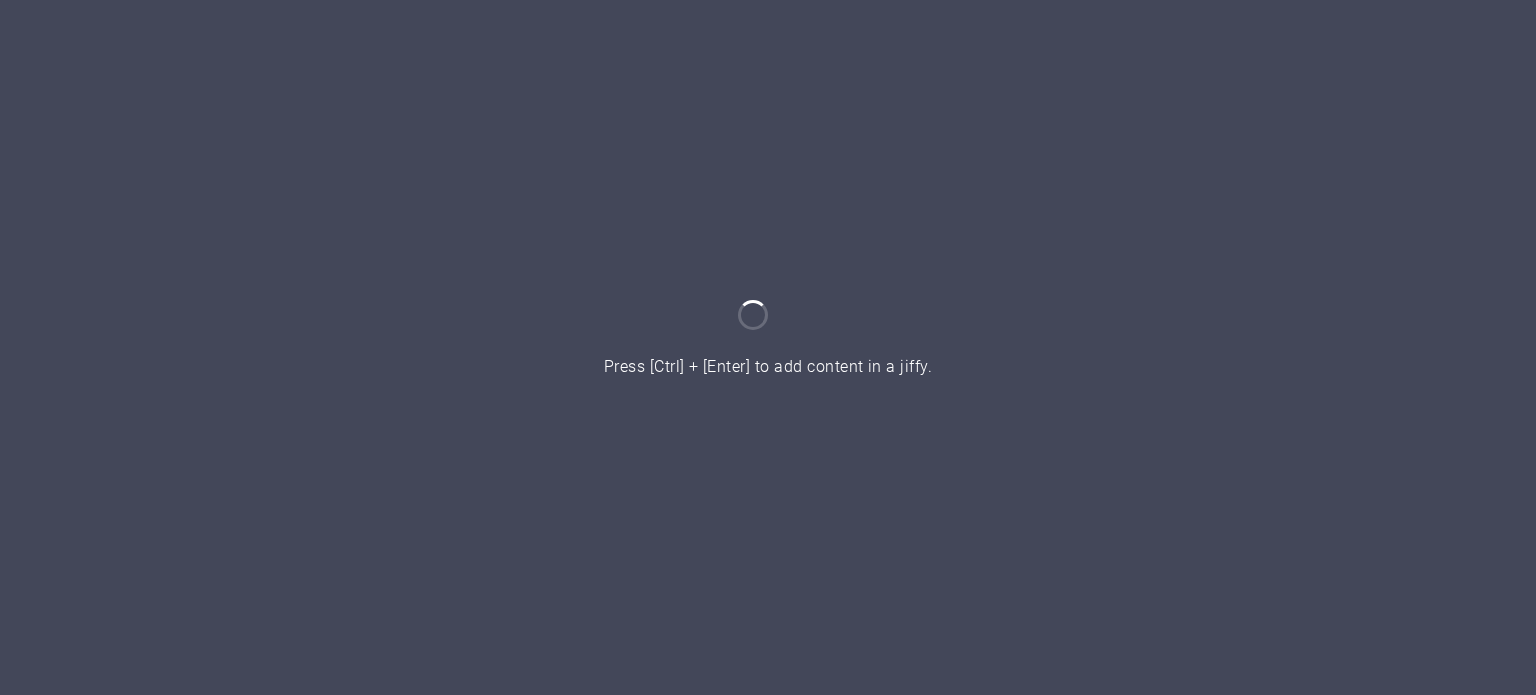 scroll, scrollTop: 0, scrollLeft: 0, axis: both 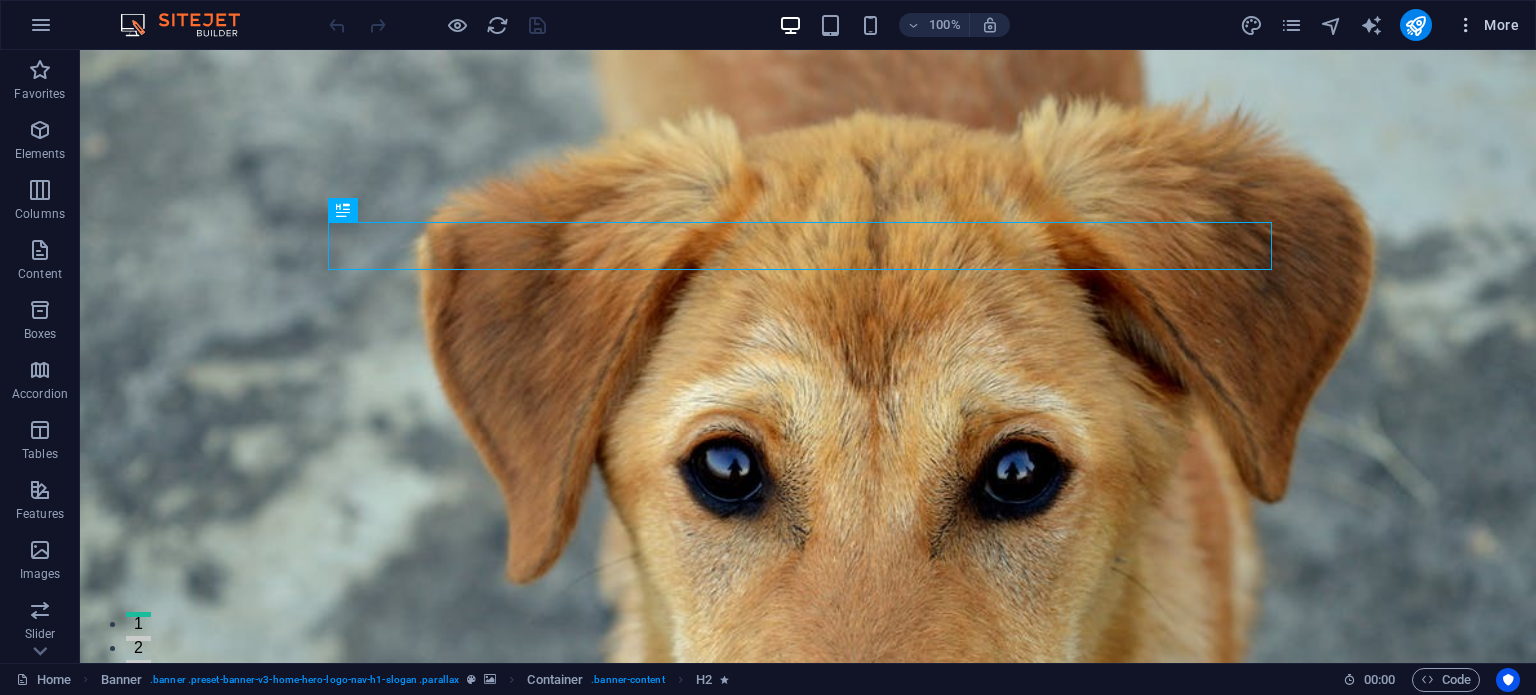 click on "More" at bounding box center [1487, 25] 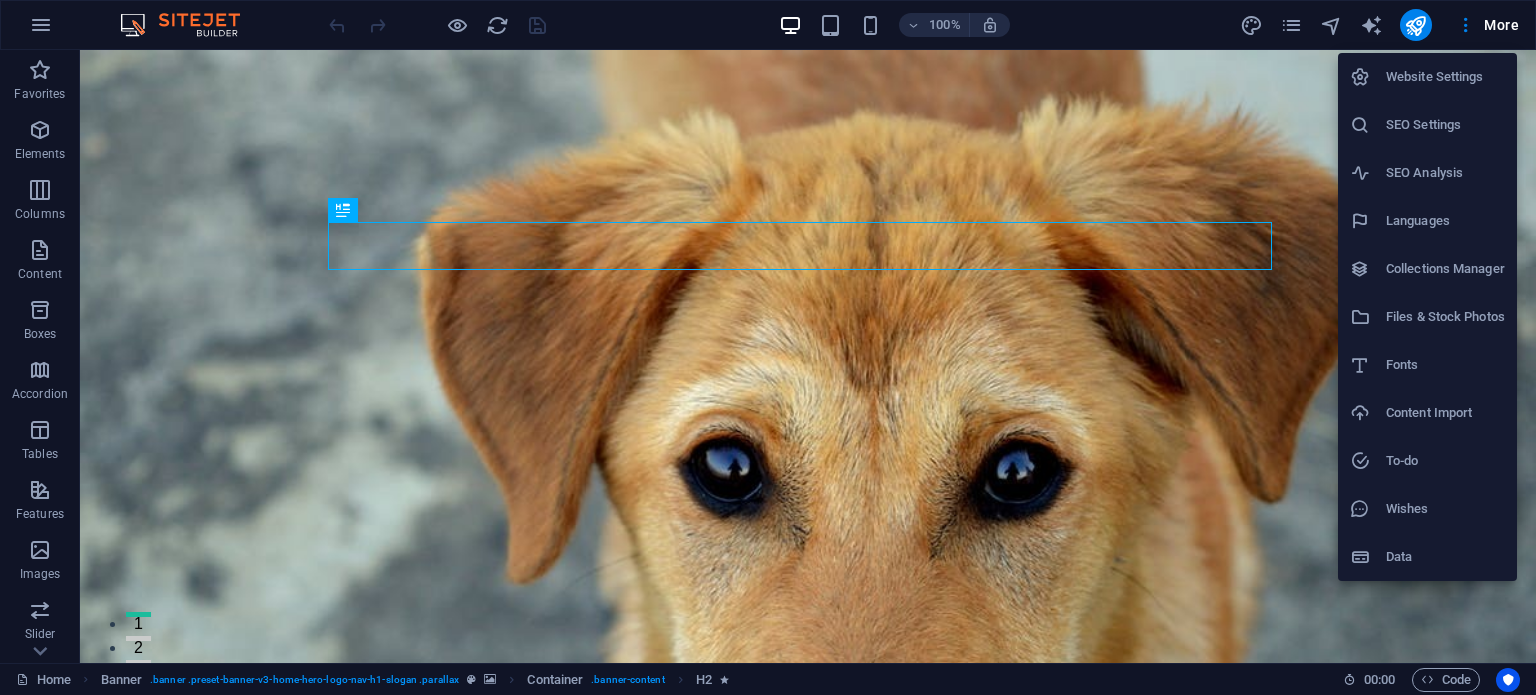 click on "Website Settings" at bounding box center [1445, 77] 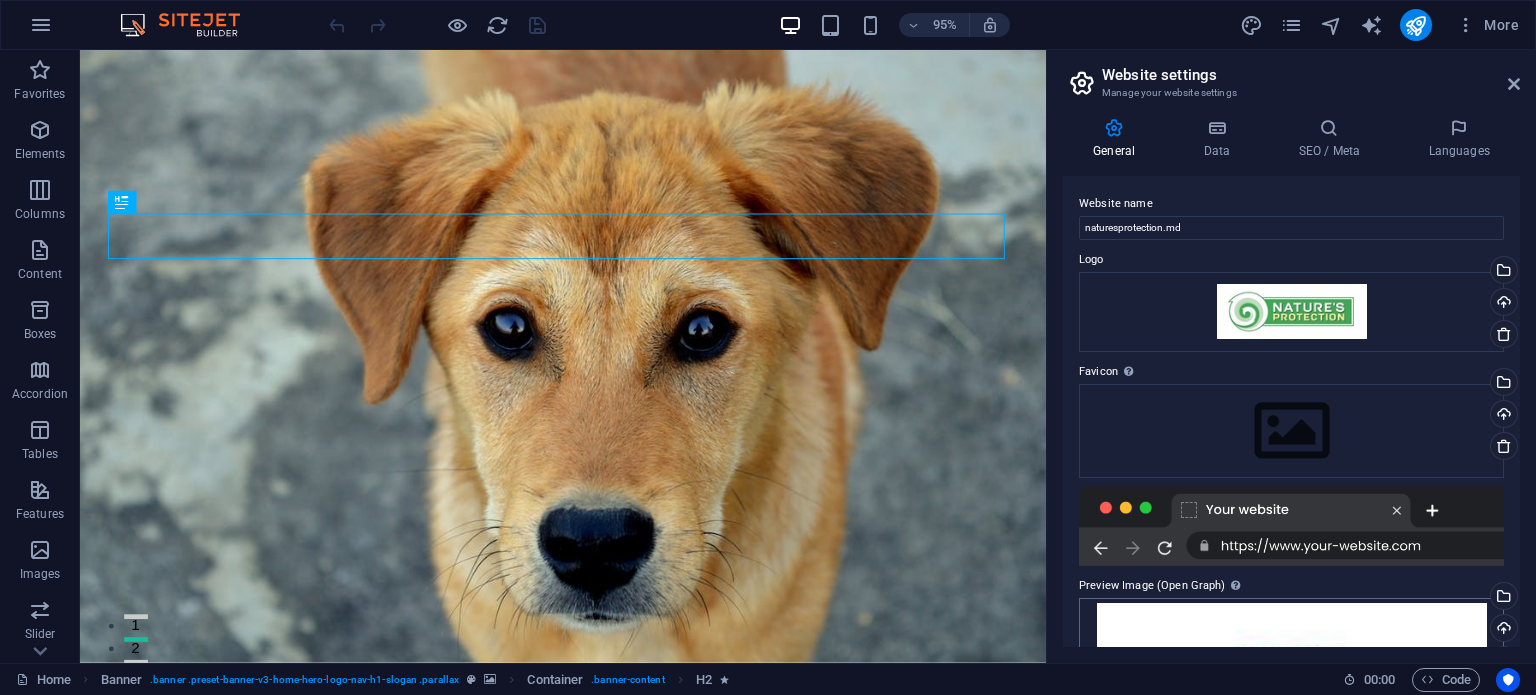 scroll, scrollTop: 366, scrollLeft: 0, axis: vertical 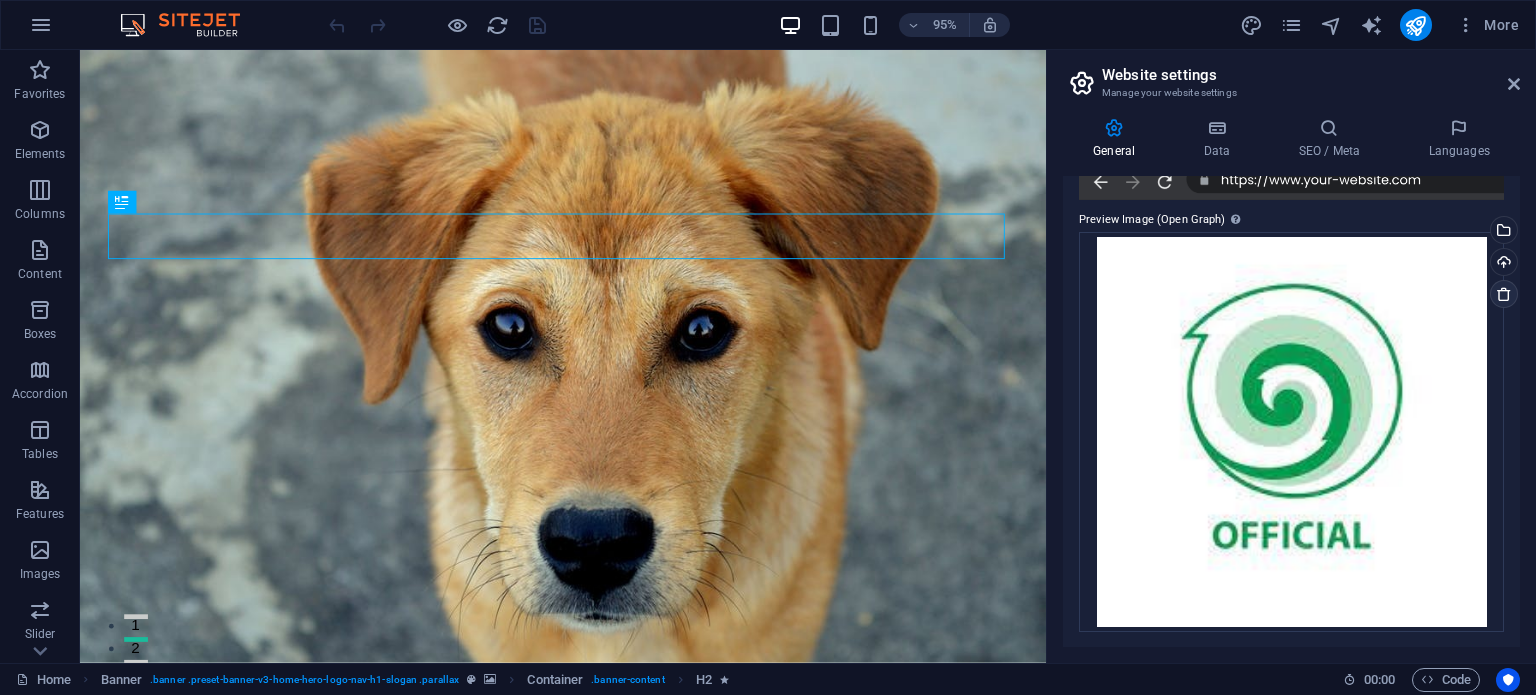 click at bounding box center (1504, 294) 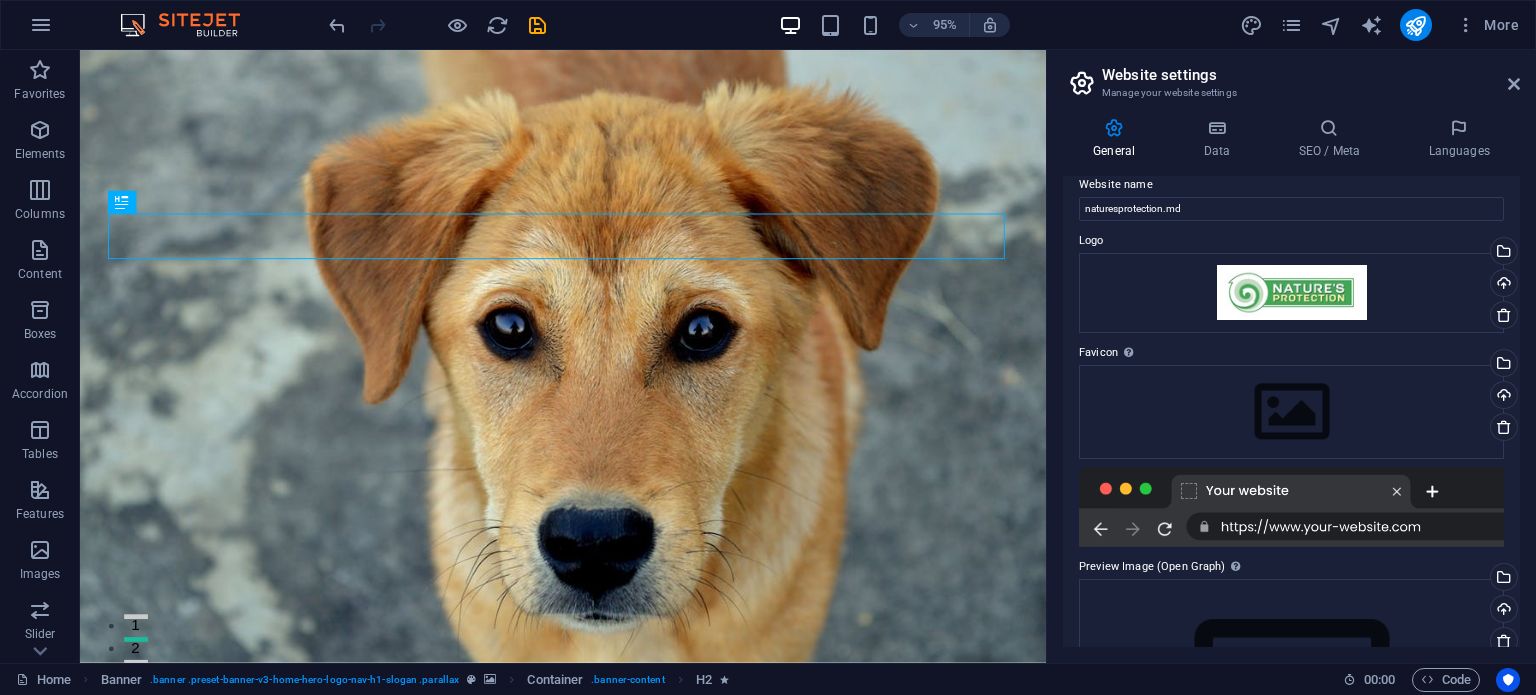 scroll, scrollTop: 0, scrollLeft: 0, axis: both 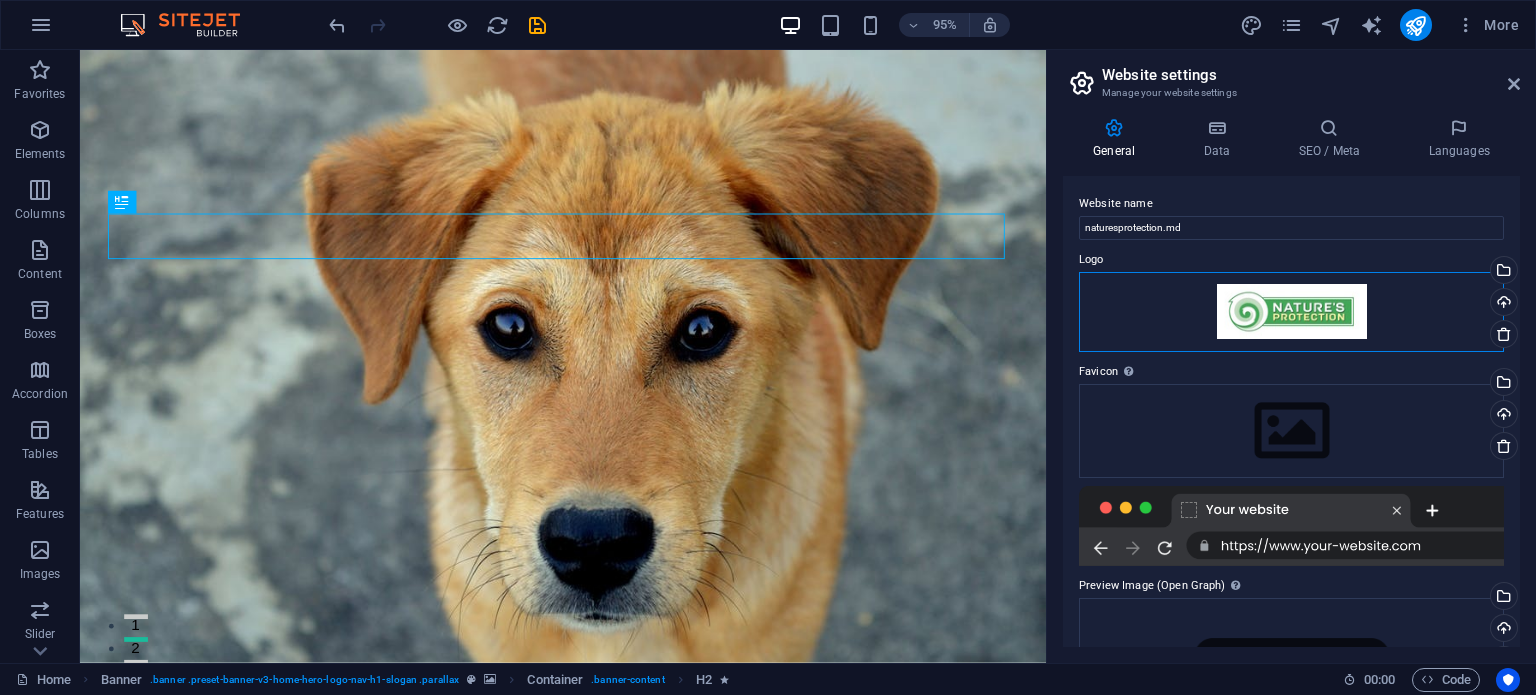 click on "Drag files here, click to choose files or select files from Files or our free stock photos & videos" at bounding box center [1291, 312] 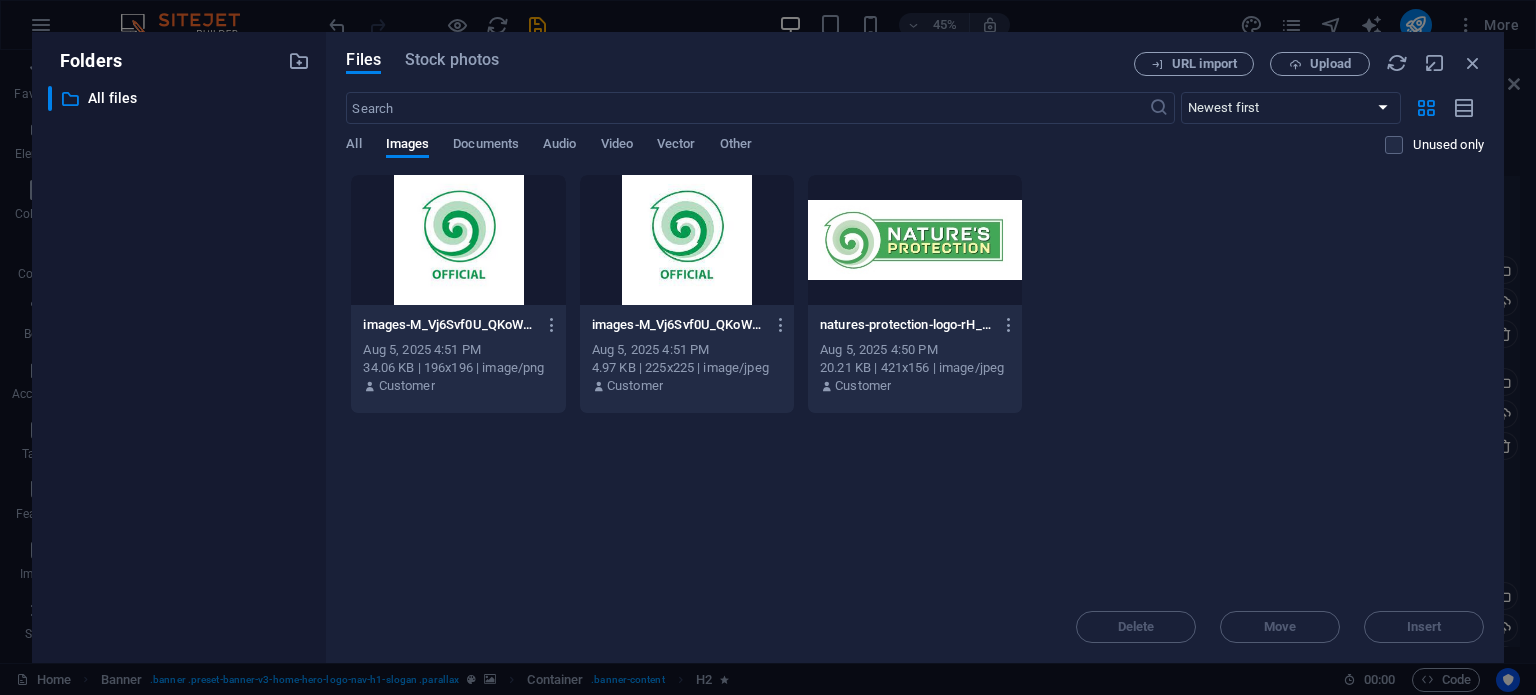 click at bounding box center (915, 240) 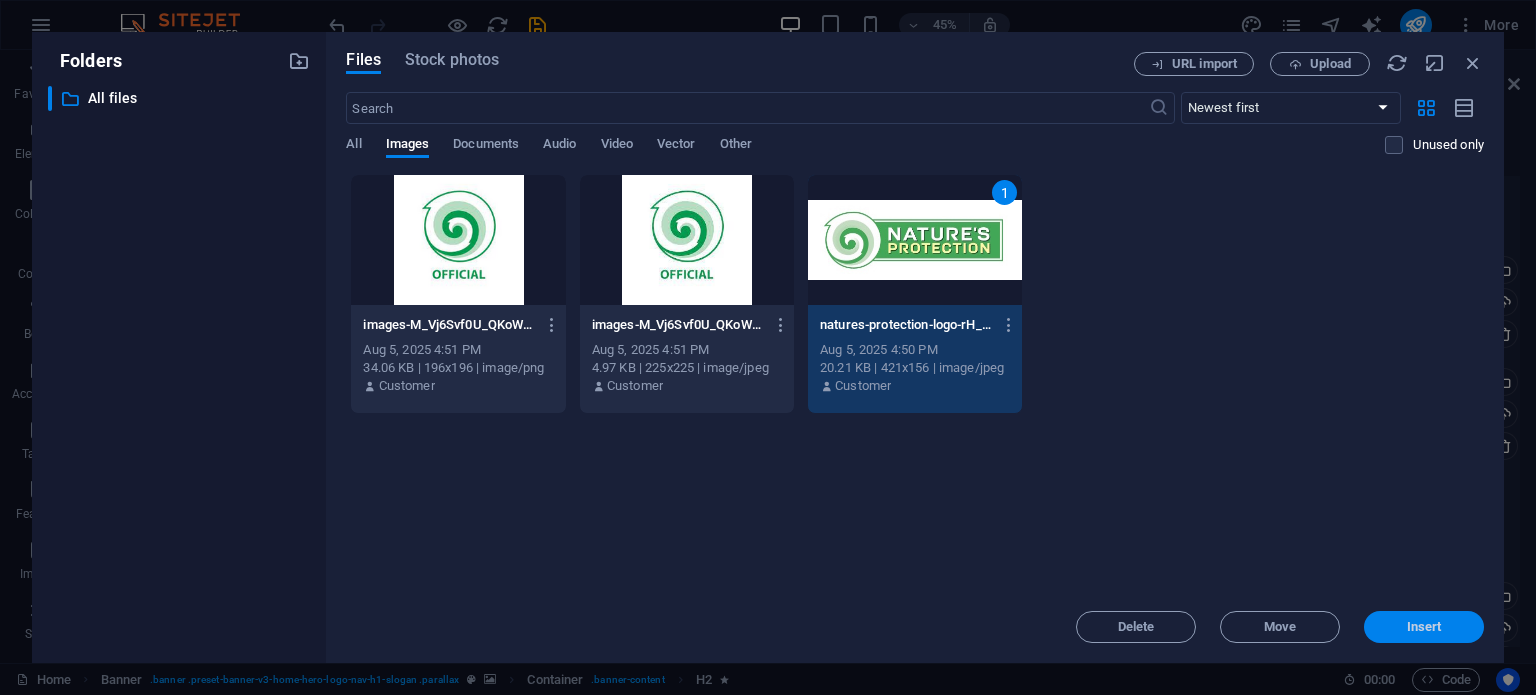 click on "Insert" at bounding box center [1424, 627] 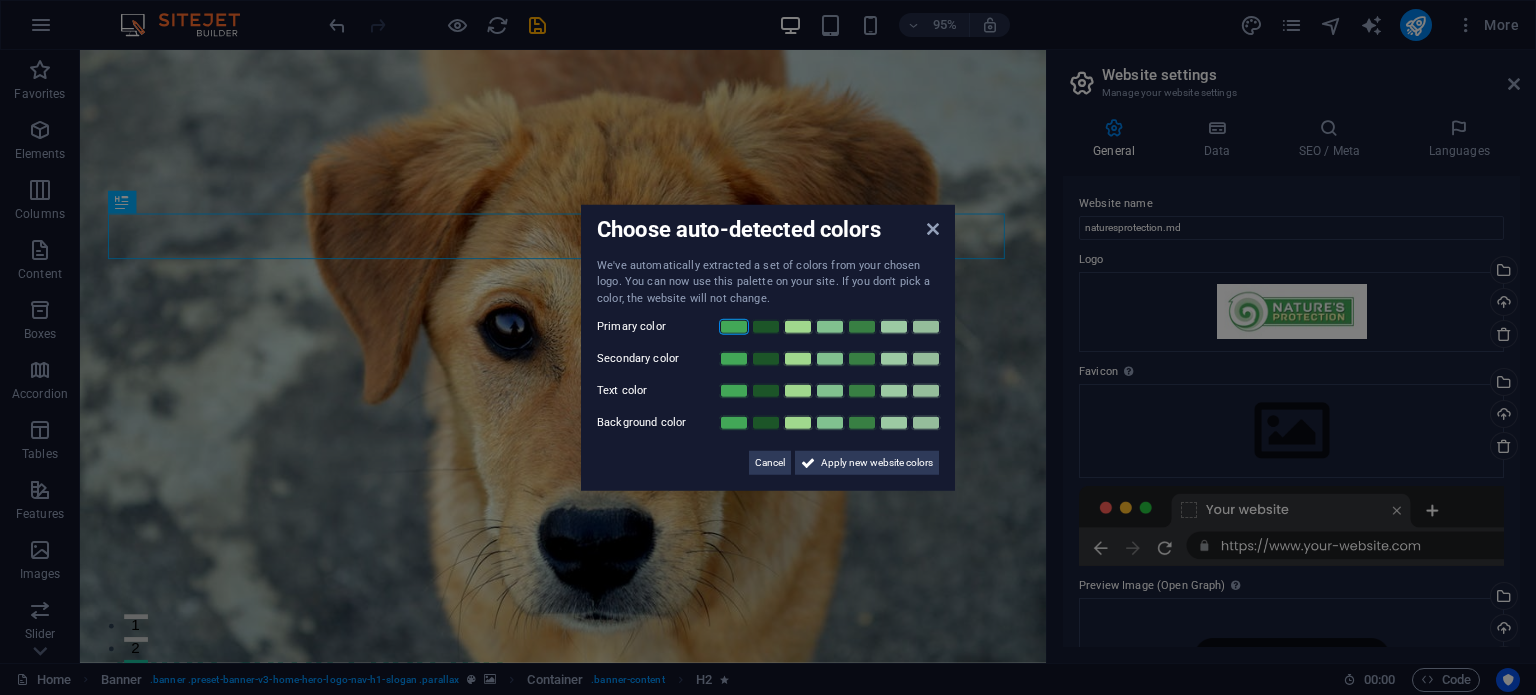 click at bounding box center (734, 327) 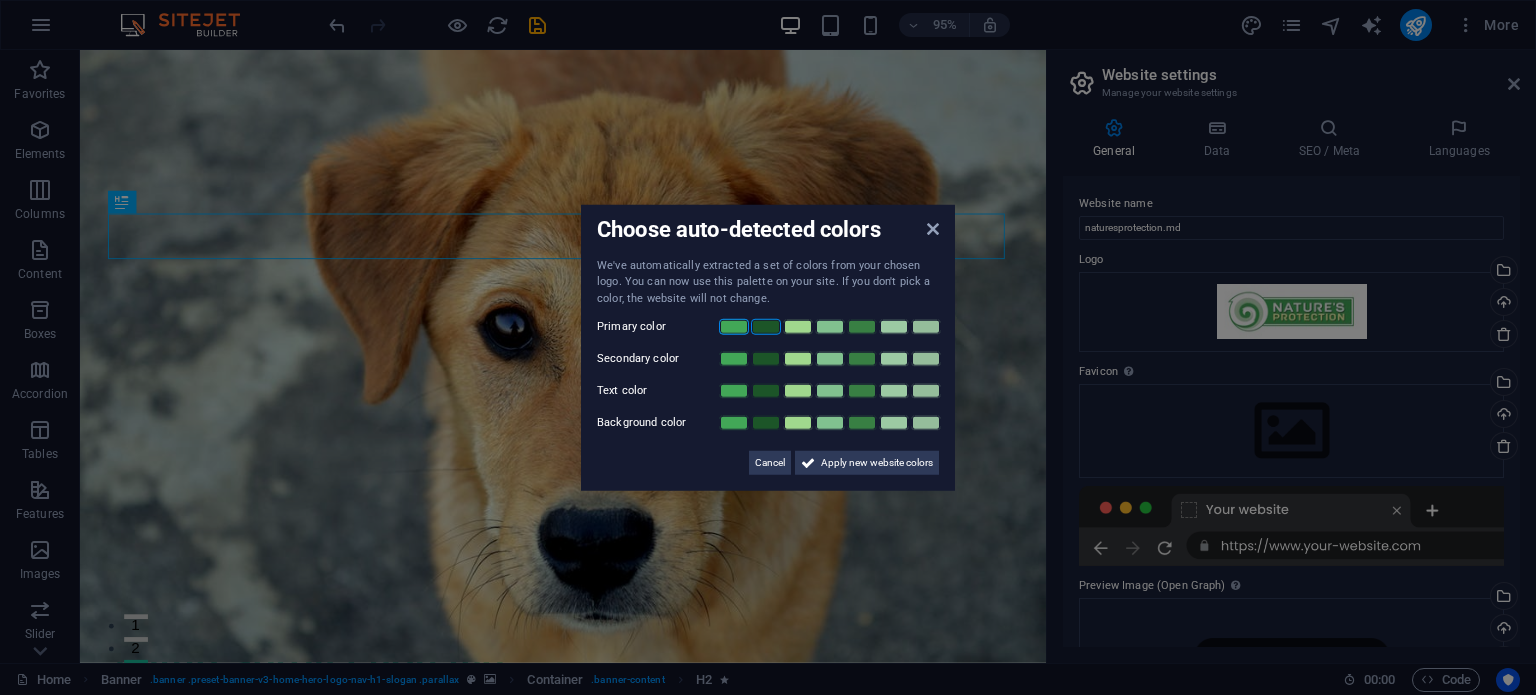 click at bounding box center [766, 327] 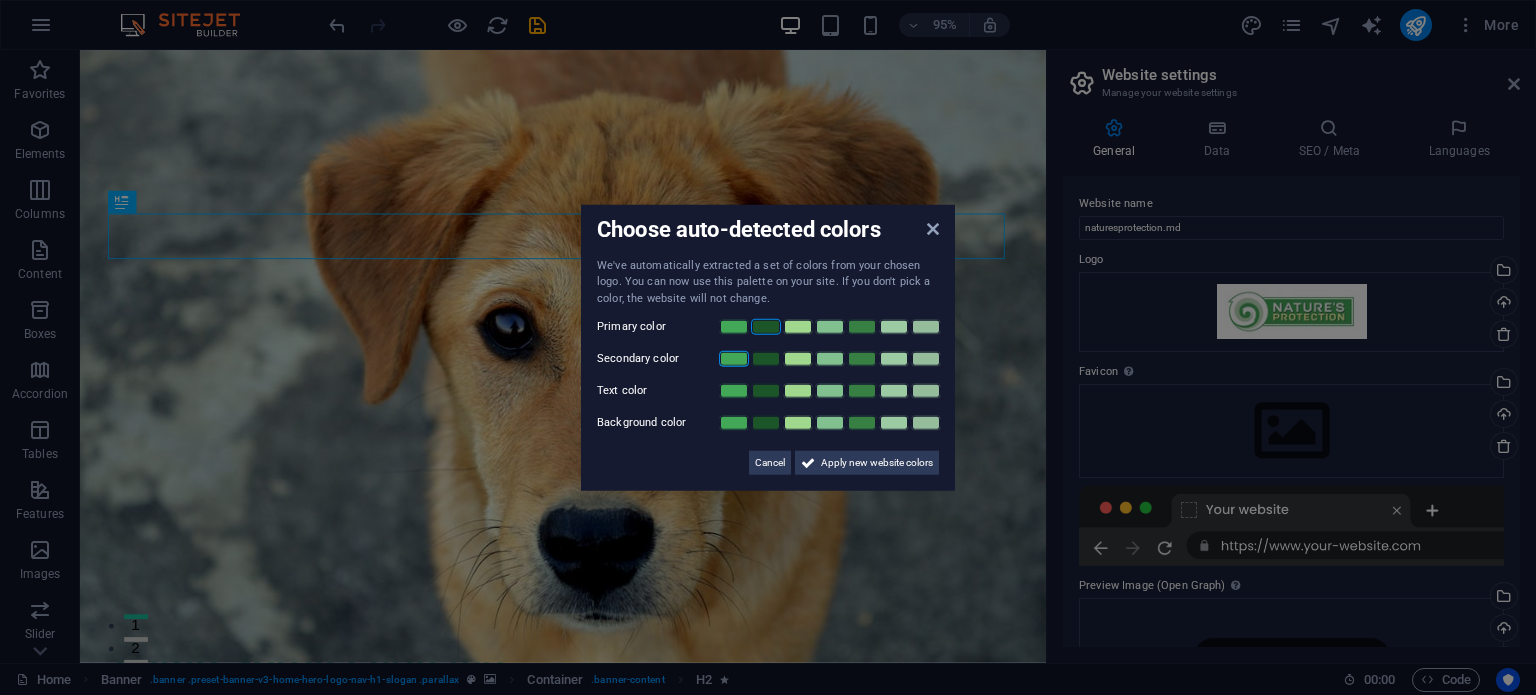 click at bounding box center [734, 359] 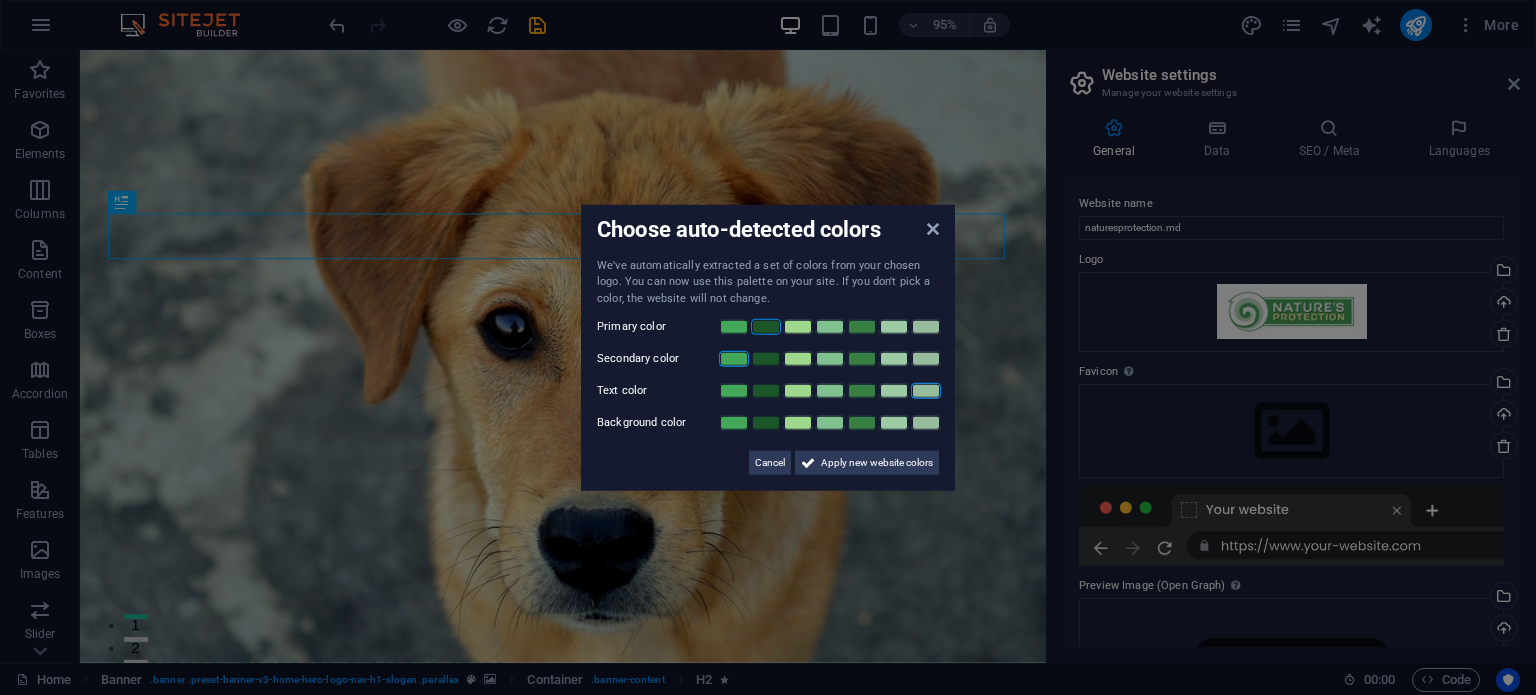 click at bounding box center [926, 391] 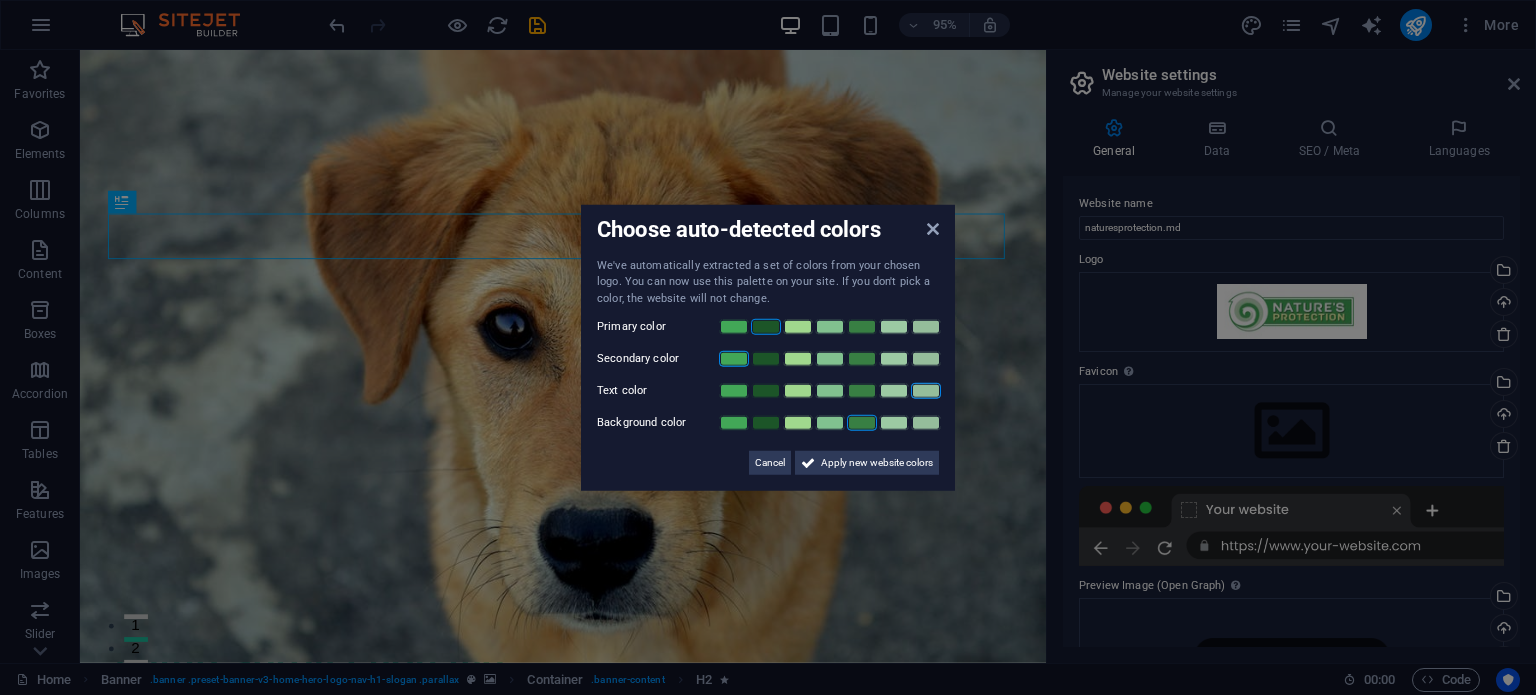 click at bounding box center (862, 423) 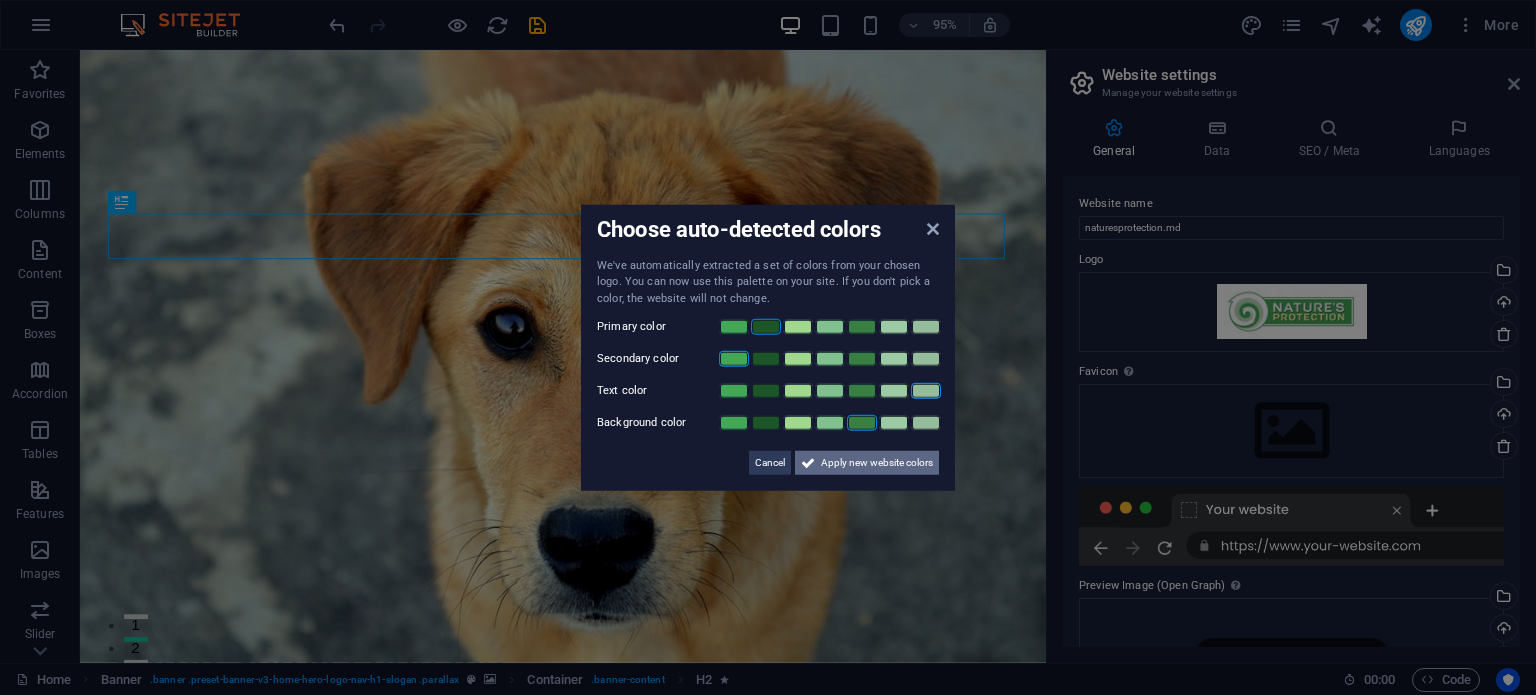 click on "Apply new website colors" at bounding box center [877, 463] 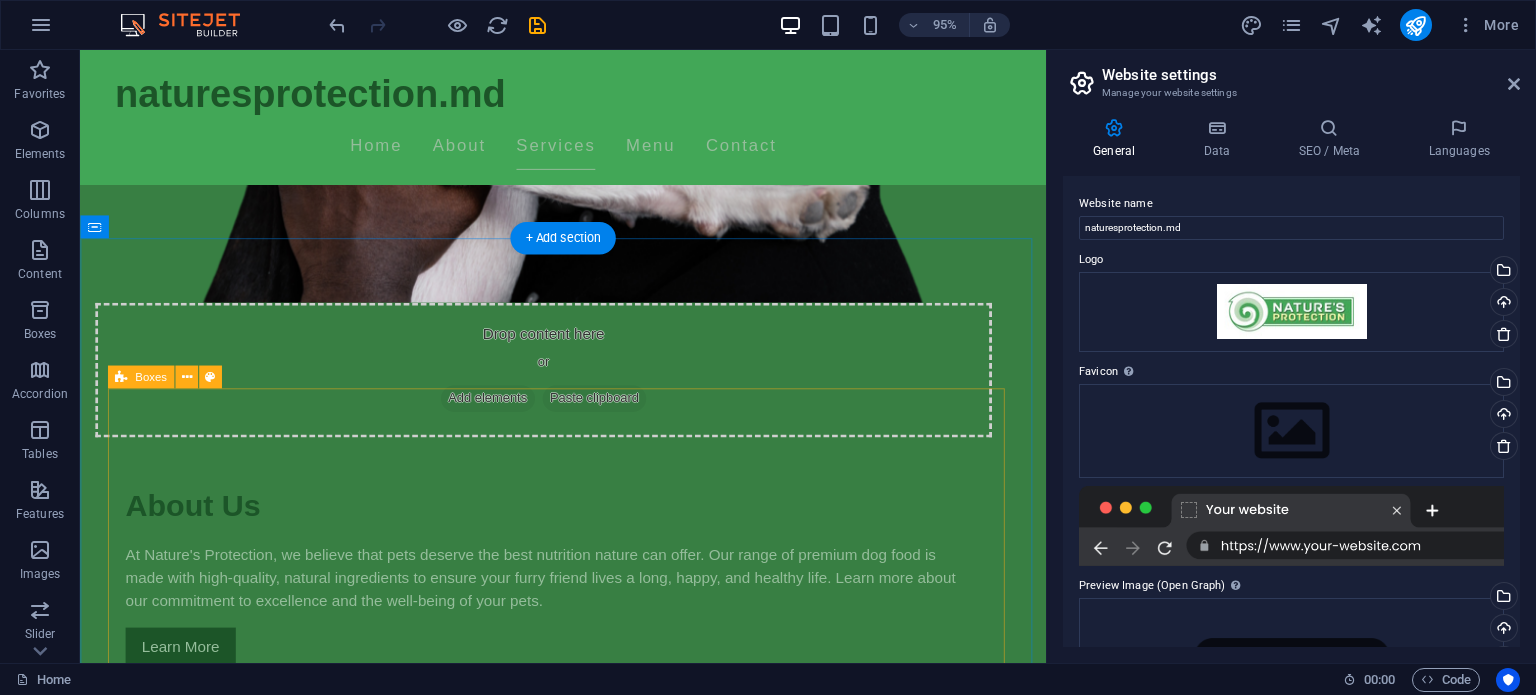 scroll, scrollTop: 0, scrollLeft: 0, axis: both 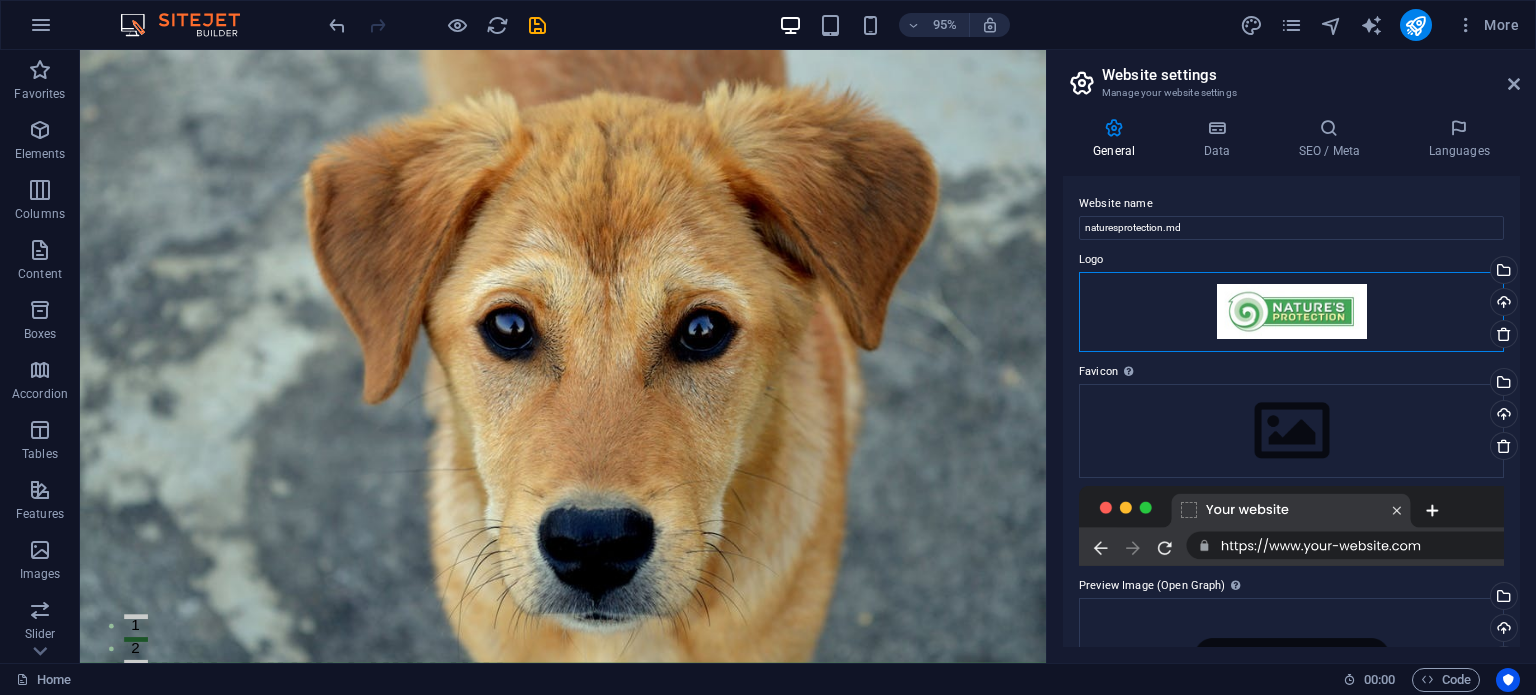 click on "Drag files here, click to choose files or select files from Files or our free stock photos & videos" at bounding box center (1291, 312) 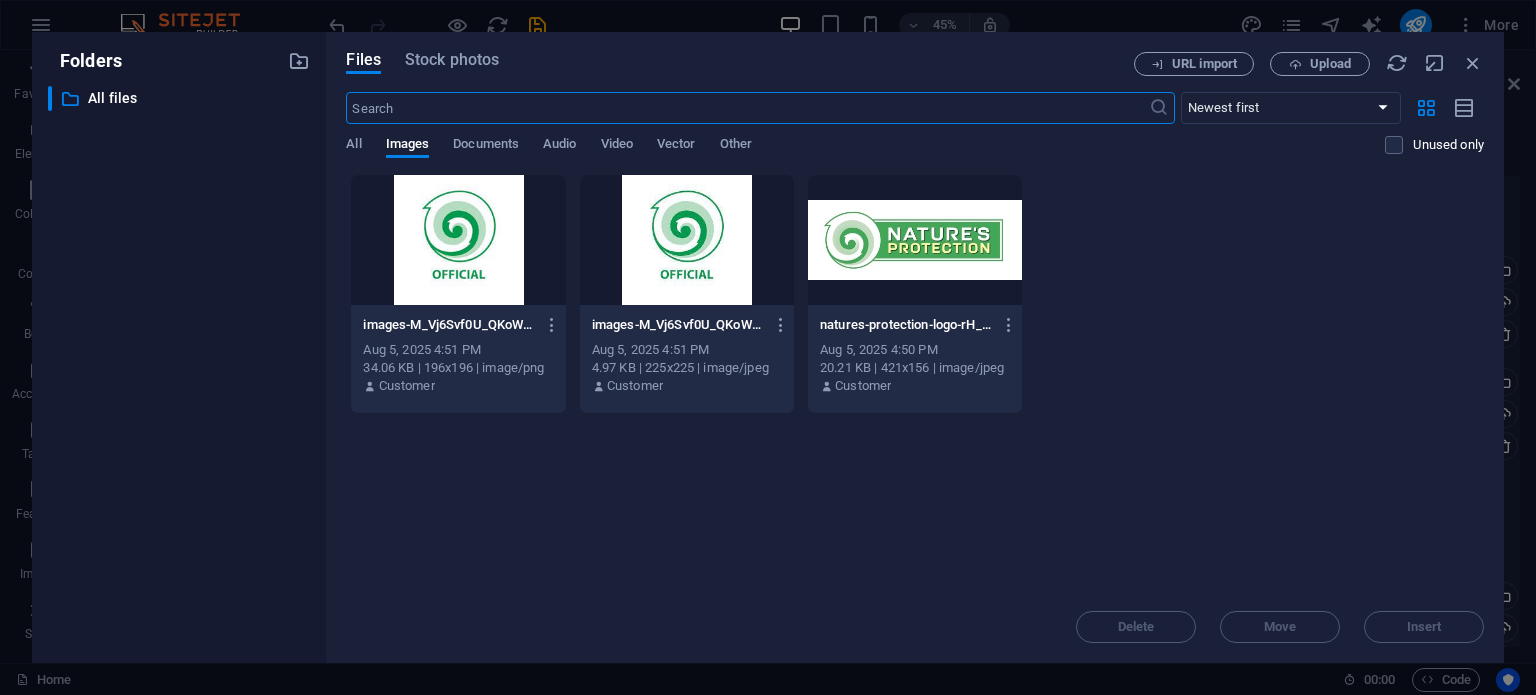 click at bounding box center (915, 240) 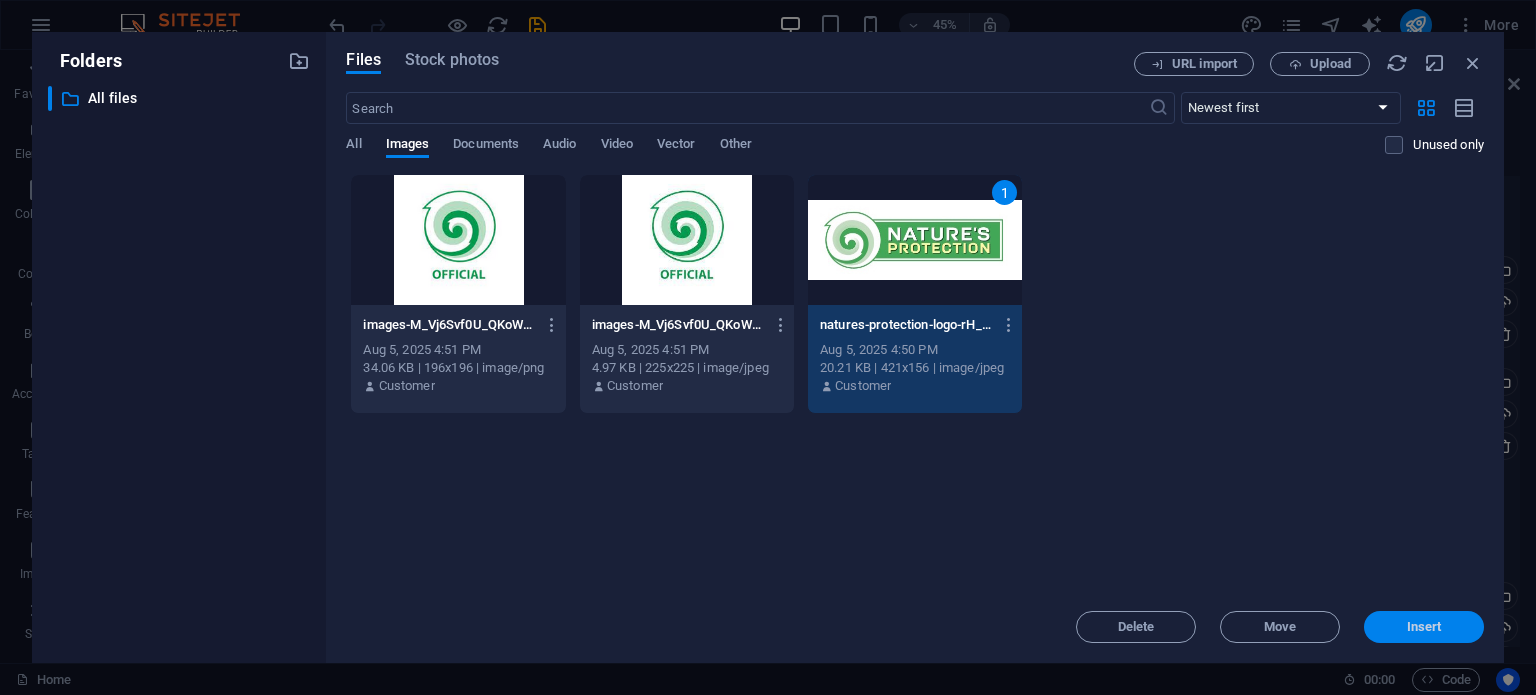click on "Insert" at bounding box center [1424, 627] 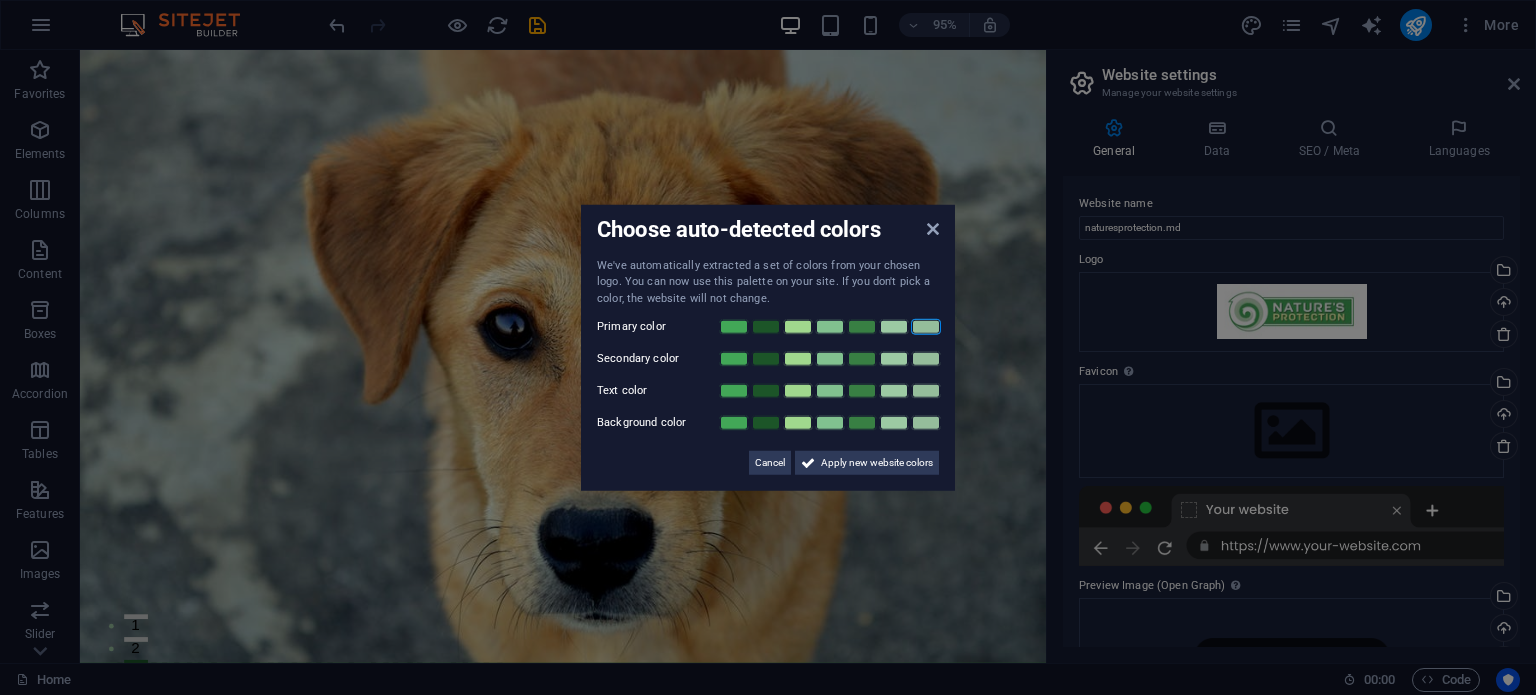 click at bounding box center (926, 327) 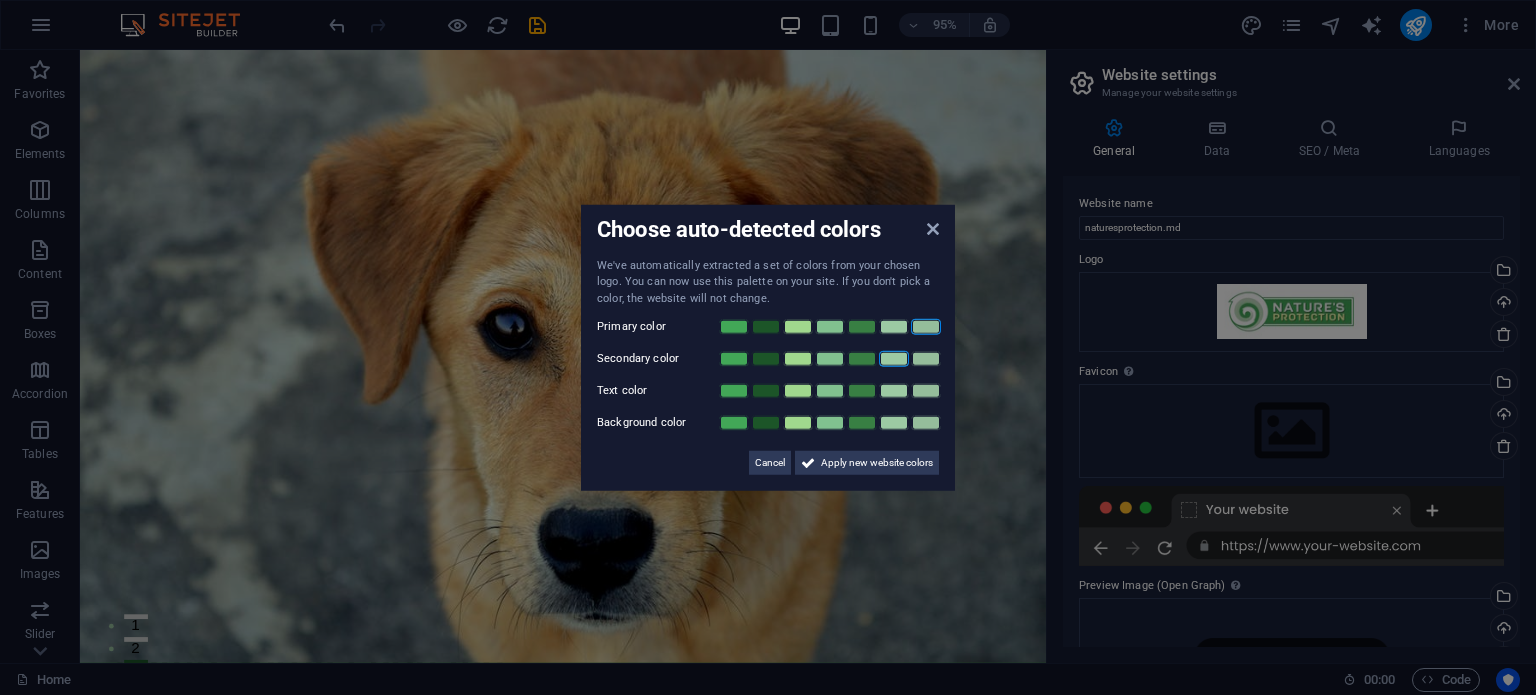 click at bounding box center (894, 359) 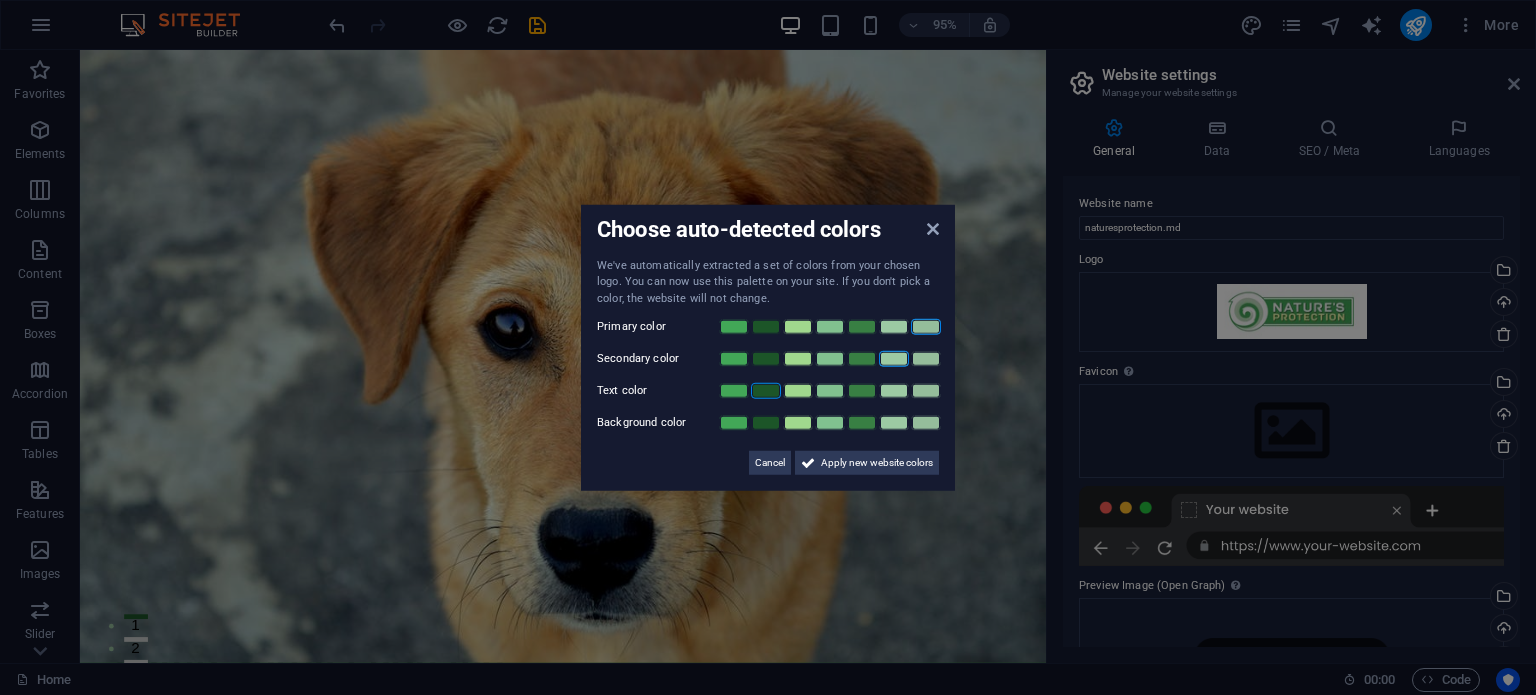 click at bounding box center (766, 391) 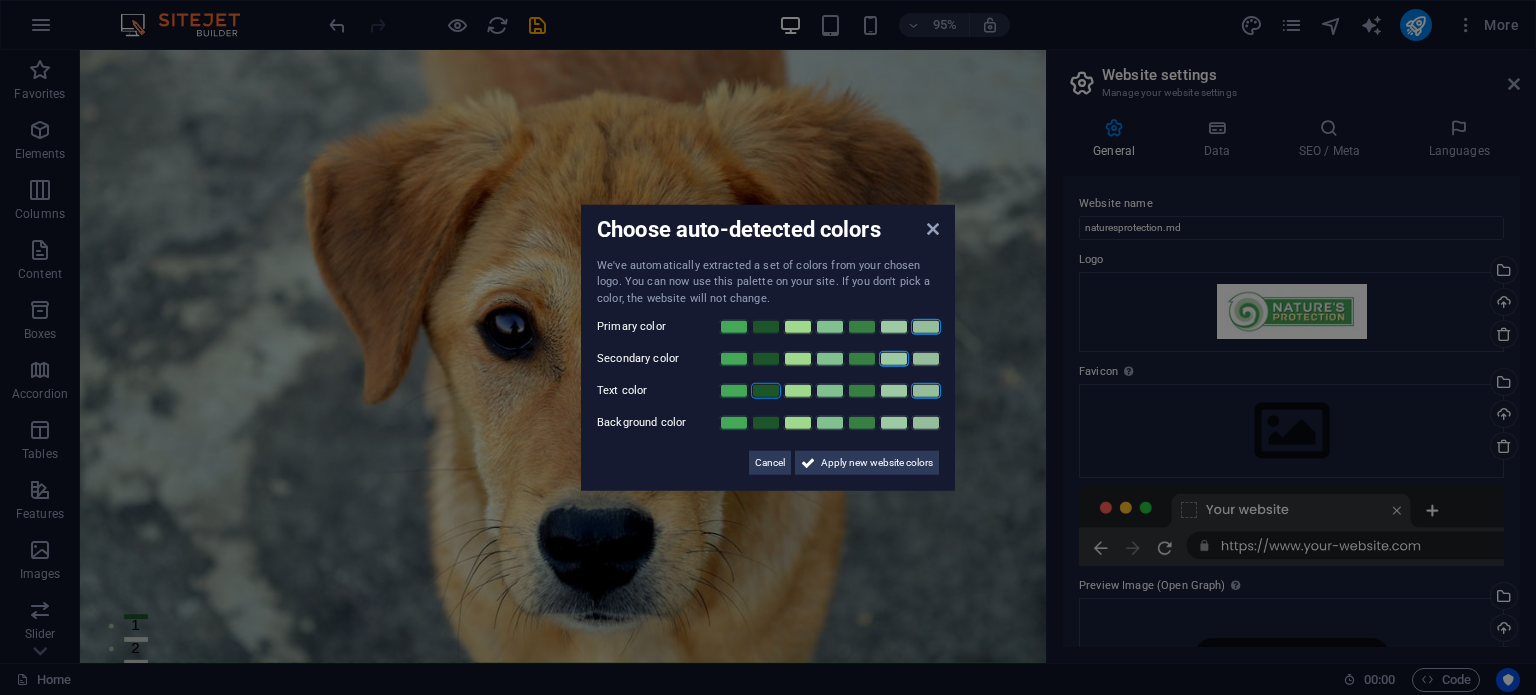 click at bounding box center [829, 391] 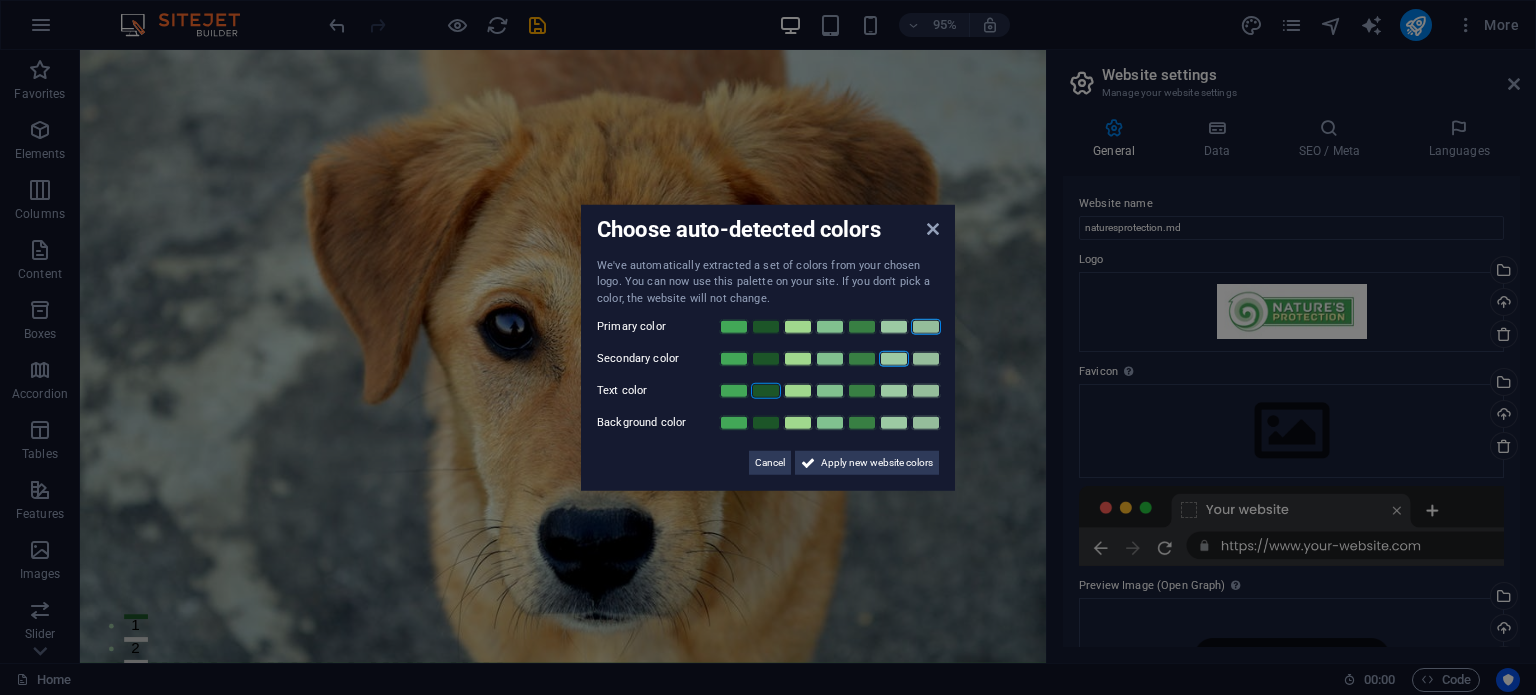 click at bounding box center (766, 391) 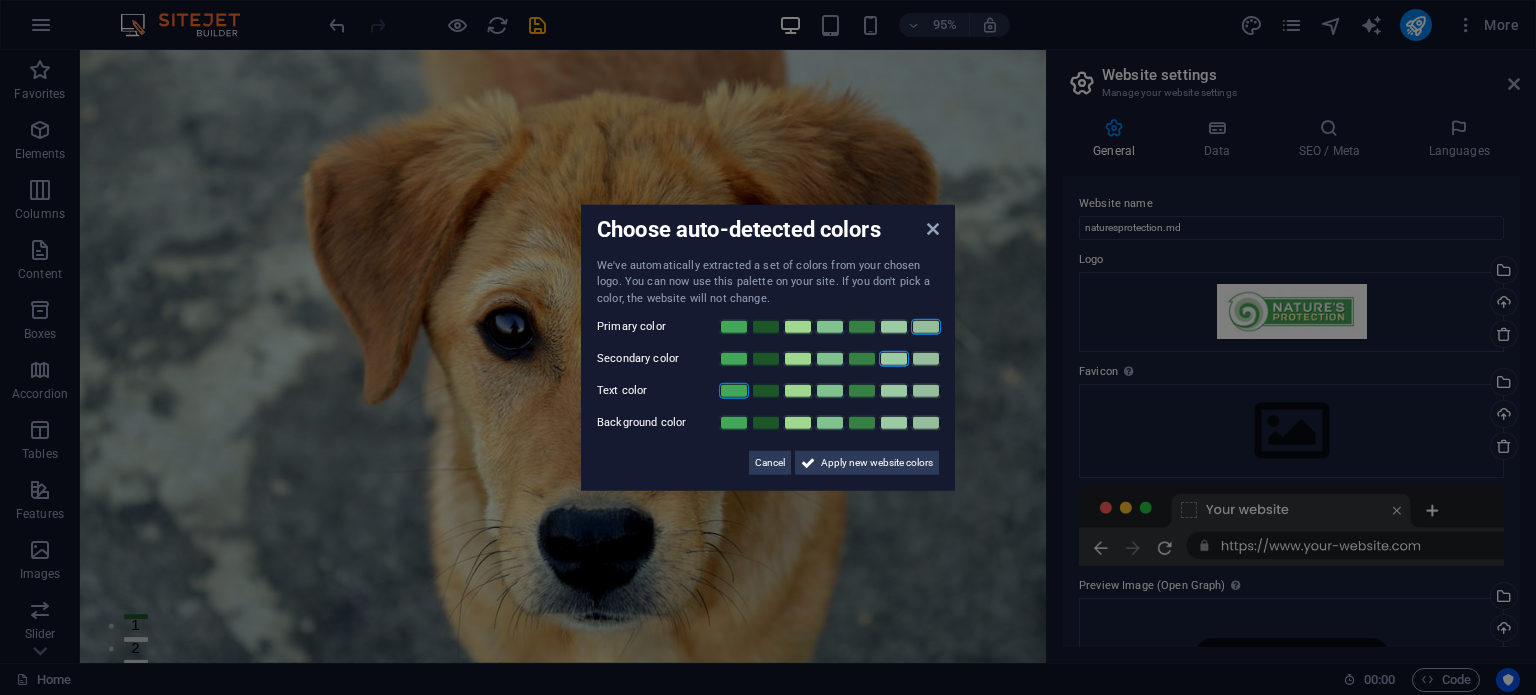click at bounding box center [734, 391] 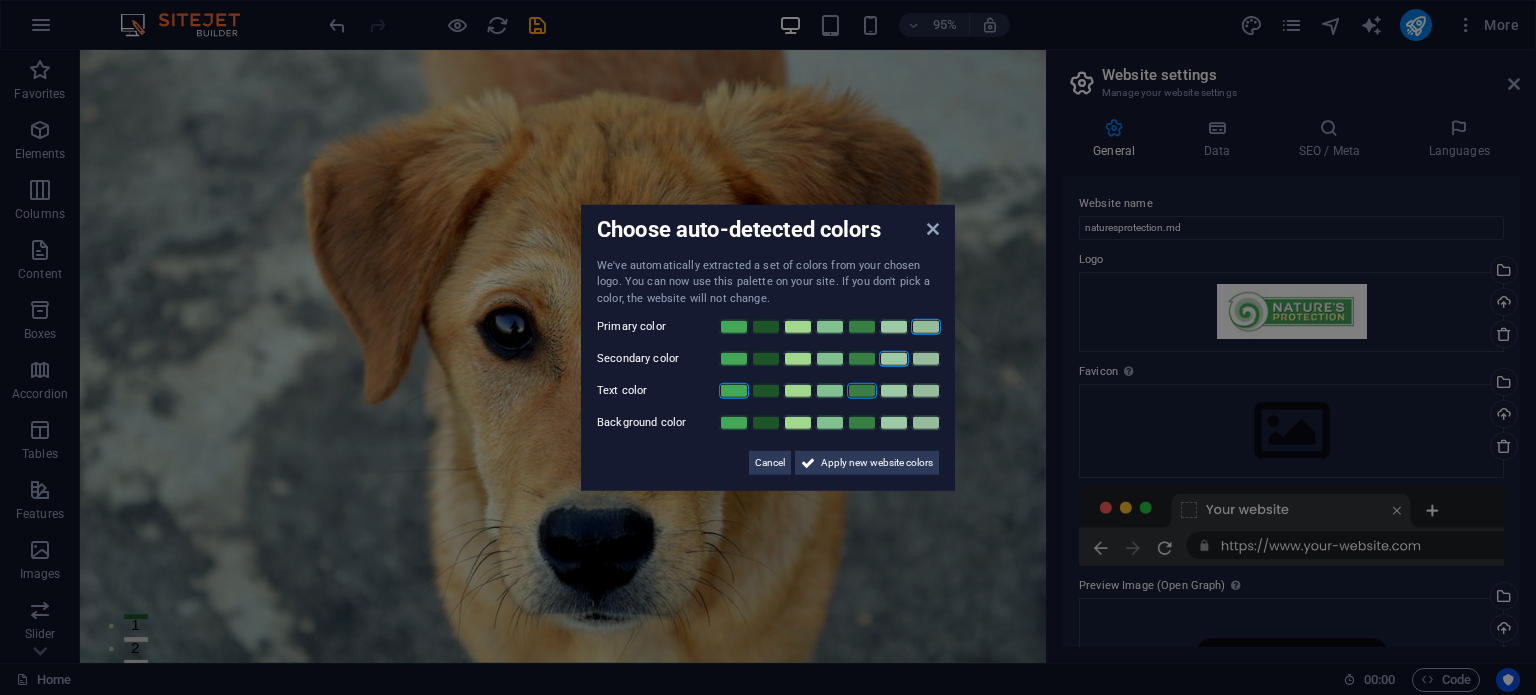 click at bounding box center [862, 391] 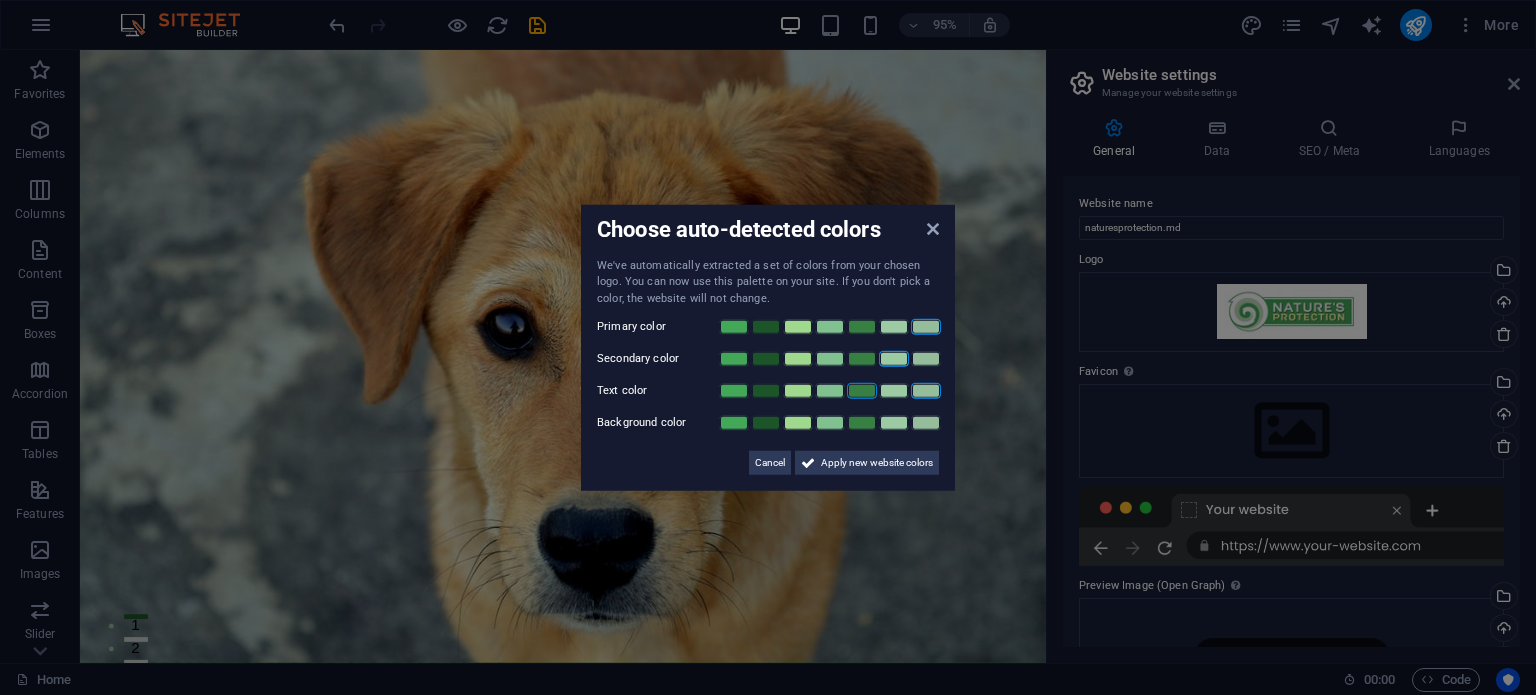 click at bounding box center [926, 391] 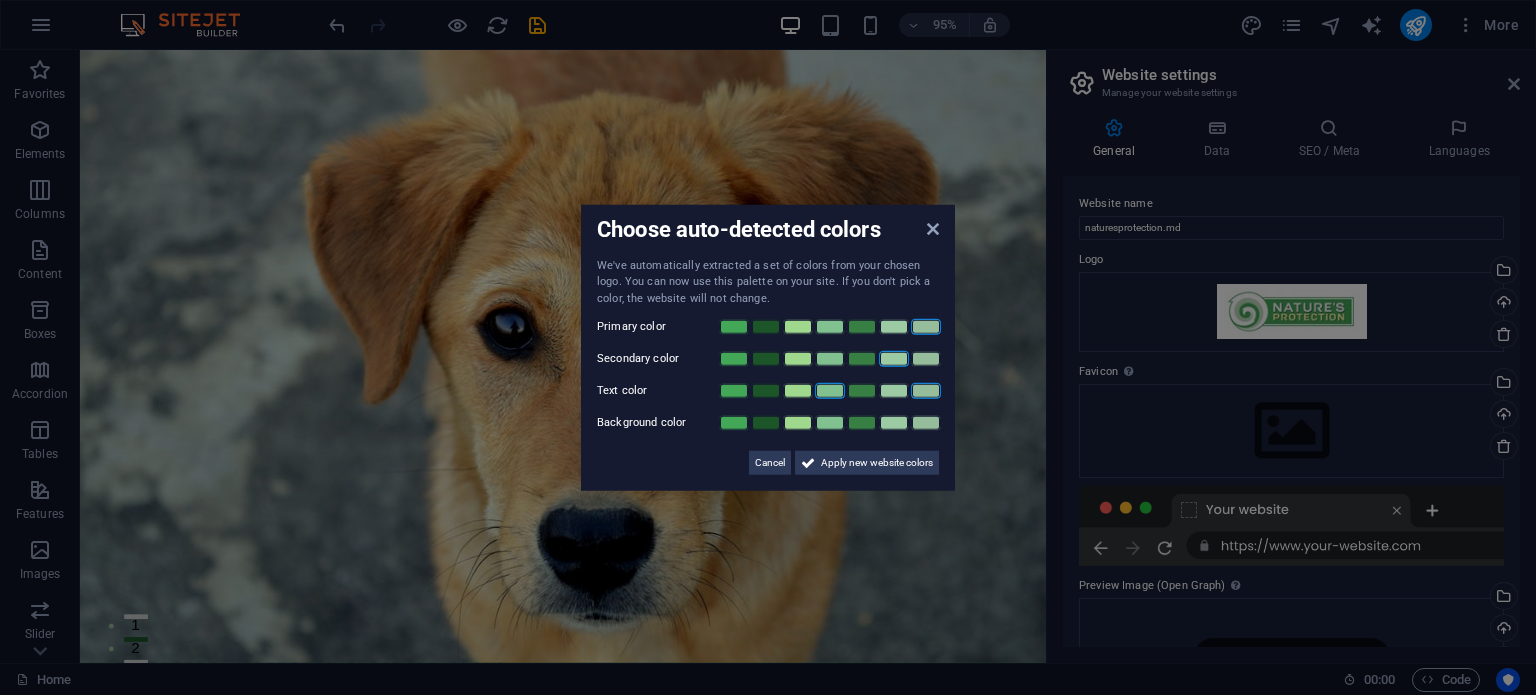 click at bounding box center (830, 391) 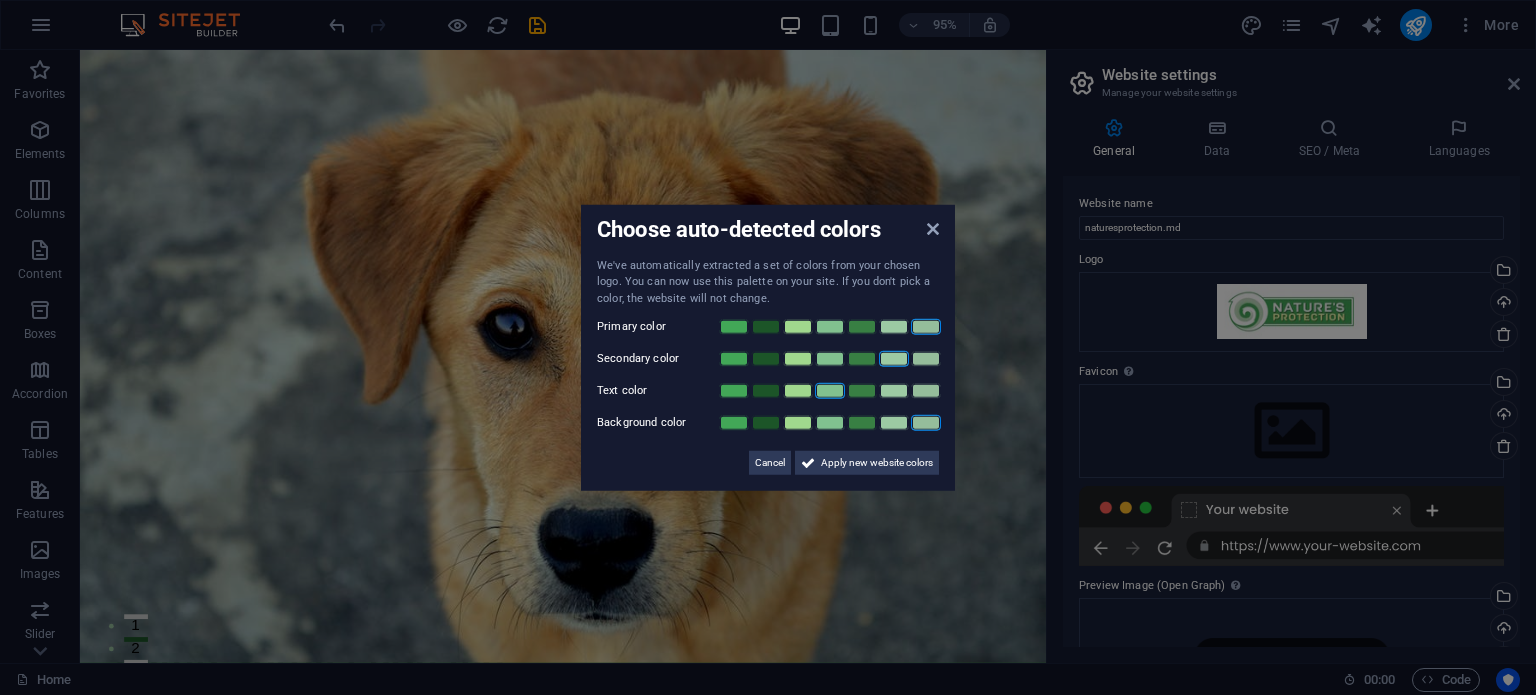 click at bounding box center (926, 423) 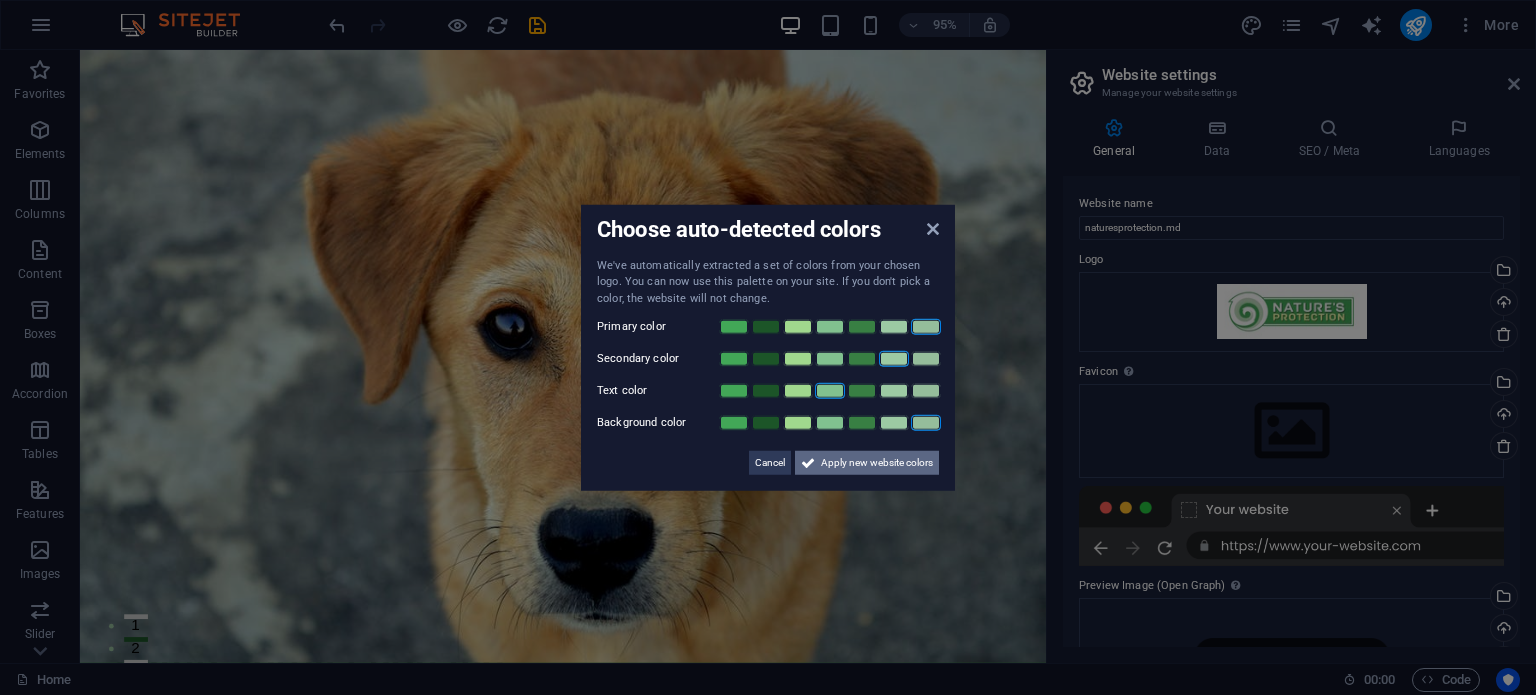 click on "Apply new website colors" at bounding box center (877, 463) 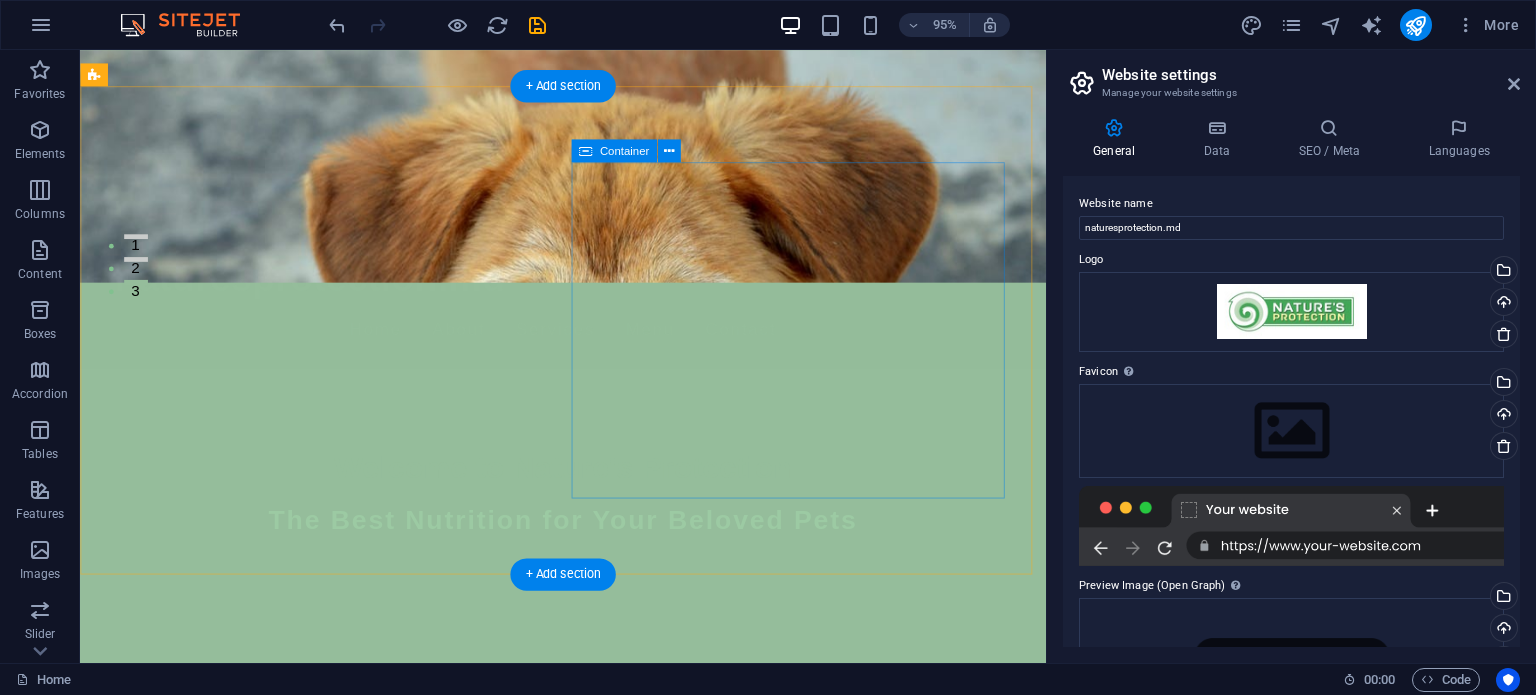 scroll, scrollTop: 0, scrollLeft: 0, axis: both 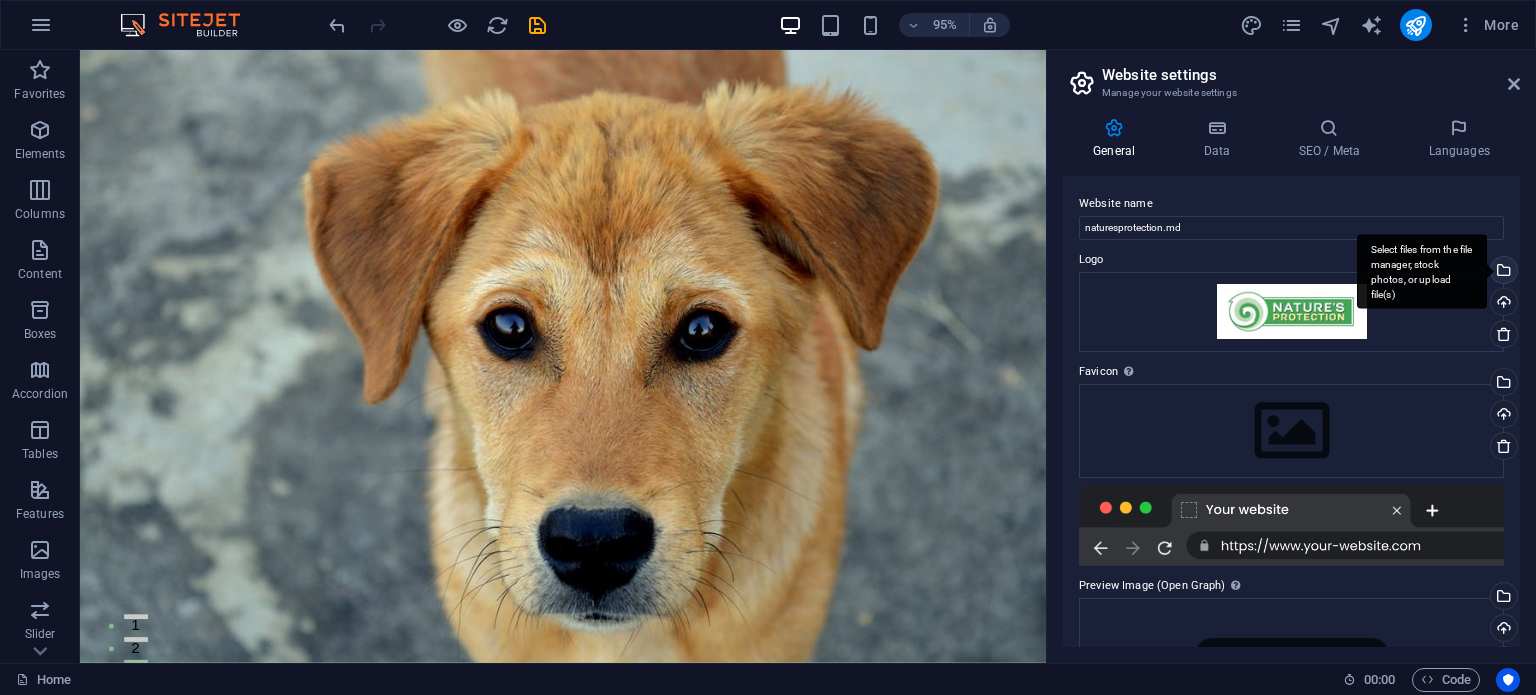 click on "Select files from the file manager, stock photos, or upload file(s)" at bounding box center [1502, 272] 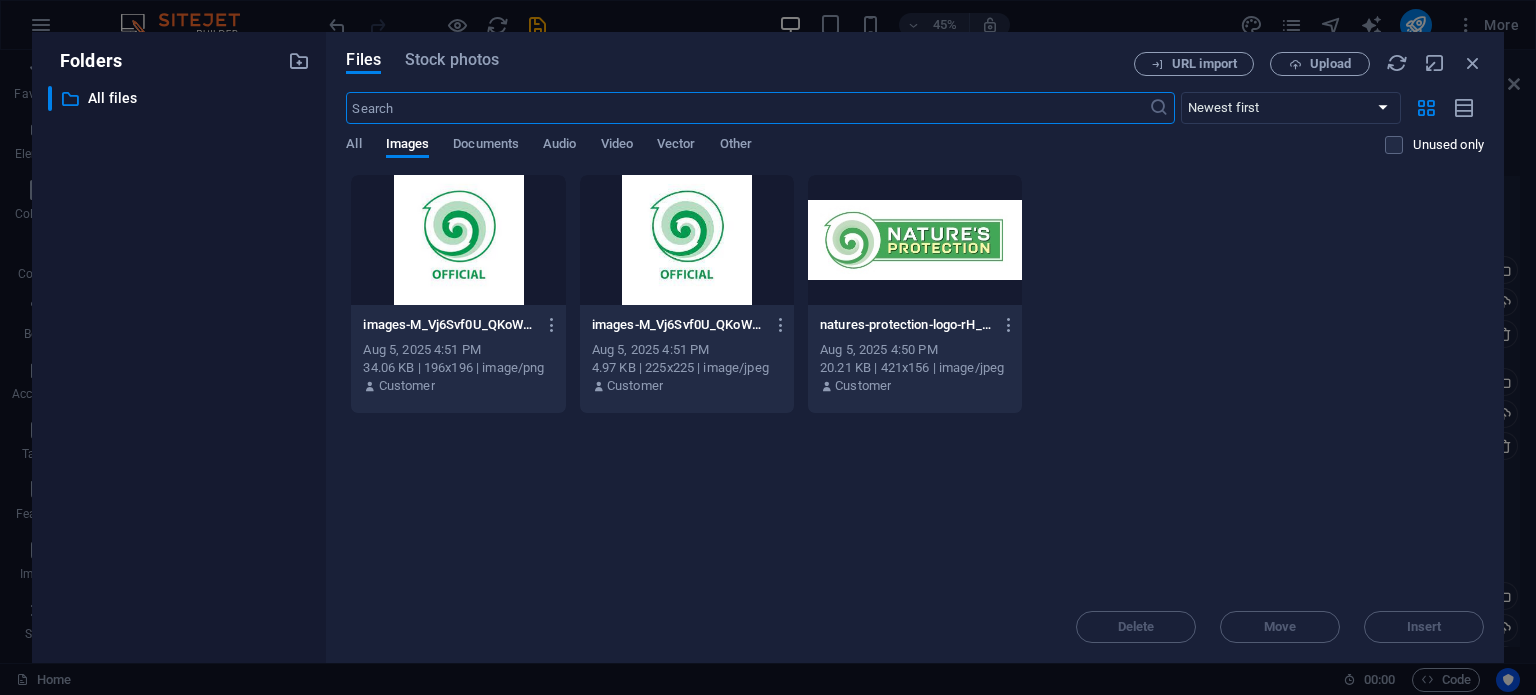 click at bounding box center [915, 240] 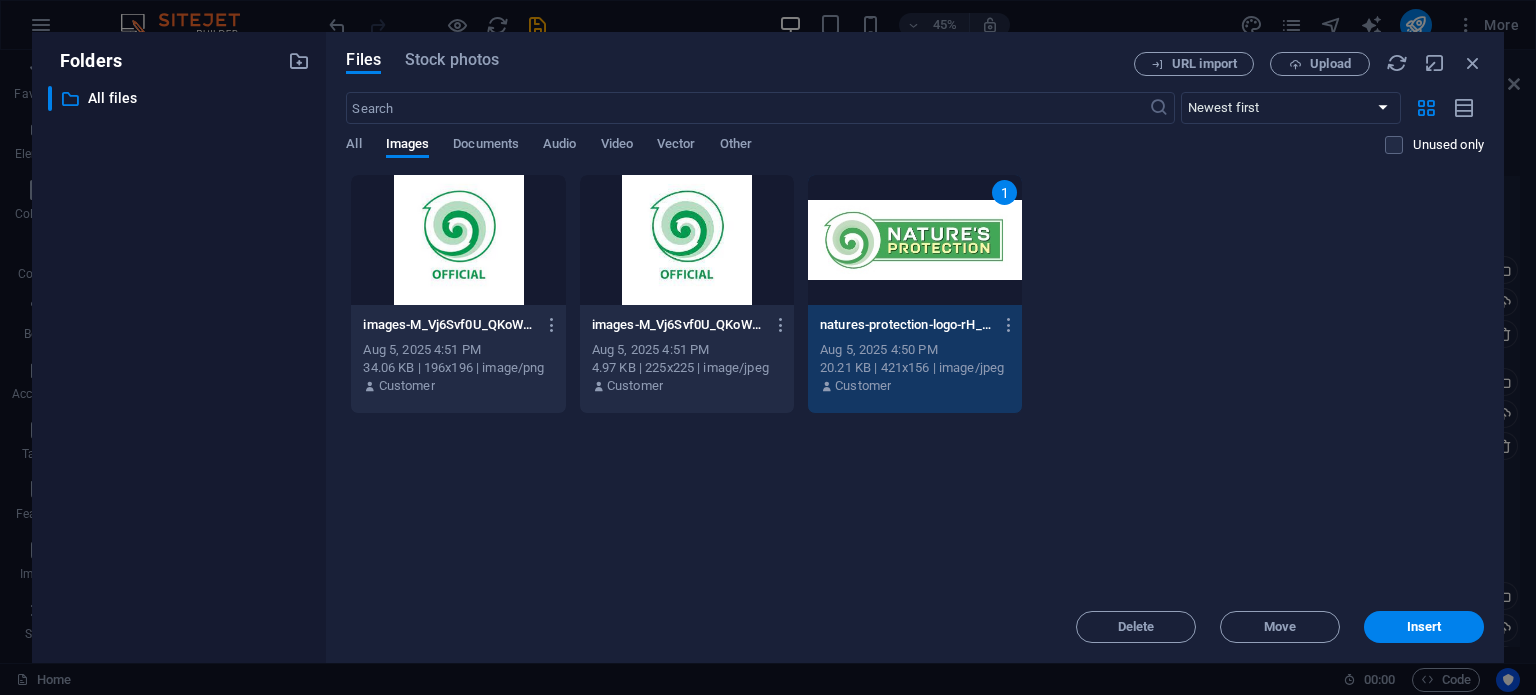 drag, startPoint x: 902, startPoint y: 279, endPoint x: 866, endPoint y: 242, distance: 51.62364 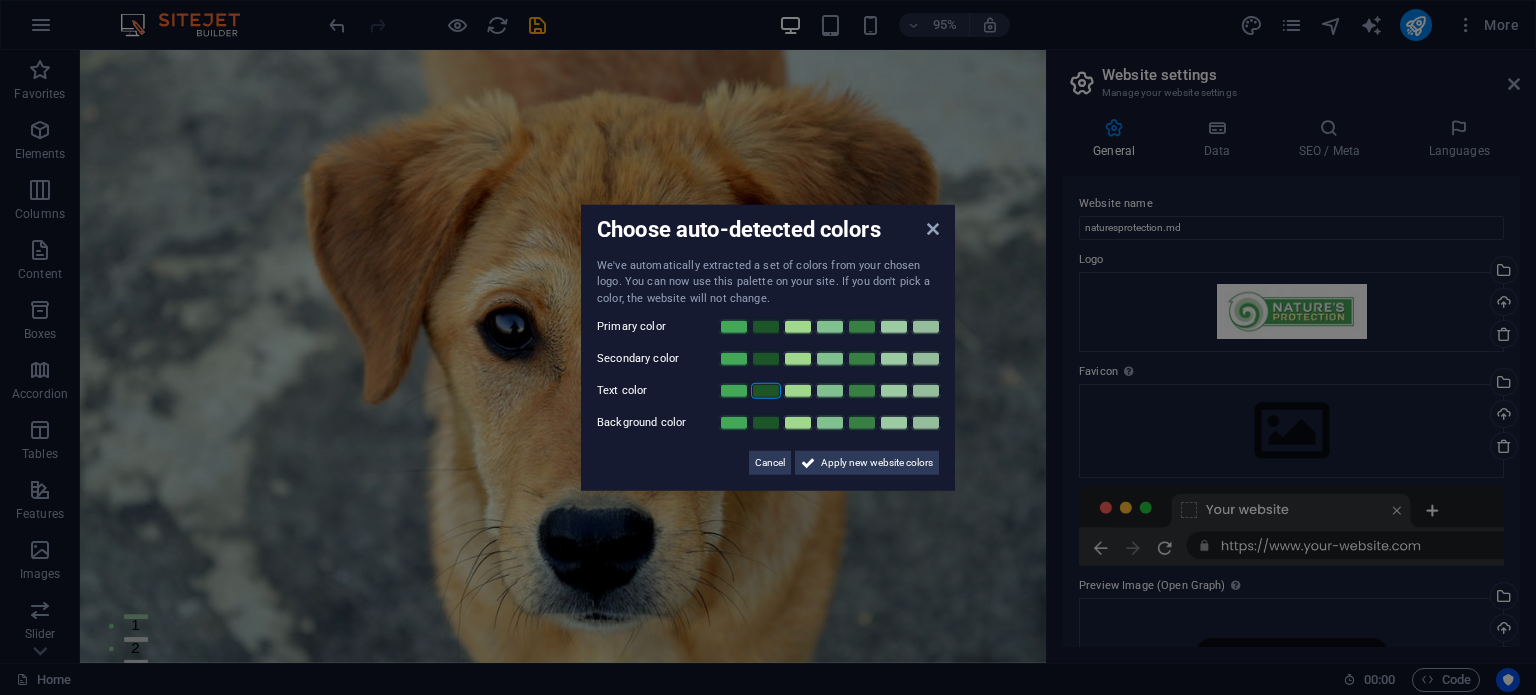 click at bounding box center (766, 391) 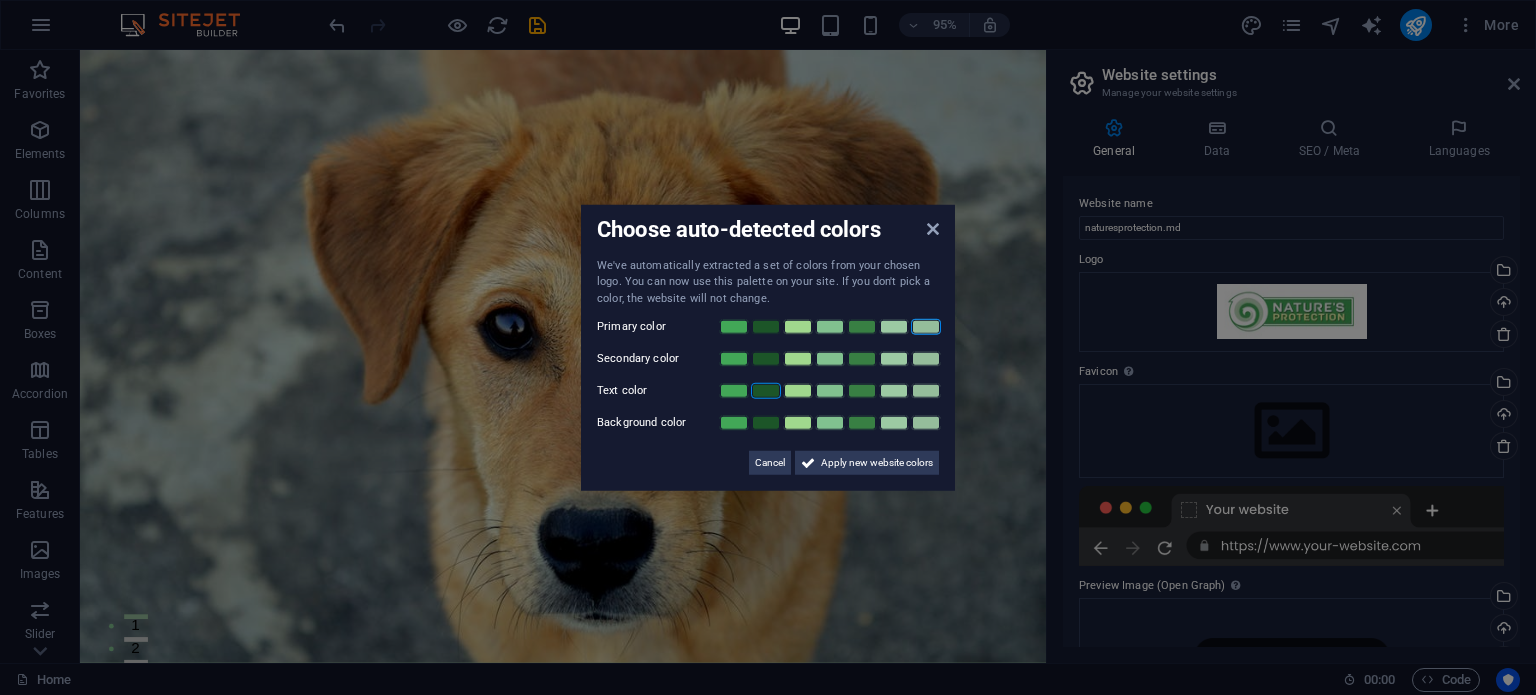 click at bounding box center (926, 327) 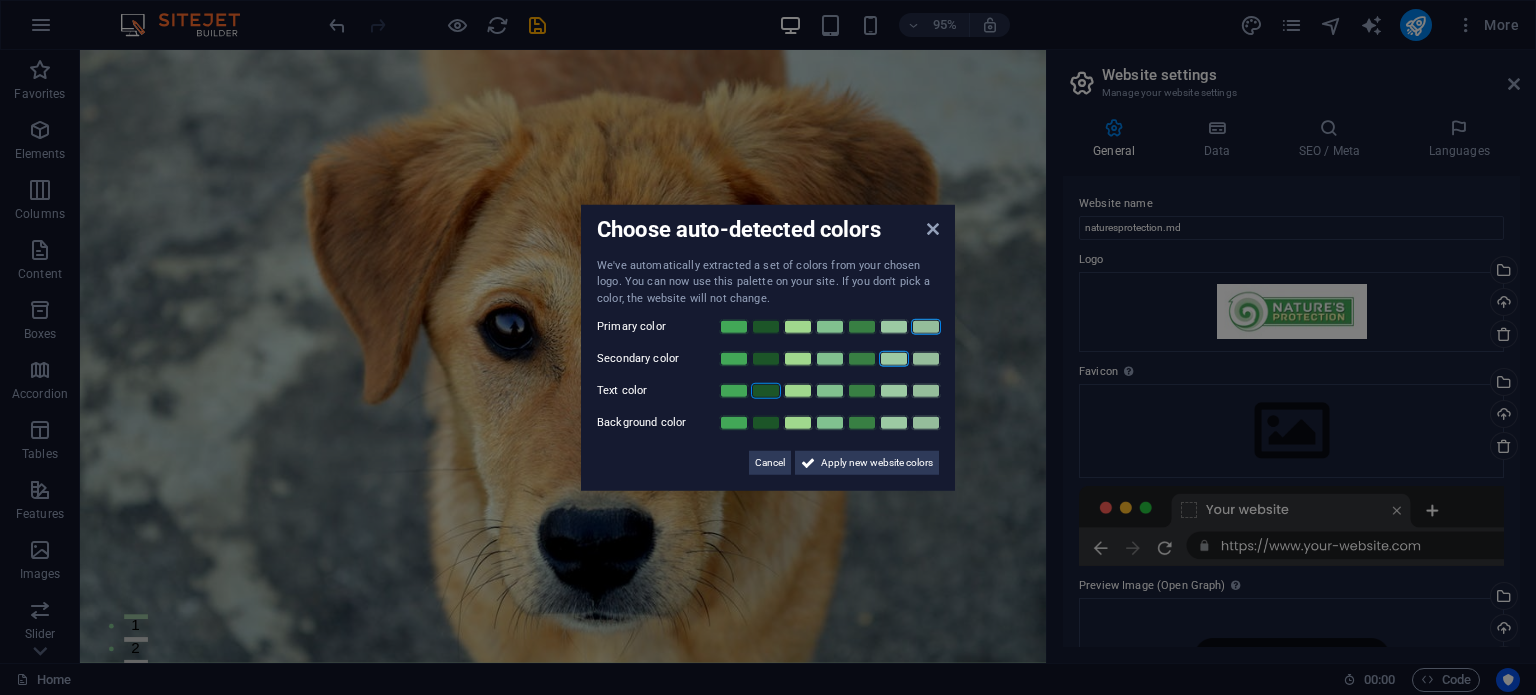 click at bounding box center (894, 359) 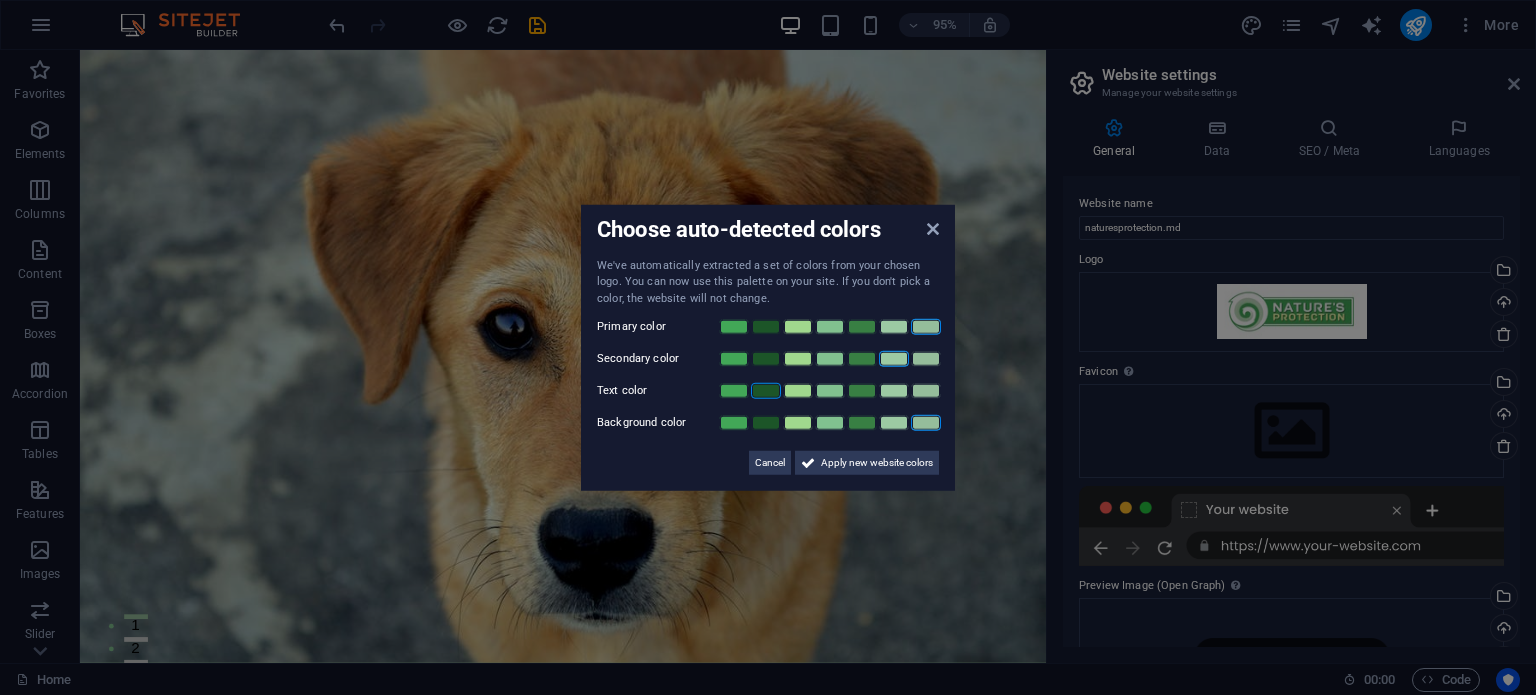 click at bounding box center (926, 423) 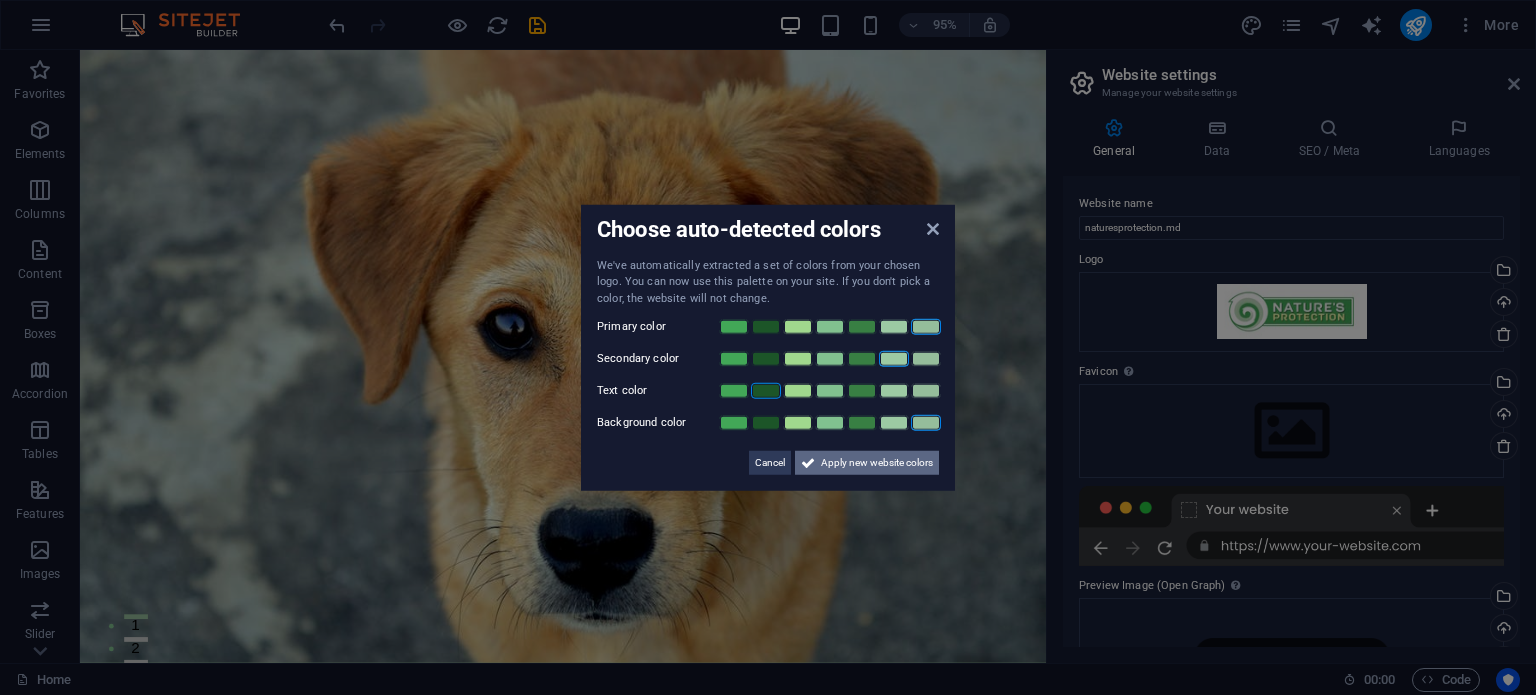 drag, startPoint x: 871, startPoint y: 428, endPoint x: 908, endPoint y: 457, distance: 47.010635 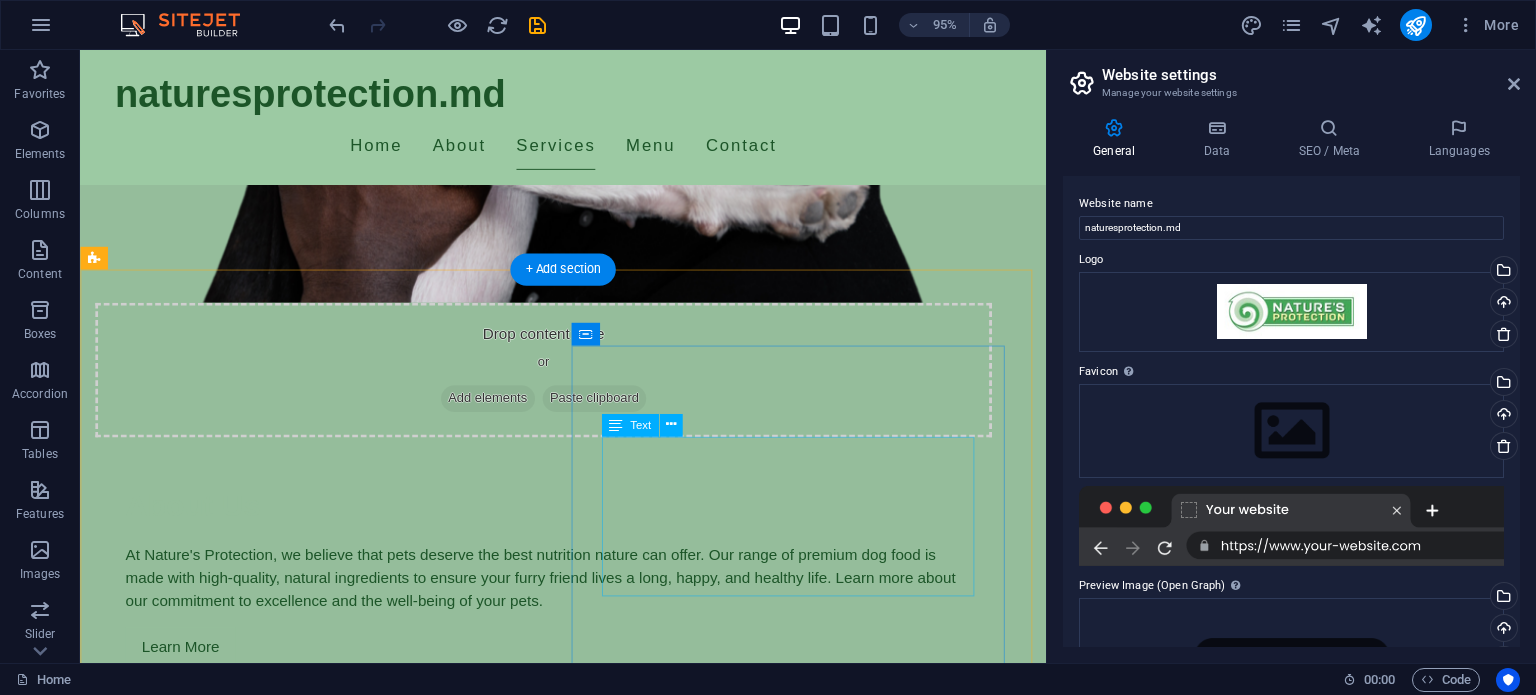 scroll, scrollTop: 0, scrollLeft: 0, axis: both 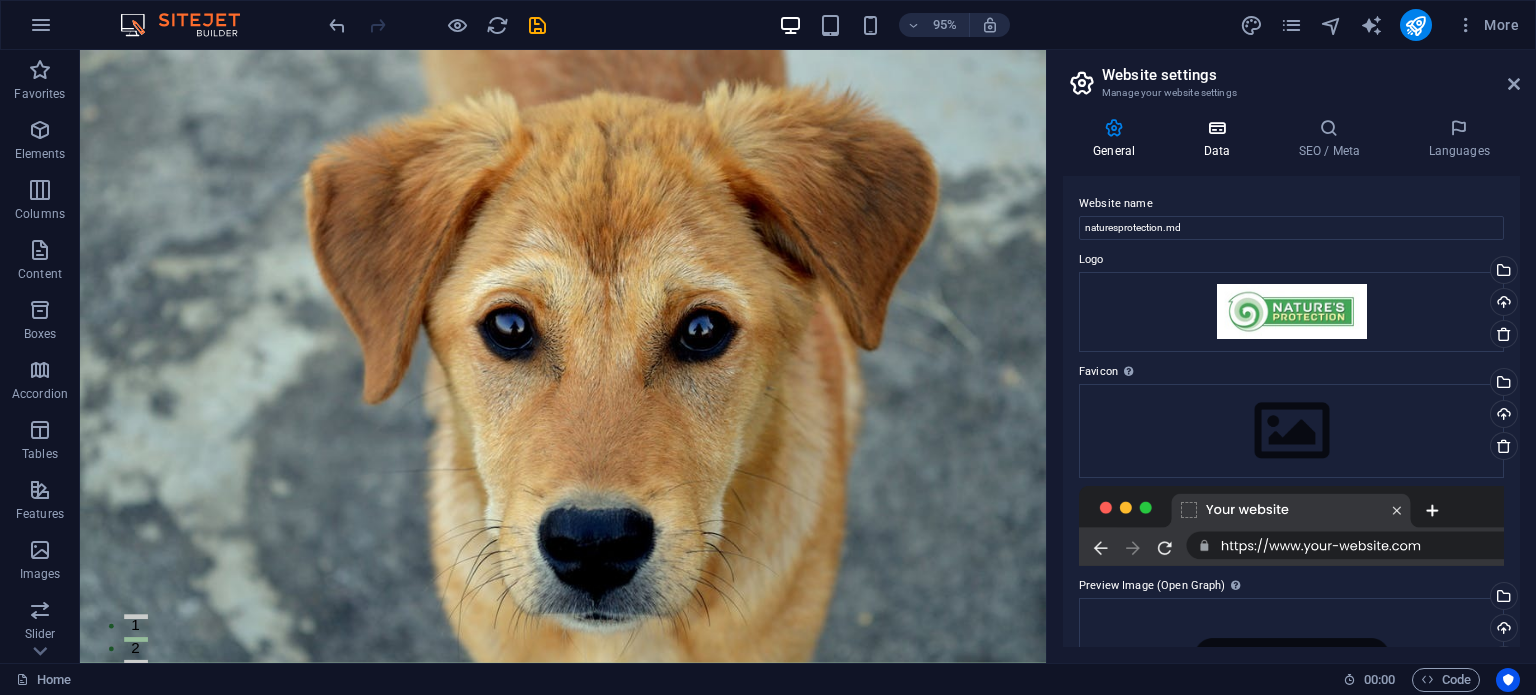 click at bounding box center (1216, 128) 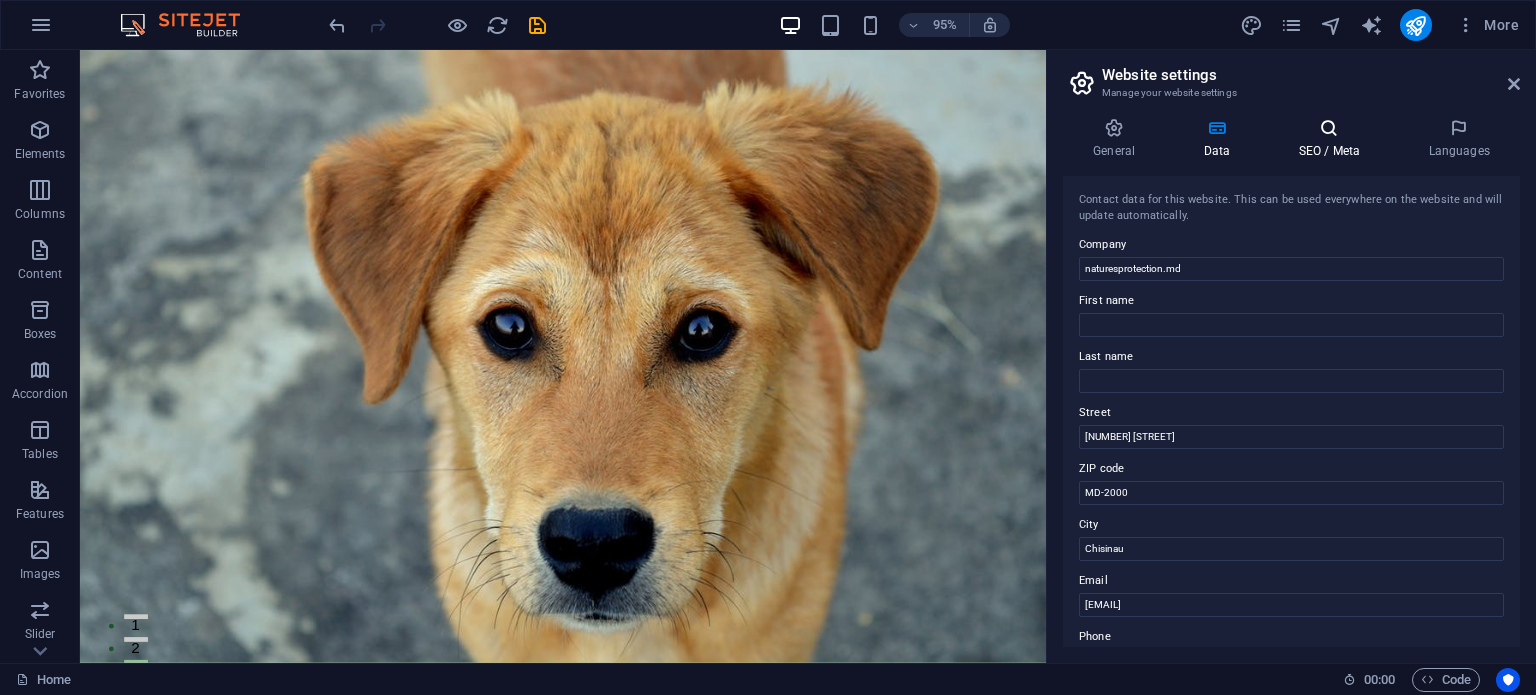 click at bounding box center (1329, 128) 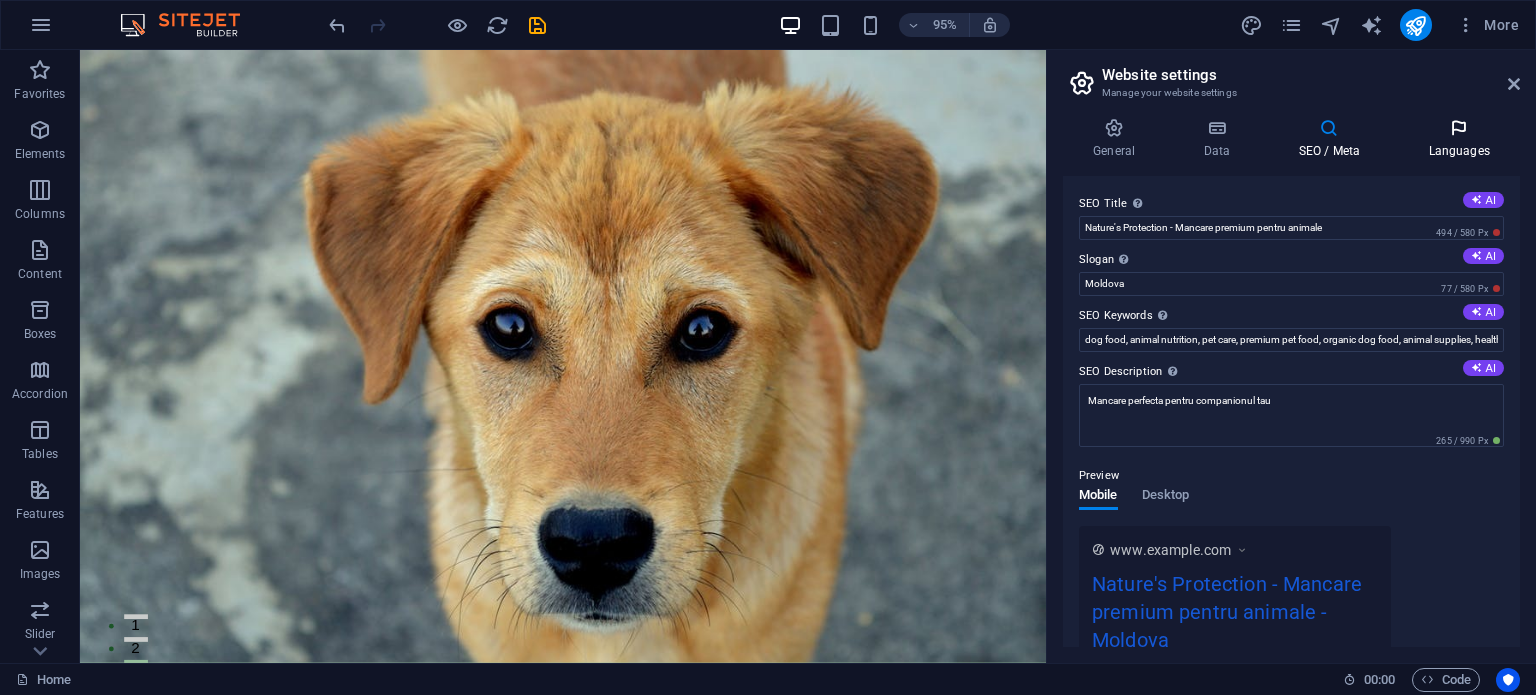 click at bounding box center (1459, 128) 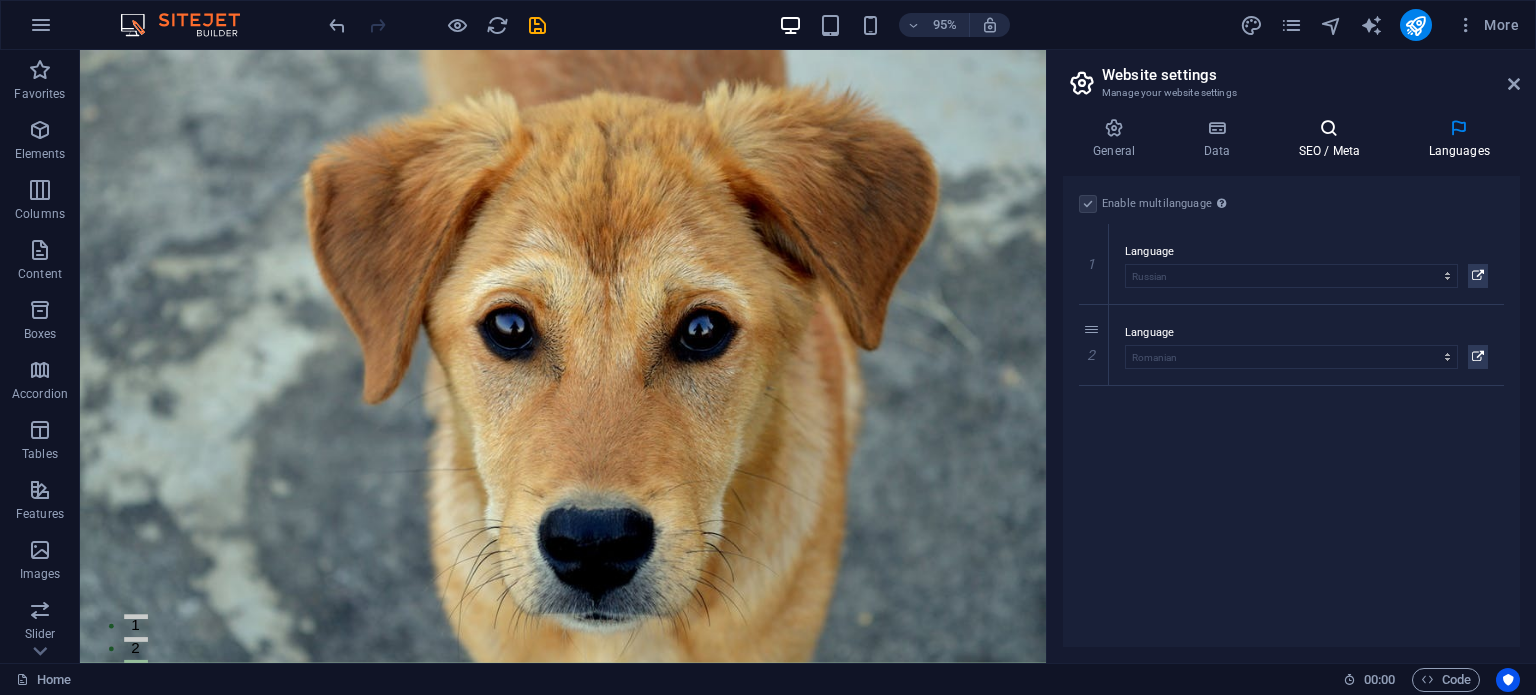 click on "SEO / Meta" at bounding box center (1333, 139) 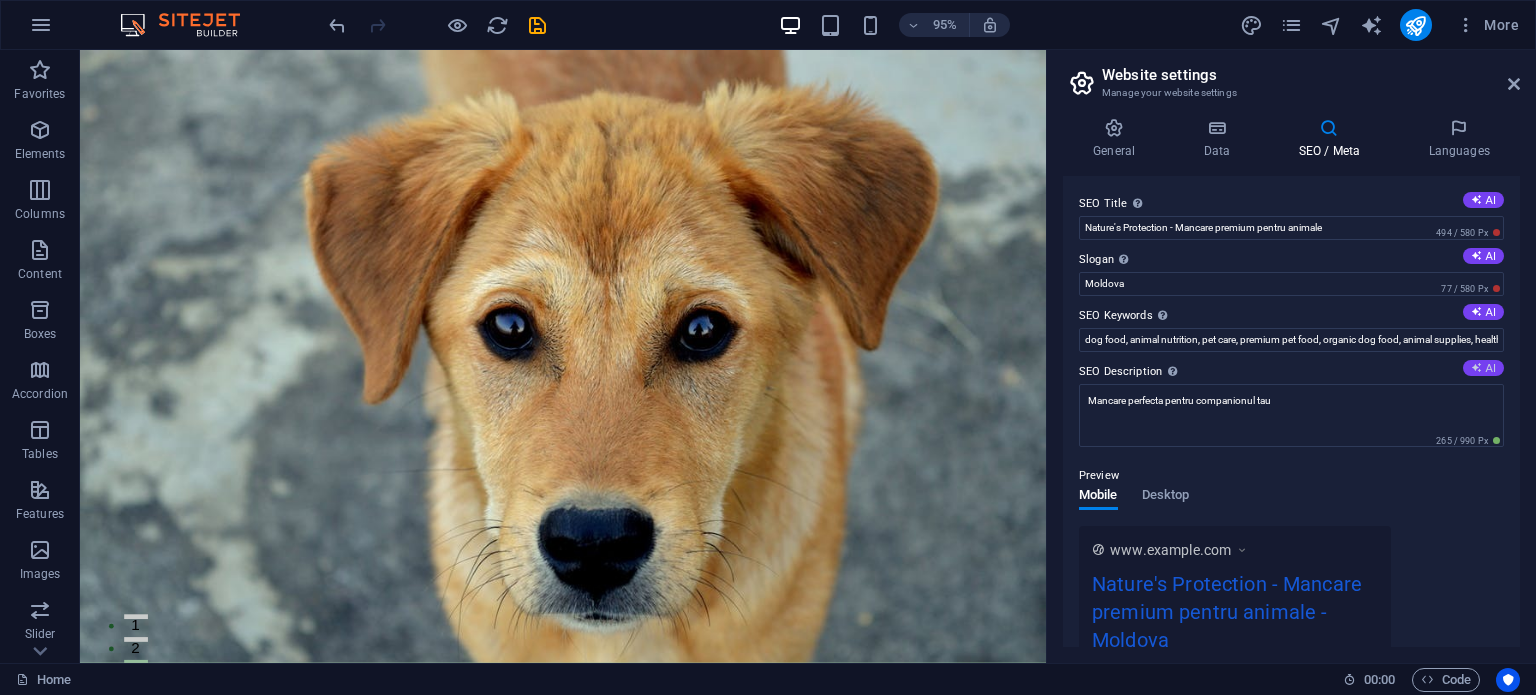 click on "AI" at bounding box center [1483, 368] 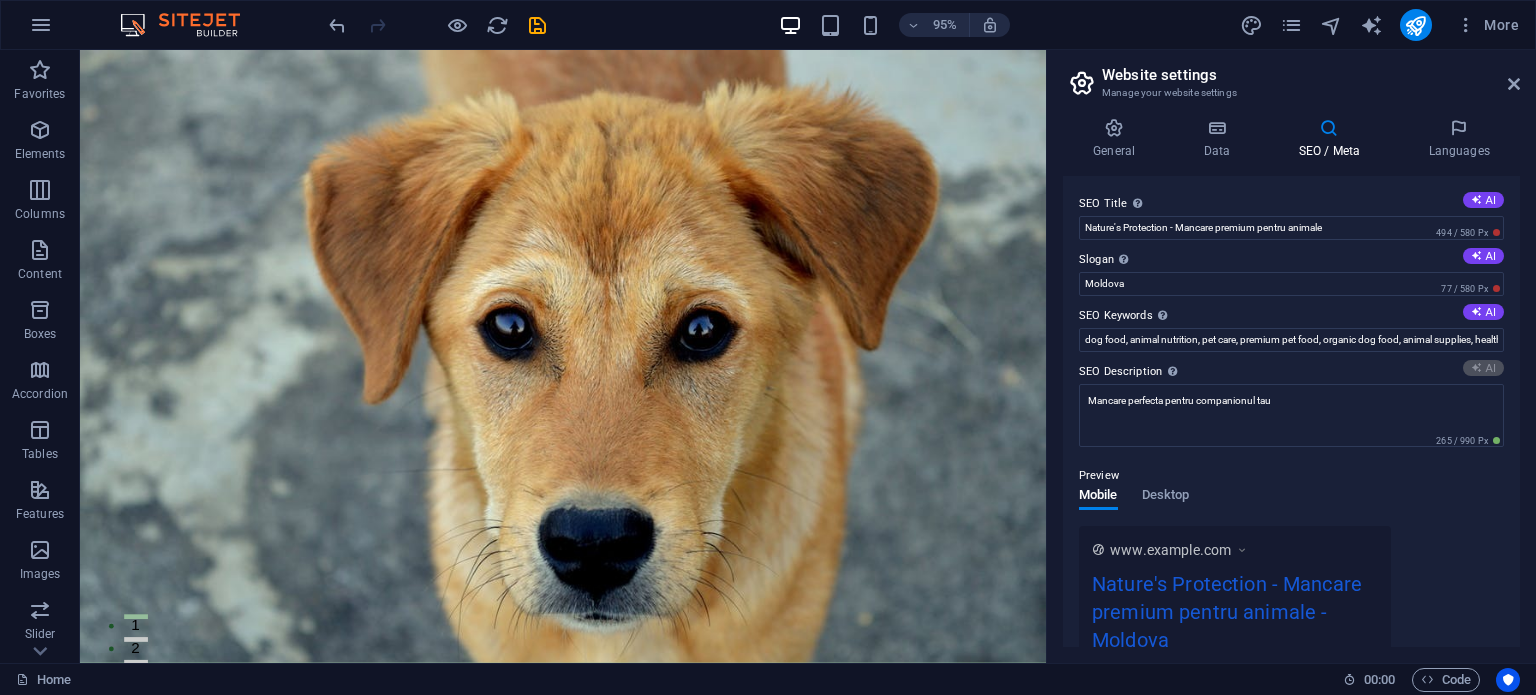 type on "Премиум питание для собак от Natures Protection: naturlьные ингредиенты, здоровое питание и доставка на дом!" 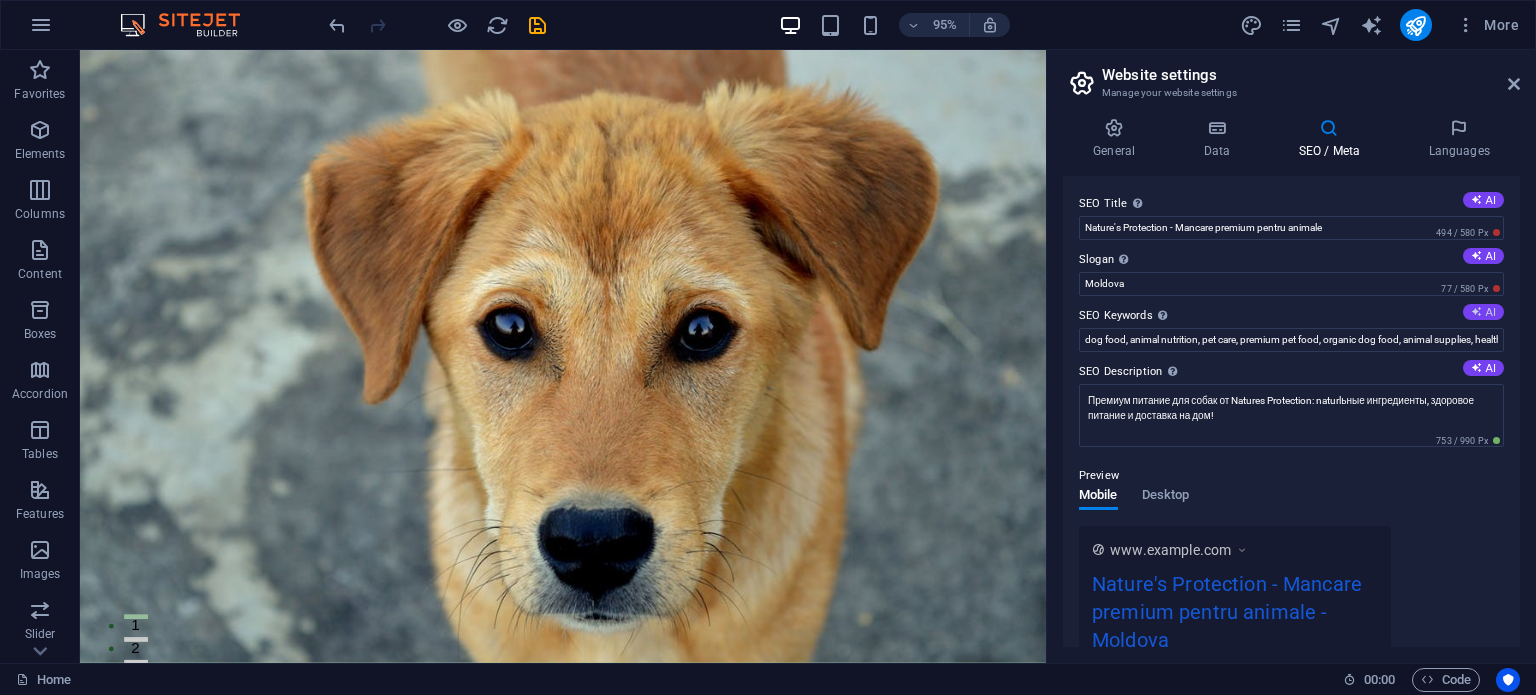 click on "AI" at bounding box center [1483, 312] 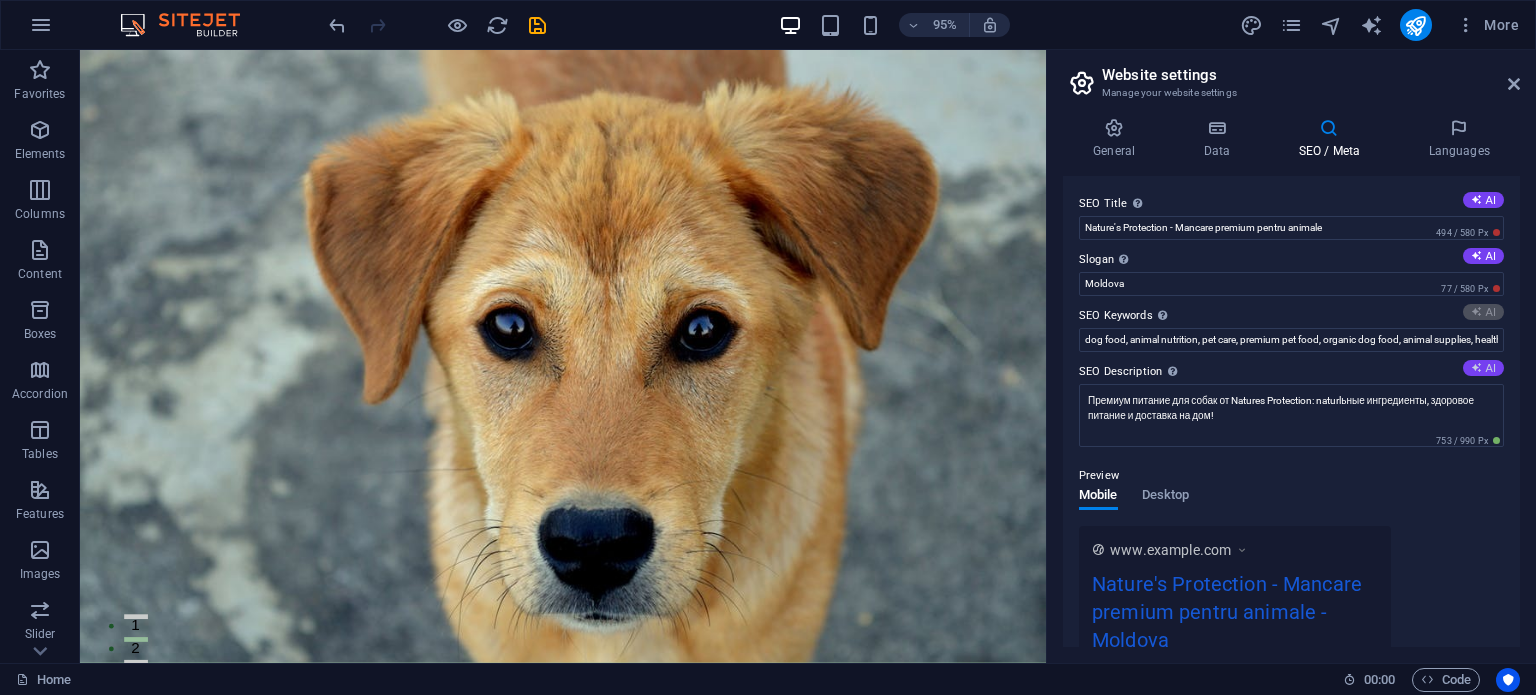 type on "натуральный корм для собак, премиум корм для животных, консультации по питанию домашних животных, доставка корма для собак, органические лакомства для собак, здоровье домашних питомцев" 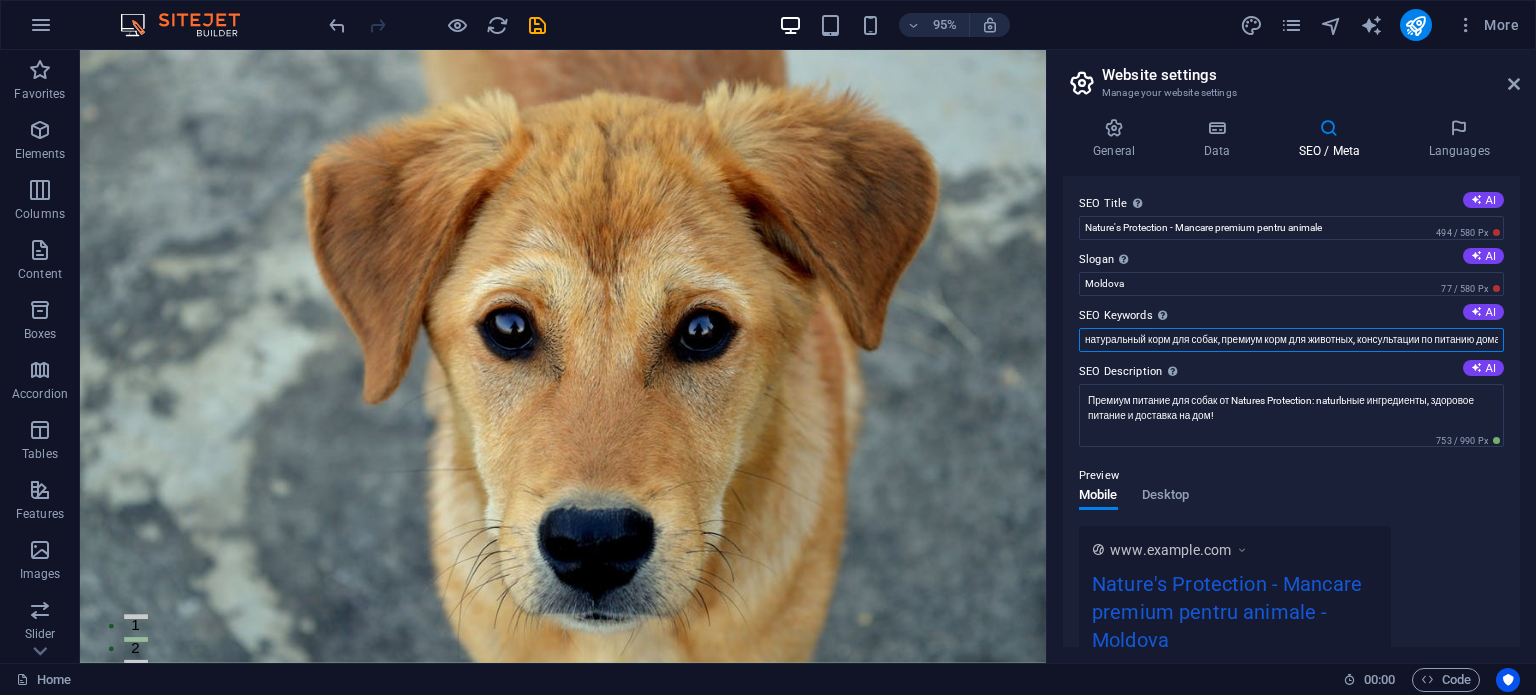 click on "натуральный корм для собак, премиум корм для животных, консультации по питанию домашних животных, доставка корма для собак, органические лакомства для собак, здоровье домашних питомцев" at bounding box center [1291, 340] 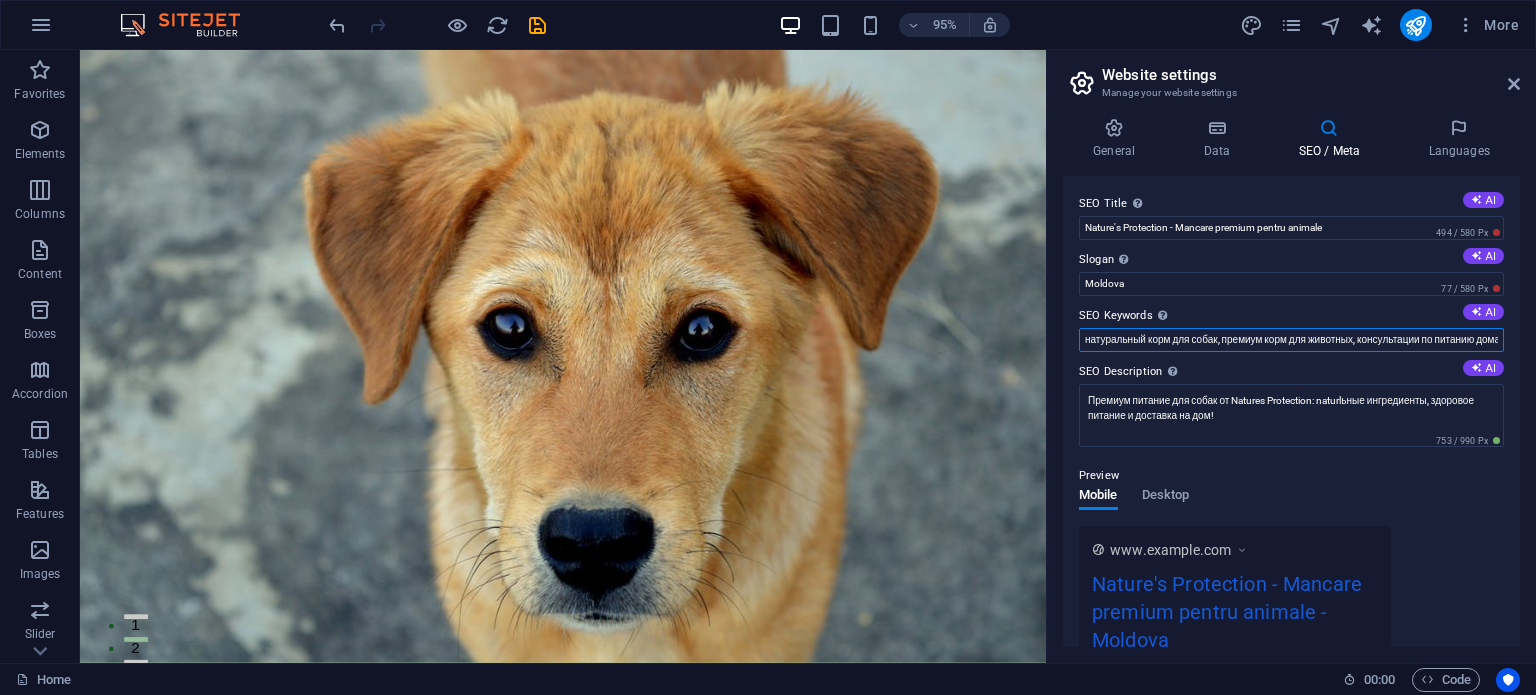 click on "натуральный корм для собак, премиум корм для животных, консультации по питанию домашних животных, доставка корма для собак, органические лакомства для собак, здоровье домашних питомцев" at bounding box center (1291, 340) 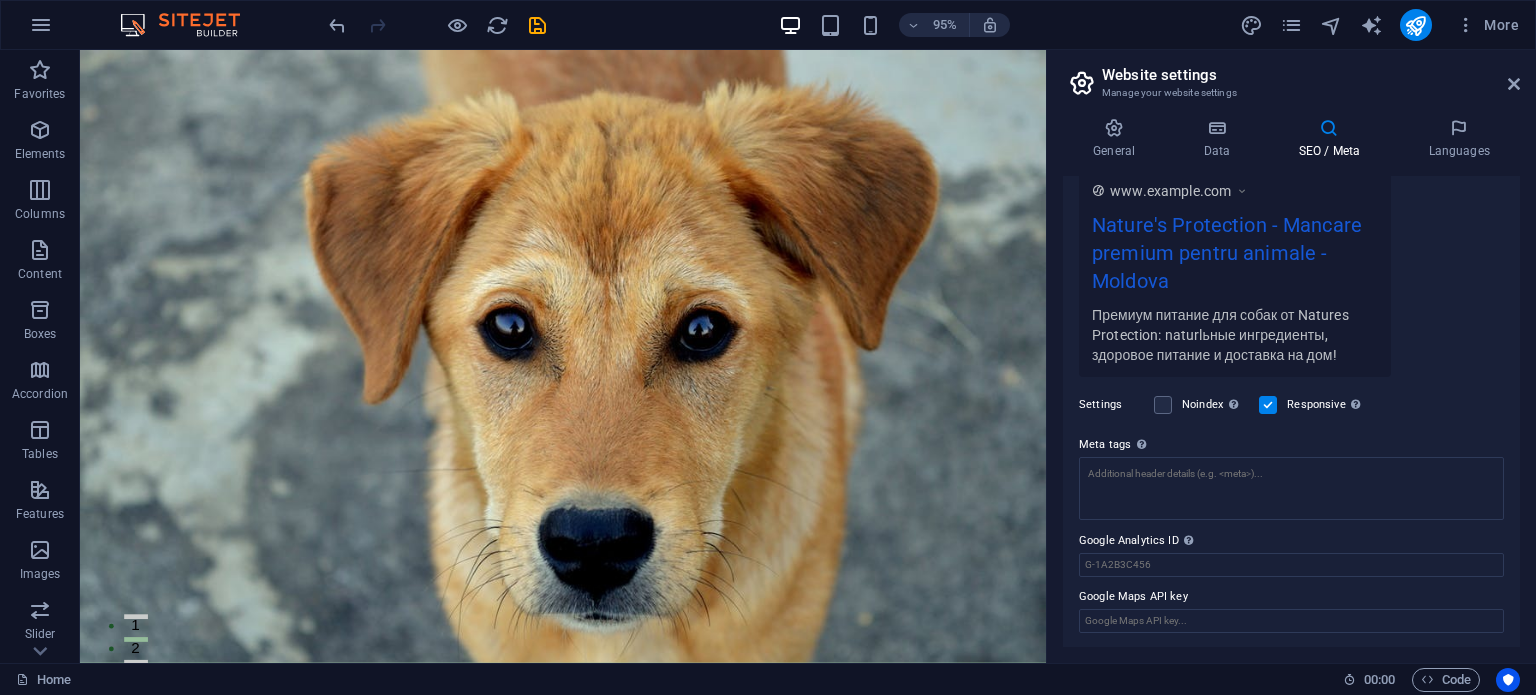 scroll, scrollTop: 0, scrollLeft: 0, axis: both 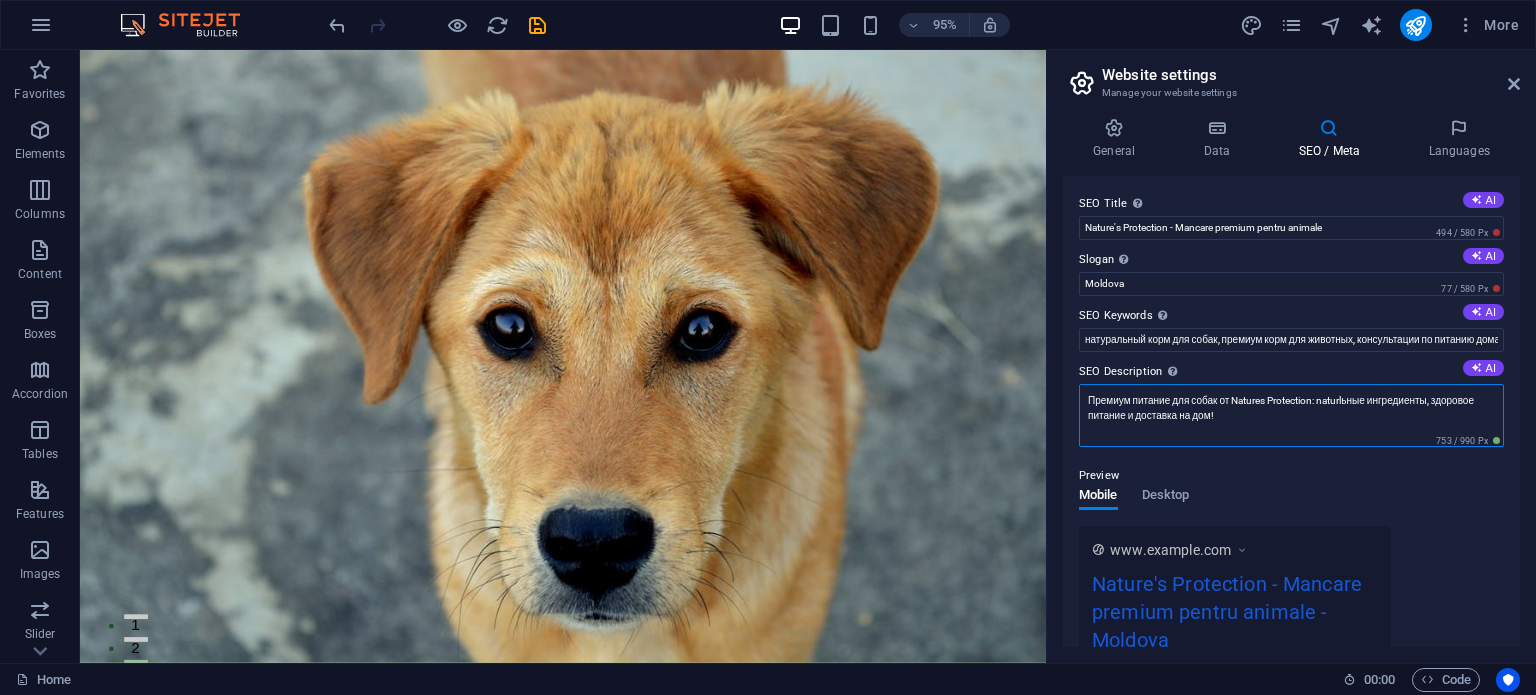 click on "Премиум питание для собак от Natures Protection: naturlьные ингредиенты, здоровое питание и доставка на дом!" at bounding box center [1291, 415] 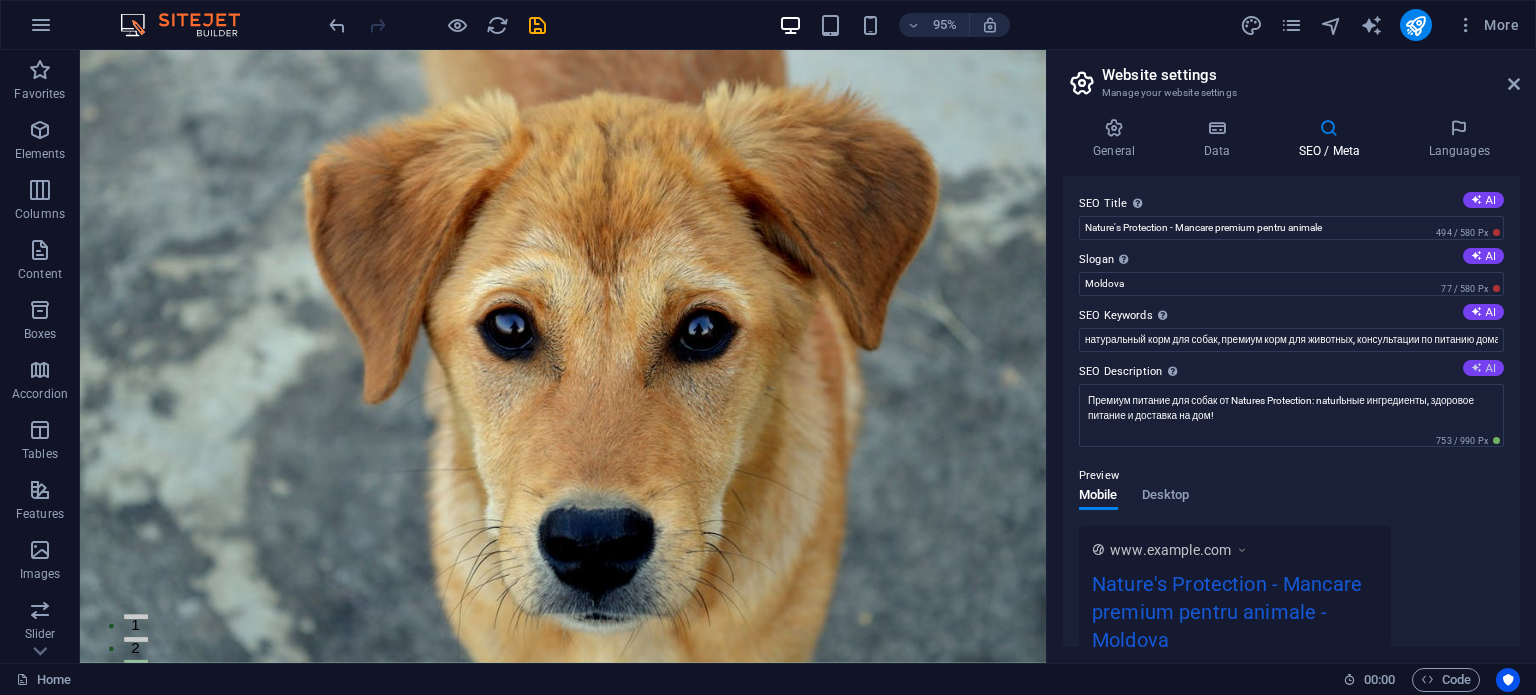 click on "AI" at bounding box center (1483, 368) 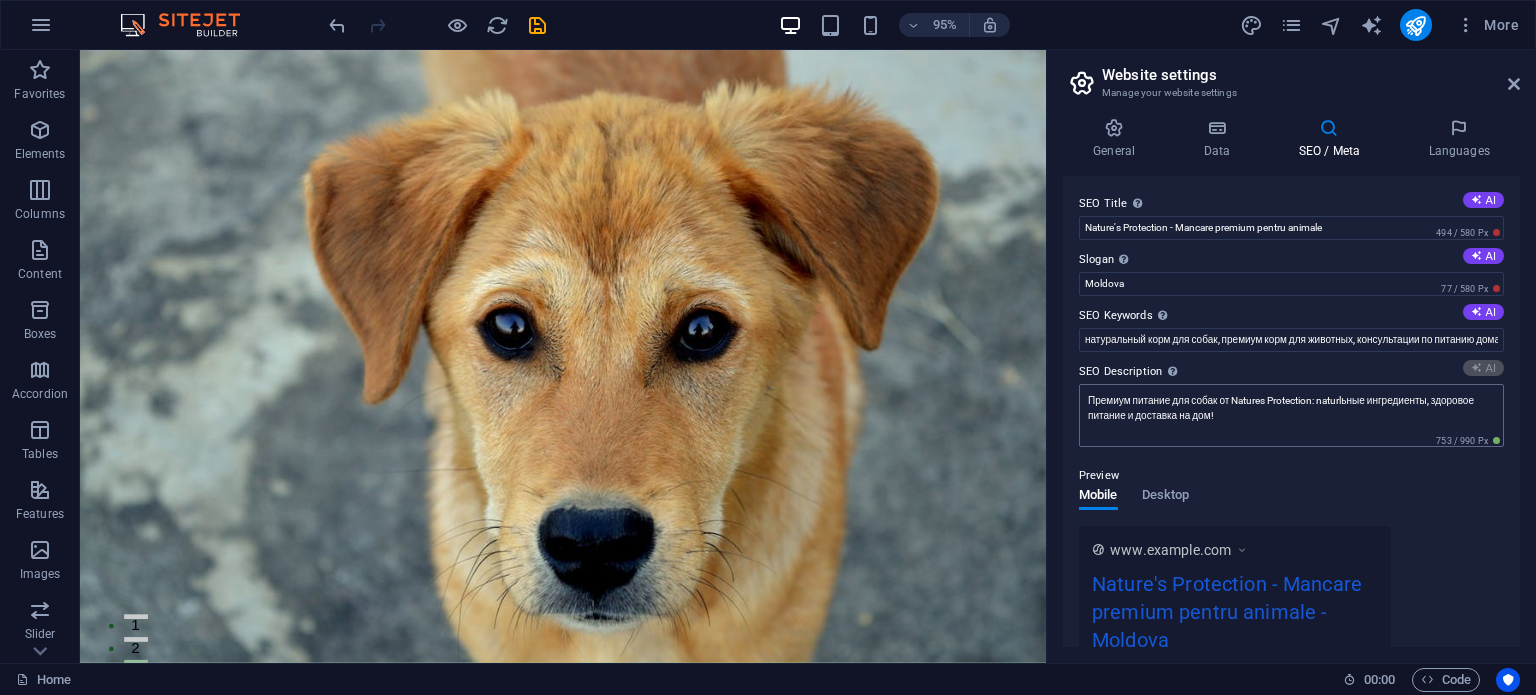 type on "Лучшие натуральные корма для собак от Natures Protection: высококачественное питание, доставка на дом и забота о питомцах!" 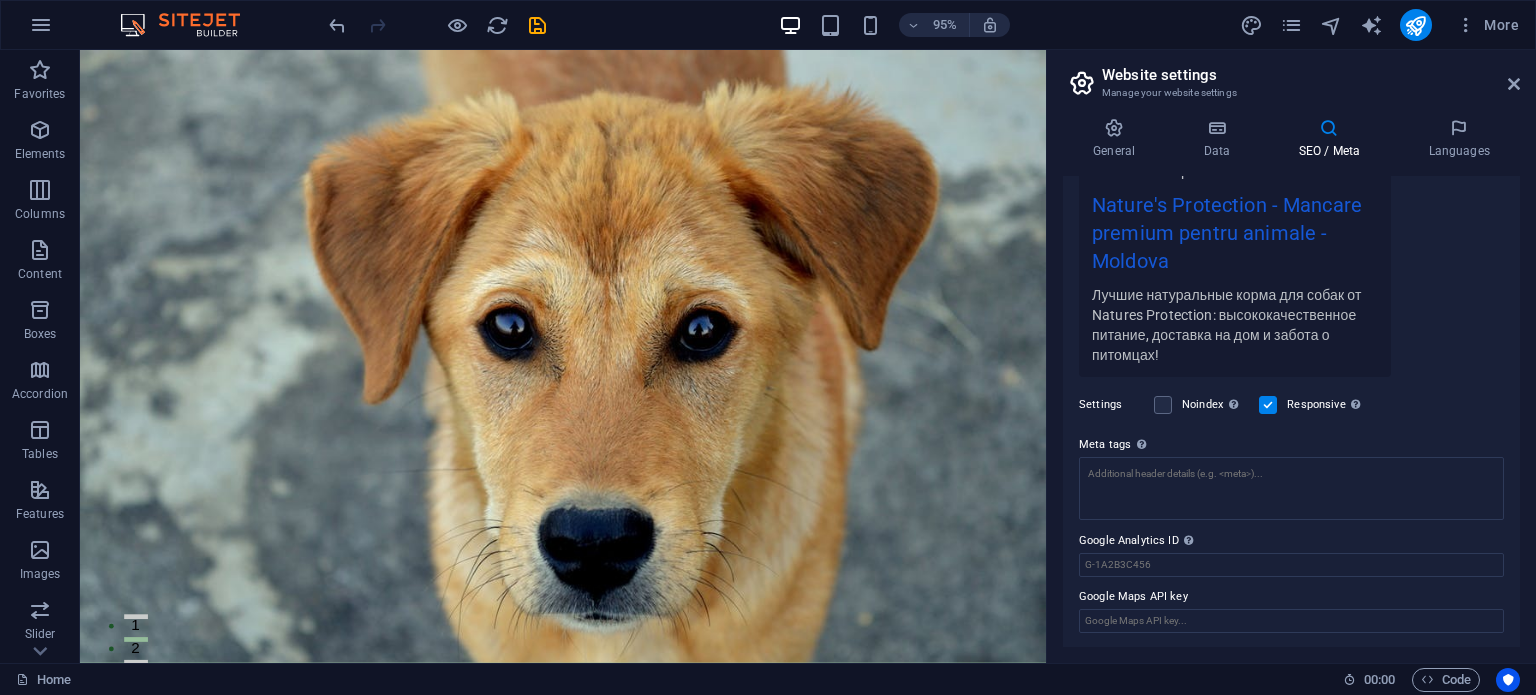 scroll, scrollTop: 0, scrollLeft: 0, axis: both 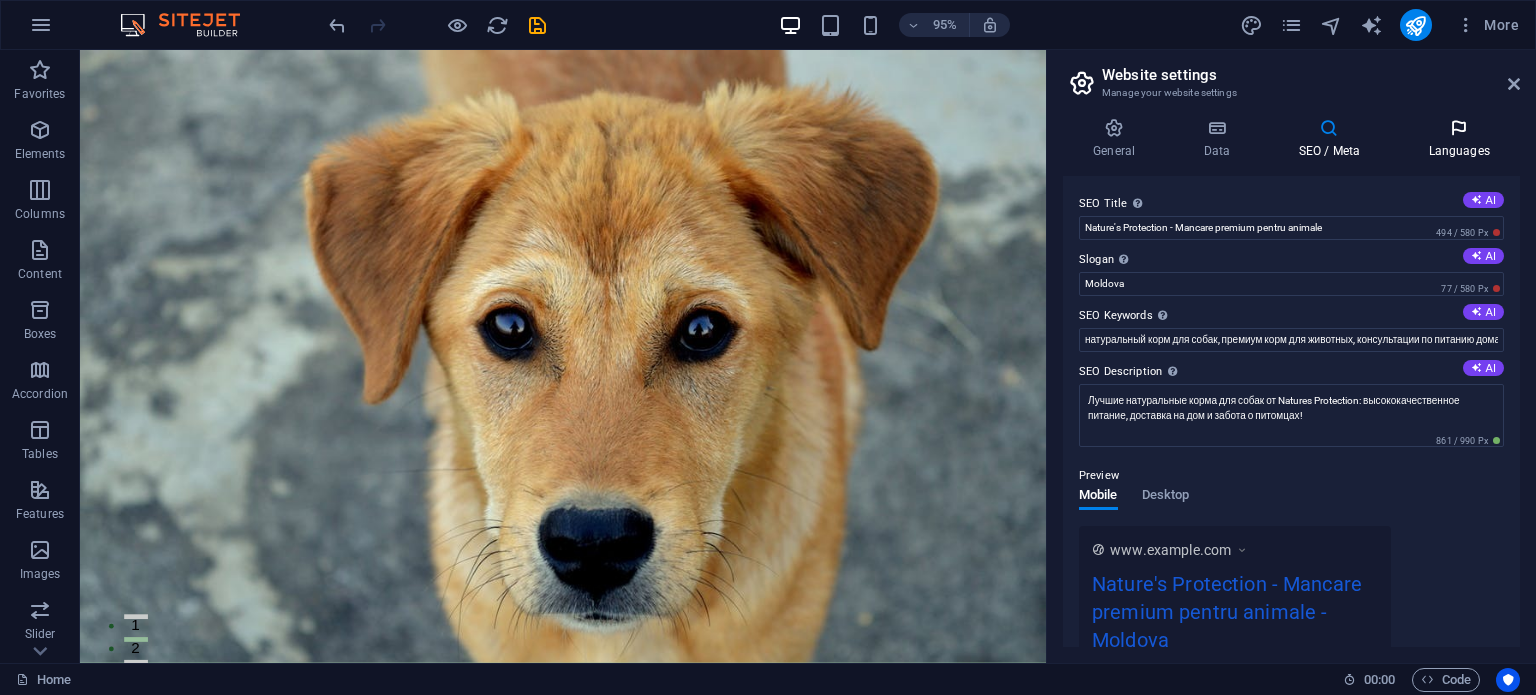 click on "Languages" at bounding box center [1459, 139] 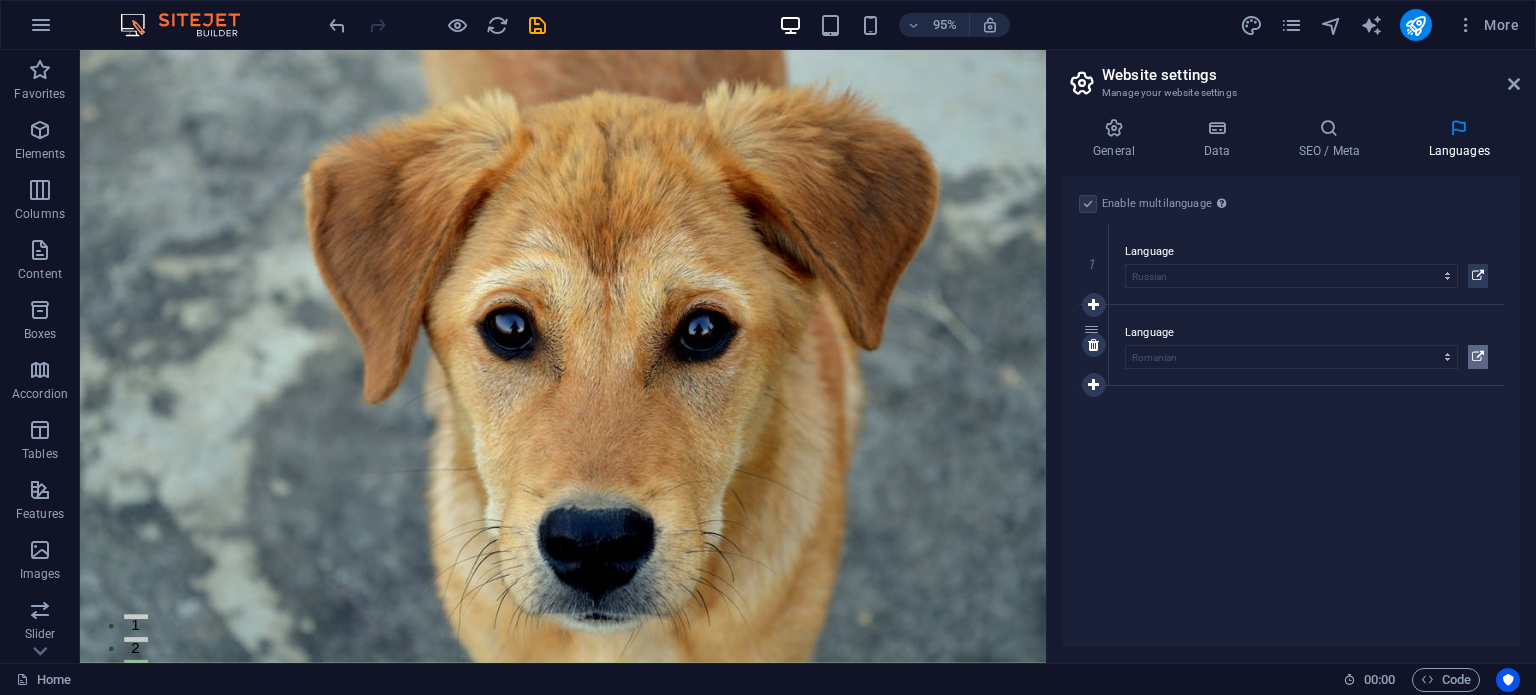 click at bounding box center (1478, 357) 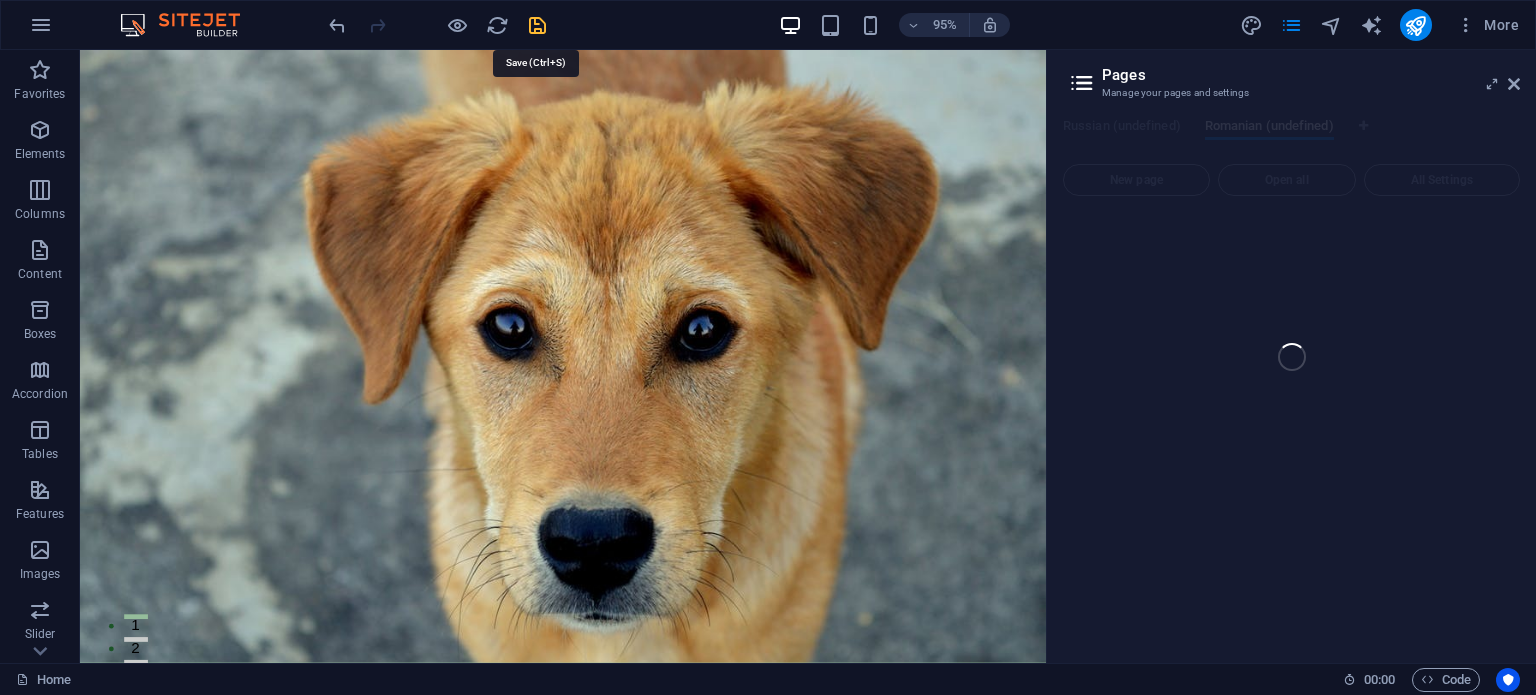 drag, startPoint x: 532, startPoint y: 17, endPoint x: 504, endPoint y: 21, distance: 28.284271 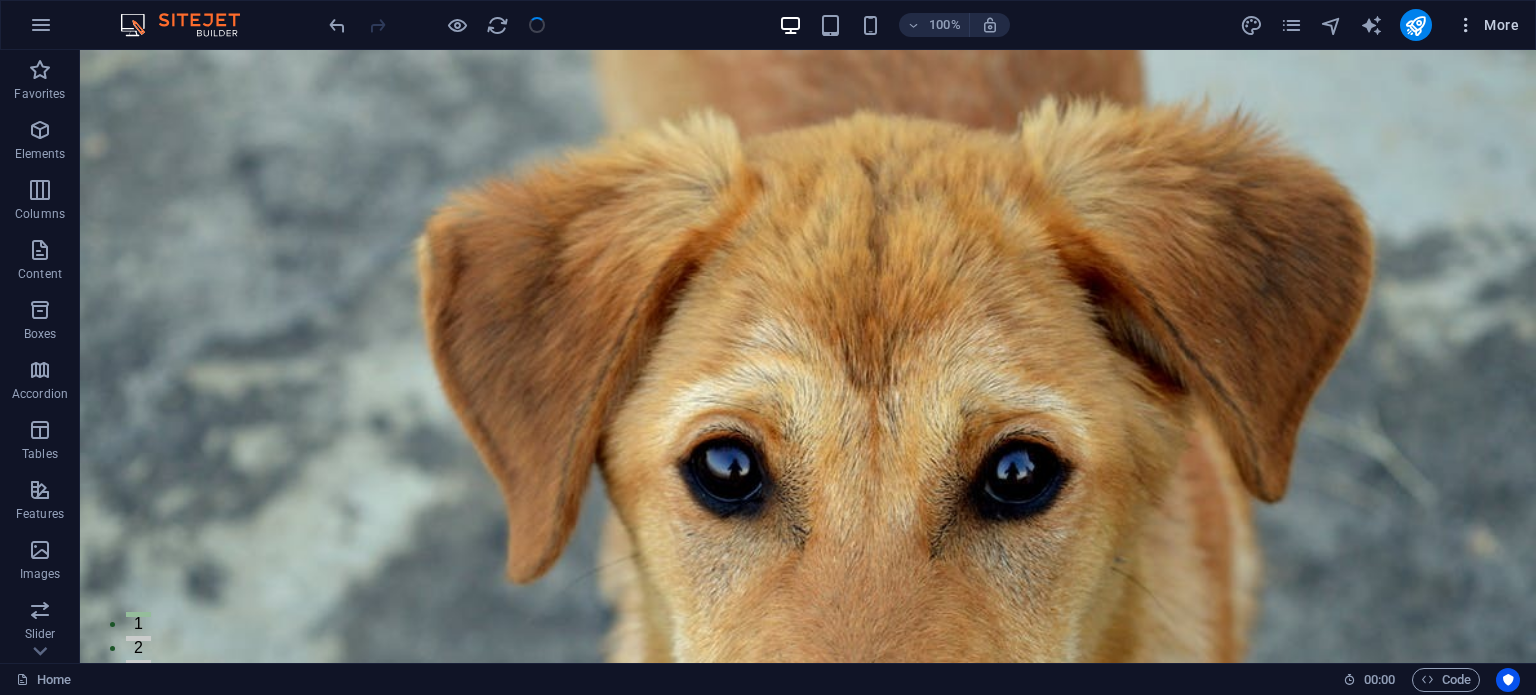 click on "More" at bounding box center (1487, 25) 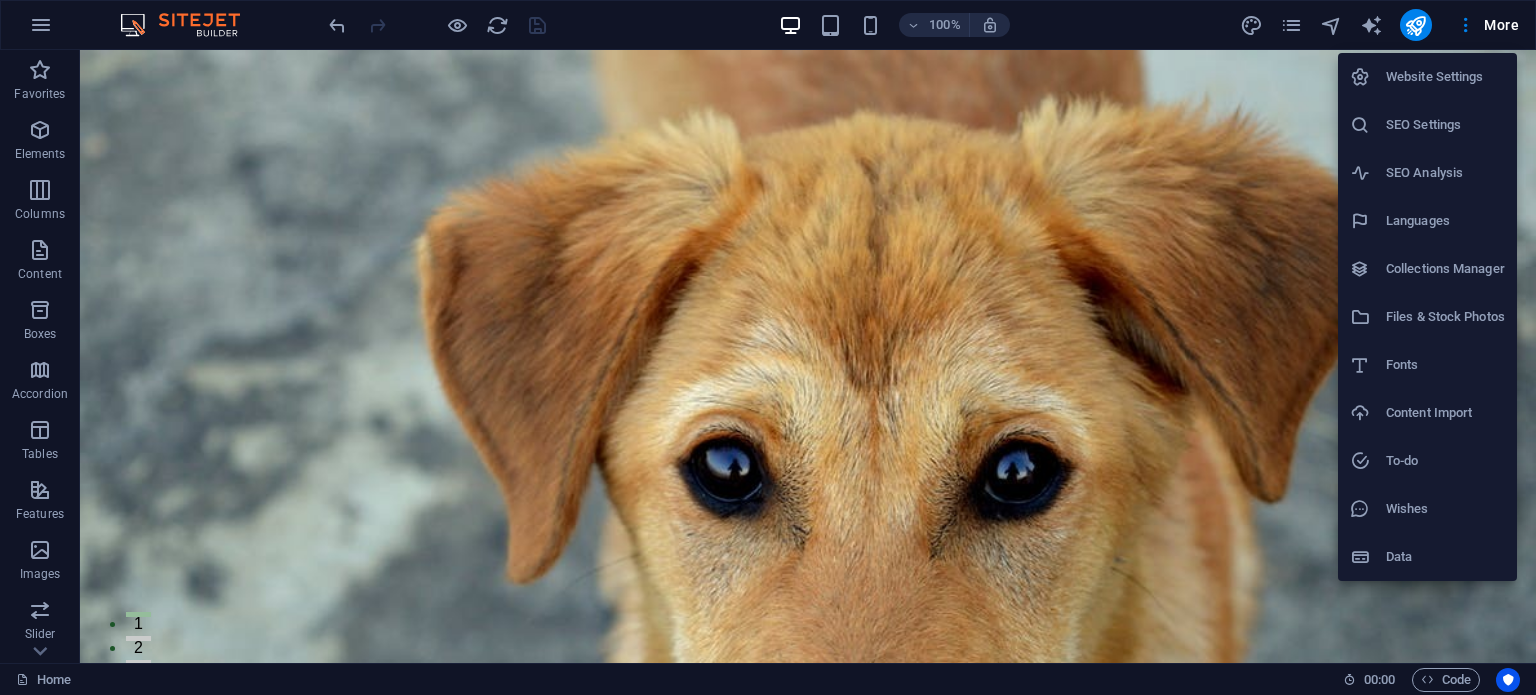 click on "Languages" at bounding box center (1445, 221) 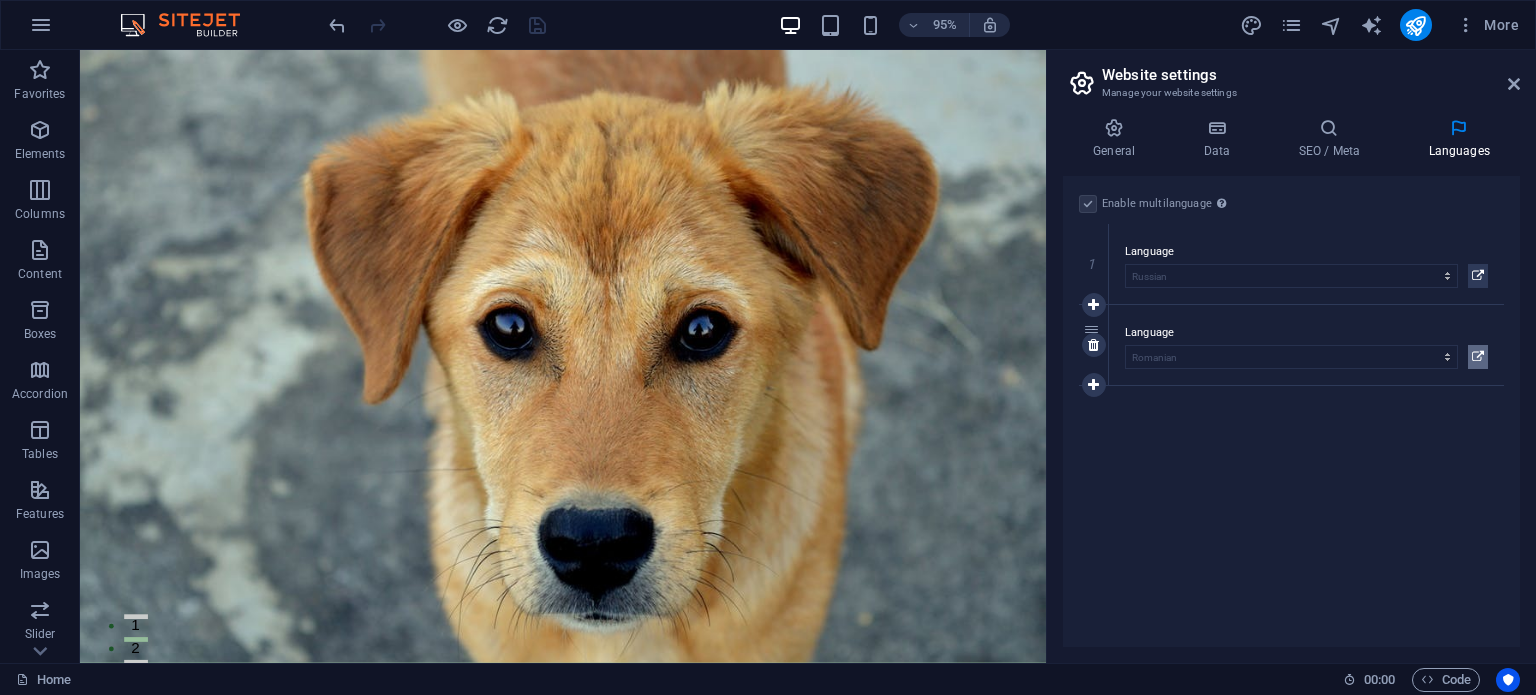 click on "Language Abkhazian Afar Afrikaans Akan Albanian Amharic Arabic Aragonese Armenian Assamese Avaric Avestan Aymara Azerbaijani Bambara Bashkir Basque Belarusian Bengali Bihari languages Bislama Bokmål Bosnian Breton Bulgarian Burmese Catalan Central Khmer Chamorro Chechen Chinese Church Slavic Chuvash Cornish Corsican Cree Croatian Czech Danish Dutch Dzongkha English Esperanto Estonian Ewe Faroese Farsi (Persian) Fijian Finnish French Fulah Gaelic Galician Ganda Georgian German Greek Greenlandic Guaraní Gujarati Haitian Creole Hausa Hebrew Herero Hindi Hiri Motu Hungarian Icelandic Ido Igbo Indonesian Interlingua Interlingue Inuktitut Inupiaq Irish Italian Japanese Javanese Kannada Kanuri Kashmiri Kazakh Kikuyu Kinyarwanda Komi Kongo Korean Kurdish Kwanyama Kyrgyz Lao Latin Latvian Limburgish Lingala Lithuanian Luba-Katanga Luxembourgish Macedonian Malagasy Malay Malayalam Maldivian Maltese Manx Maori Marathi Marshallese Mongolian Nauru Navajo Ndonga Nepali North Ndebele Northern Sami Norwegian Nuosu Nyanja" at bounding box center [1306, 345] 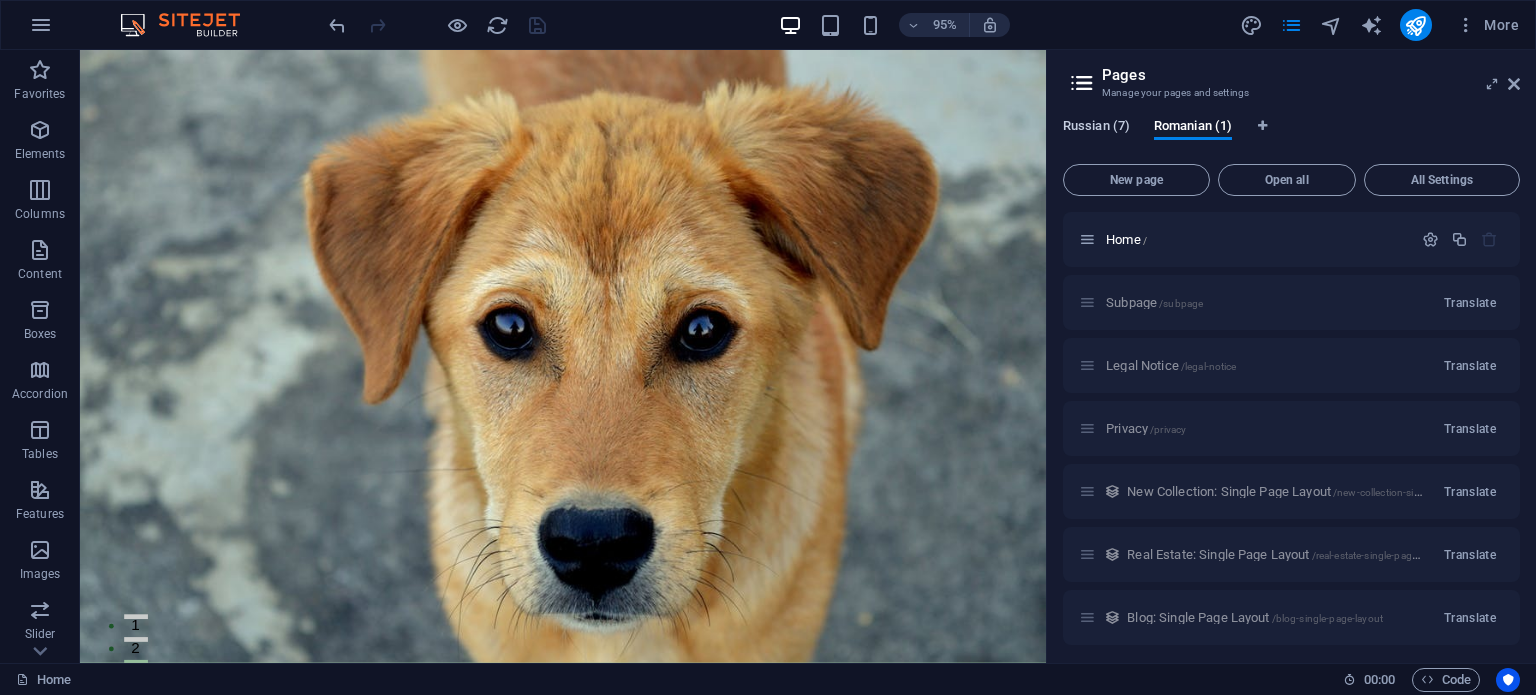 click on "Russian (7)" at bounding box center (1096, 128) 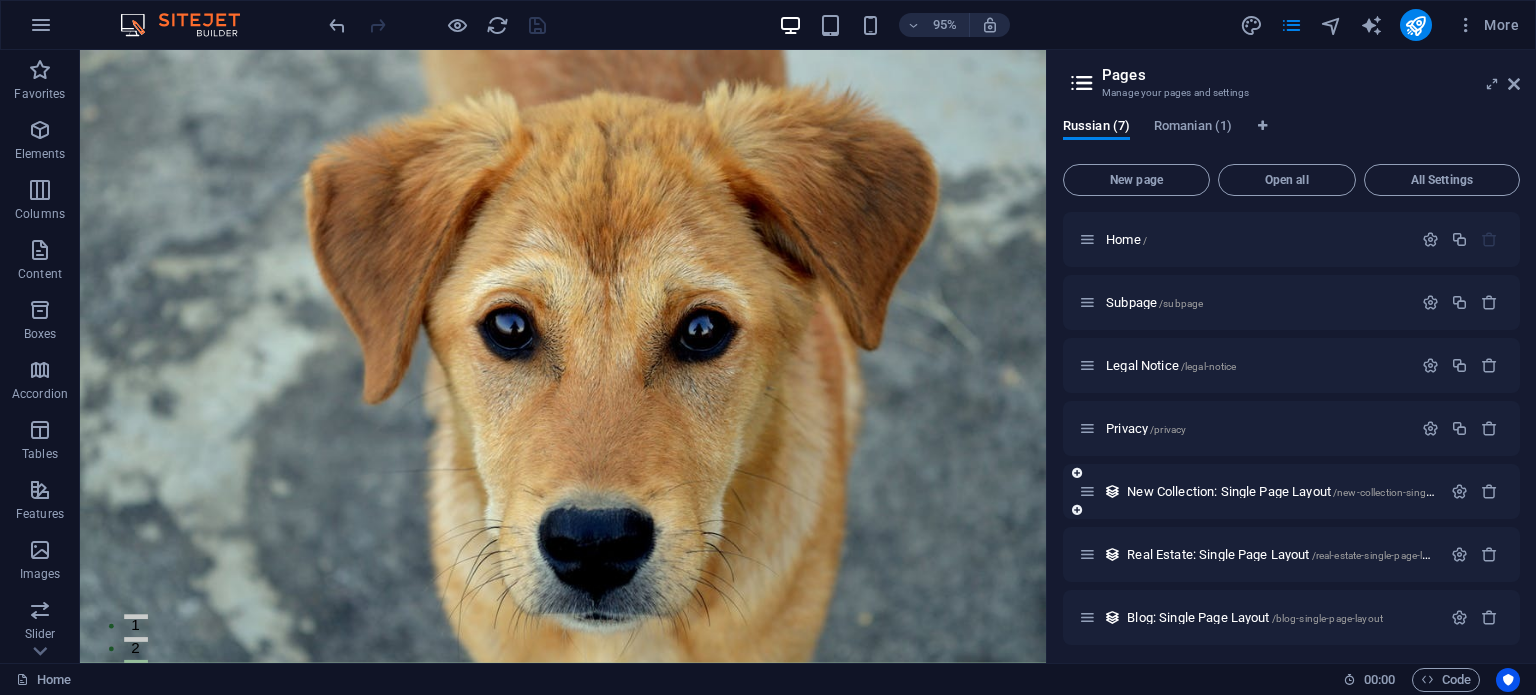 scroll, scrollTop: 0, scrollLeft: 0, axis: both 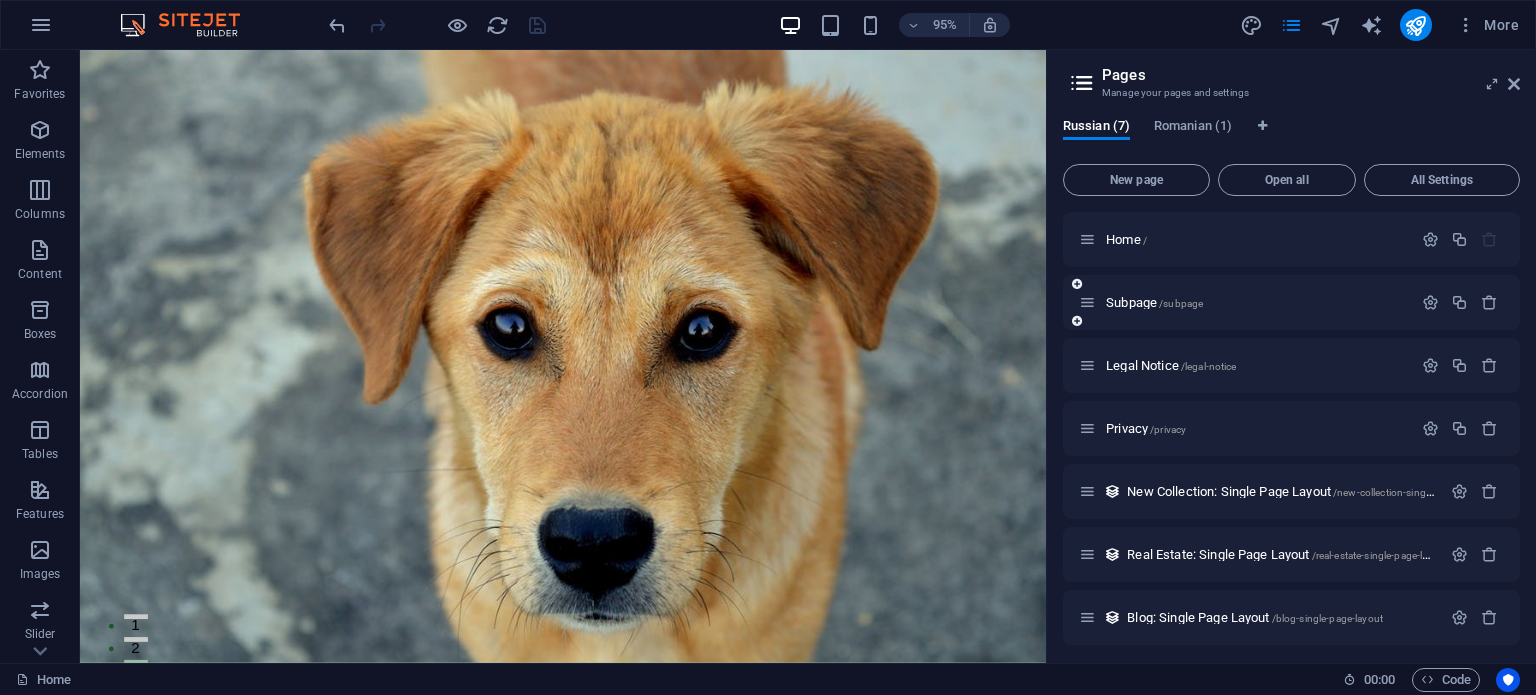 click on "Subpage /subpage" at bounding box center [1291, 302] 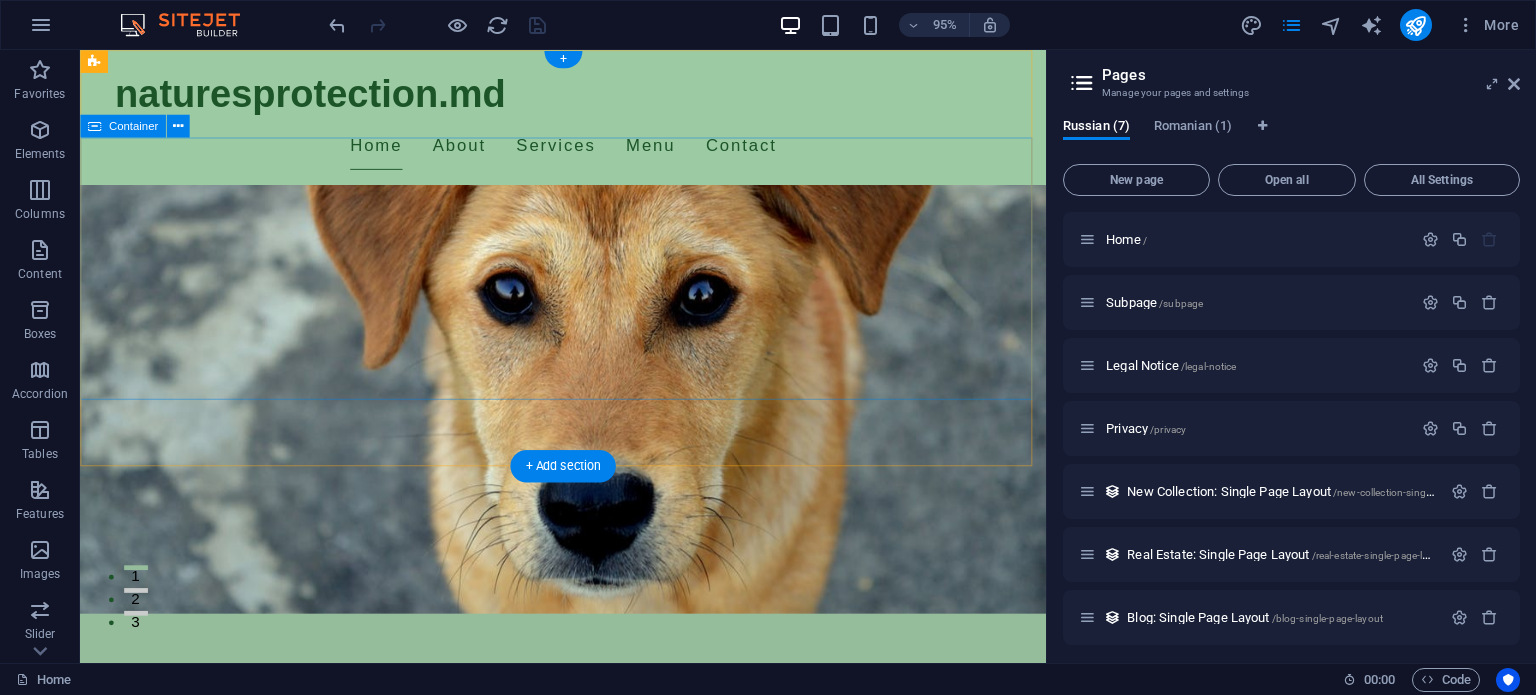 scroll, scrollTop: 0, scrollLeft: 0, axis: both 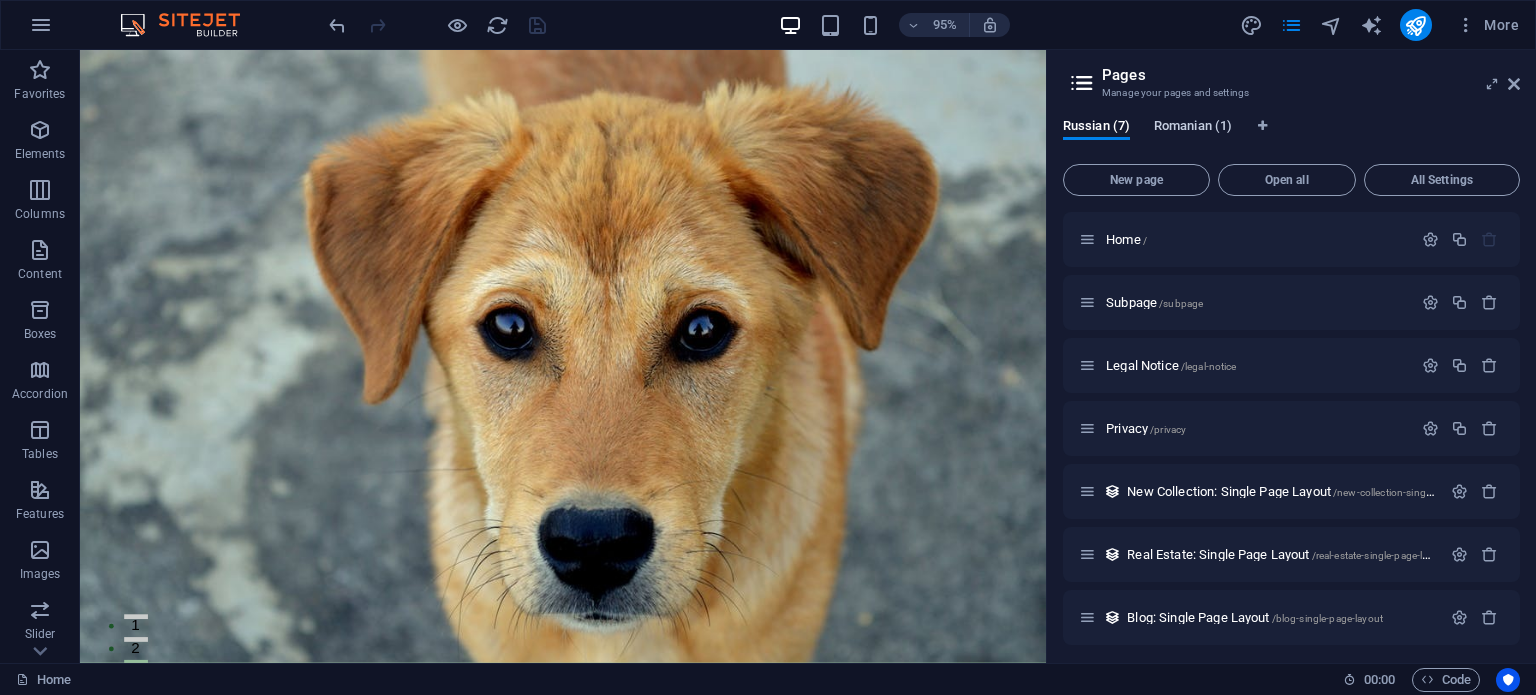 click on "Romanian (1)" at bounding box center [1193, 128] 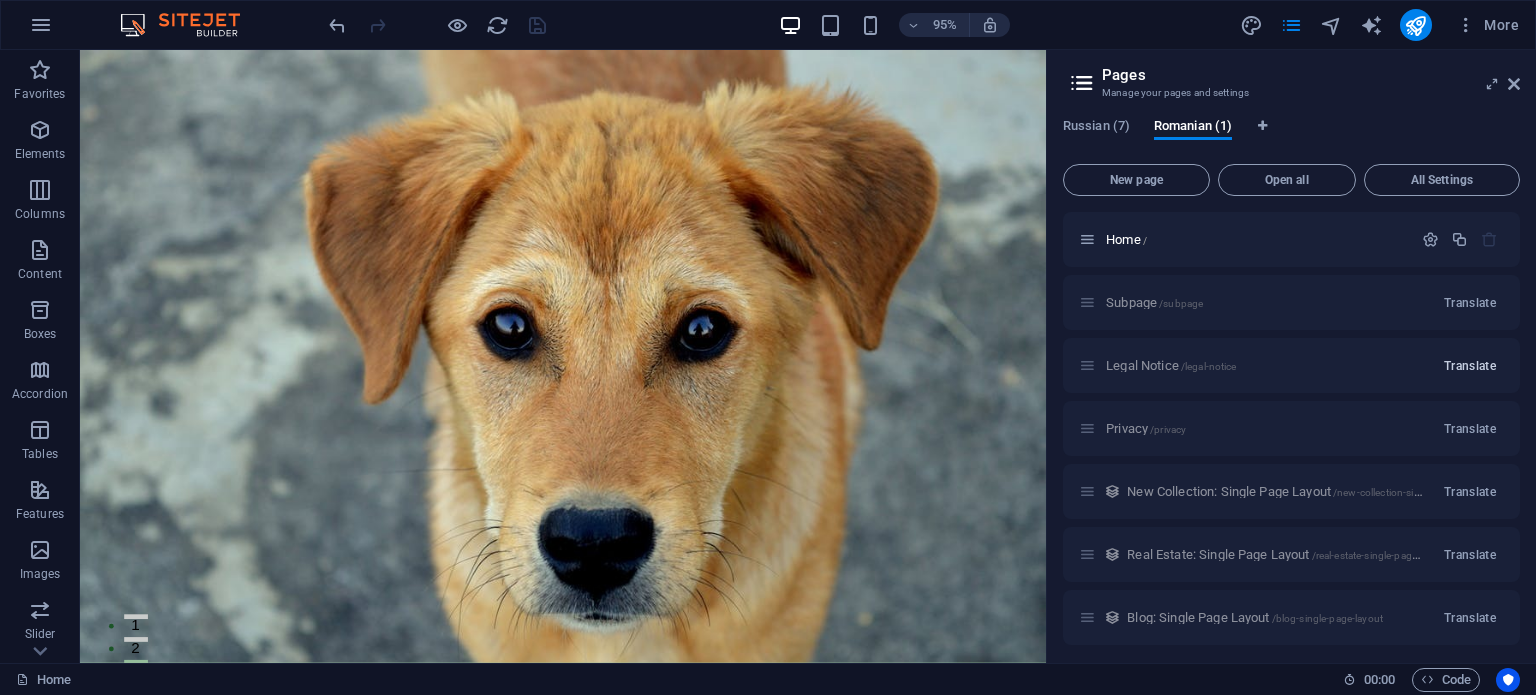 click on "Translate" at bounding box center (1470, 303) 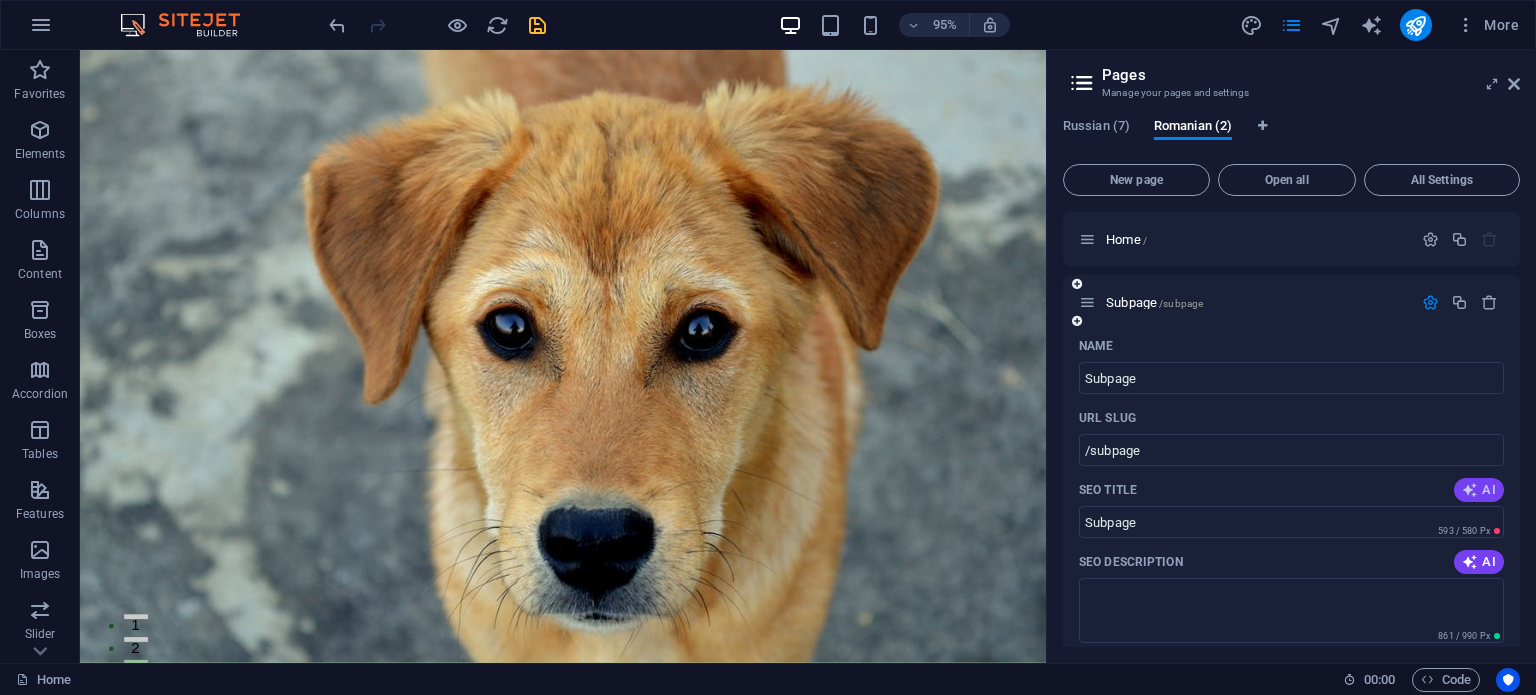 click on "AI" at bounding box center [1479, 490] 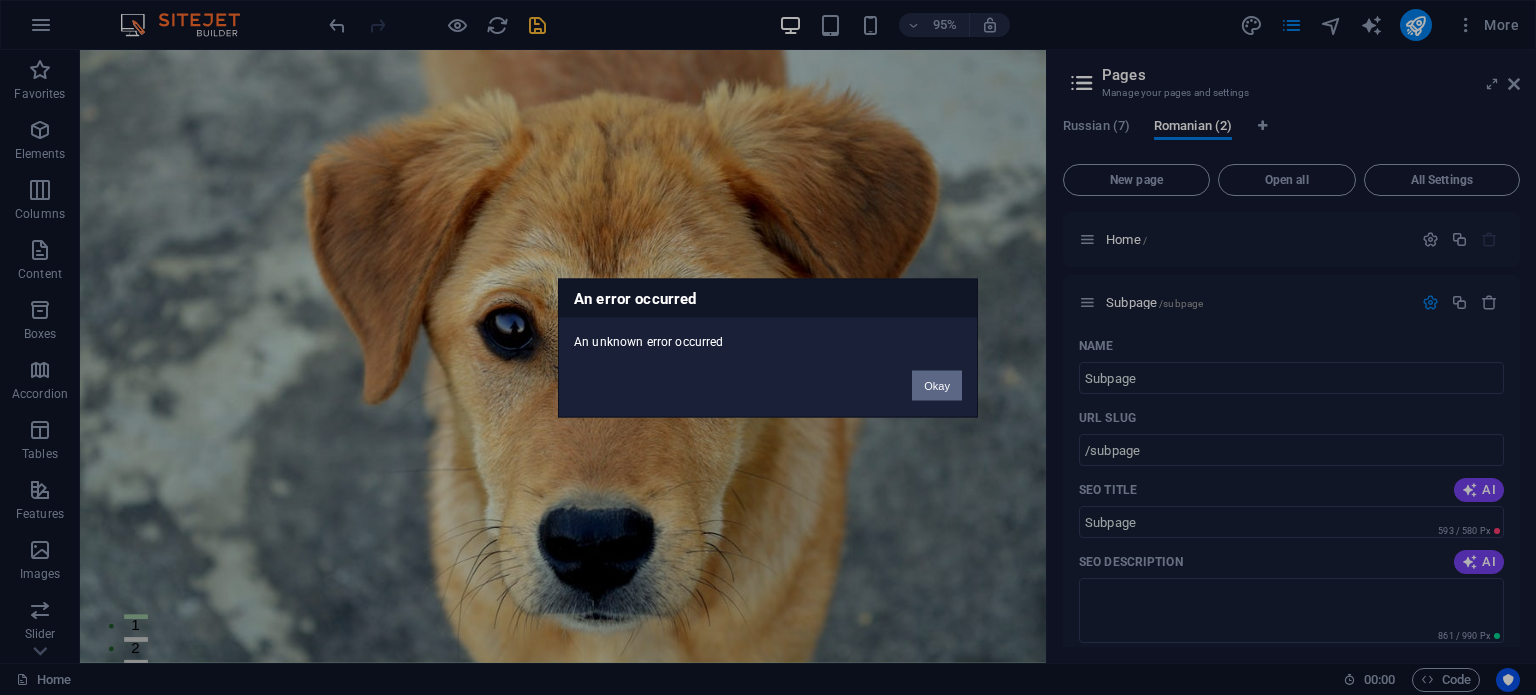 drag, startPoint x: 934, startPoint y: 380, endPoint x: 928, endPoint y: 363, distance: 18.027756 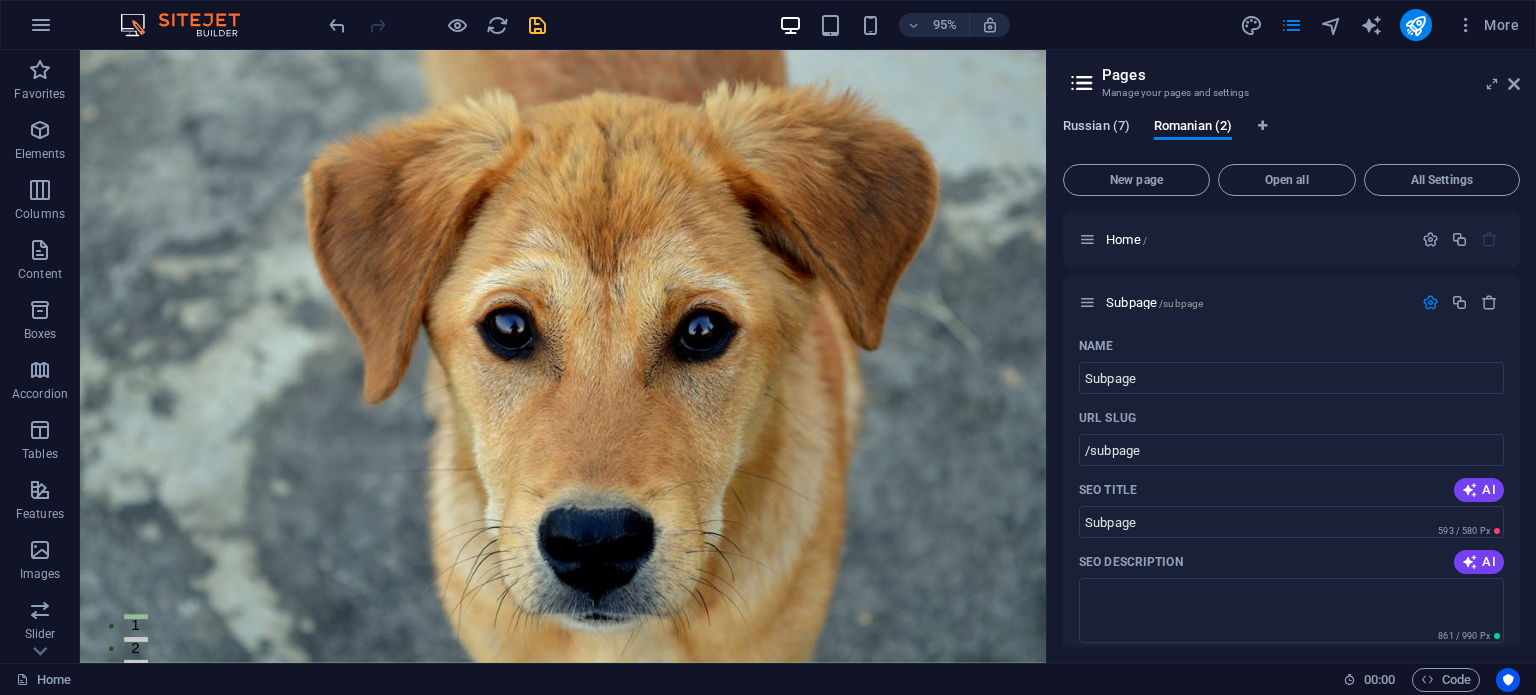 click on "Russian (7)" at bounding box center (1096, 128) 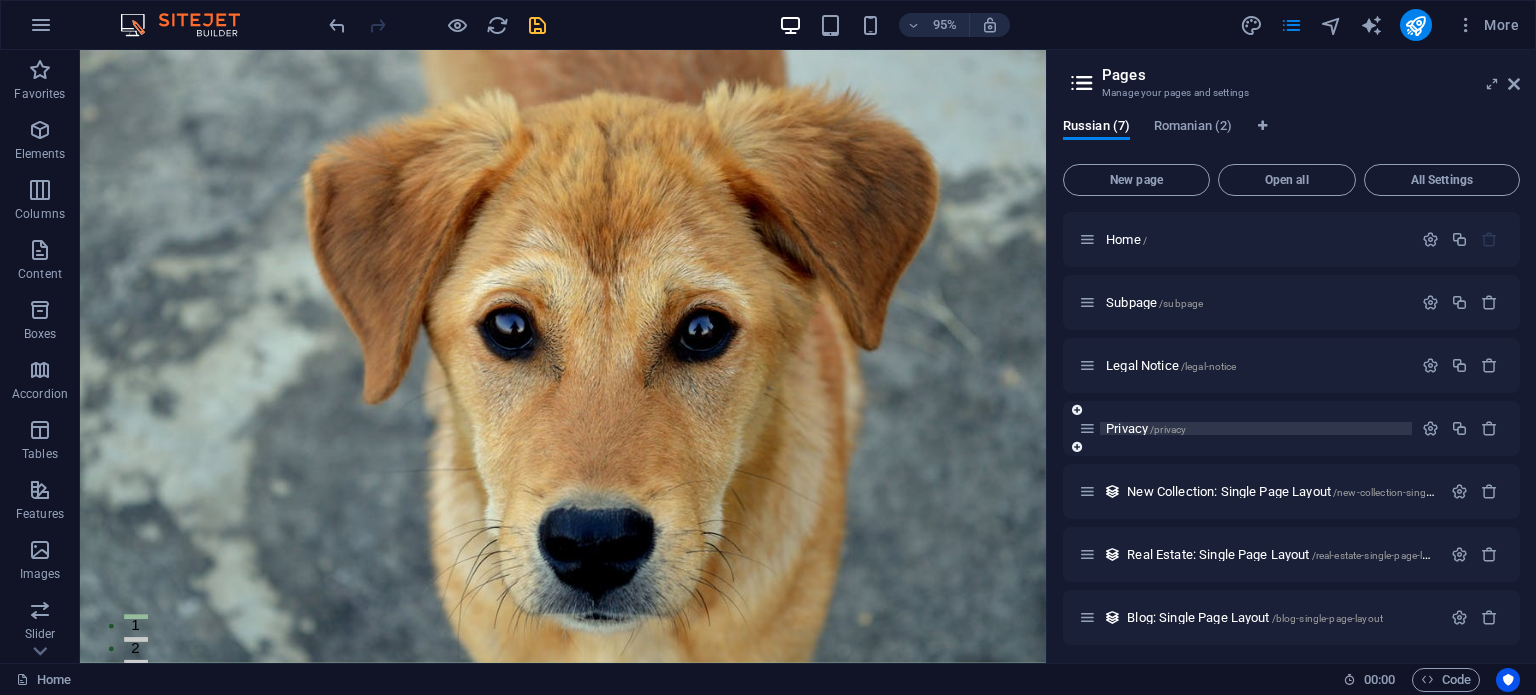 click on "Privacy /privacy" at bounding box center [1256, 428] 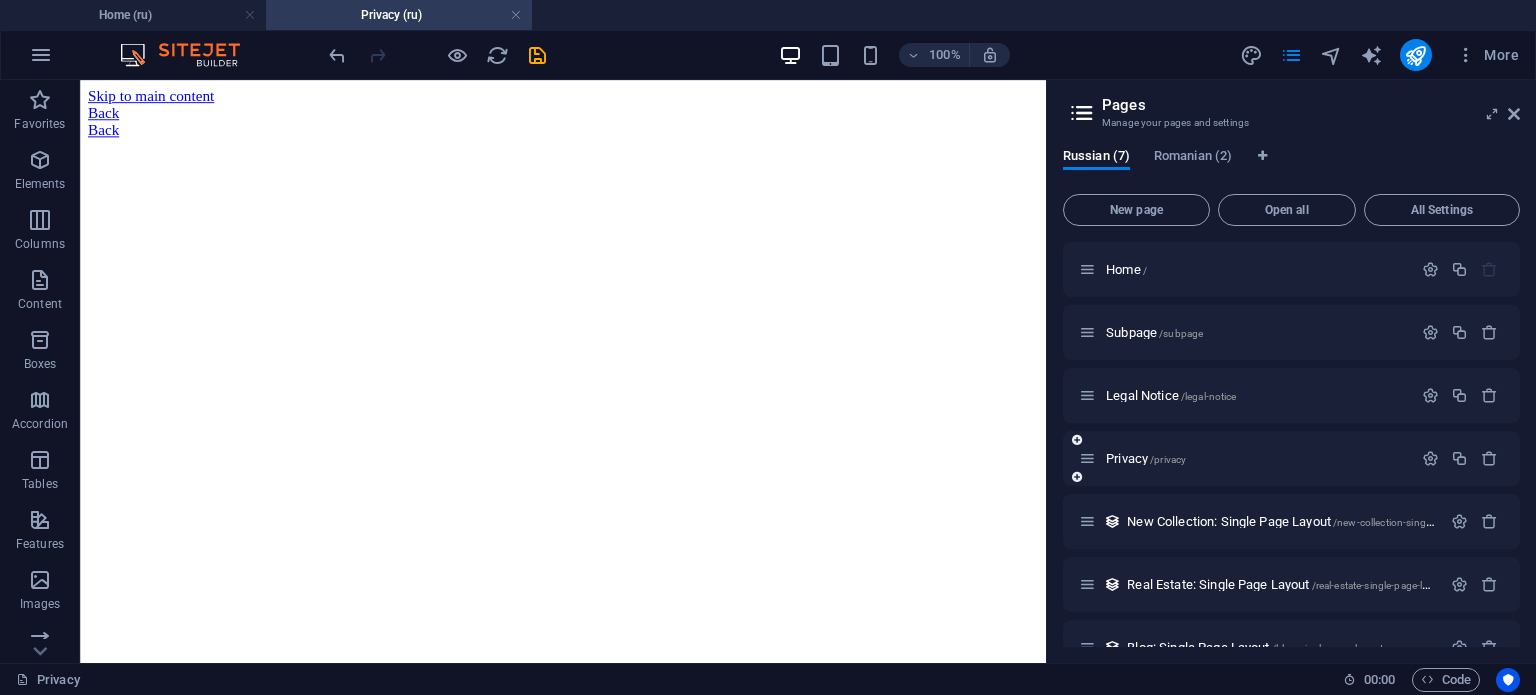 scroll, scrollTop: 0, scrollLeft: 0, axis: both 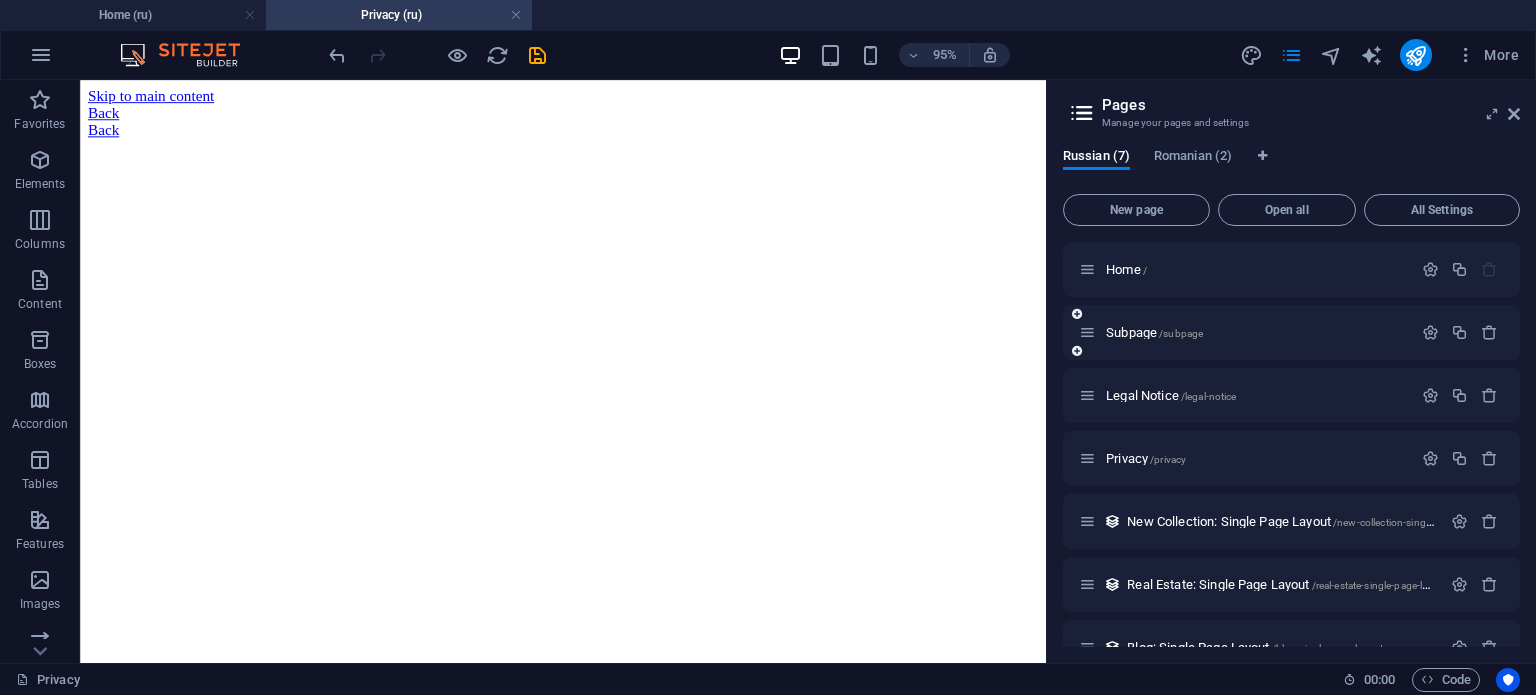 click on "Subpage /subpage" at bounding box center [1245, 332] 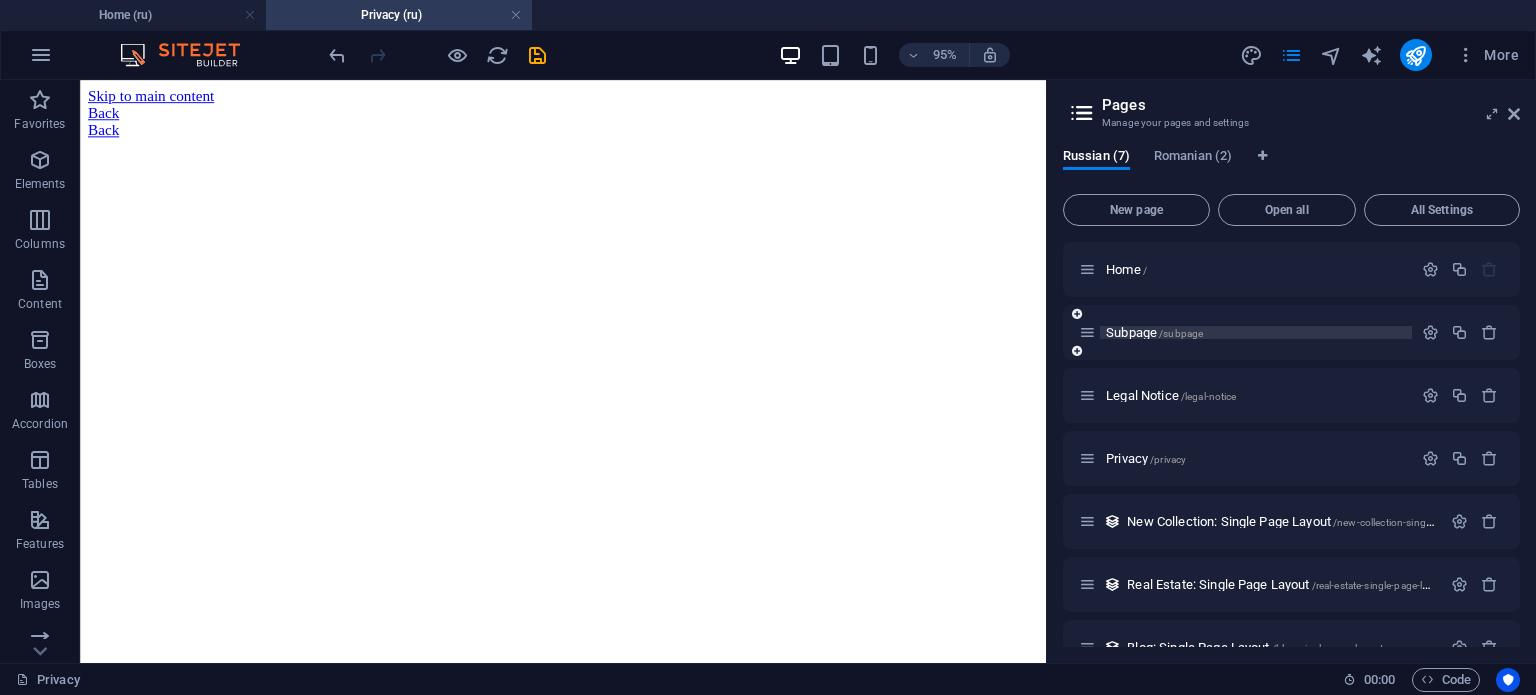 click on "/subpage" at bounding box center [1181, 333] 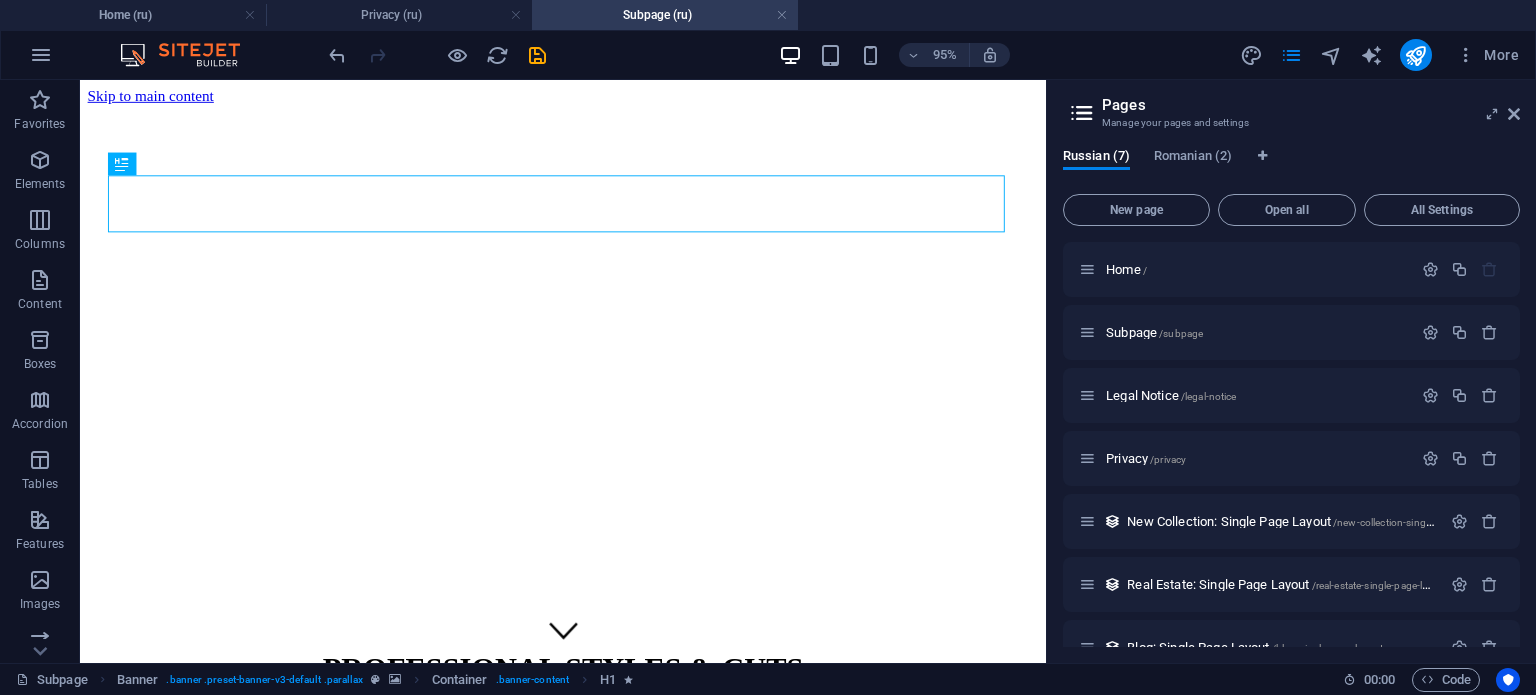 scroll, scrollTop: 0, scrollLeft: 0, axis: both 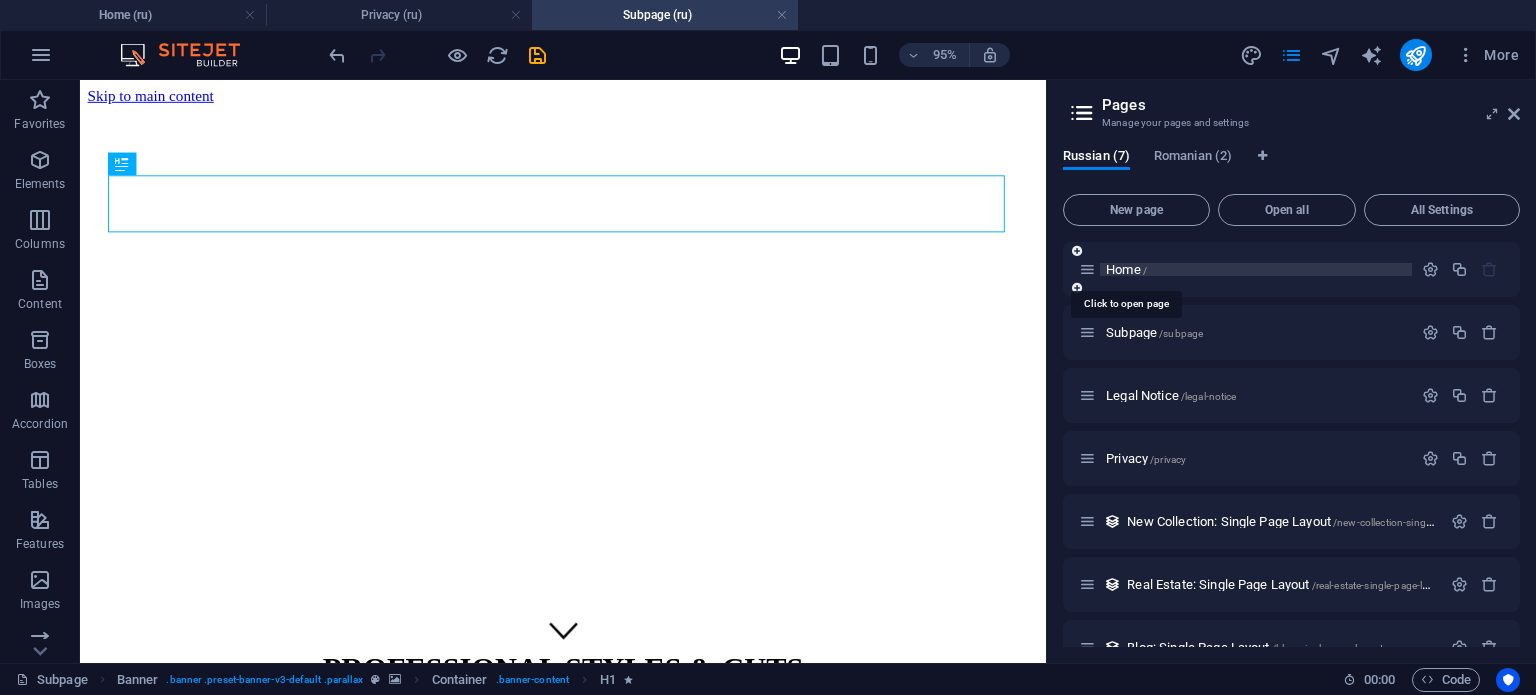 click on "Home /" at bounding box center [1126, 269] 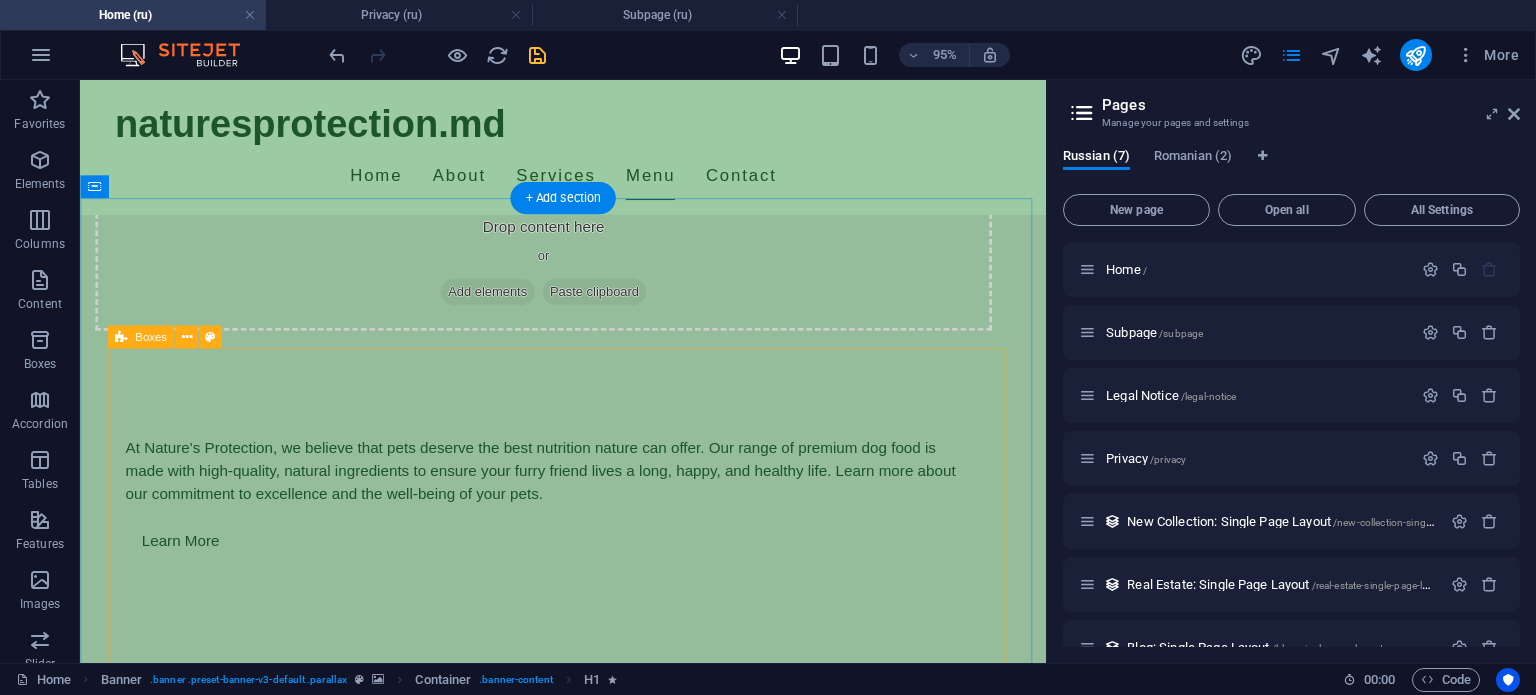 scroll, scrollTop: 2000, scrollLeft: 0, axis: vertical 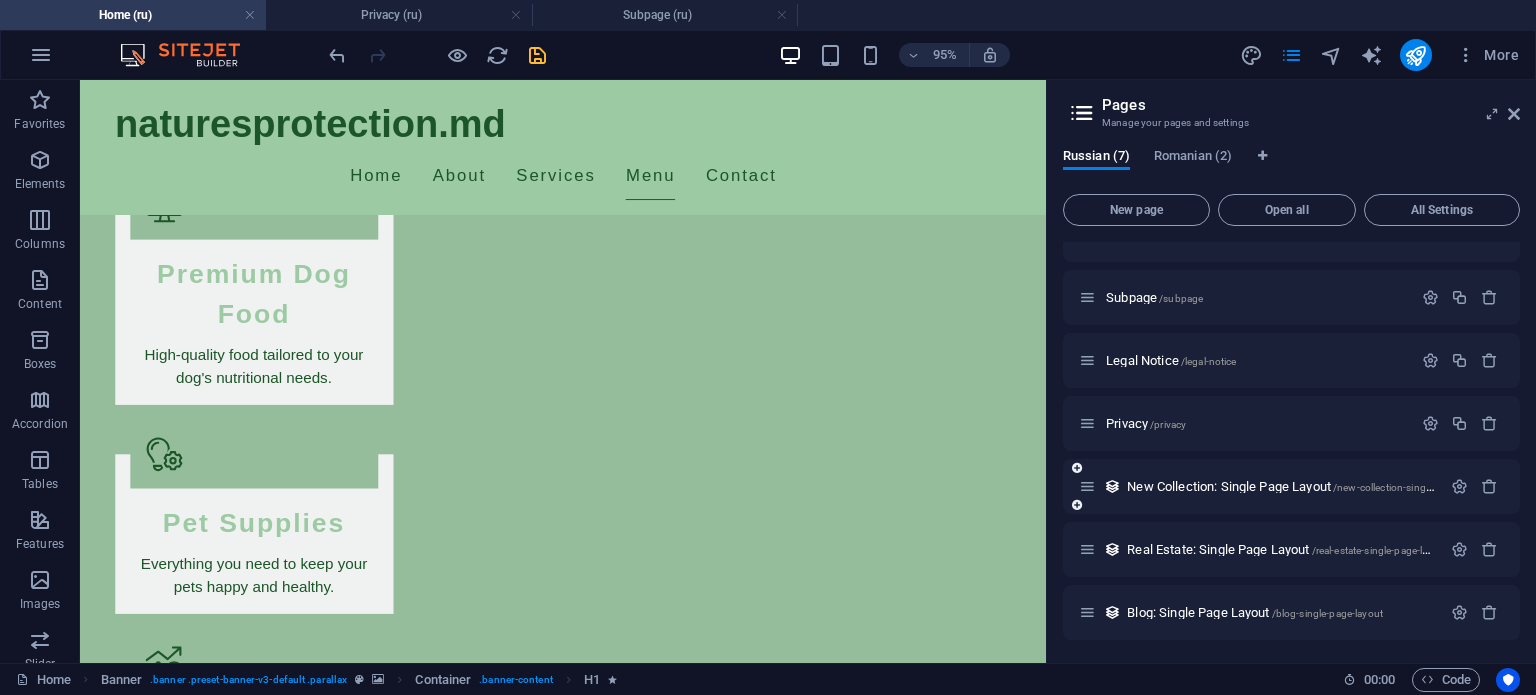 click on "New Collection: Single Page Layout /new-collection-single-page-layout" at bounding box center (1308, 486) 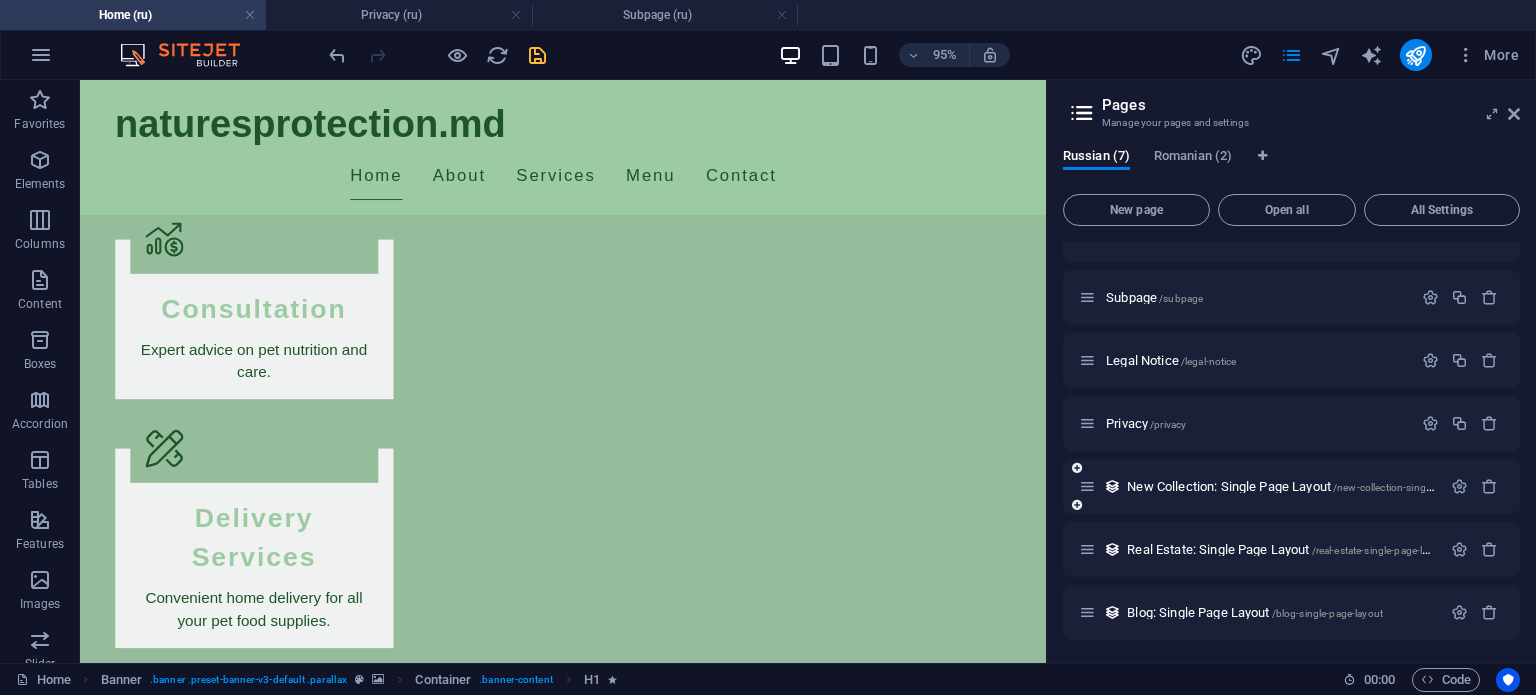 scroll, scrollTop: 0, scrollLeft: 0, axis: both 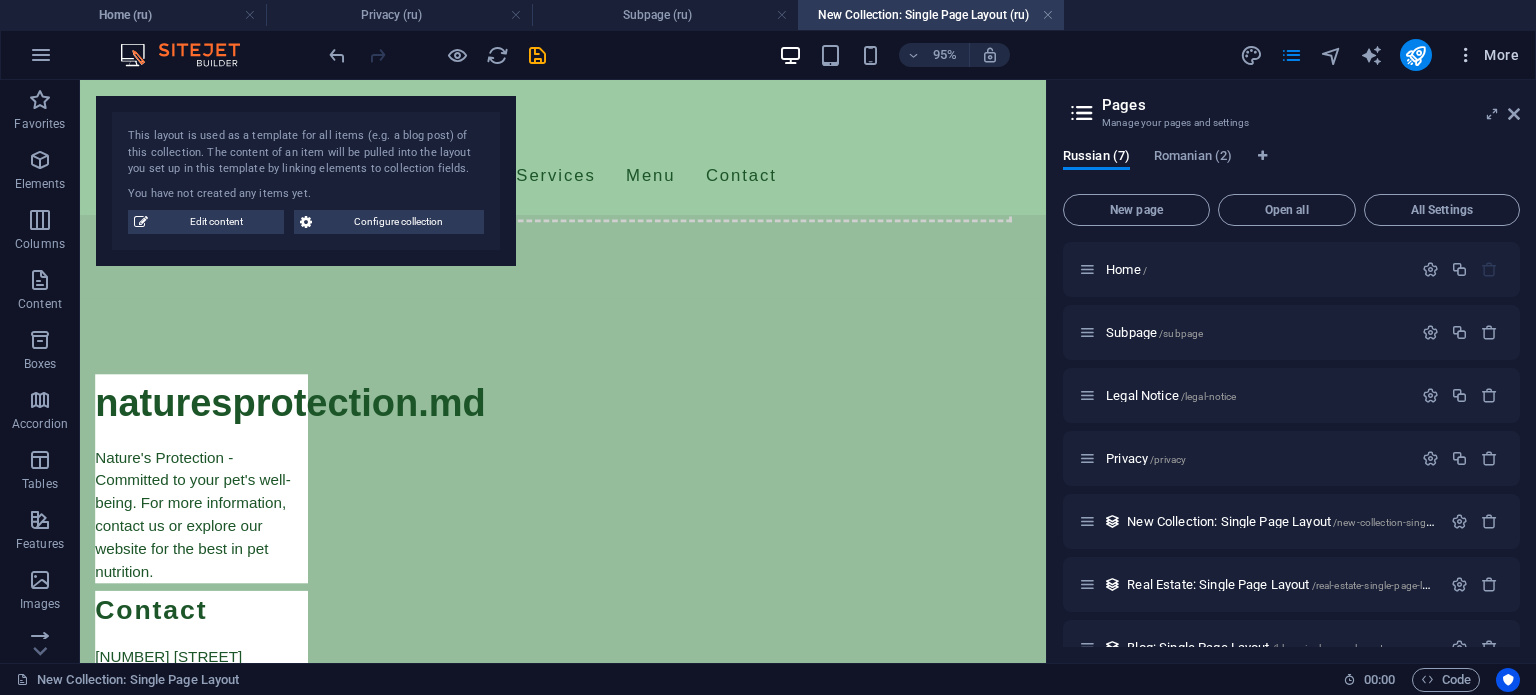 click on "More" at bounding box center (1487, 55) 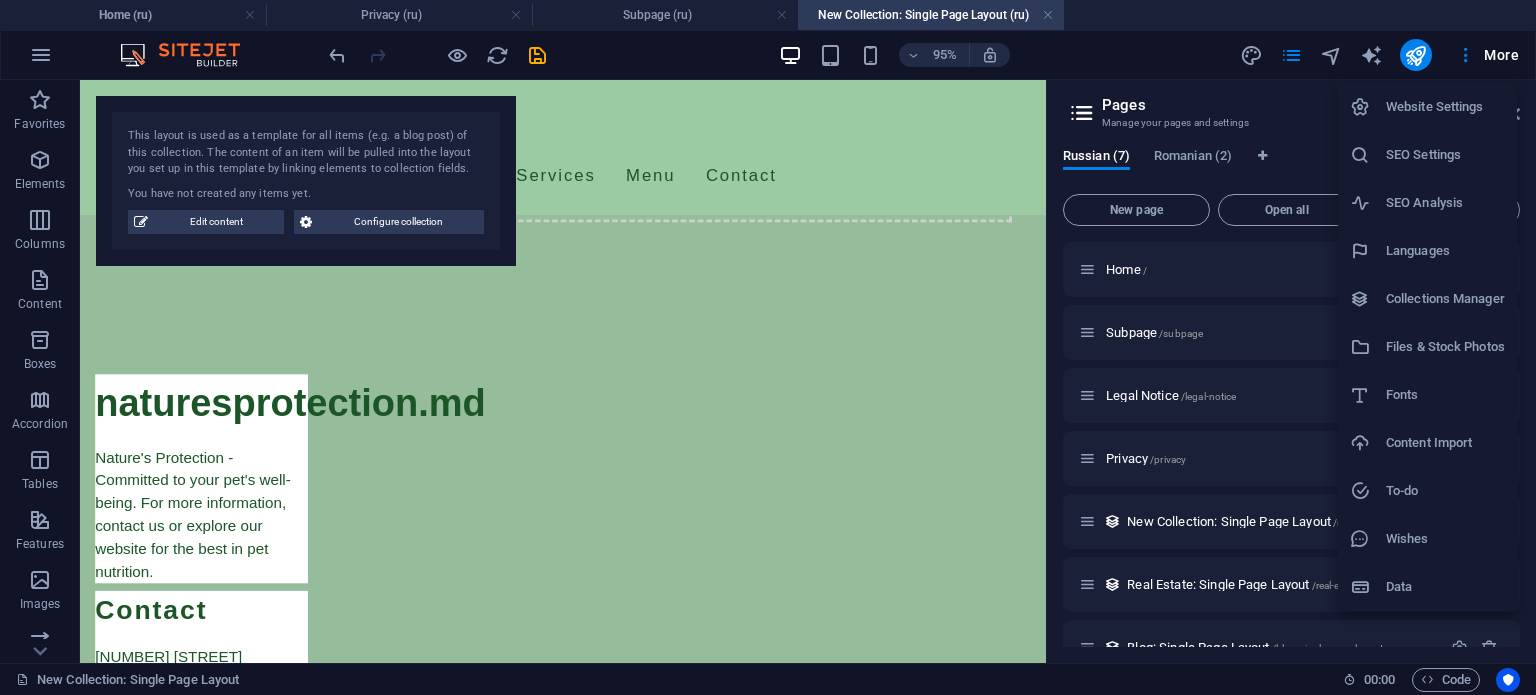 click on "SEO Settings" at bounding box center (1445, 155) 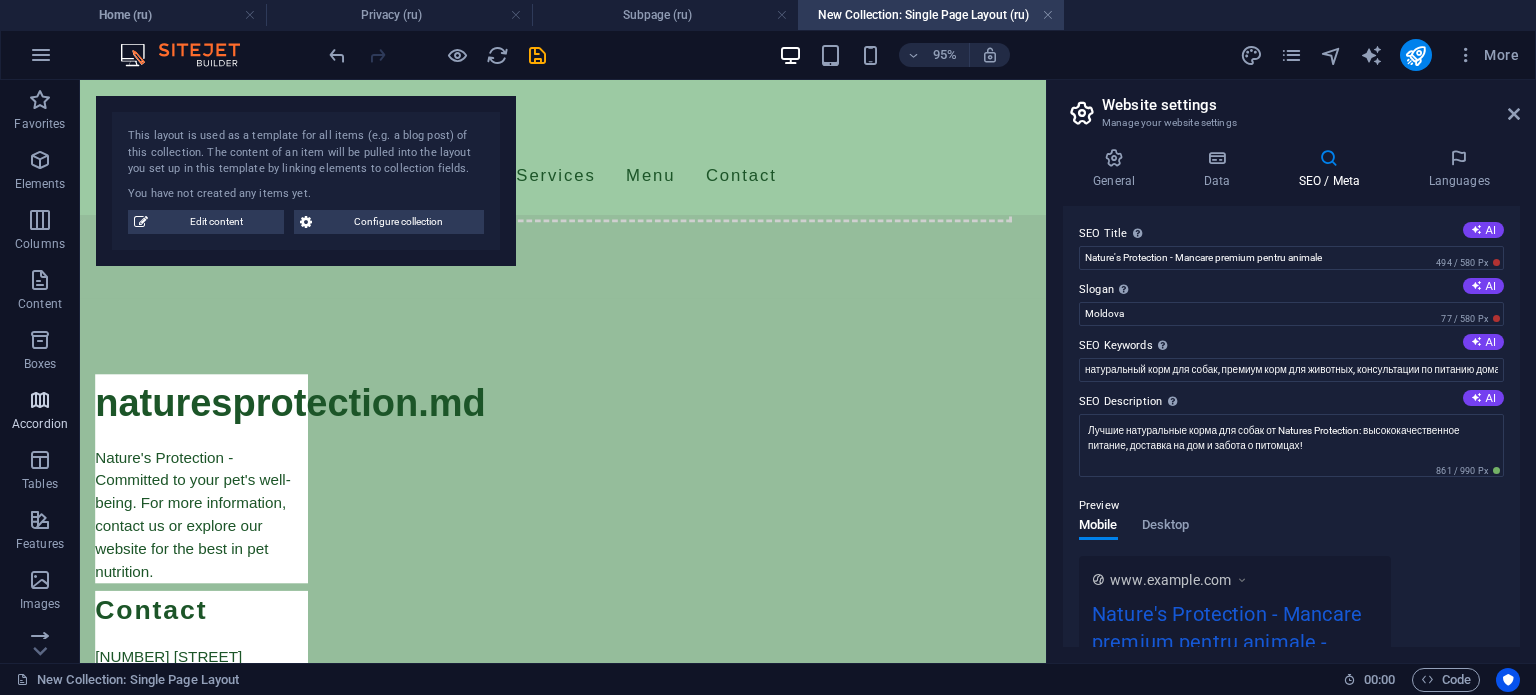 click on "Accordion" at bounding box center [40, 412] 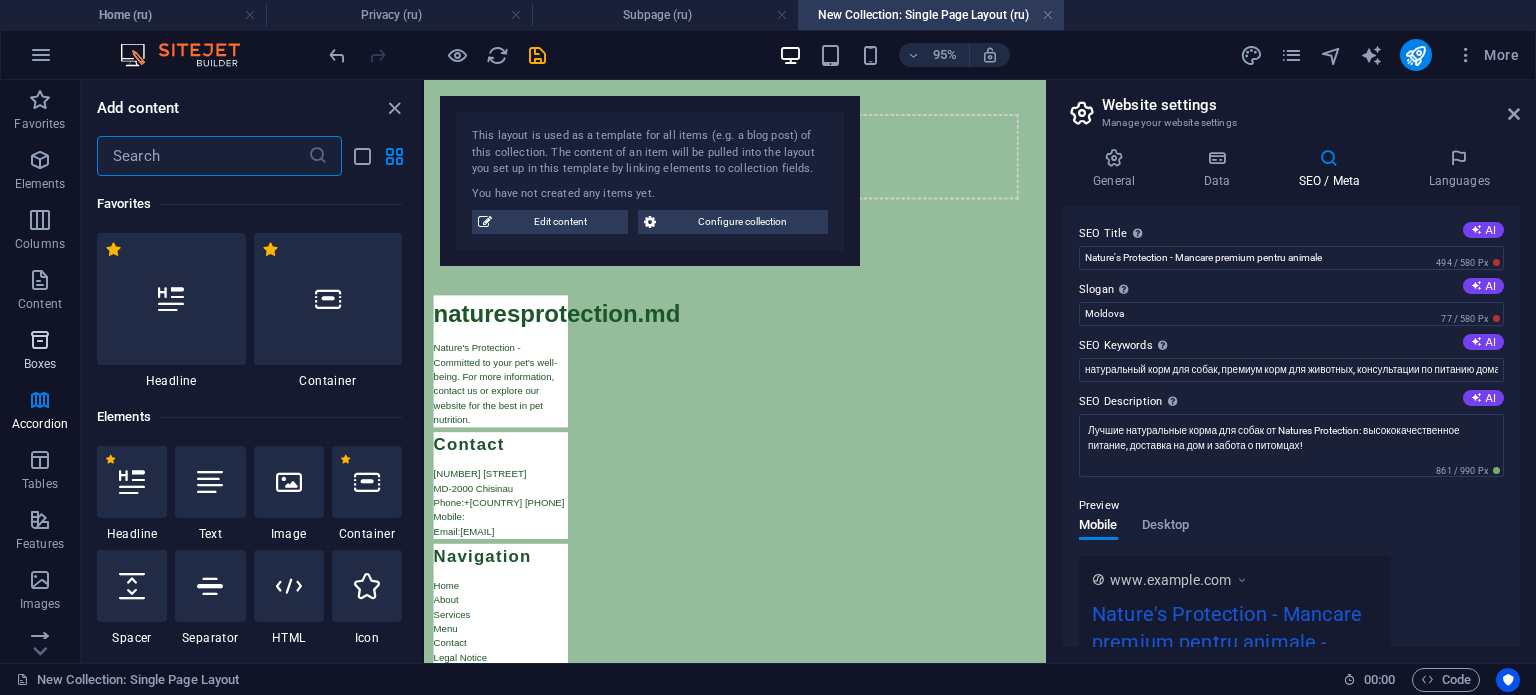 scroll, scrollTop: 0, scrollLeft: 0, axis: both 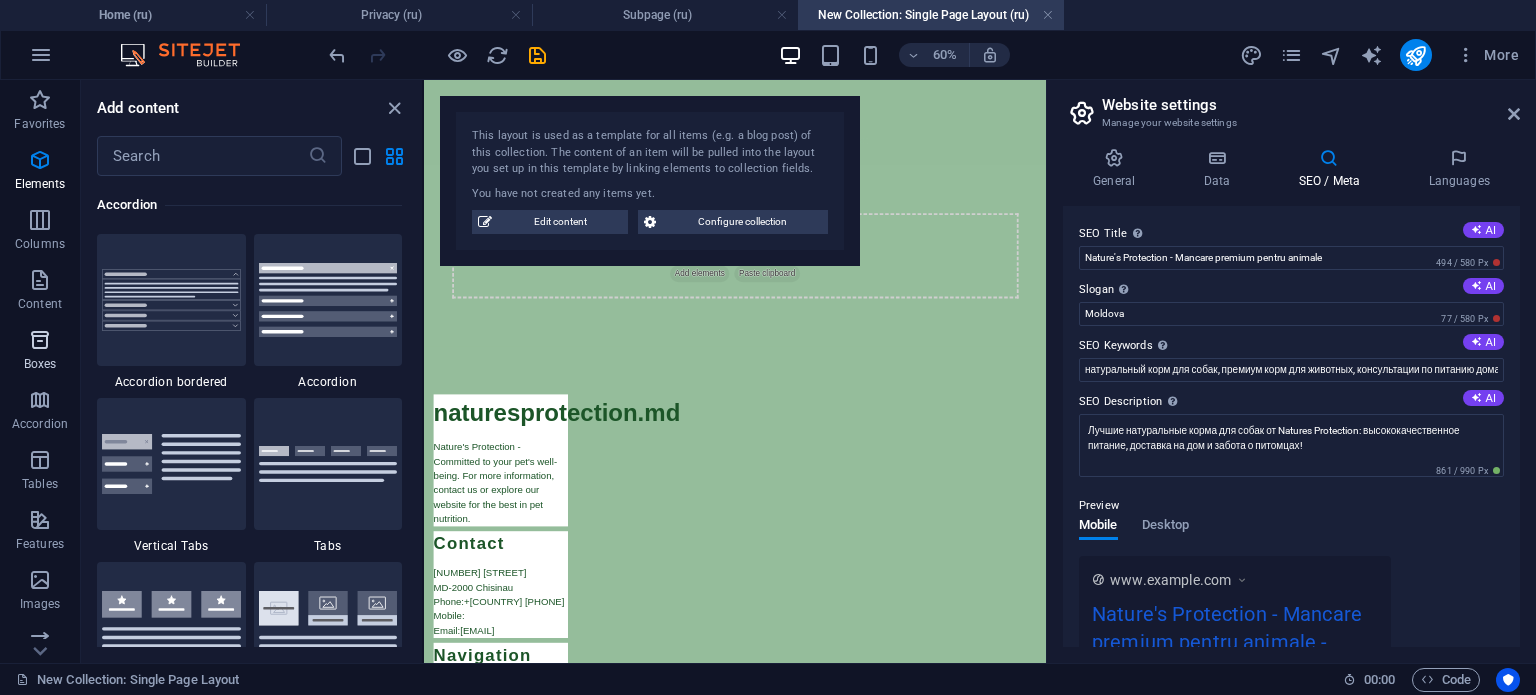 click at bounding box center (40, 340) 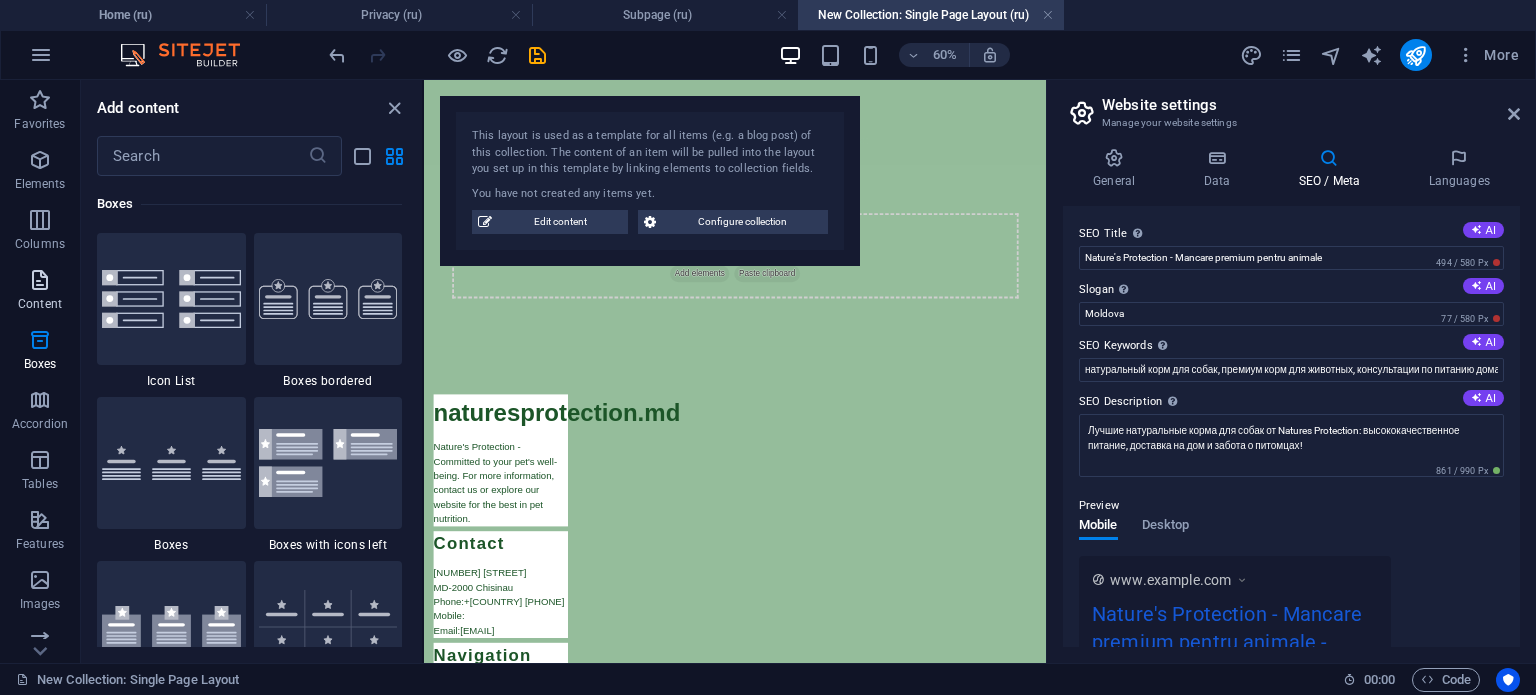 click on "Content" at bounding box center [40, 292] 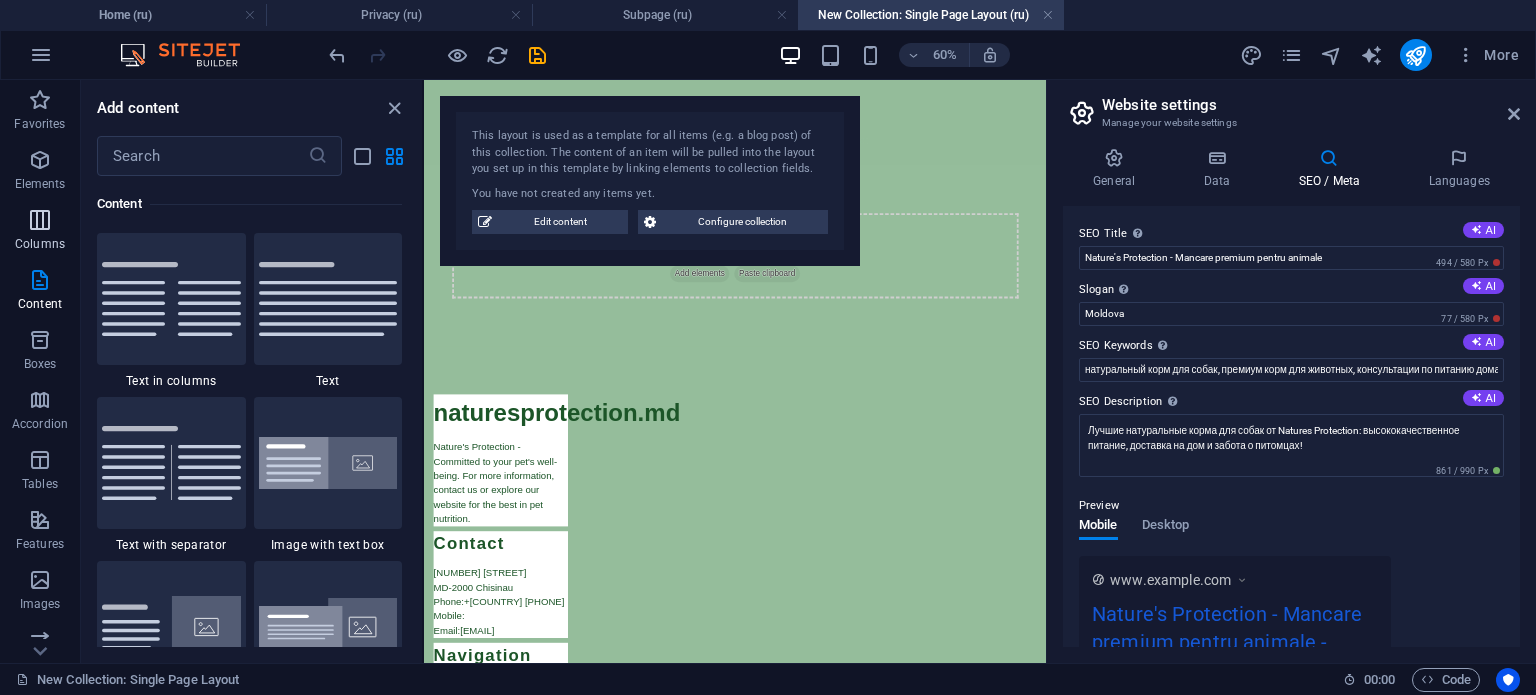 click on "Columns" at bounding box center (40, 232) 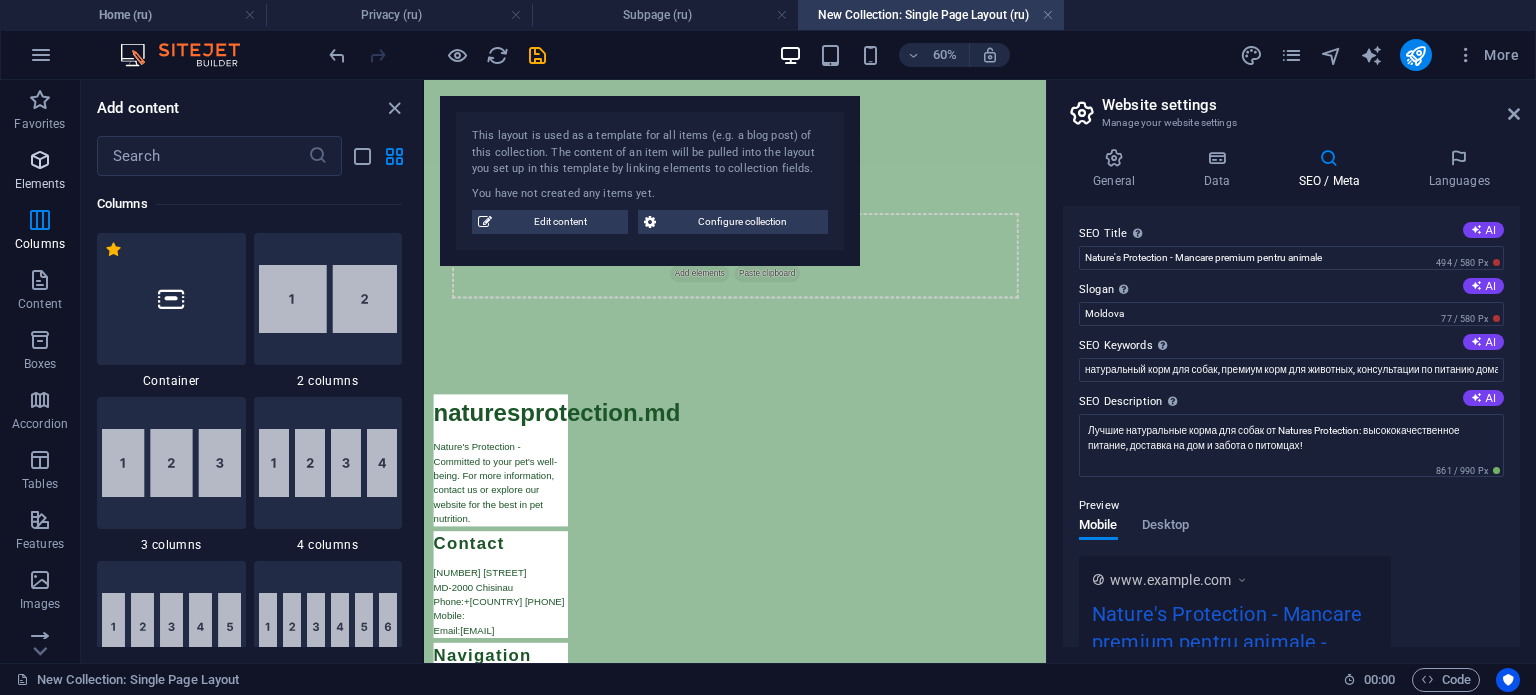 click on "Elements" at bounding box center (40, 172) 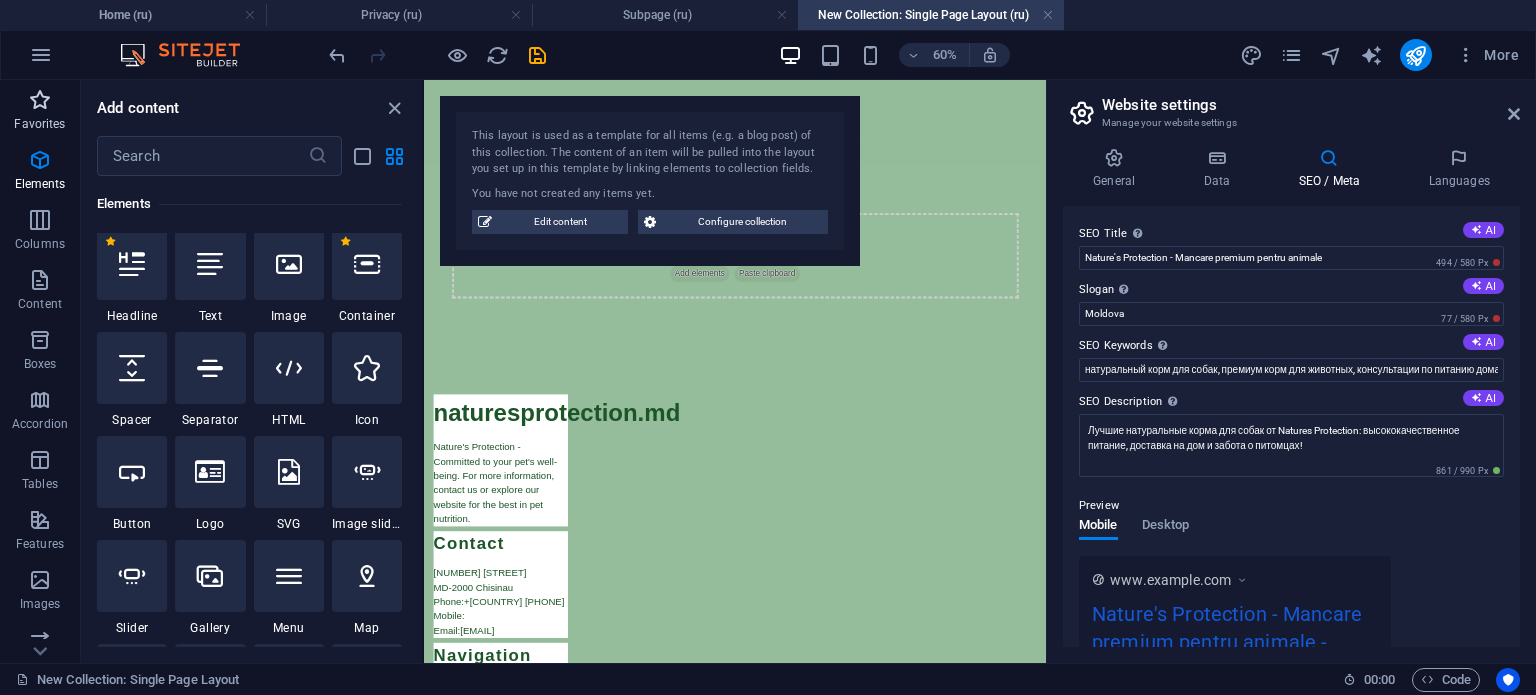 click at bounding box center [40, 100] 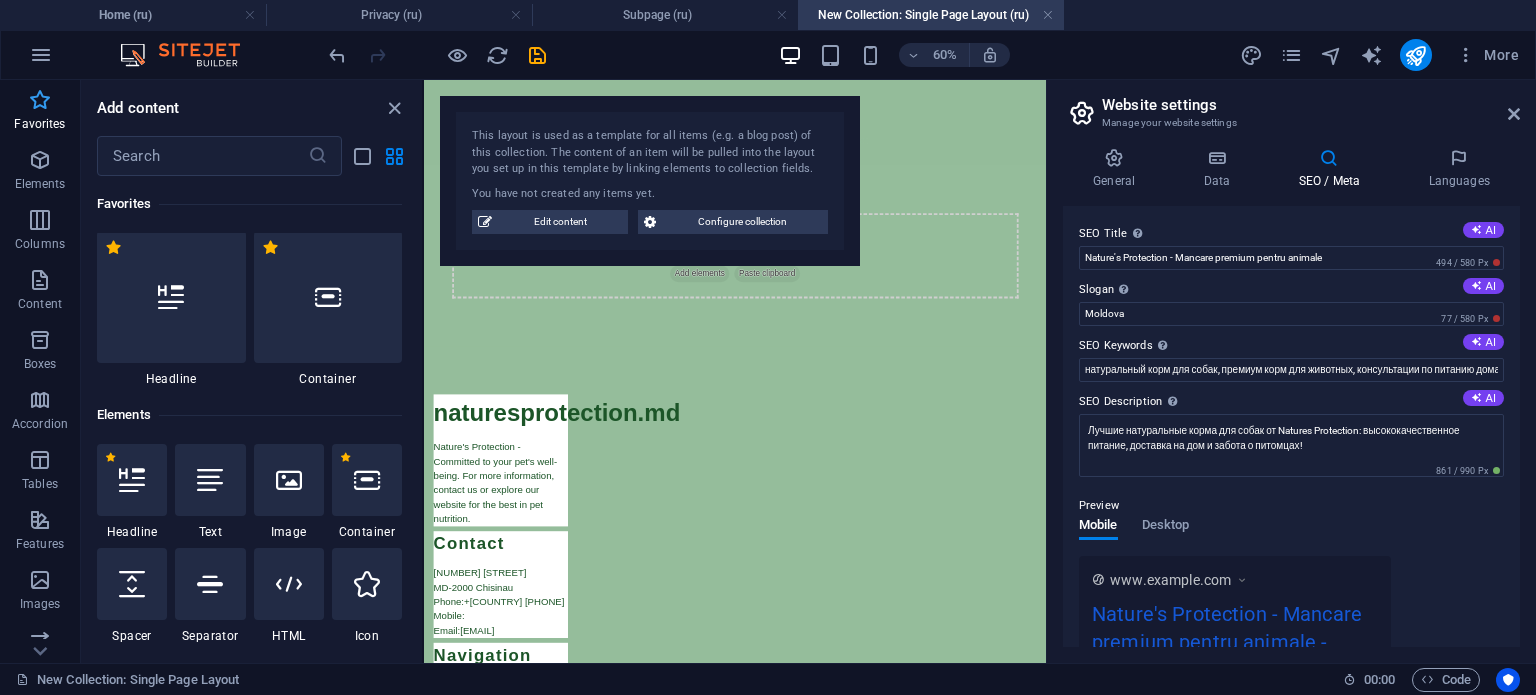 scroll, scrollTop: 0, scrollLeft: 0, axis: both 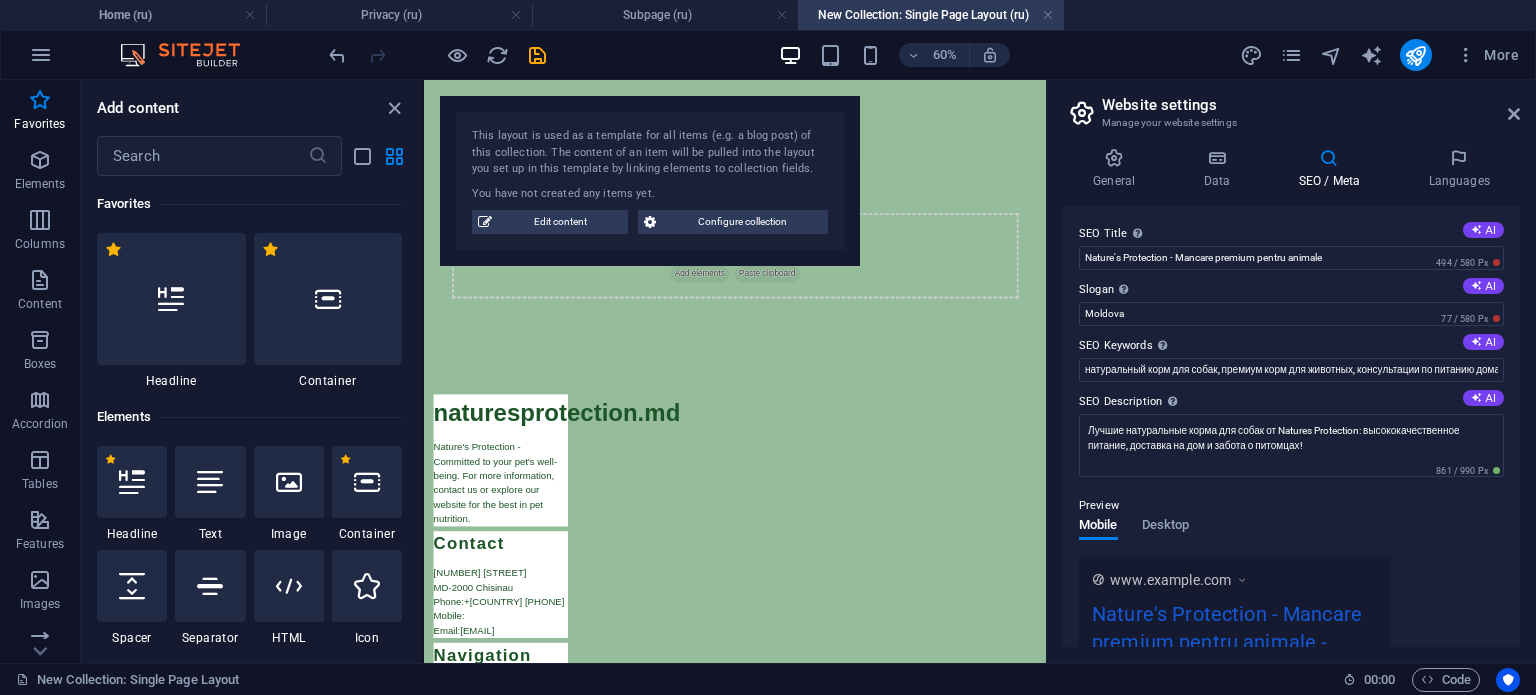 click at bounding box center (394, 108) 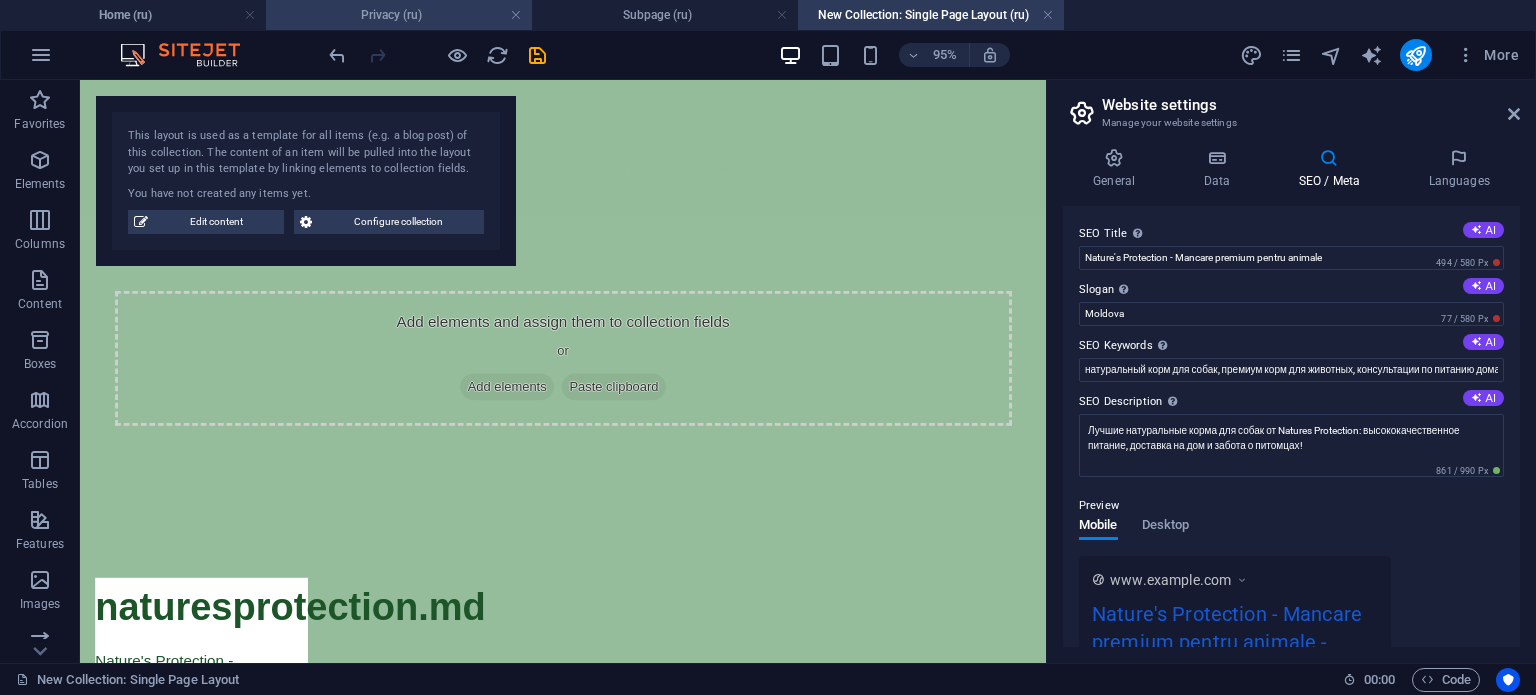 click on "Privacy (ru)" at bounding box center (399, 15) 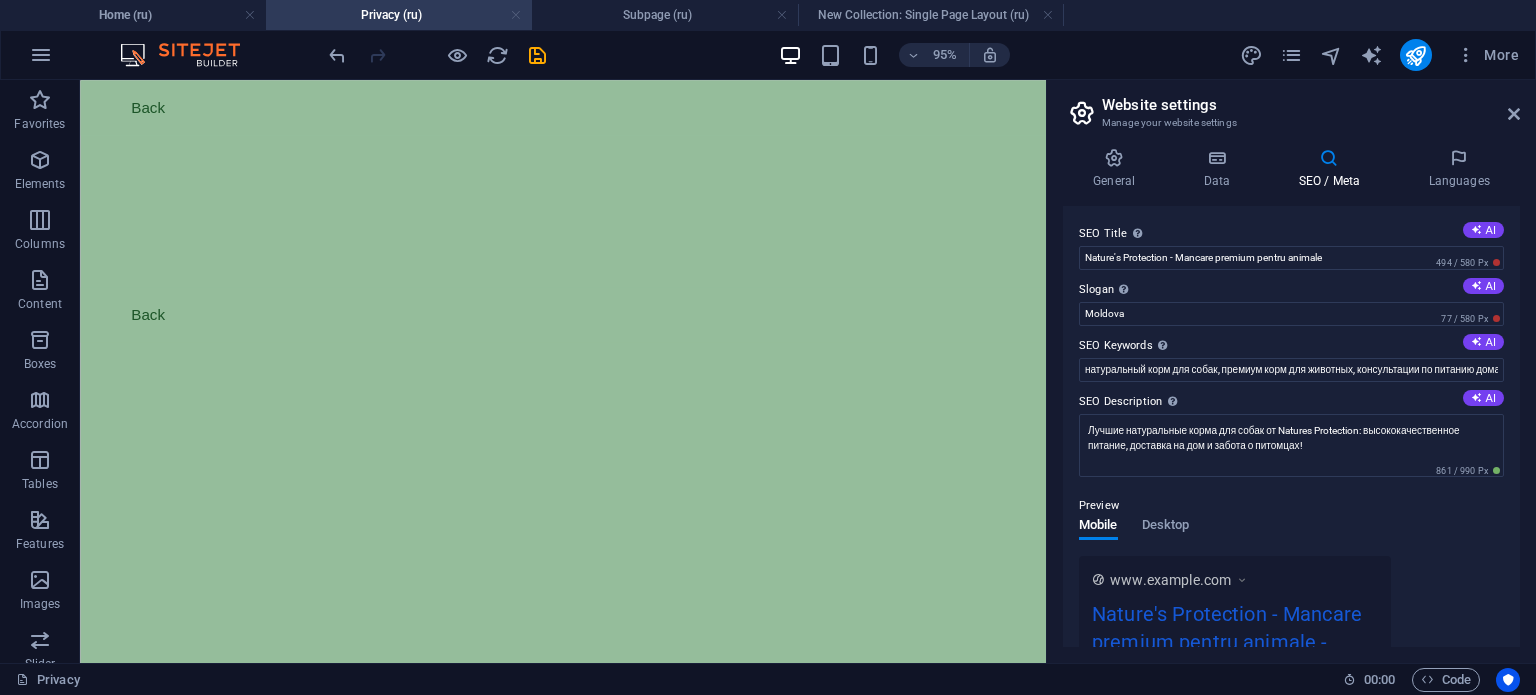 click at bounding box center [516, 15] 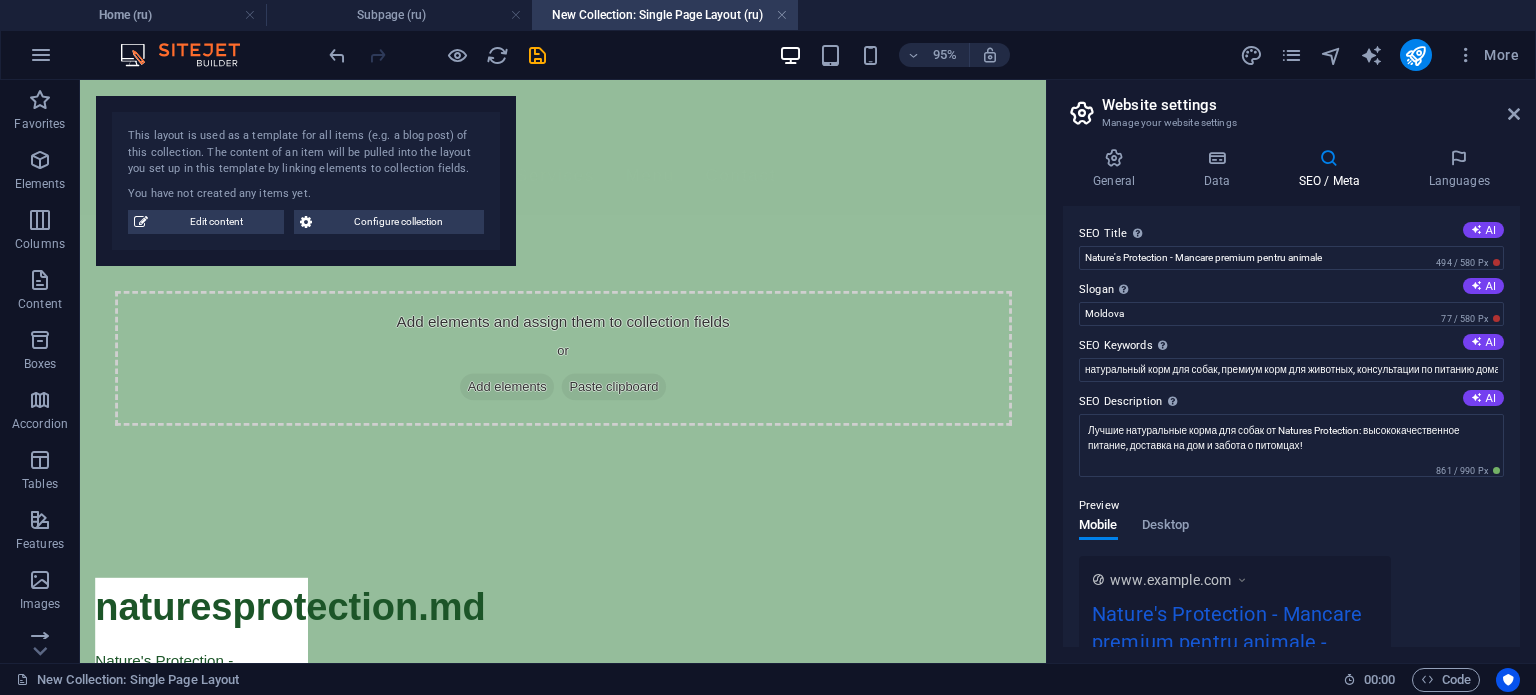 click at bounding box center (516, 15) 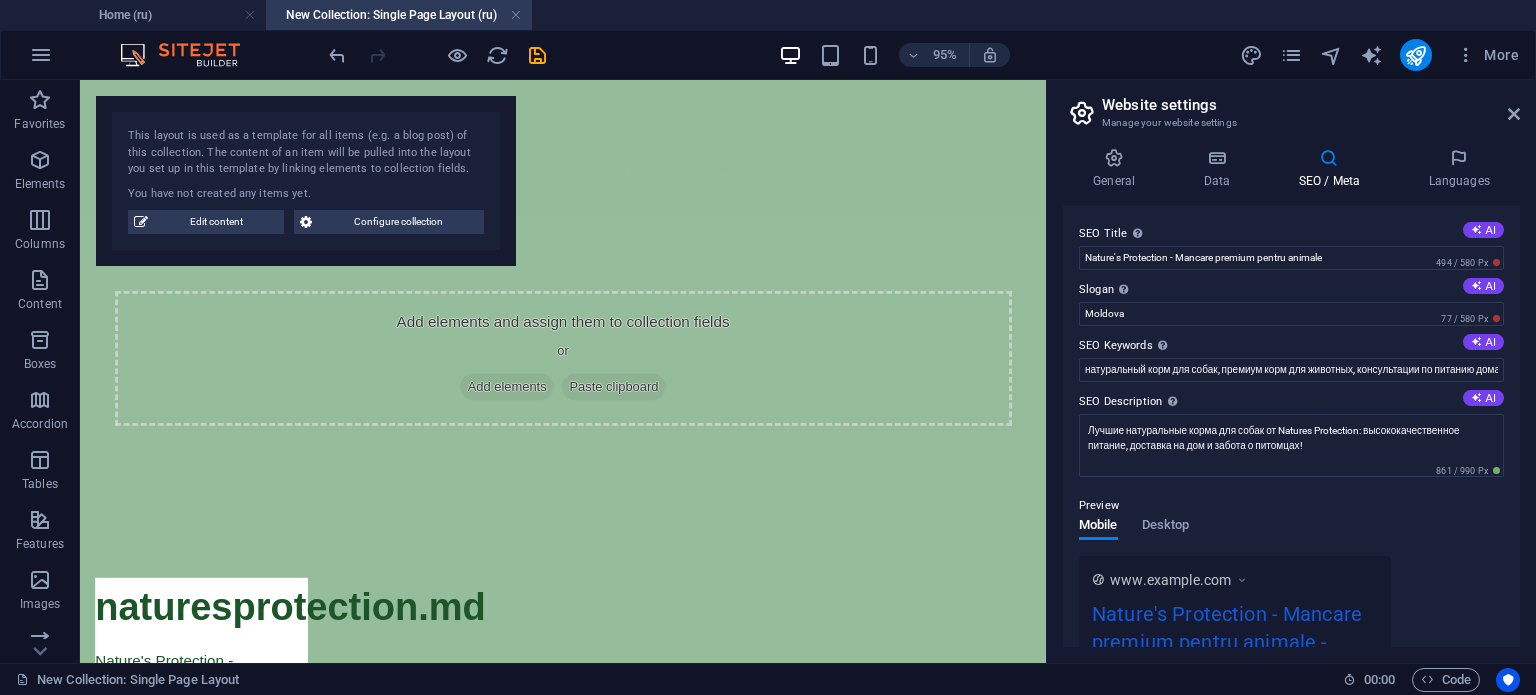 click at bounding box center (516, 15) 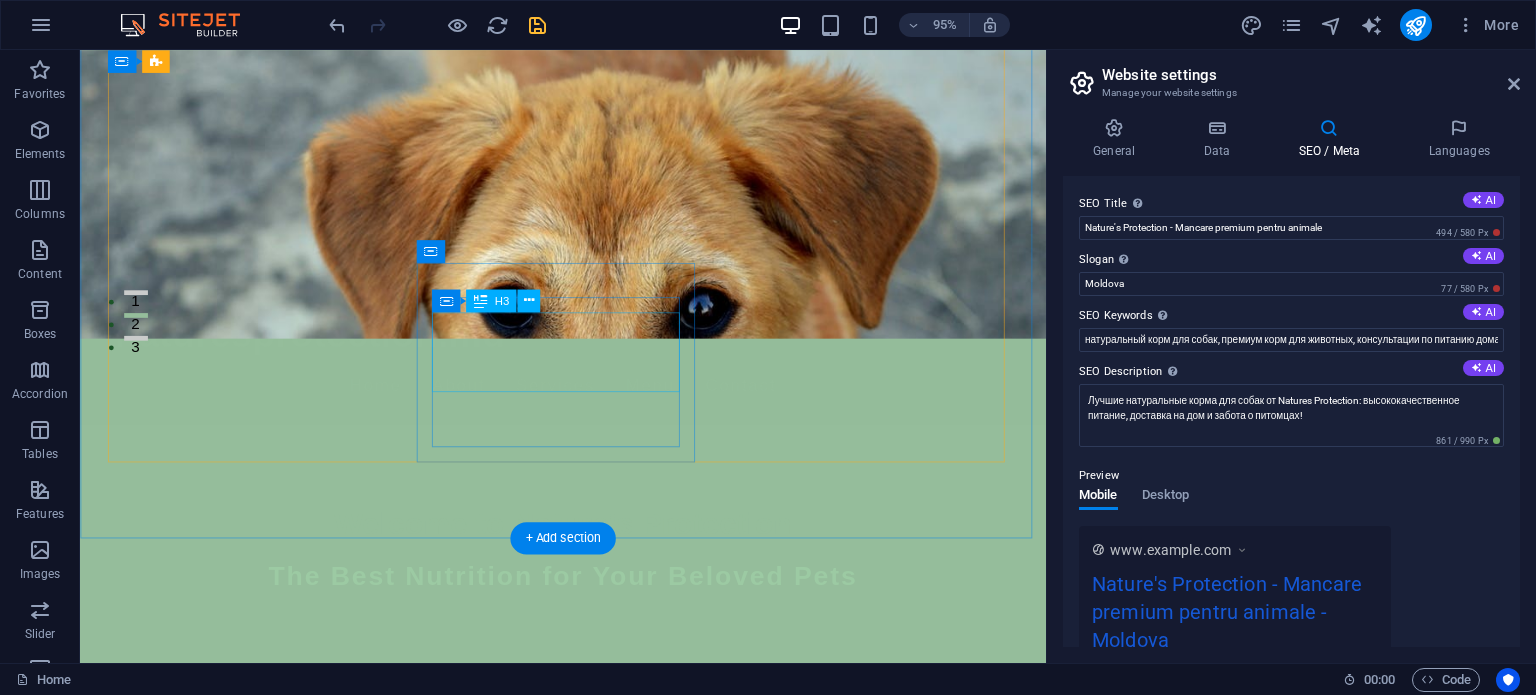 scroll, scrollTop: 0, scrollLeft: 0, axis: both 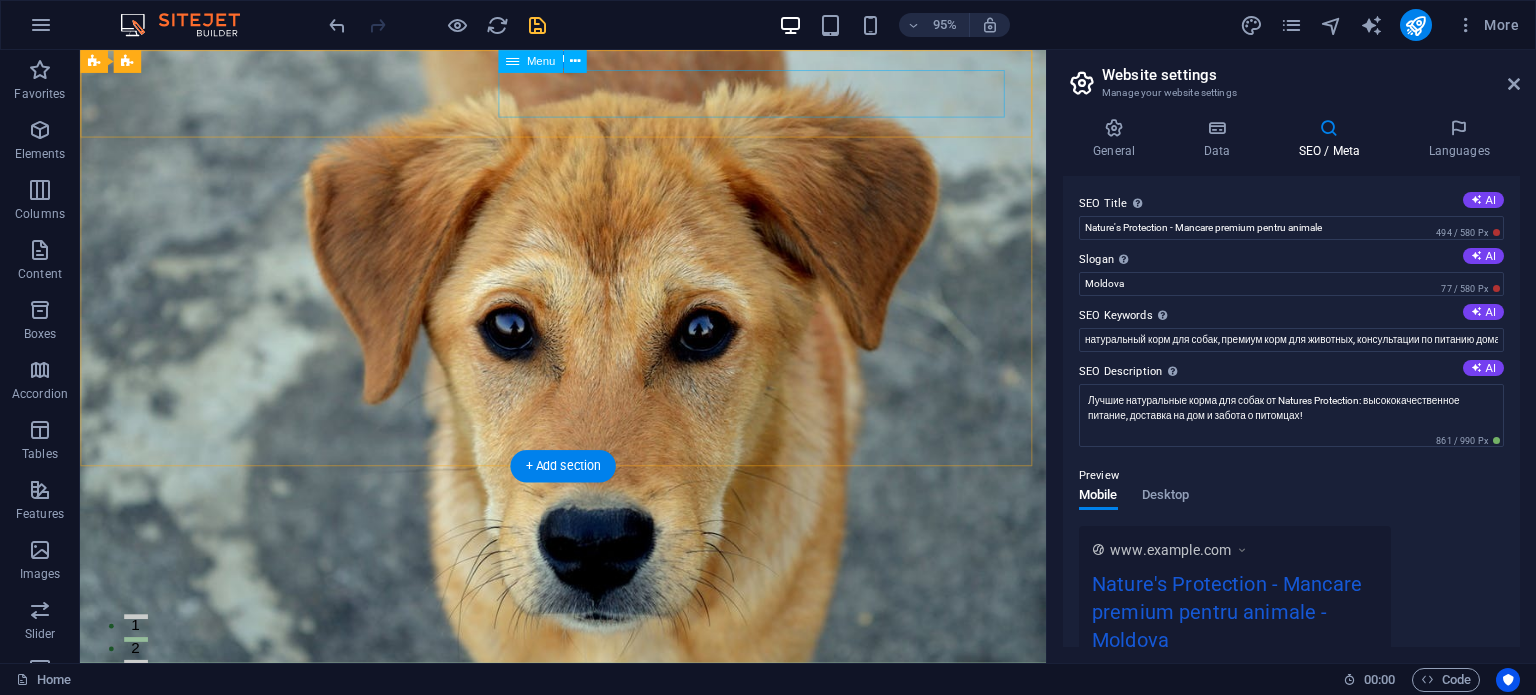 click on "Home About Services Menu Contact" at bounding box center [589, 745] 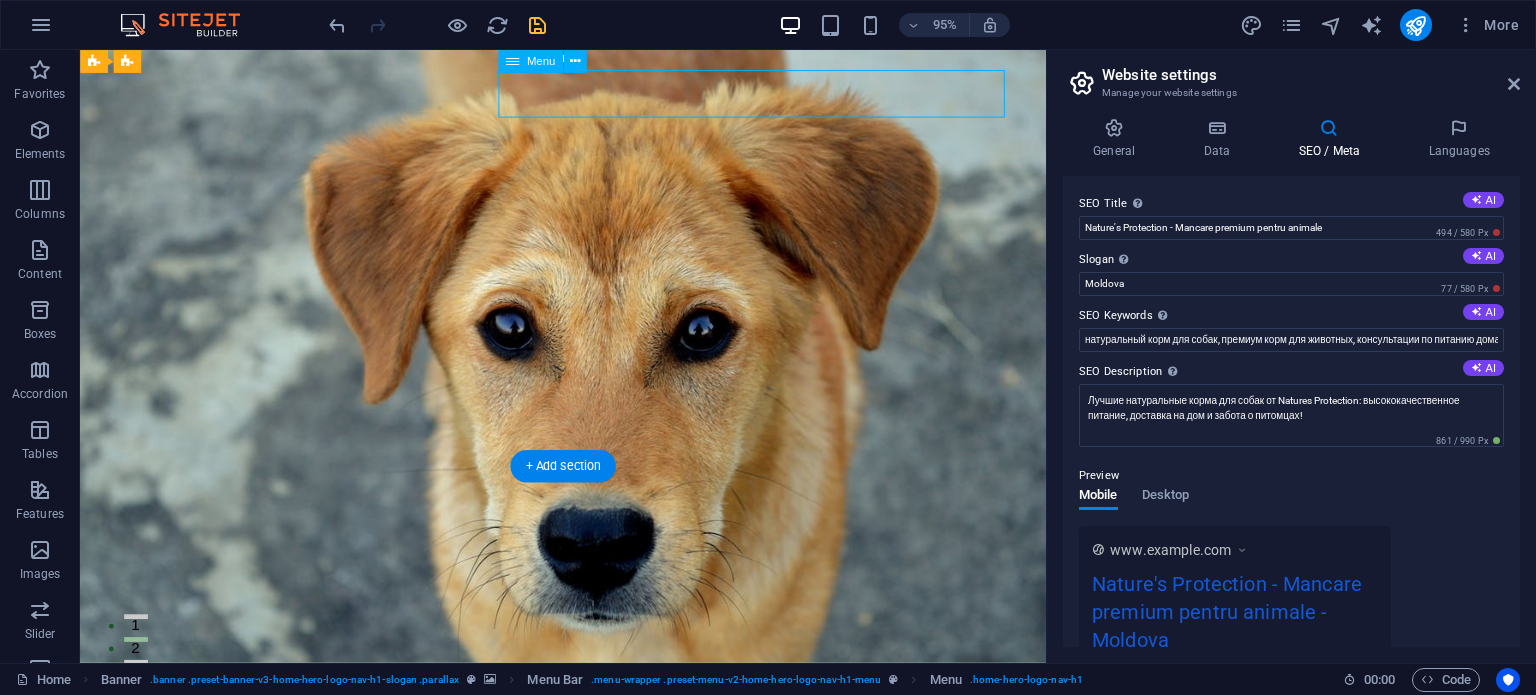 click on "Home About Services Menu Contact" at bounding box center (589, 745) 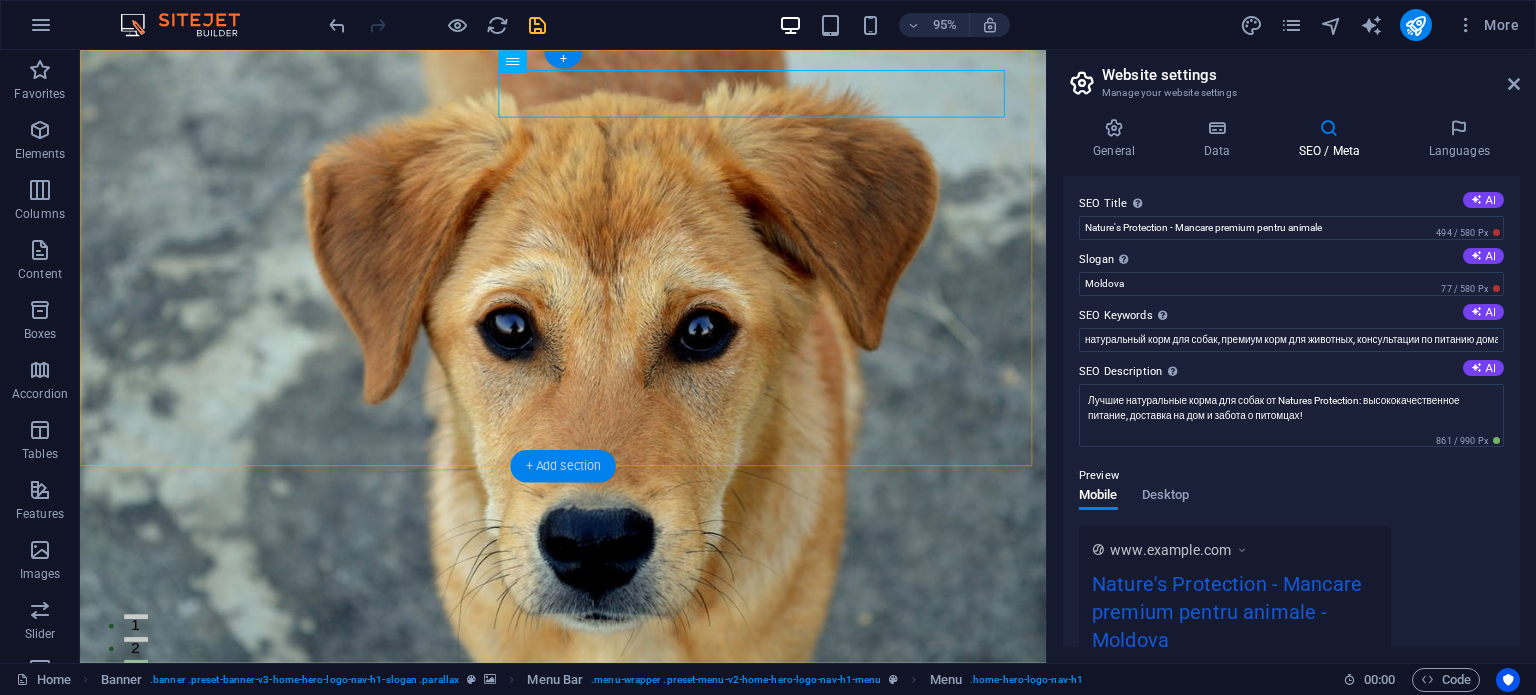 click on "+ Add section" at bounding box center [562, 466] 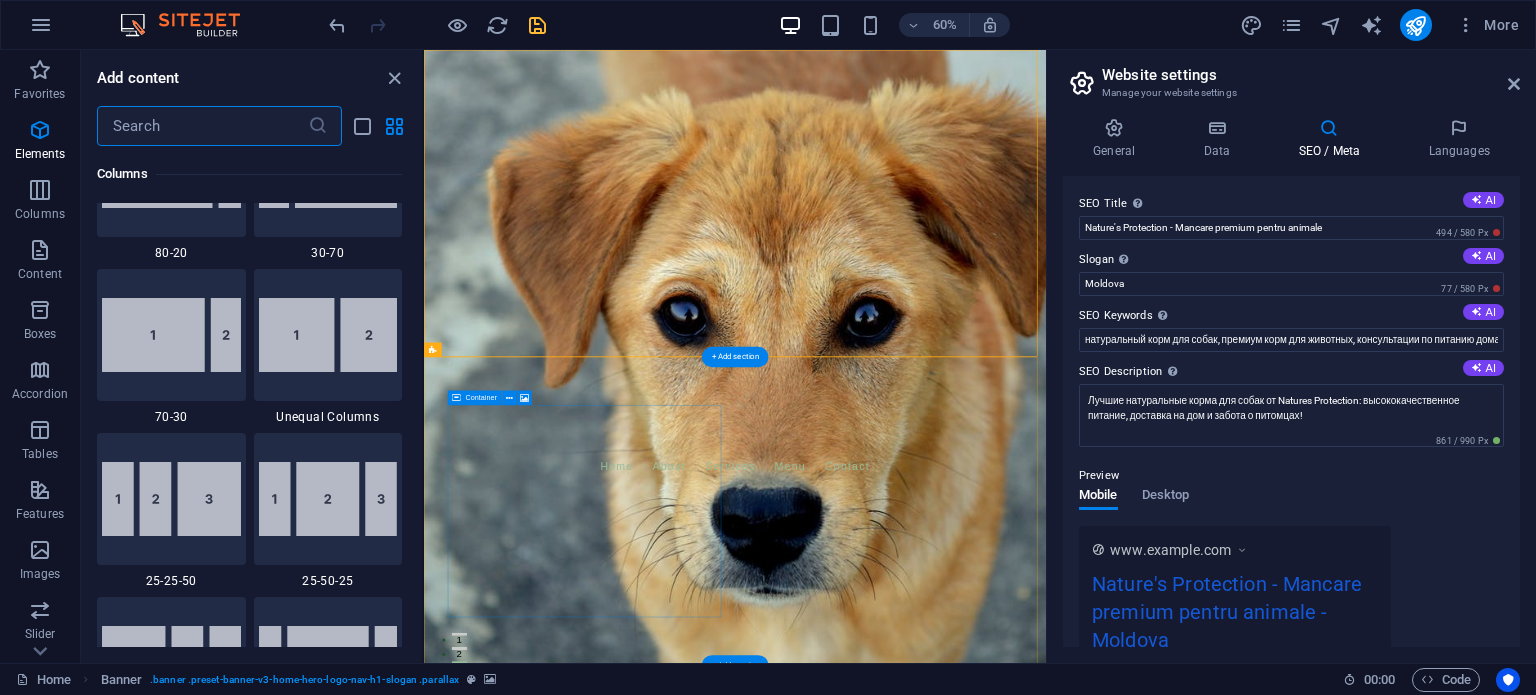 scroll, scrollTop: 3499, scrollLeft: 0, axis: vertical 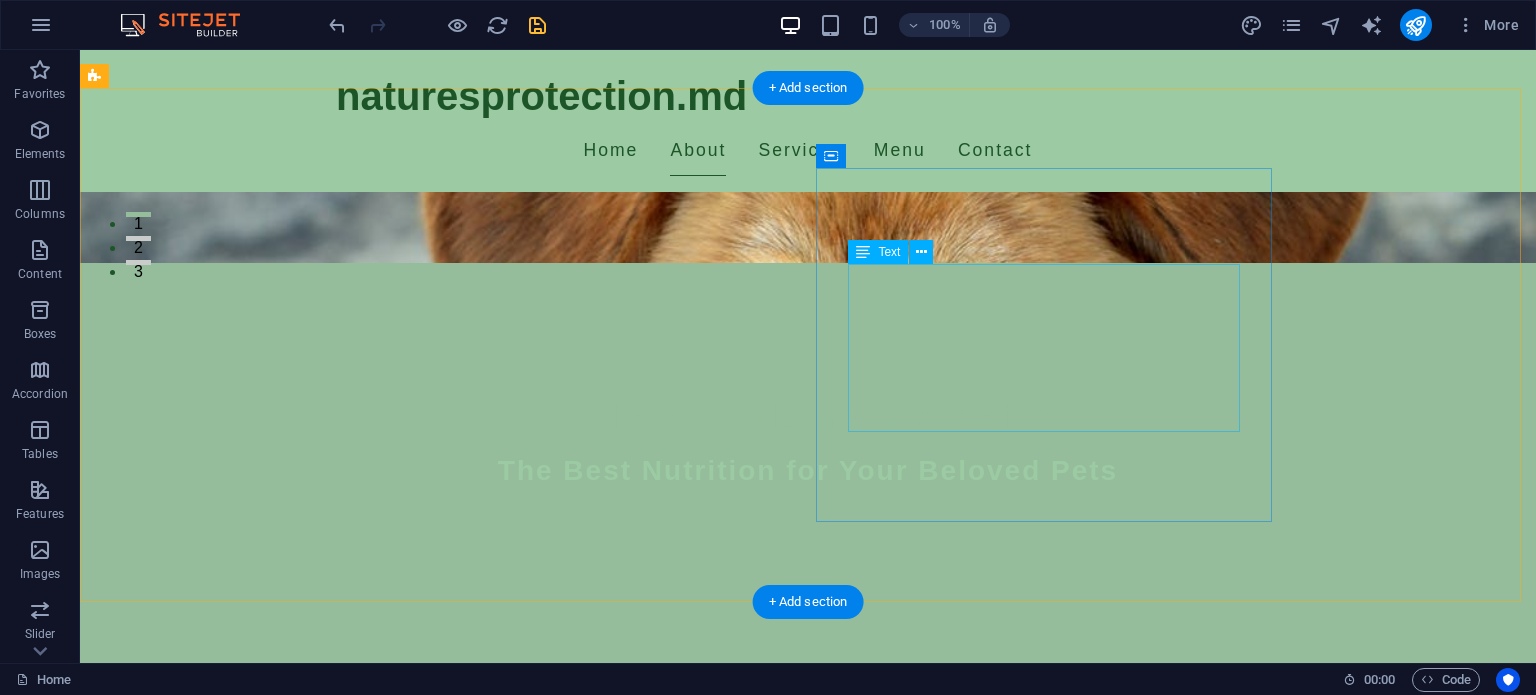 click on "At Nature's Protection, we believe that pets deserve the best nutrition nature can offer. Our range of premium dog food is made with high-quality, natural ingredients to ensure your furry friend lives a long, happy, and healthy life. Learn more about our commitment to excellence and the well-being of your pets." at bounding box center (568, 1382) 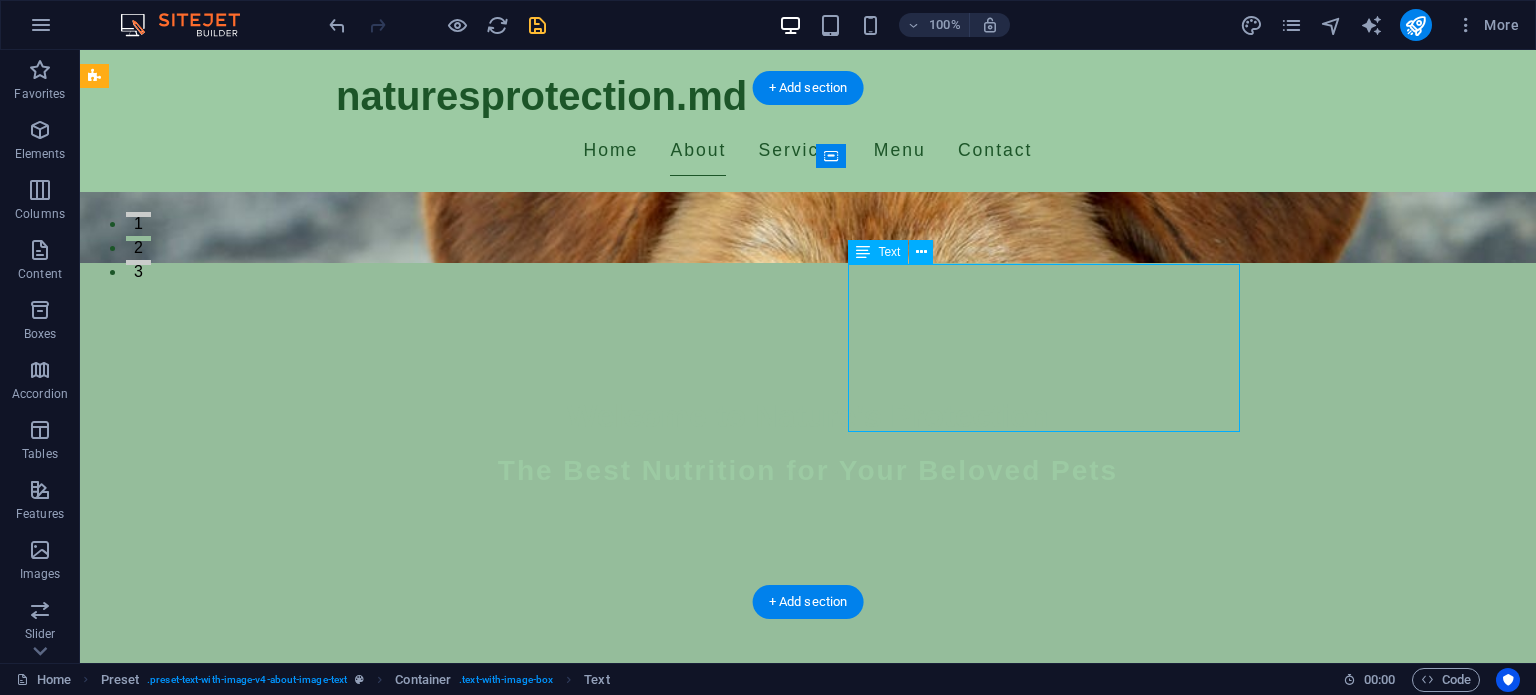 scroll, scrollTop: 0, scrollLeft: 0, axis: both 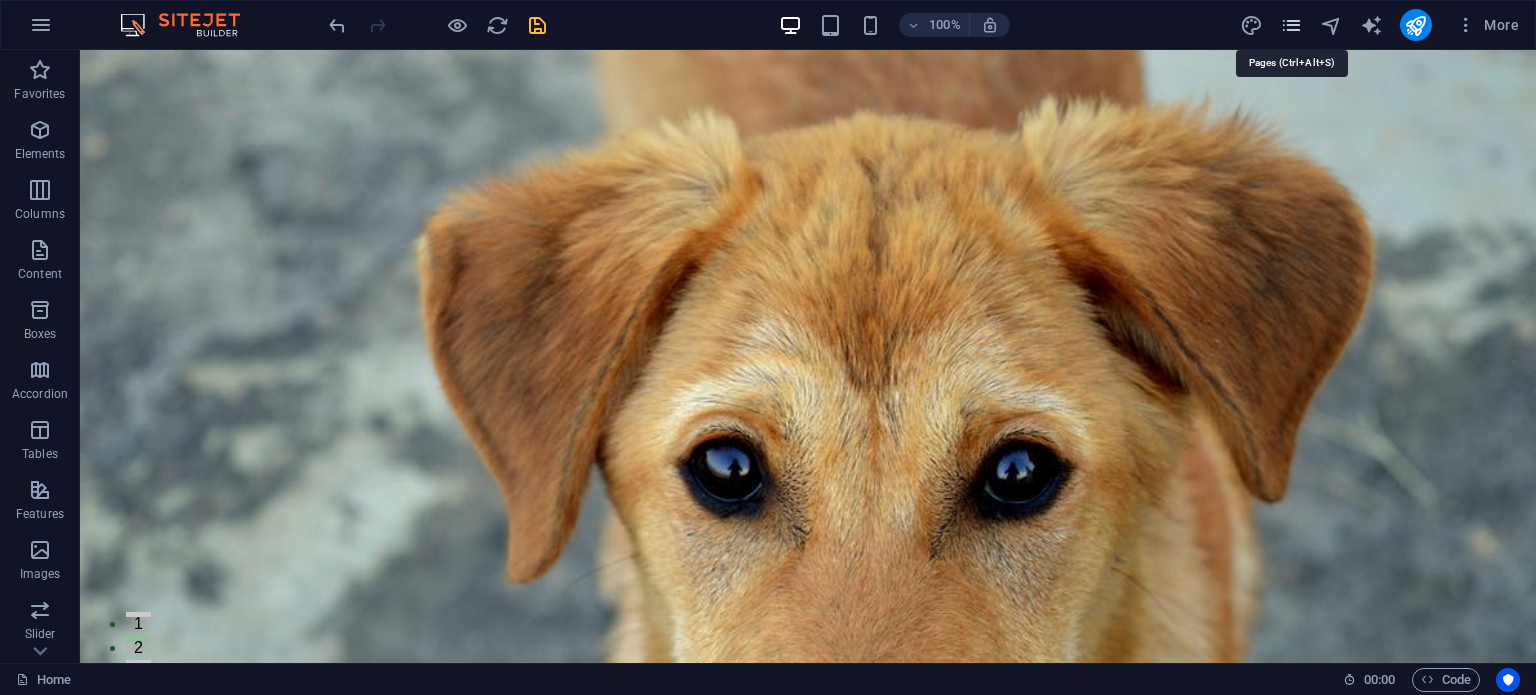 click at bounding box center (1291, 25) 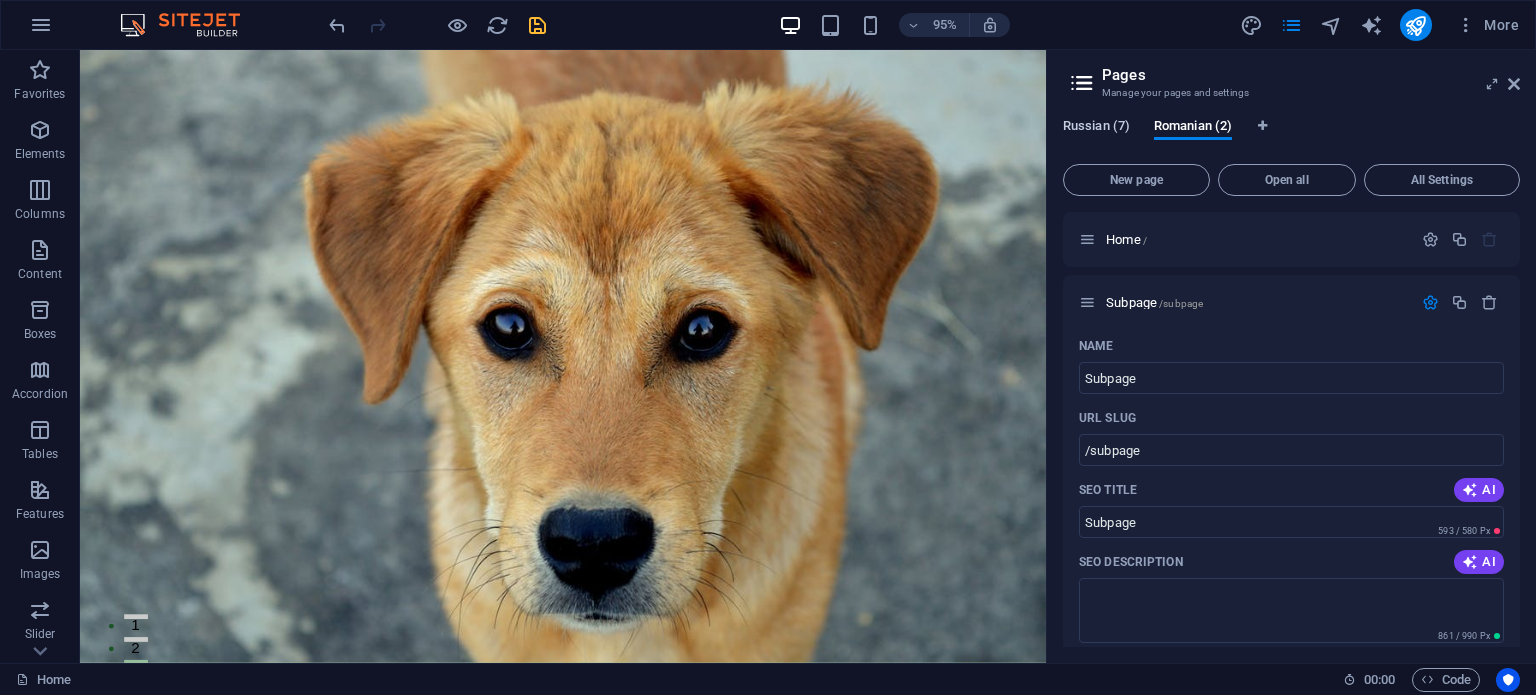 click on "Russian (7)" at bounding box center [1096, 128] 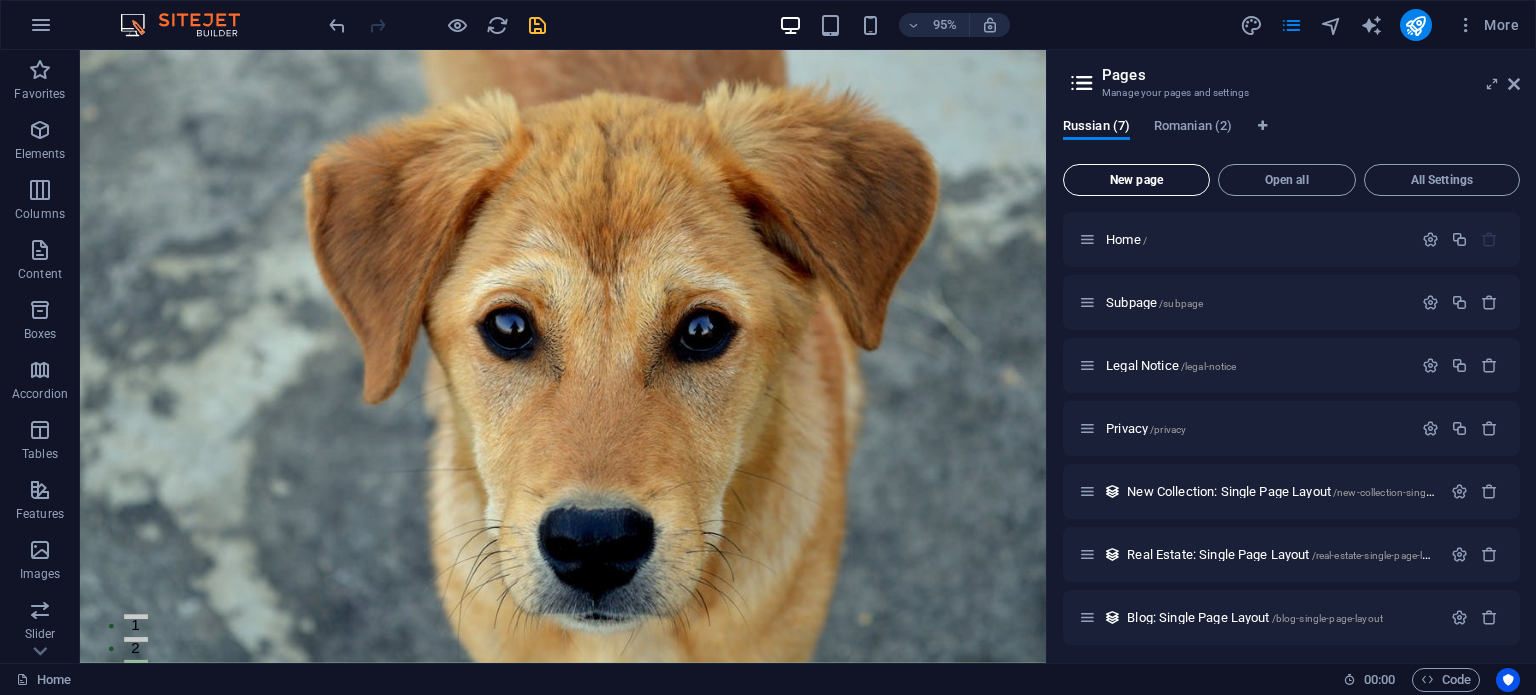 click on "New page" at bounding box center [1136, 180] 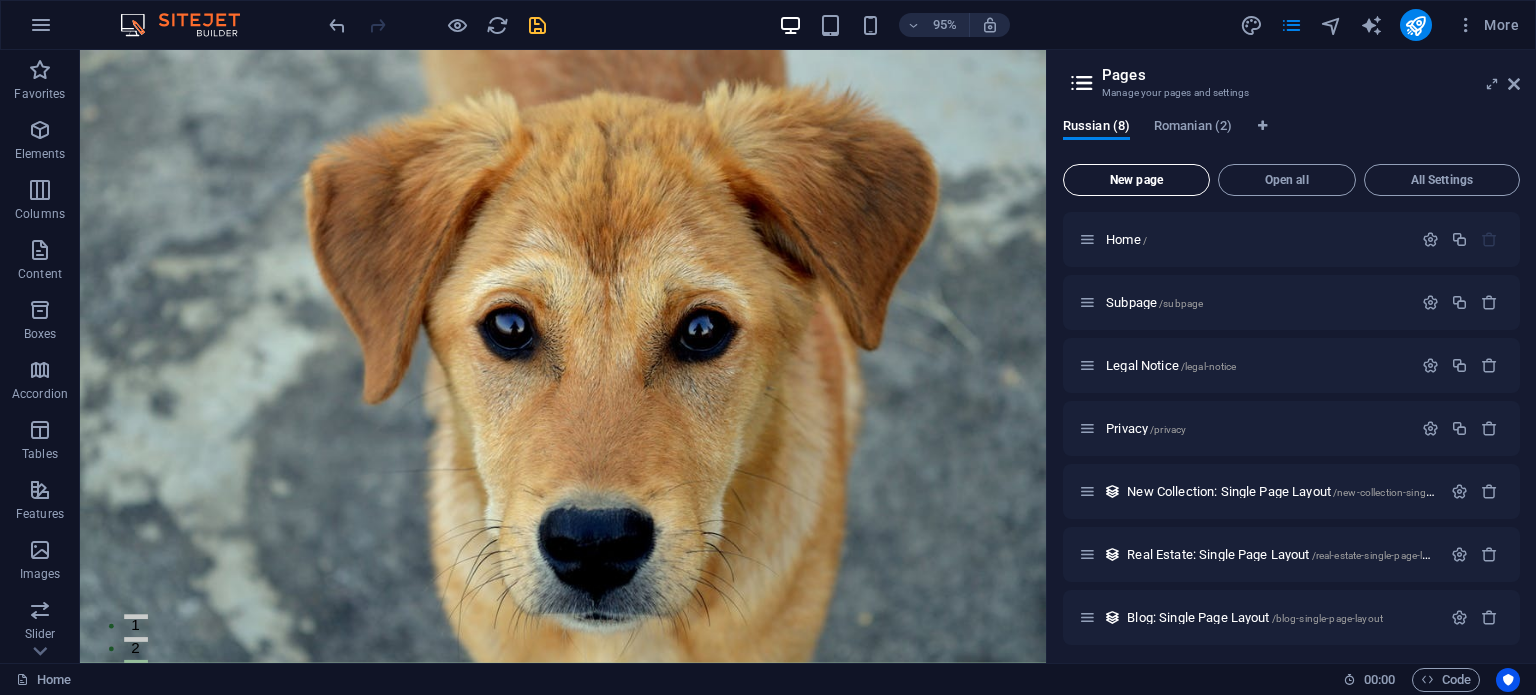 scroll, scrollTop: 326, scrollLeft: 0, axis: vertical 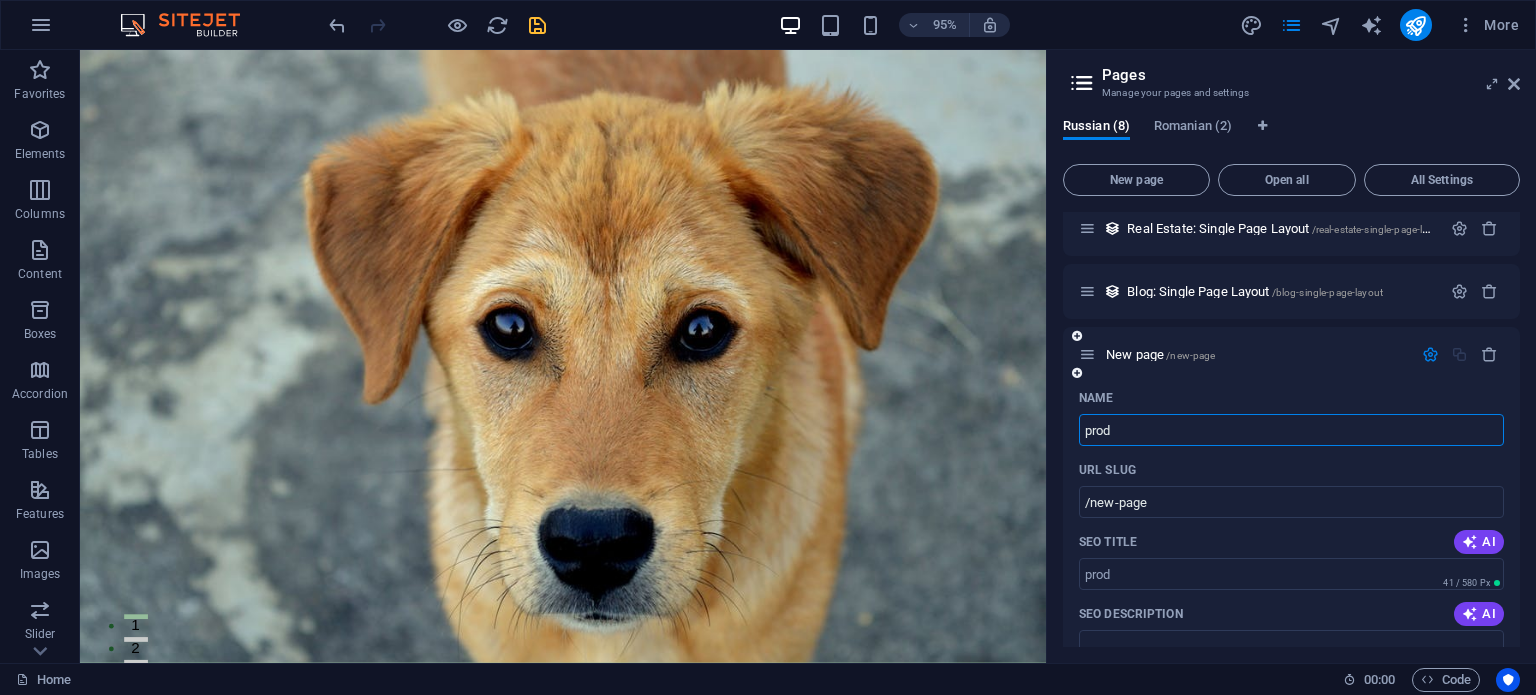 type on "prod" 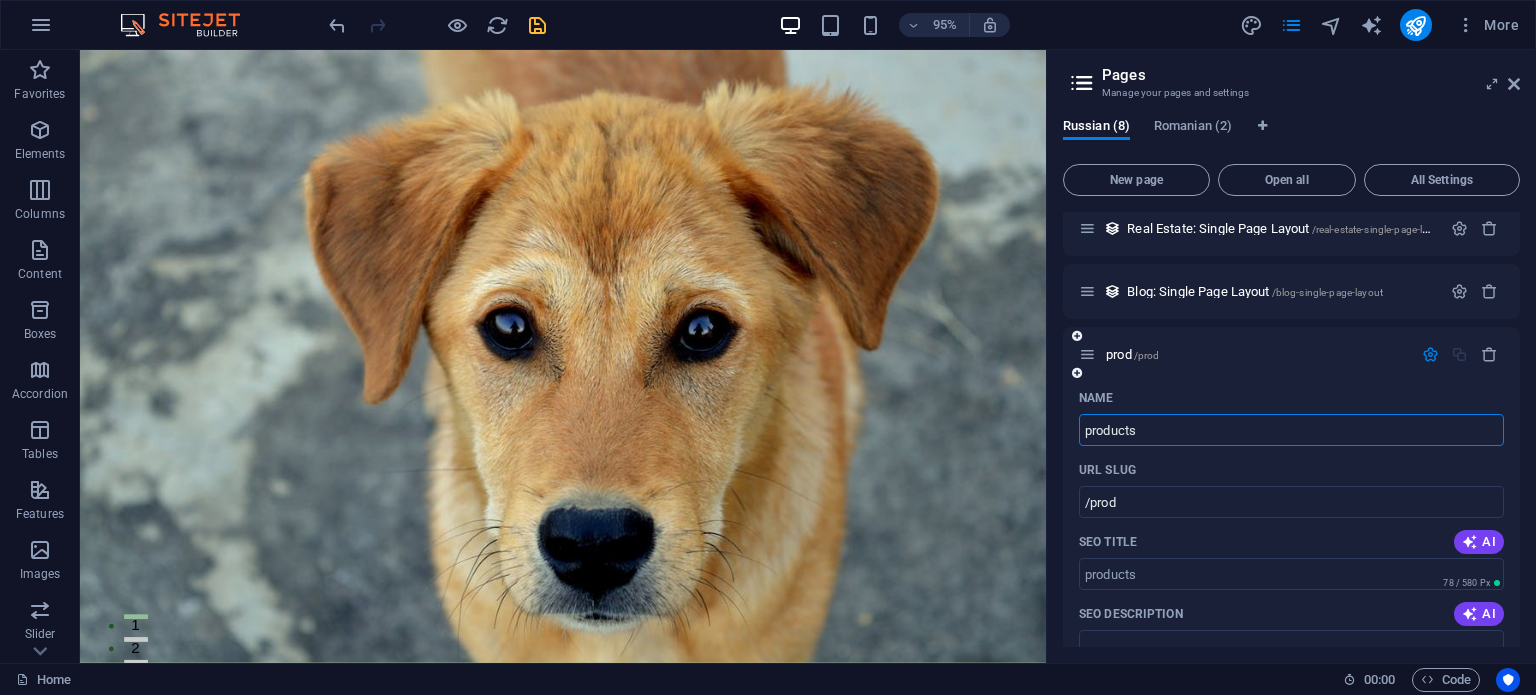 type on "products" 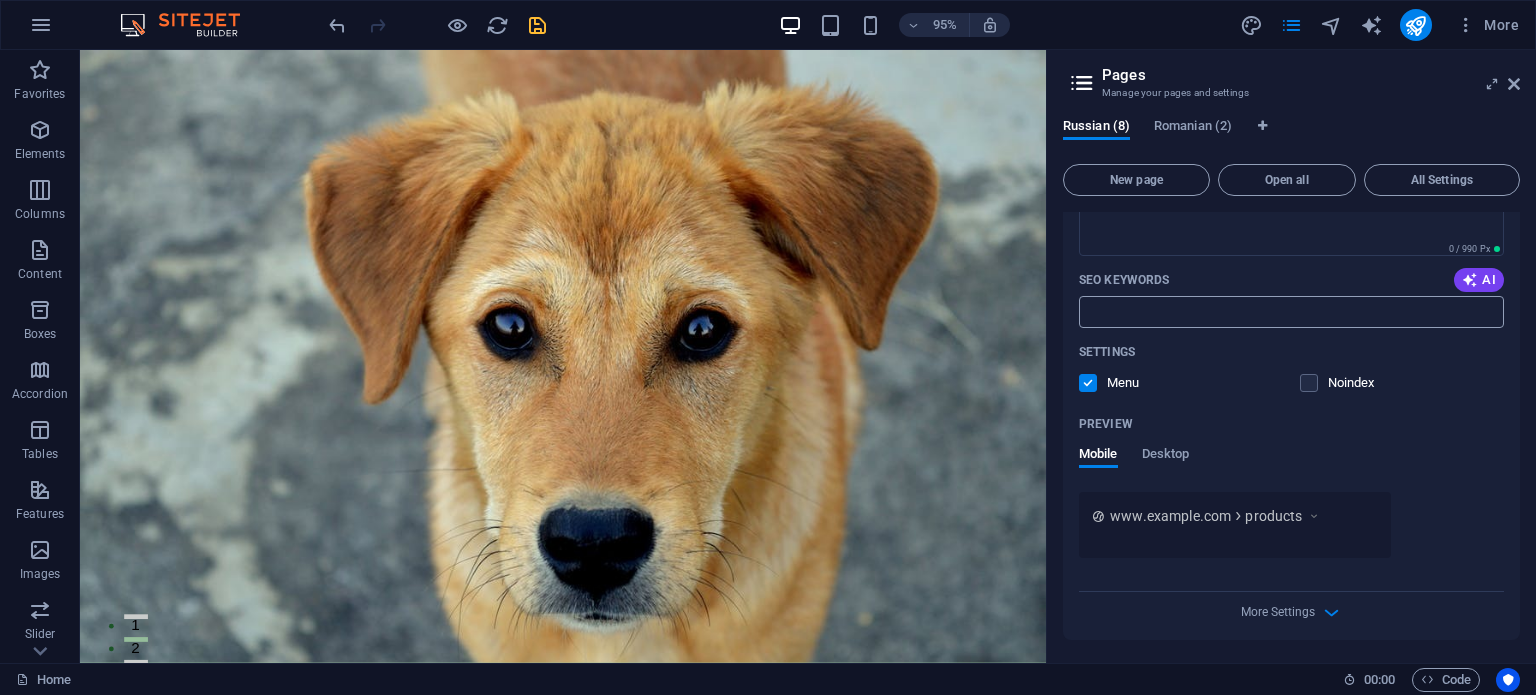 scroll, scrollTop: 0, scrollLeft: 0, axis: both 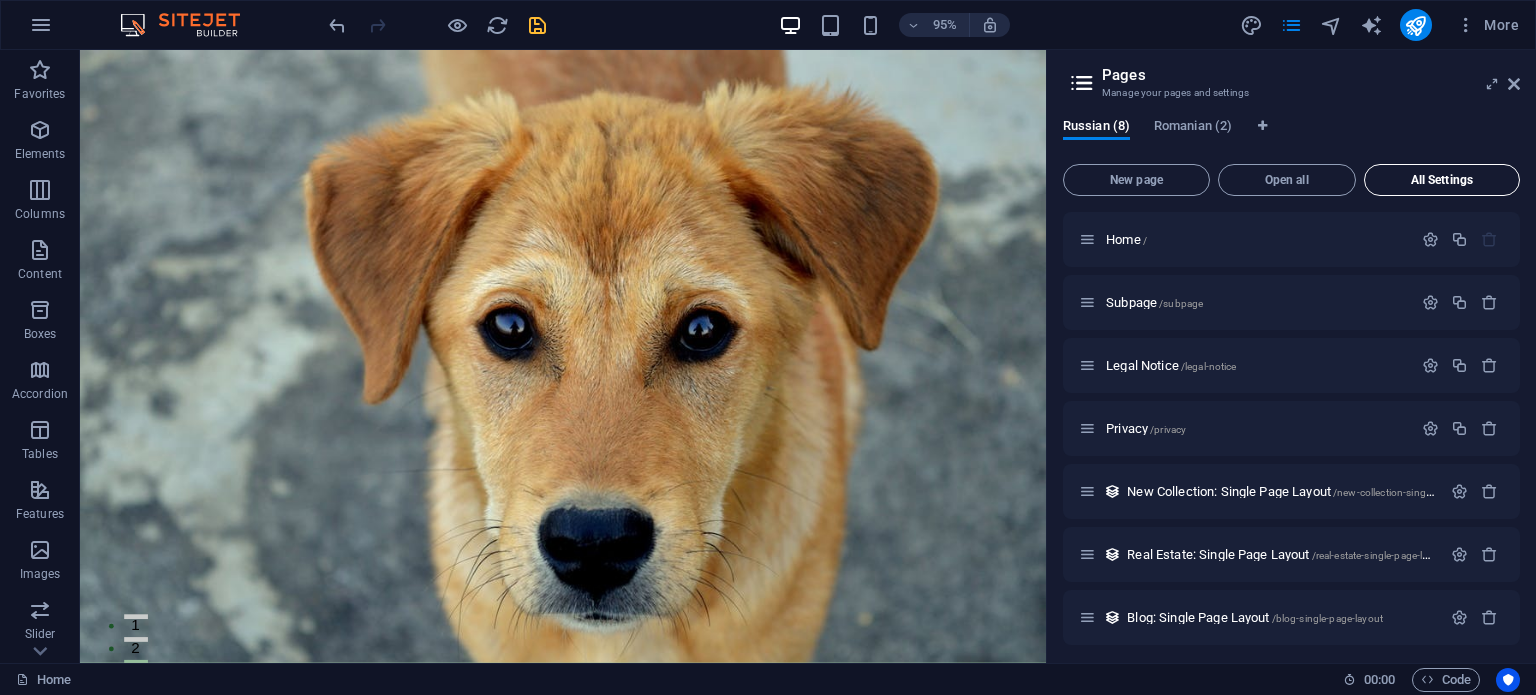 click on "All Settings" at bounding box center [1442, 180] 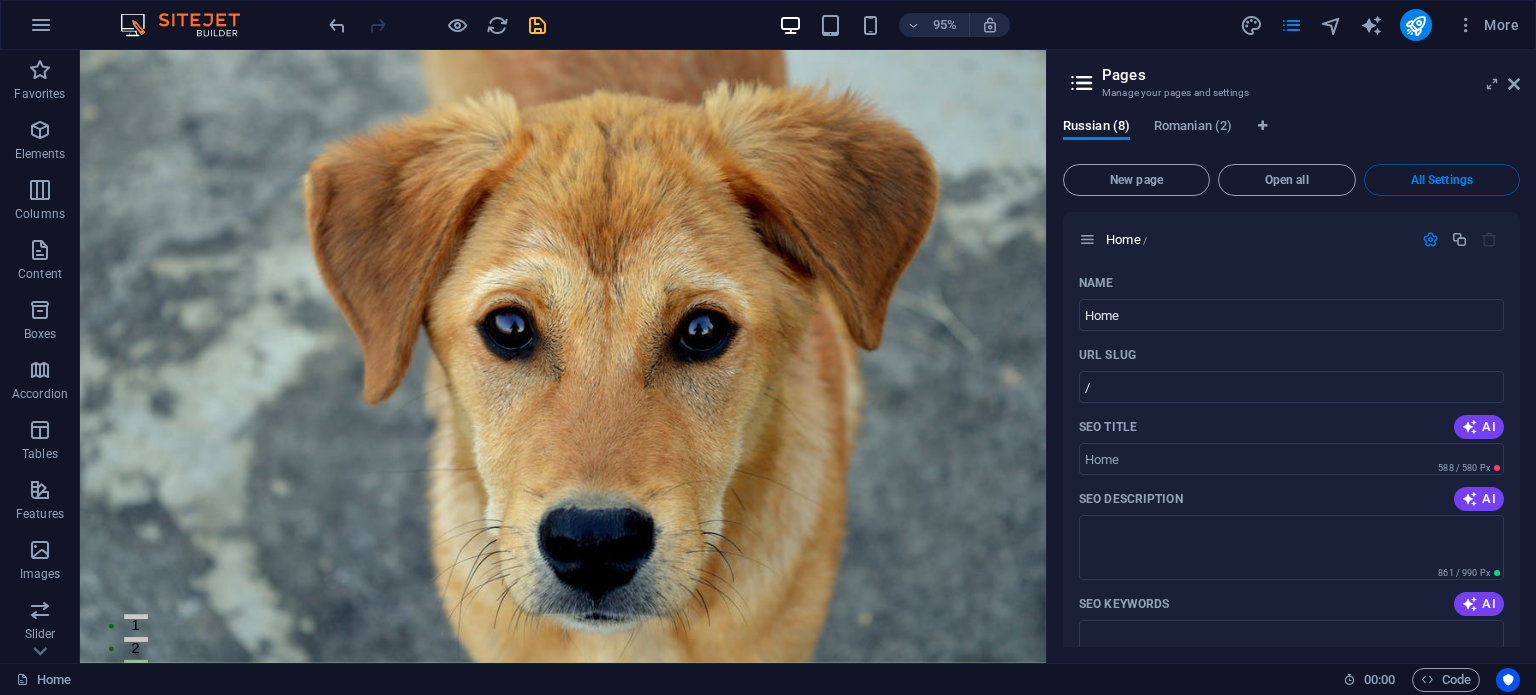 scroll, scrollTop: 3947, scrollLeft: 0, axis: vertical 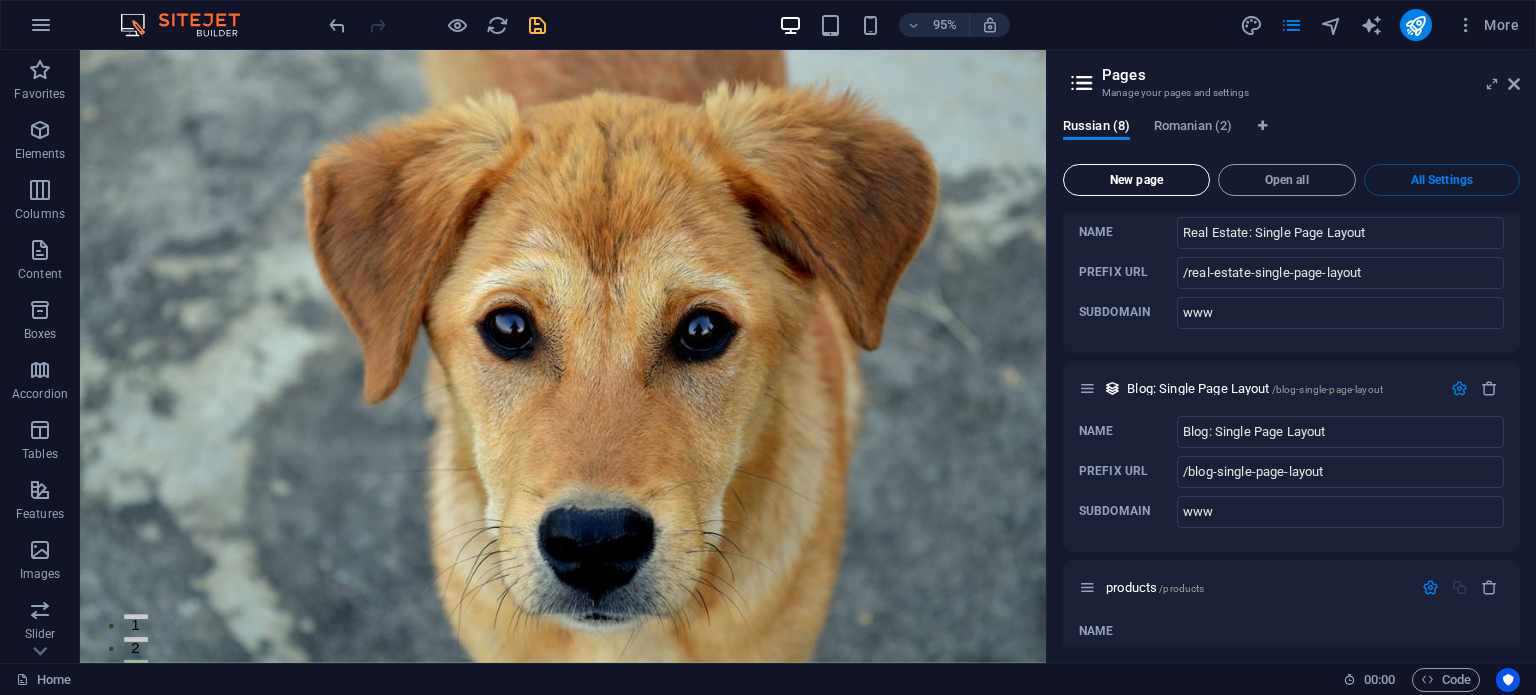 click on "New page" at bounding box center (1136, 180) 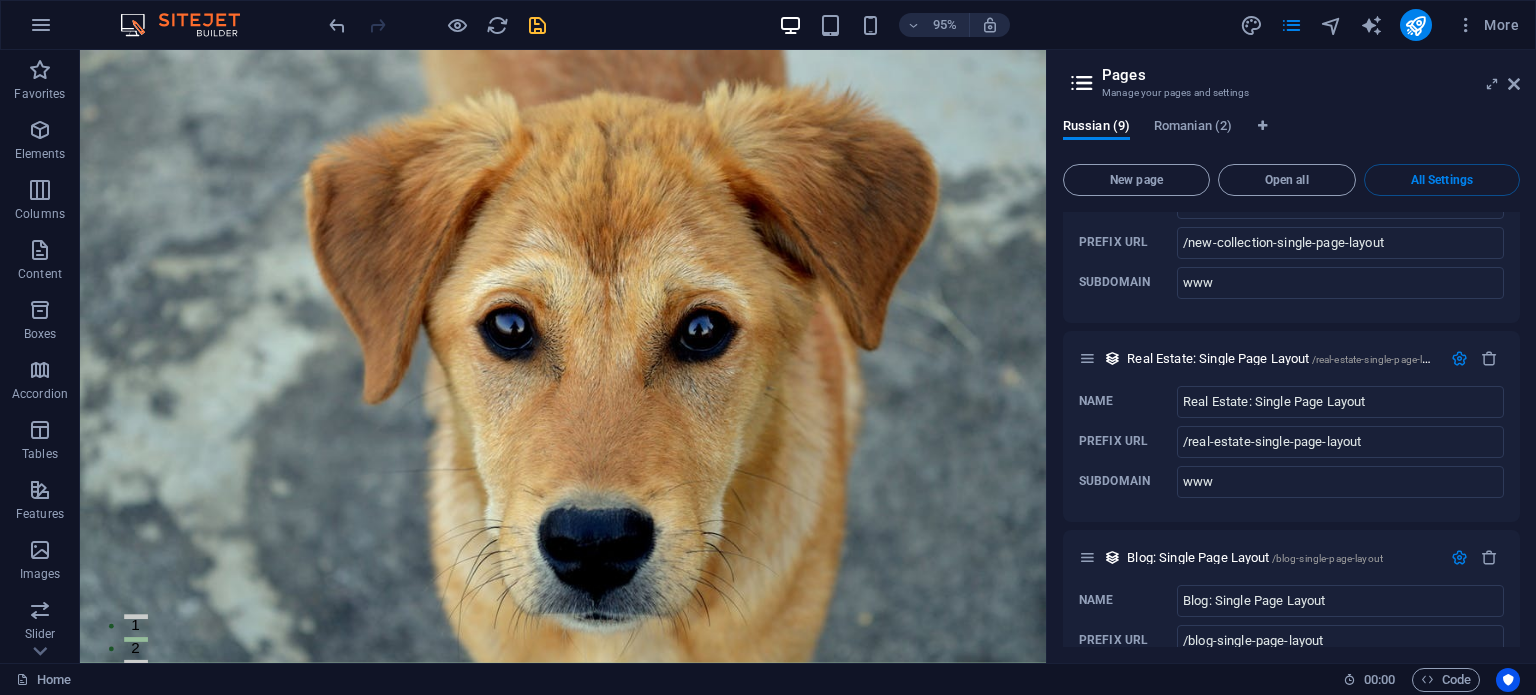 scroll, scrollTop: 4178, scrollLeft: 0, axis: vertical 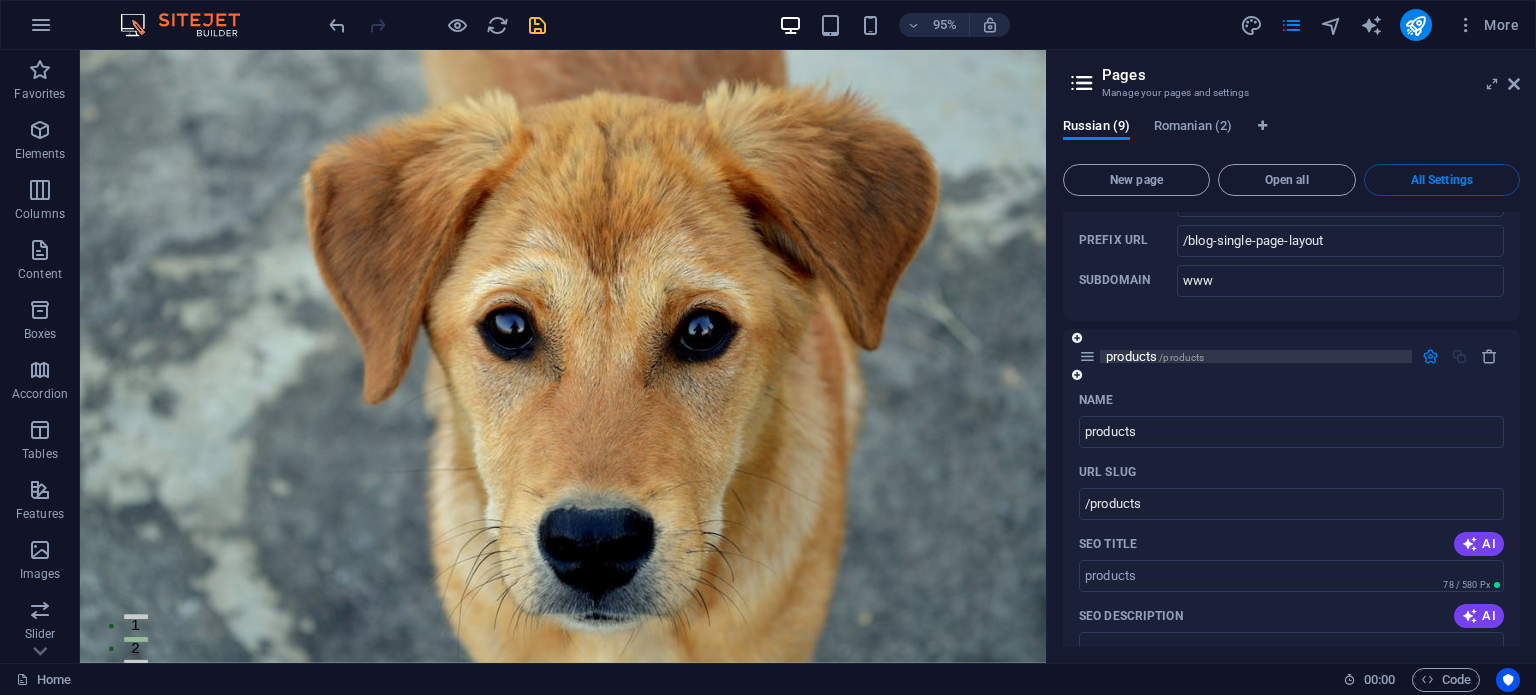 click on "products /products" at bounding box center [1155, 356] 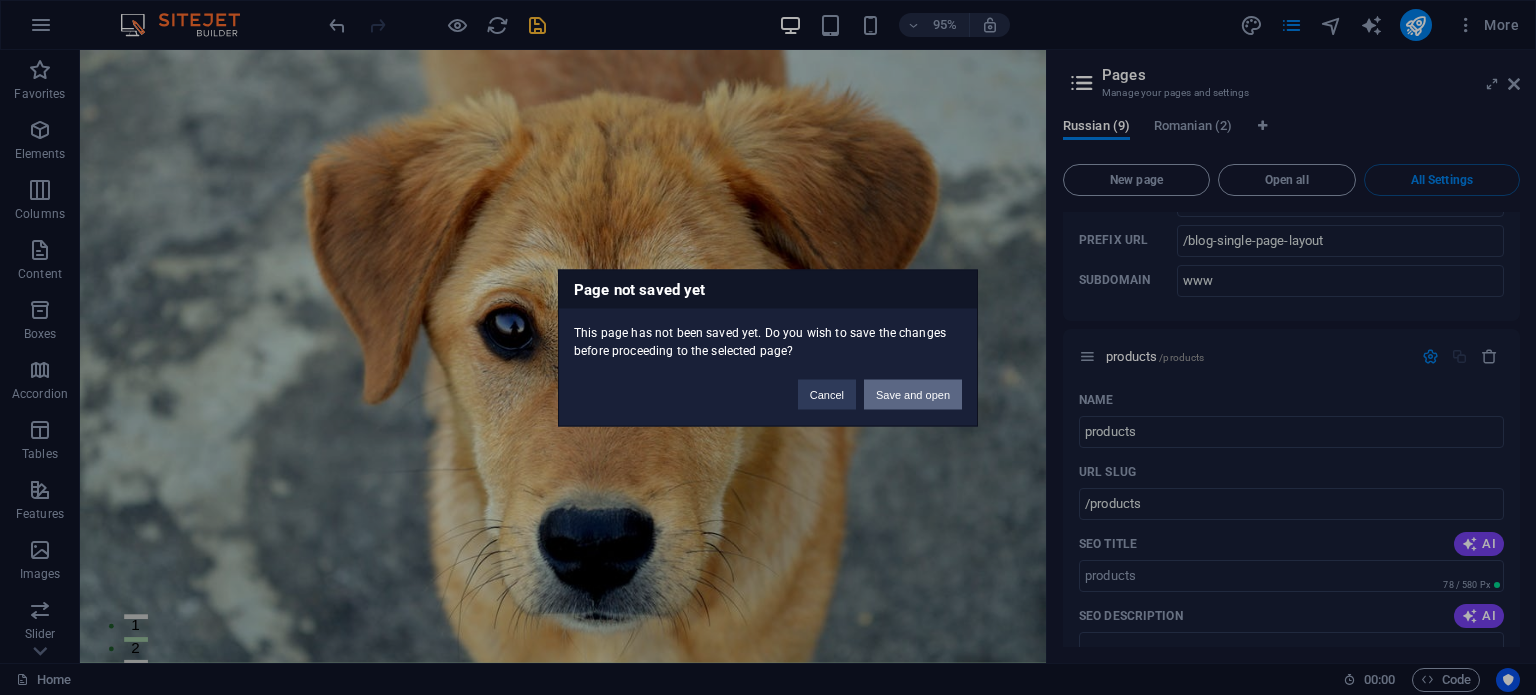 click on "Save and open" at bounding box center [913, 394] 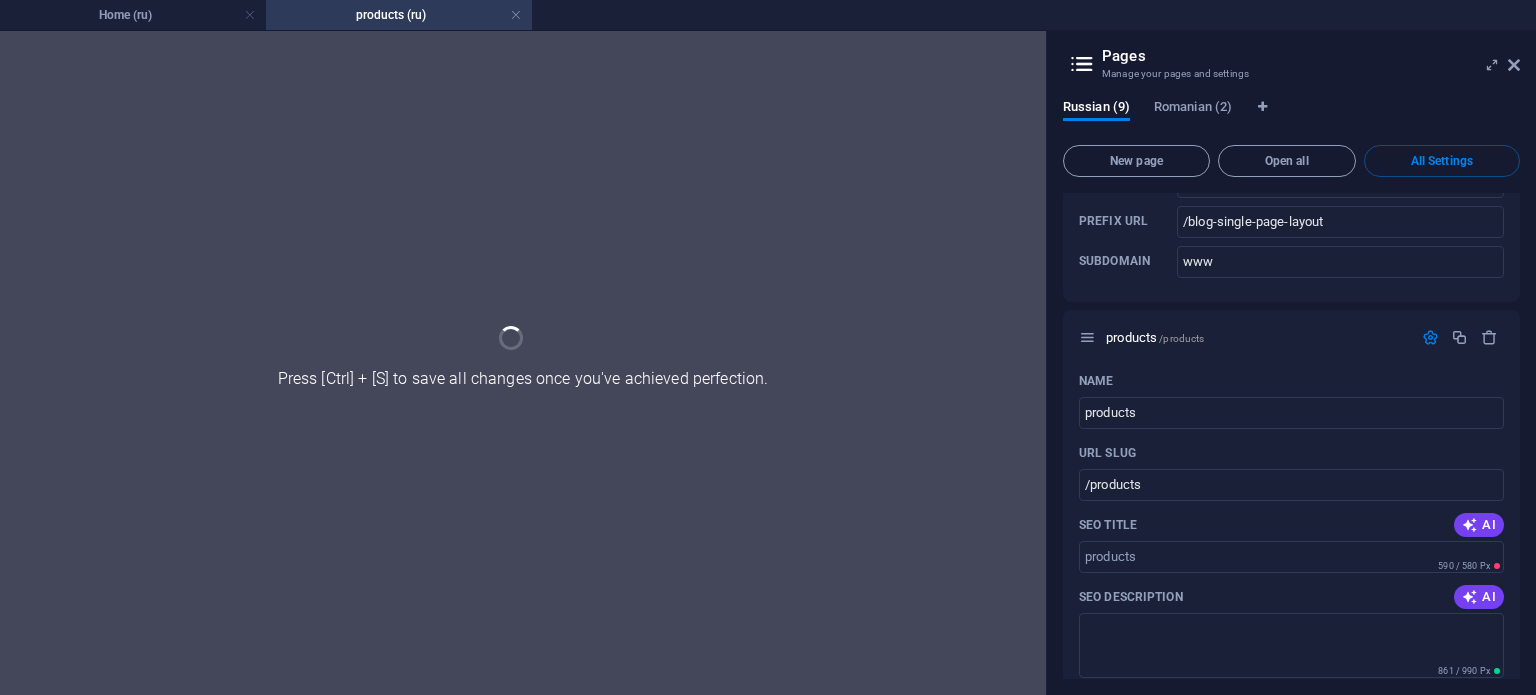 scroll, scrollTop: 5102, scrollLeft: 0, axis: vertical 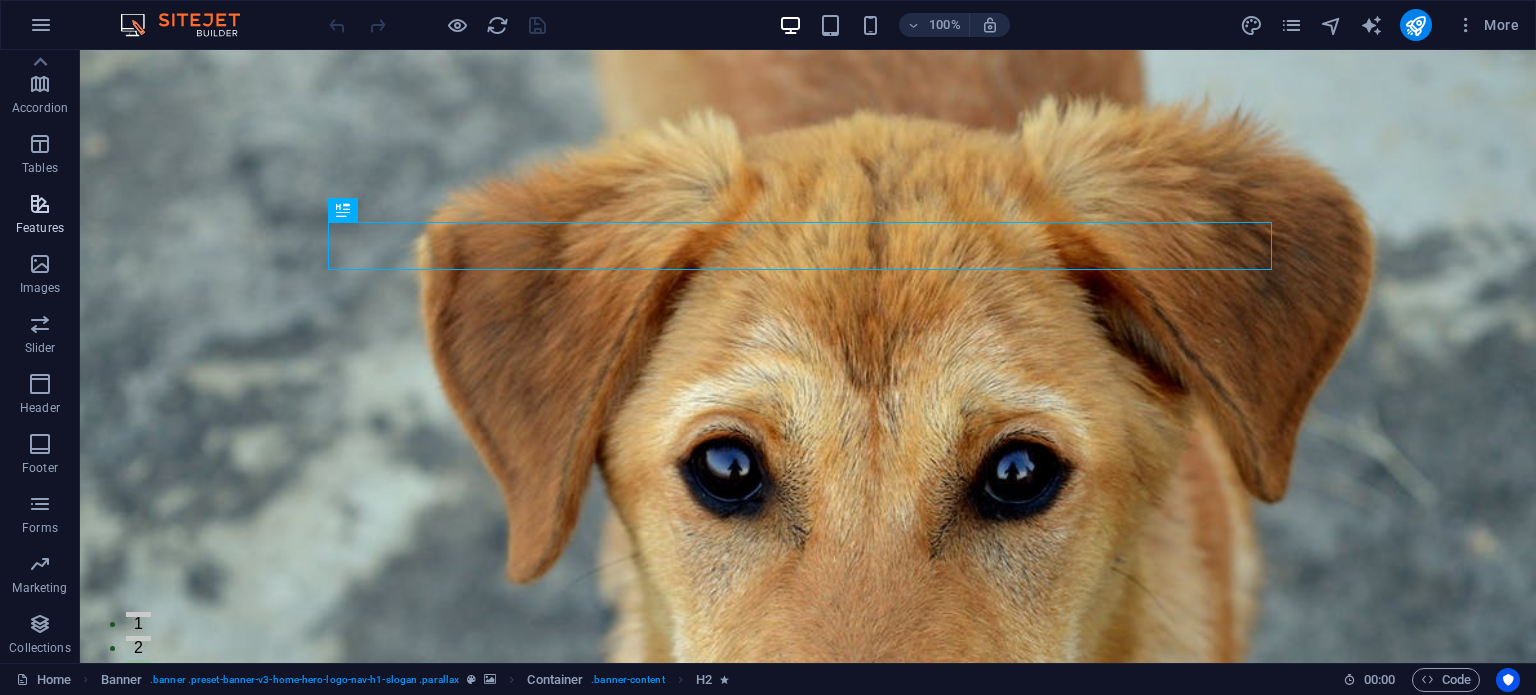 click on "Features" at bounding box center [40, 216] 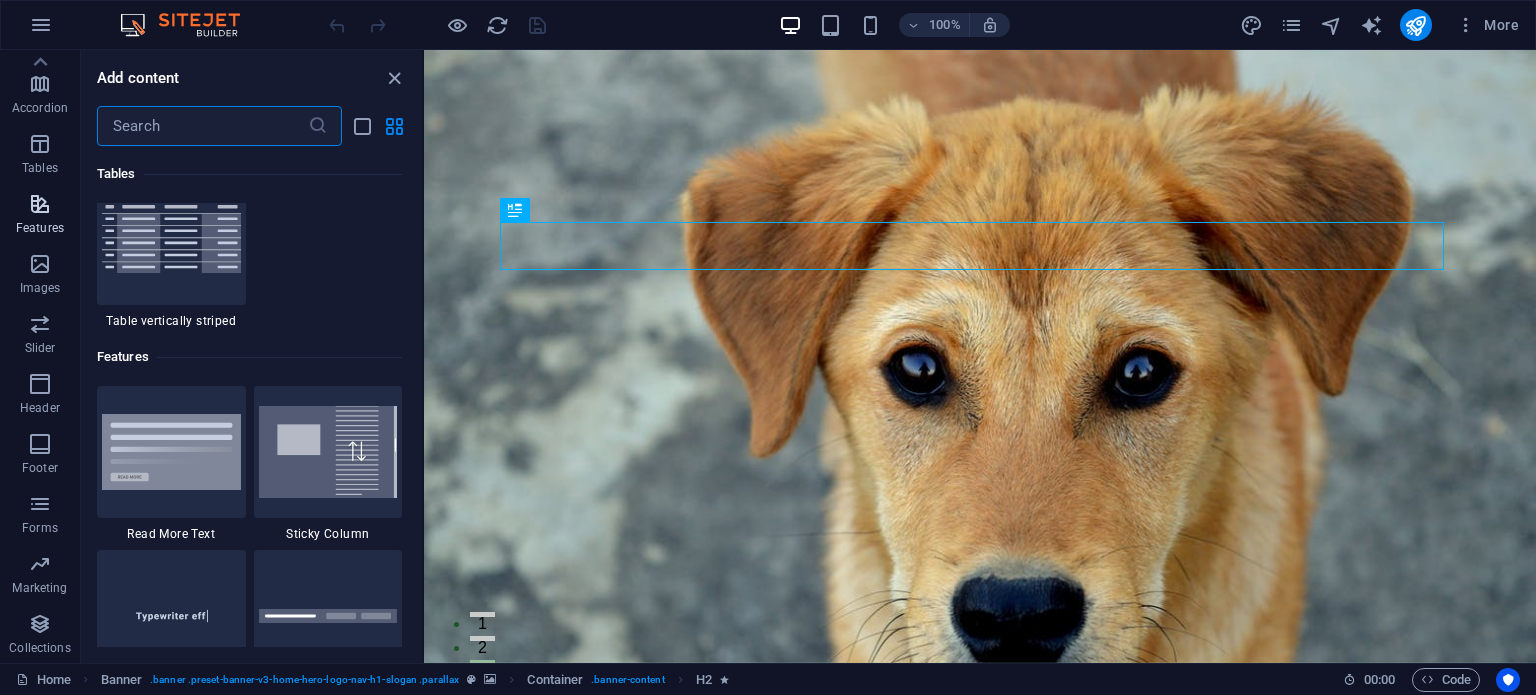 scroll, scrollTop: 7795, scrollLeft: 0, axis: vertical 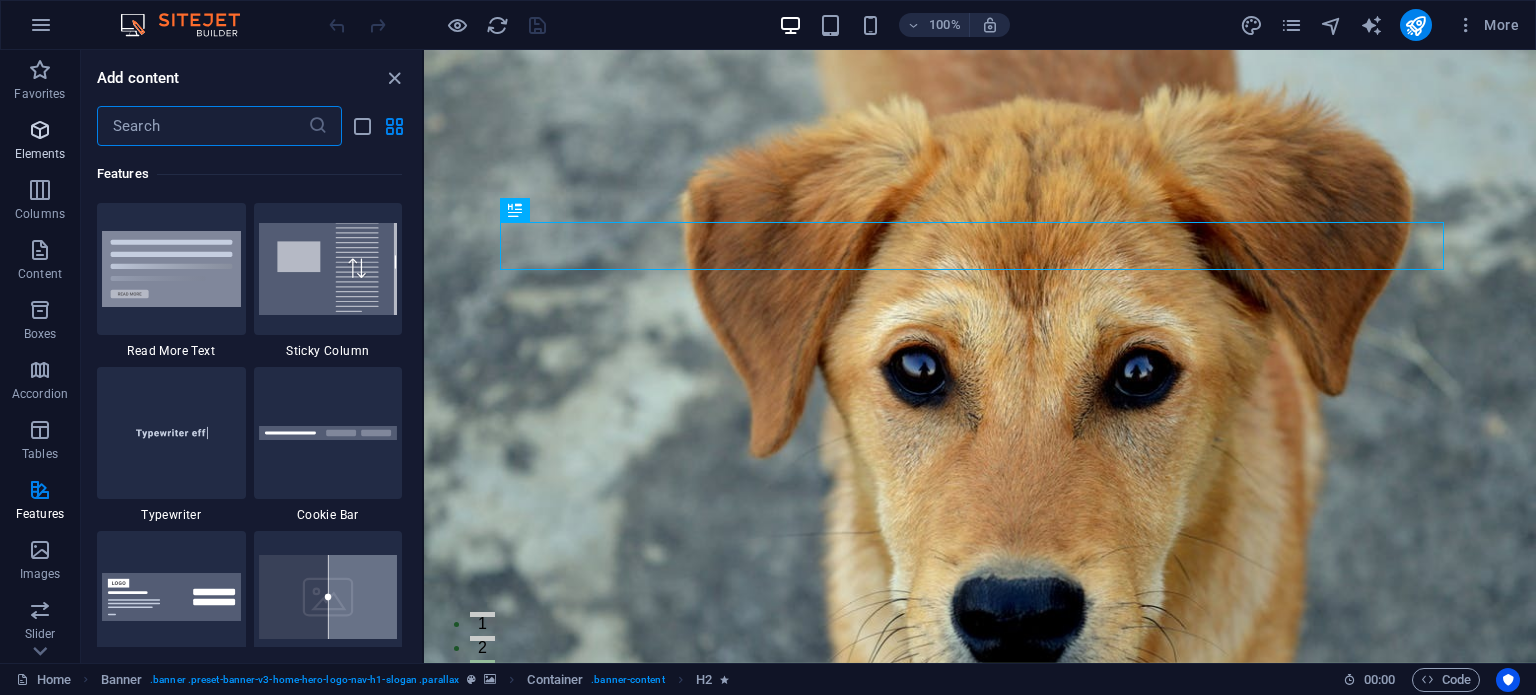 click on "Elements" at bounding box center [40, 154] 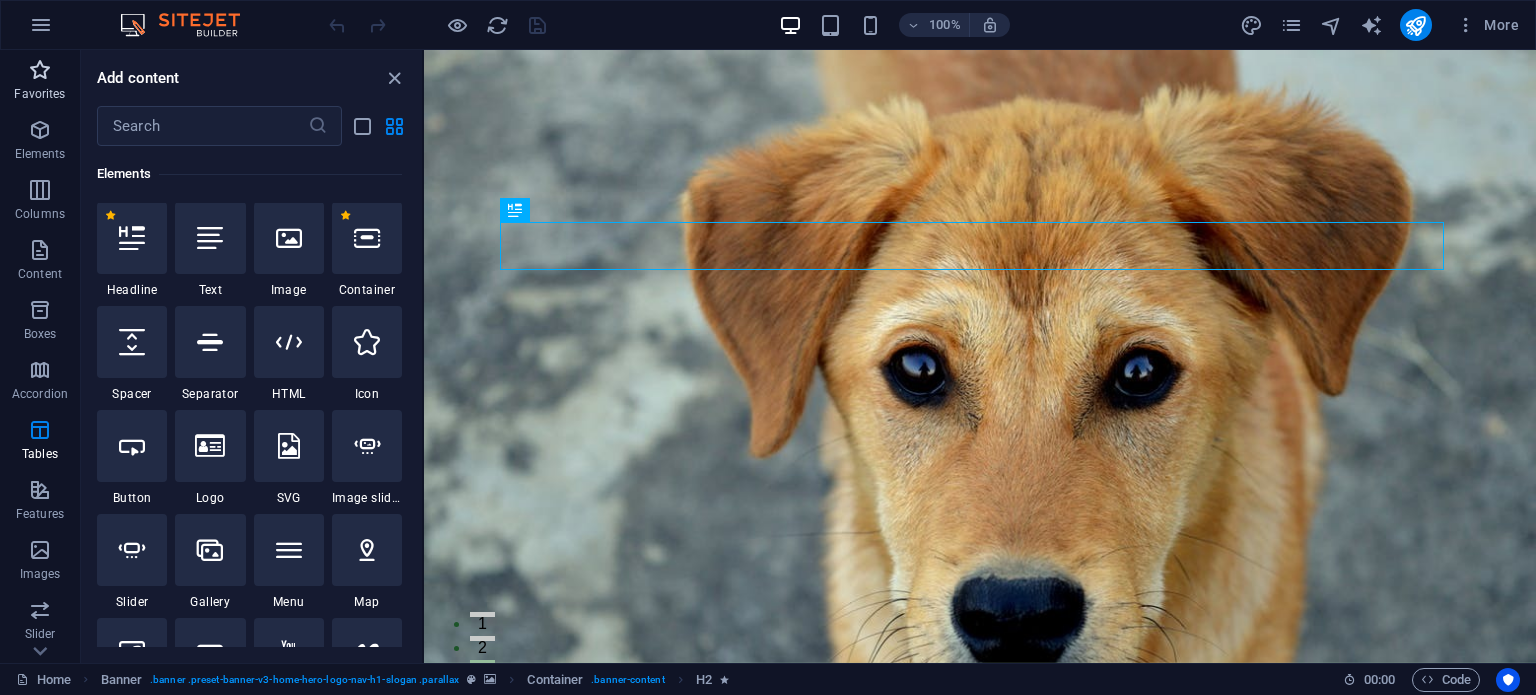 scroll, scrollTop: 213, scrollLeft: 0, axis: vertical 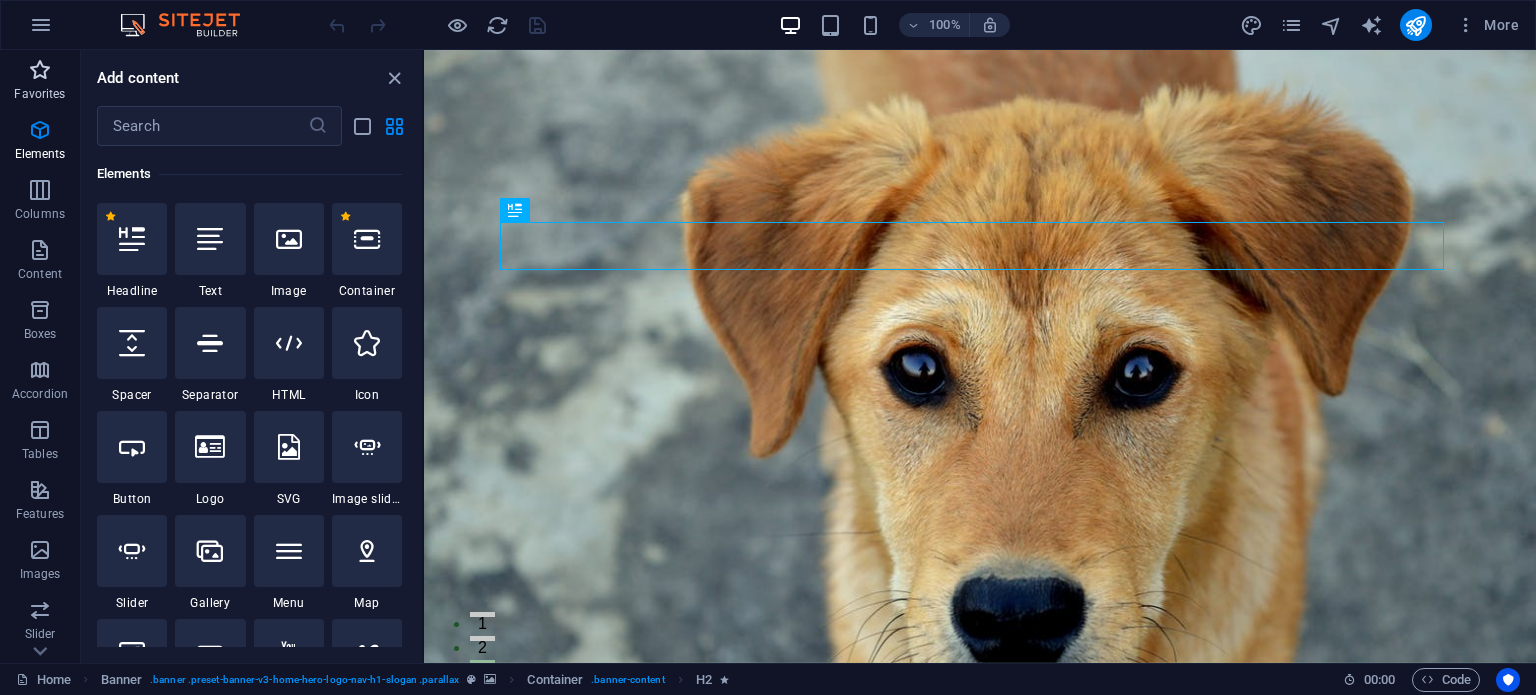 click at bounding box center (40, 70) 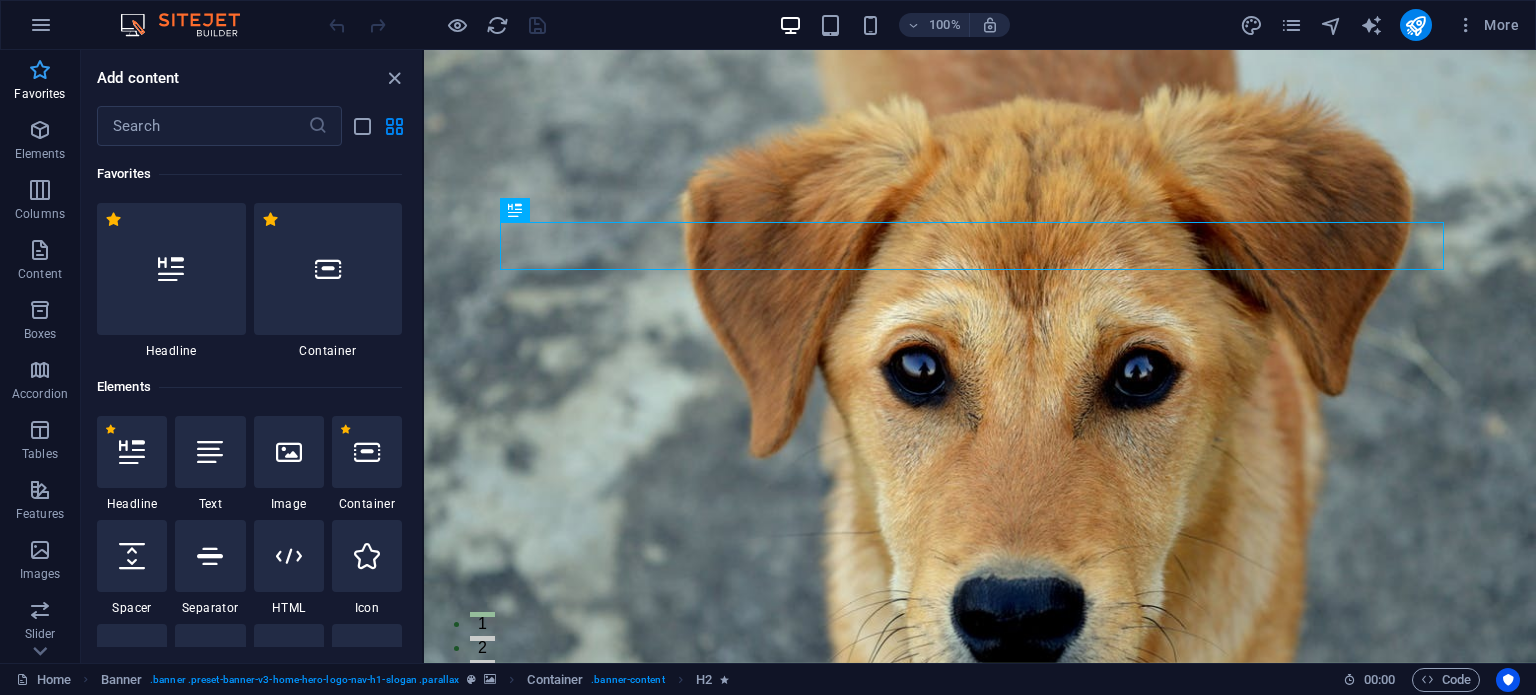 scroll, scrollTop: 0, scrollLeft: 0, axis: both 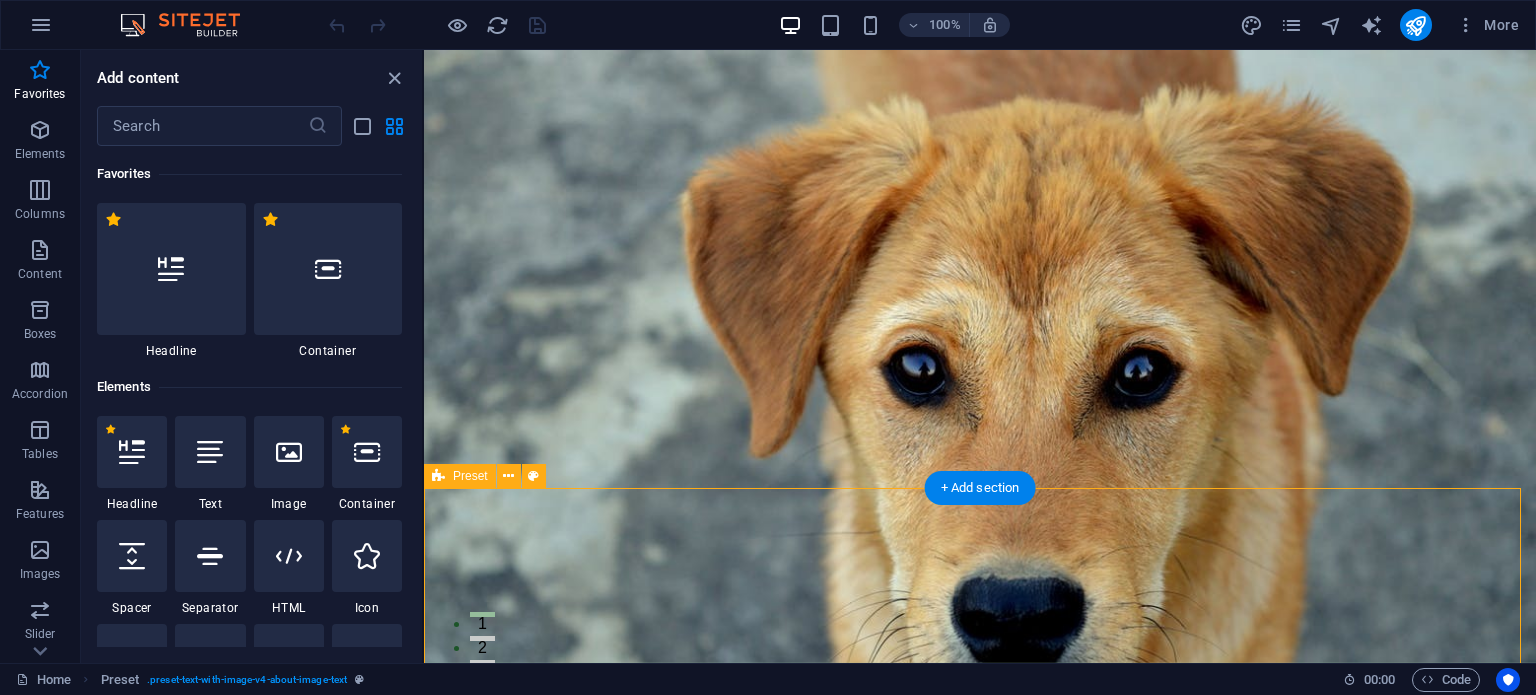 click on "Drop content here or  Add elements  Paste clipboard About Us At Nature's Protection, we believe that pets deserve the best nutrition nature can offer. Our range of premium dog food is made with high-quality, natural ingredients to ensure your furry friend lives a long, happy, and healthy life. Learn more about our commitment to excellence and the well-being of your pets. Learn More" at bounding box center [980, 1573] 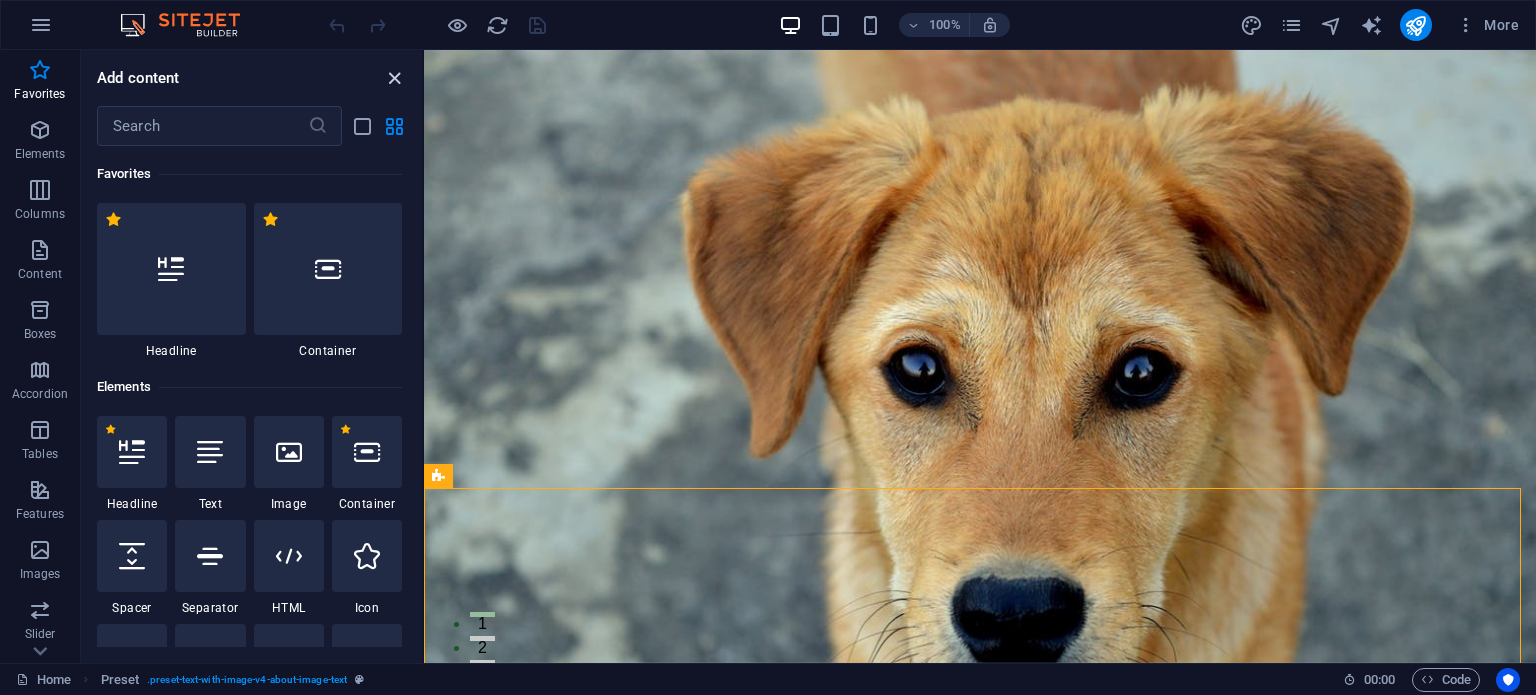 click at bounding box center (394, 78) 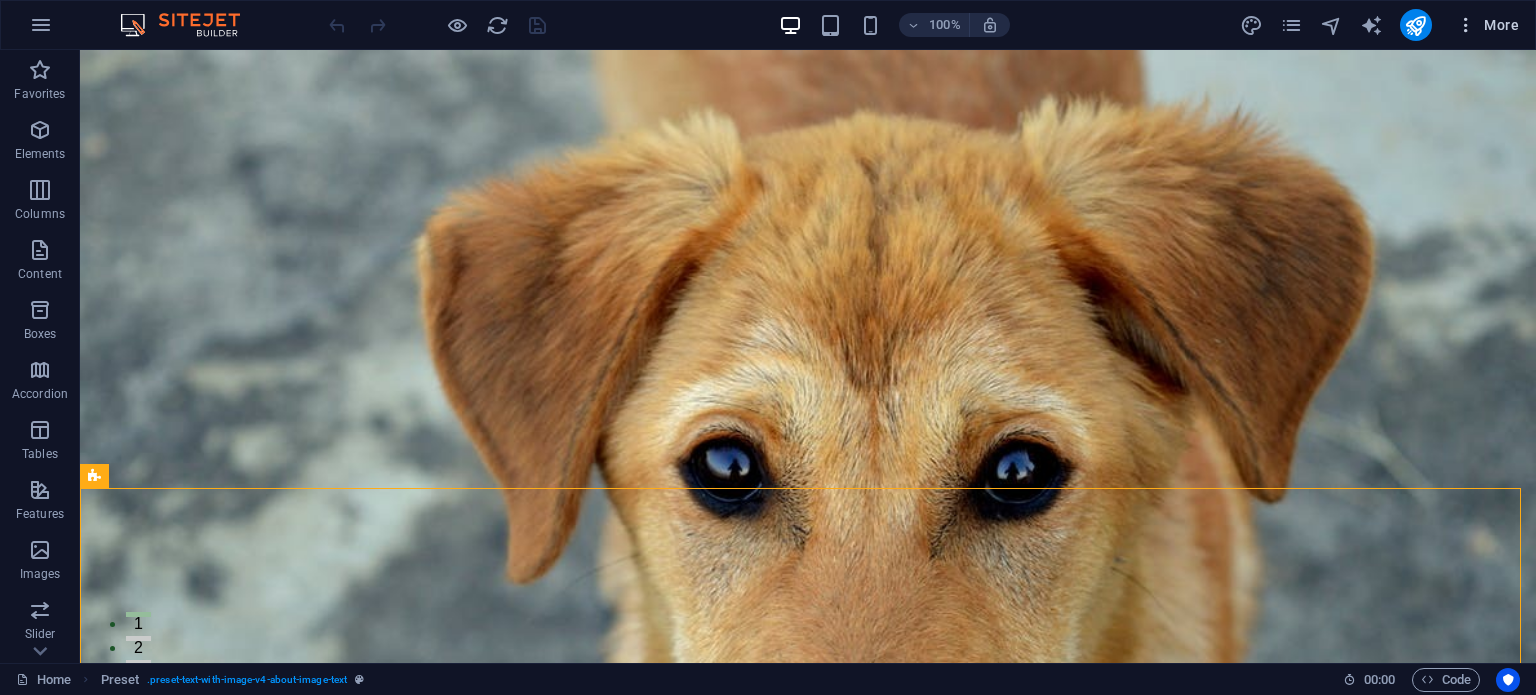 click on "More" at bounding box center [1487, 25] 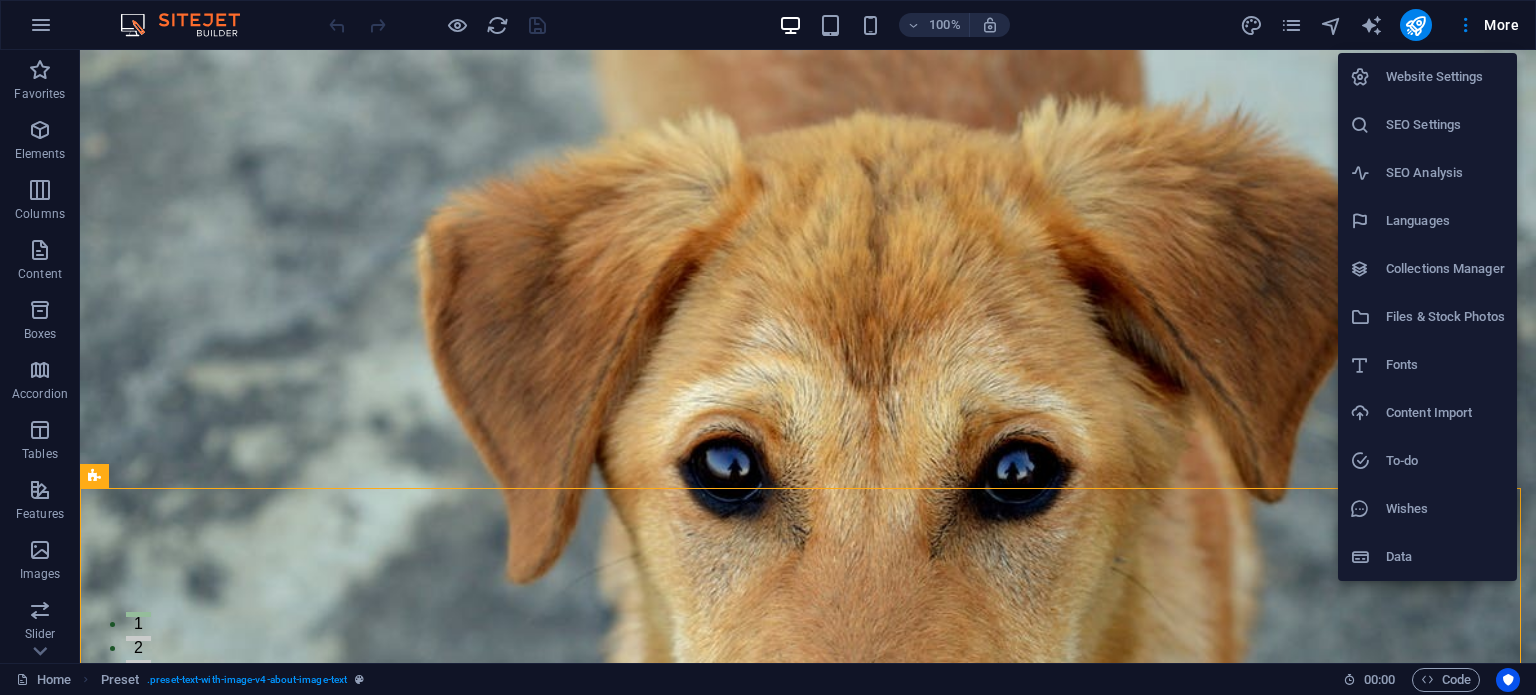 click on "Wishes" at bounding box center [1445, 509] 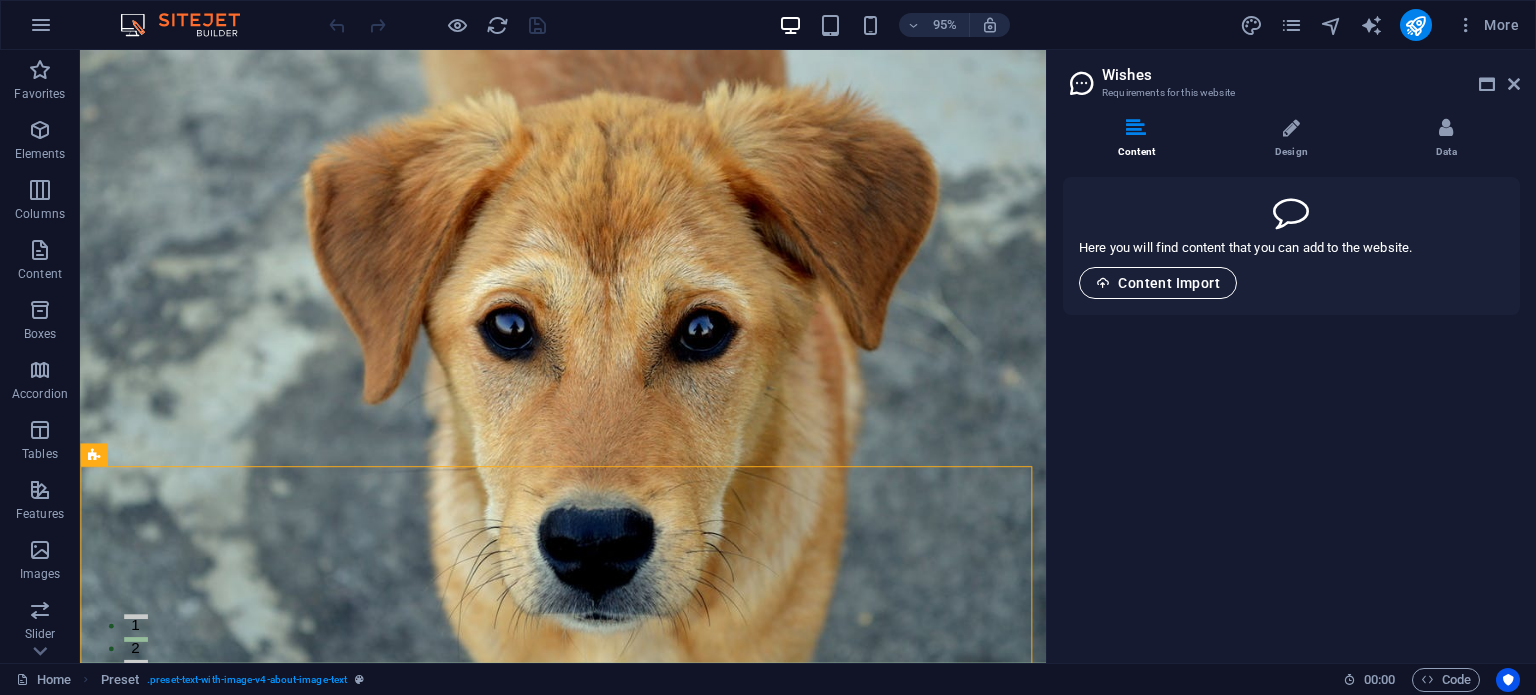 click on "Content Import" at bounding box center [1158, 283] 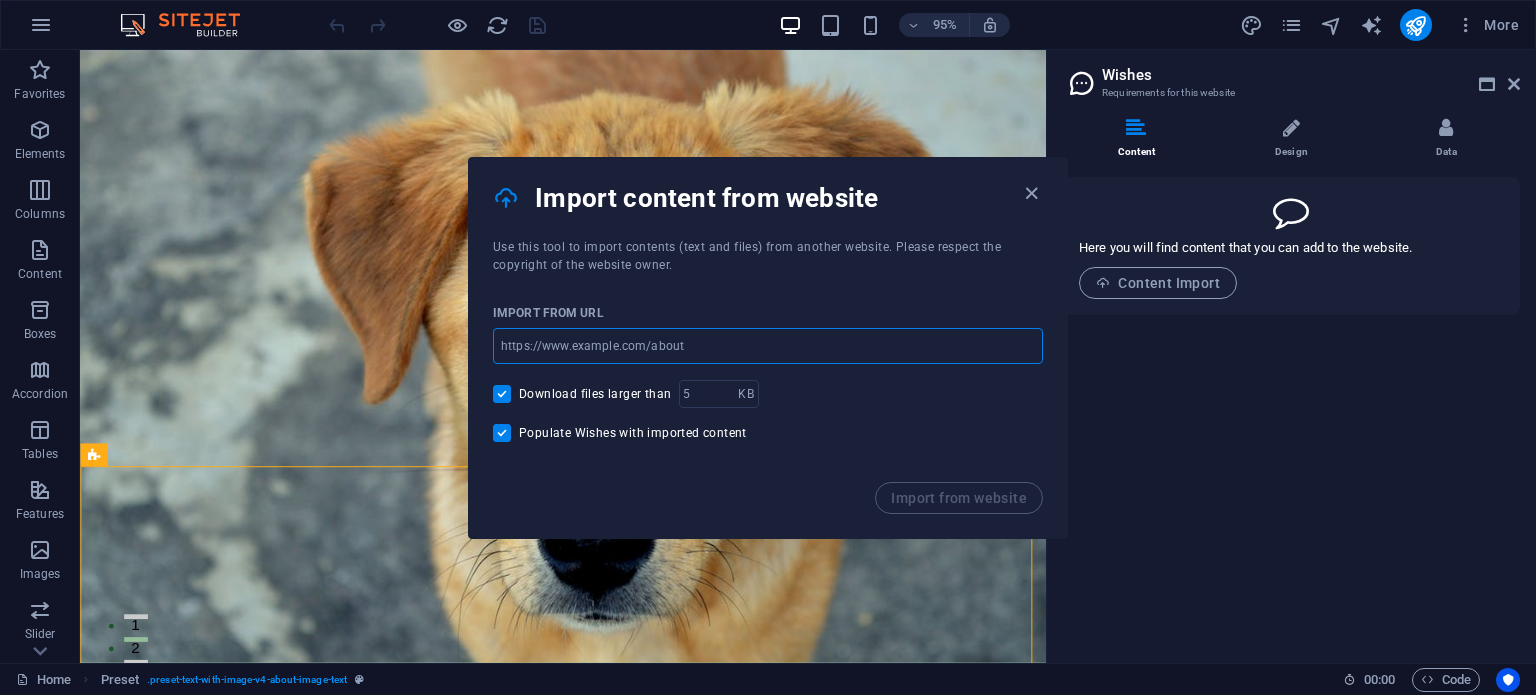 click at bounding box center [768, 346] 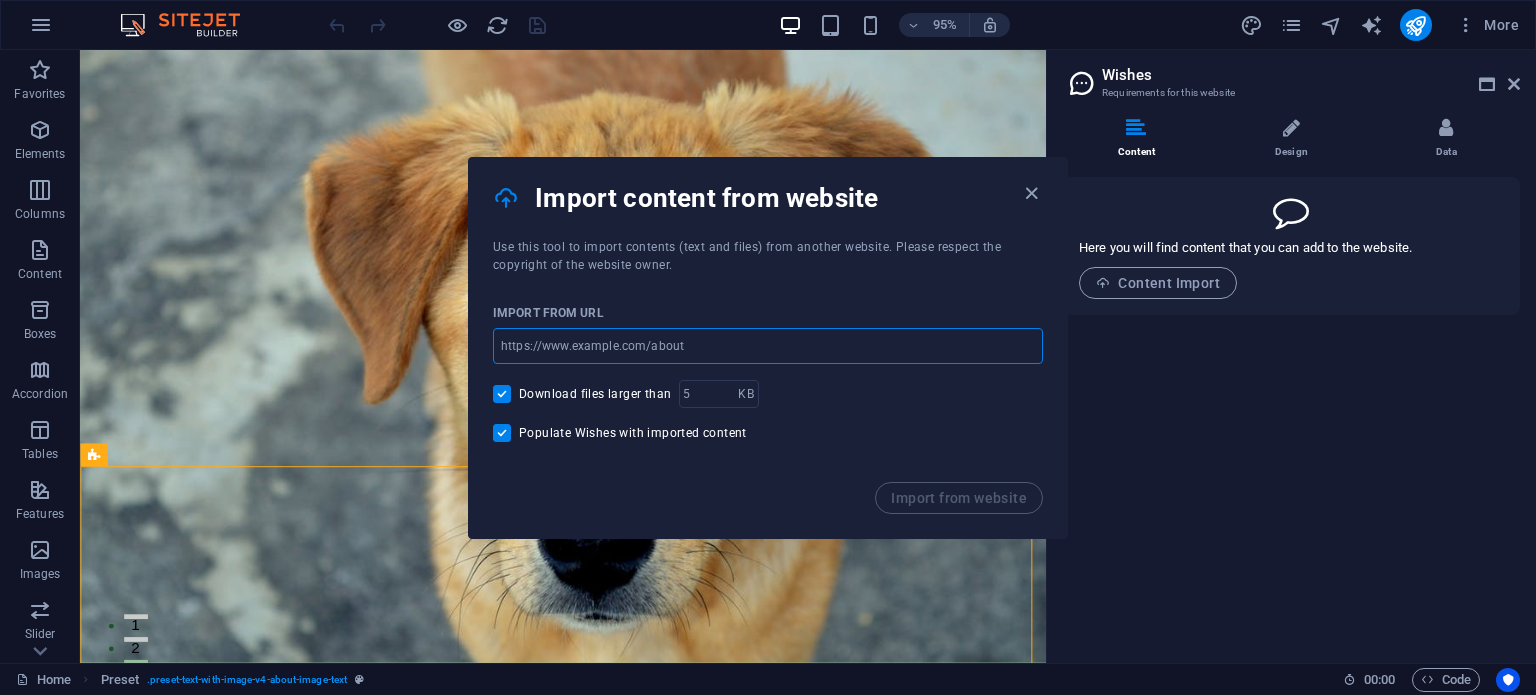 type on "https://naturails-protection.vercel.app/" 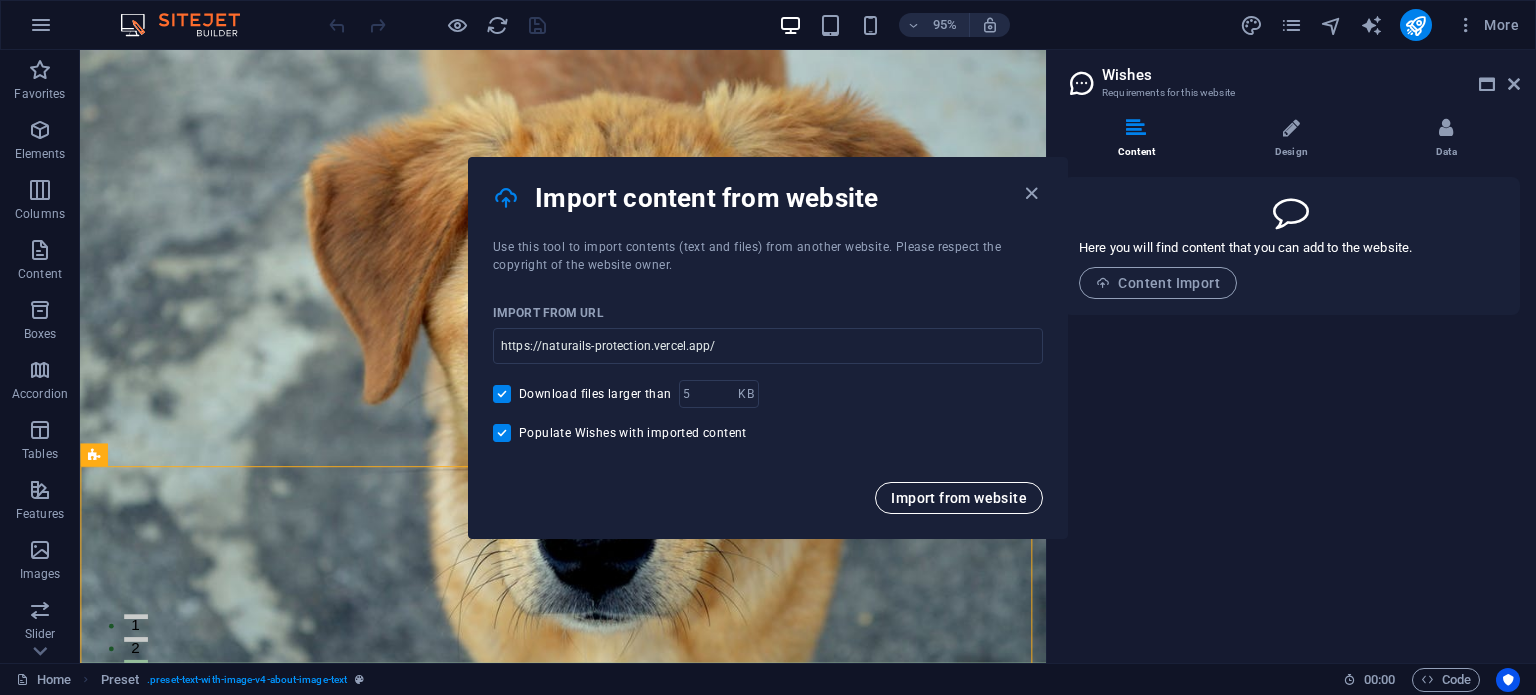 click on "Import from website" at bounding box center (959, 498) 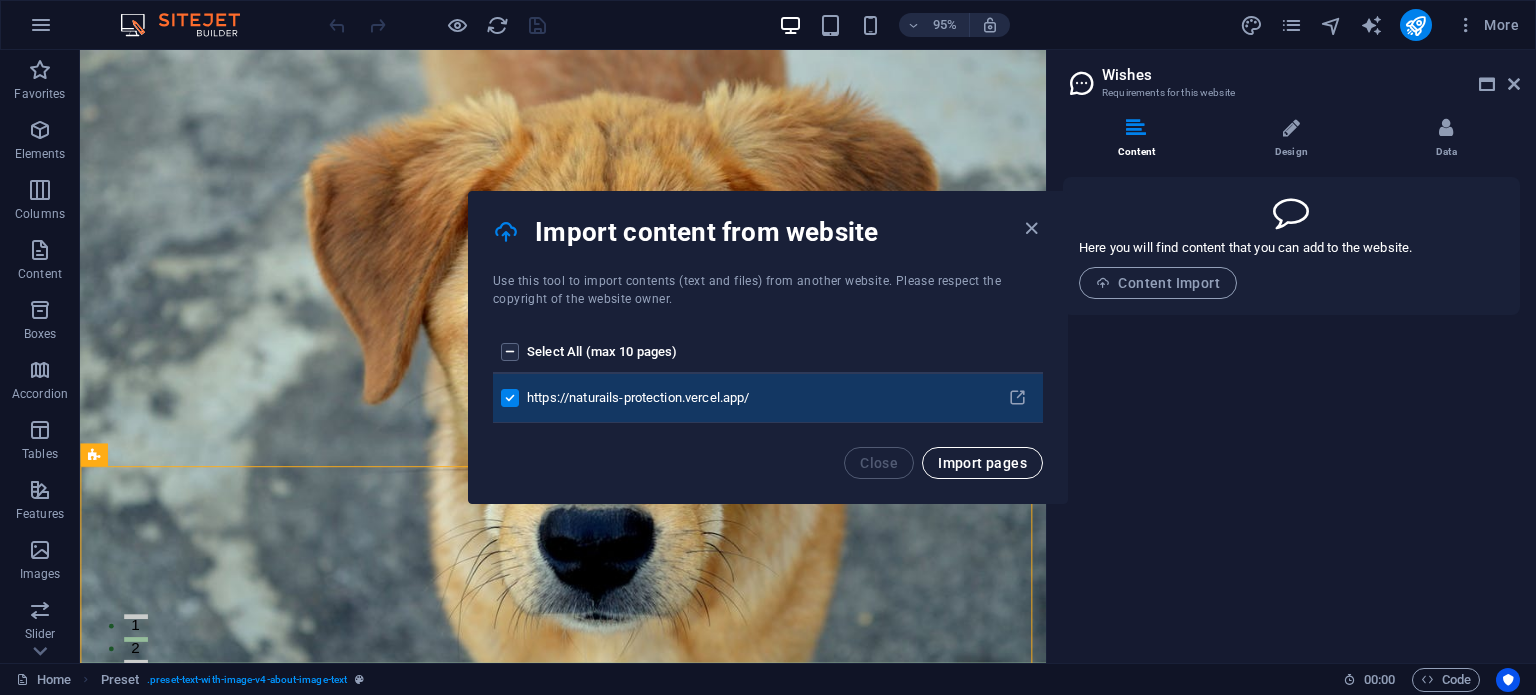 click on "Import pages" at bounding box center (982, 463) 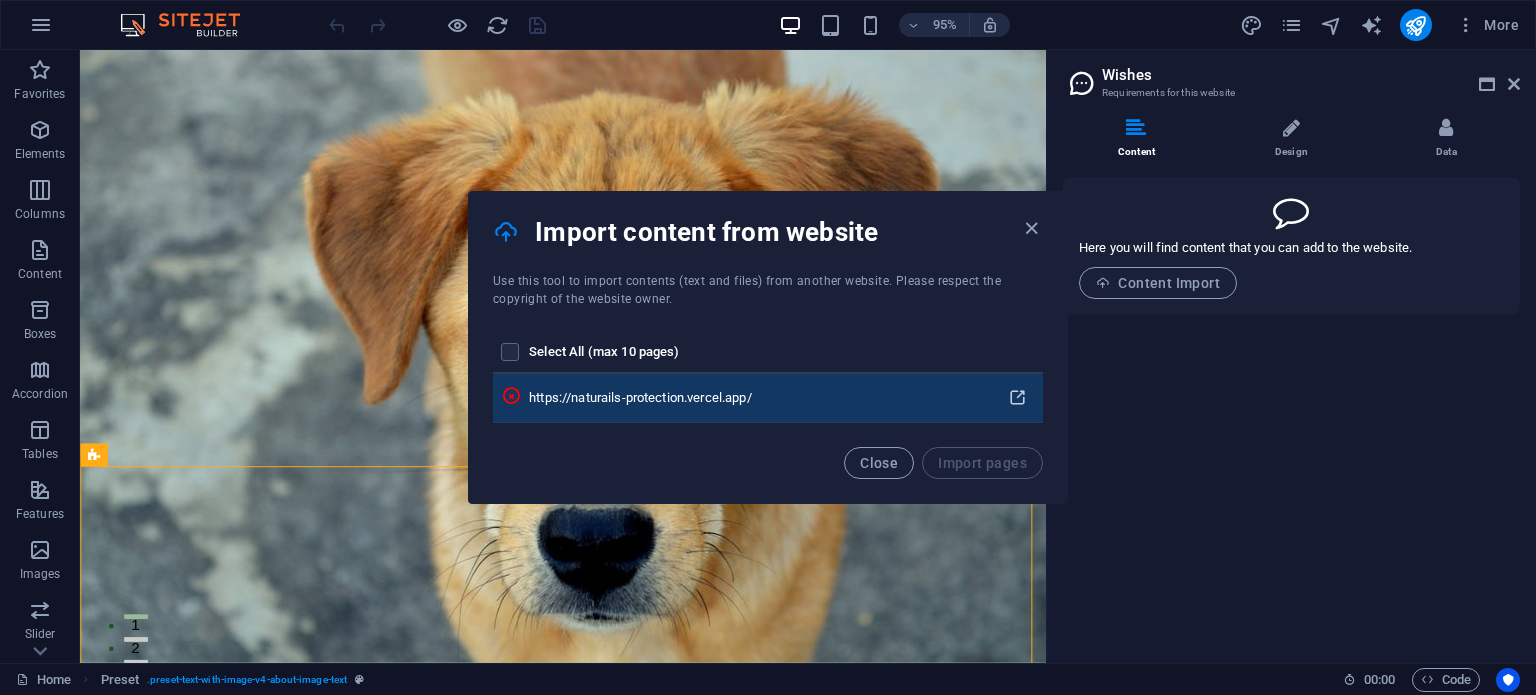 click at bounding box center (1017, 398) 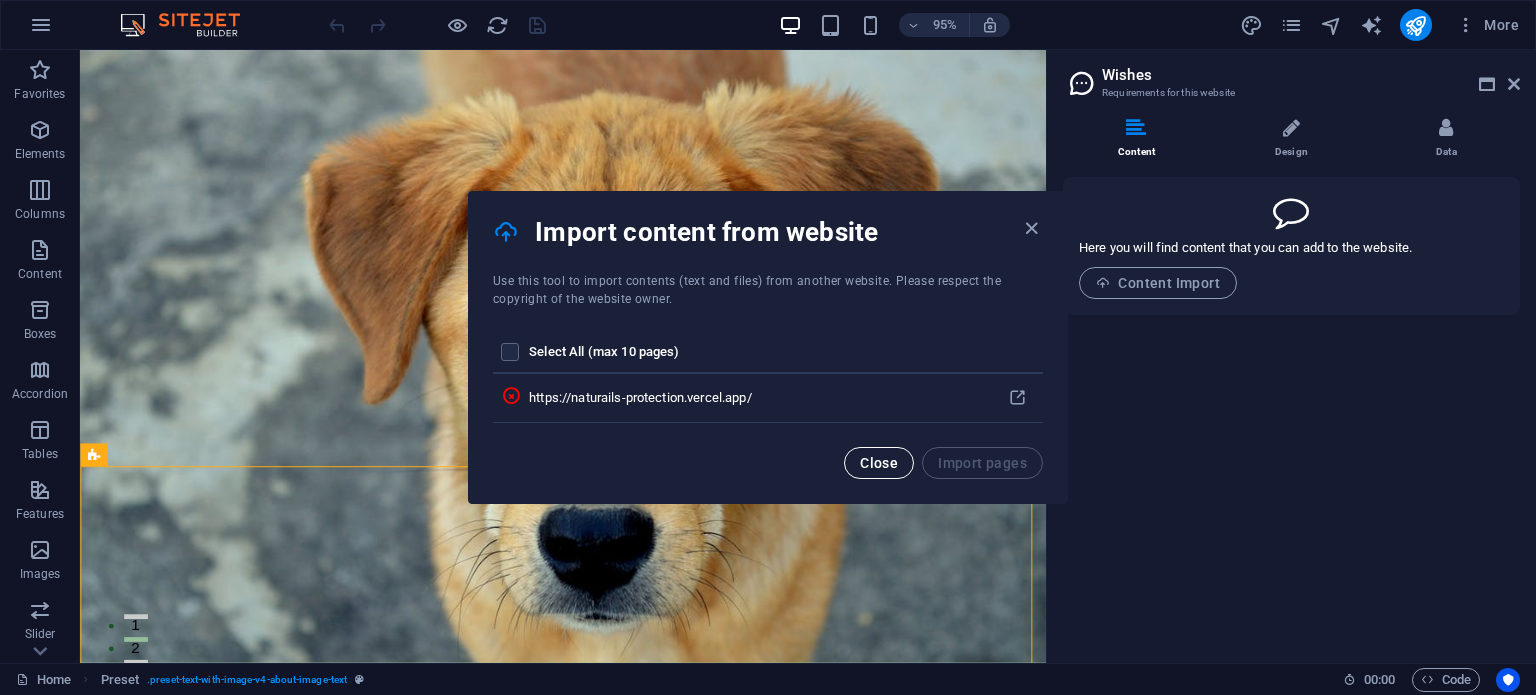 click on "Close" at bounding box center (879, 463) 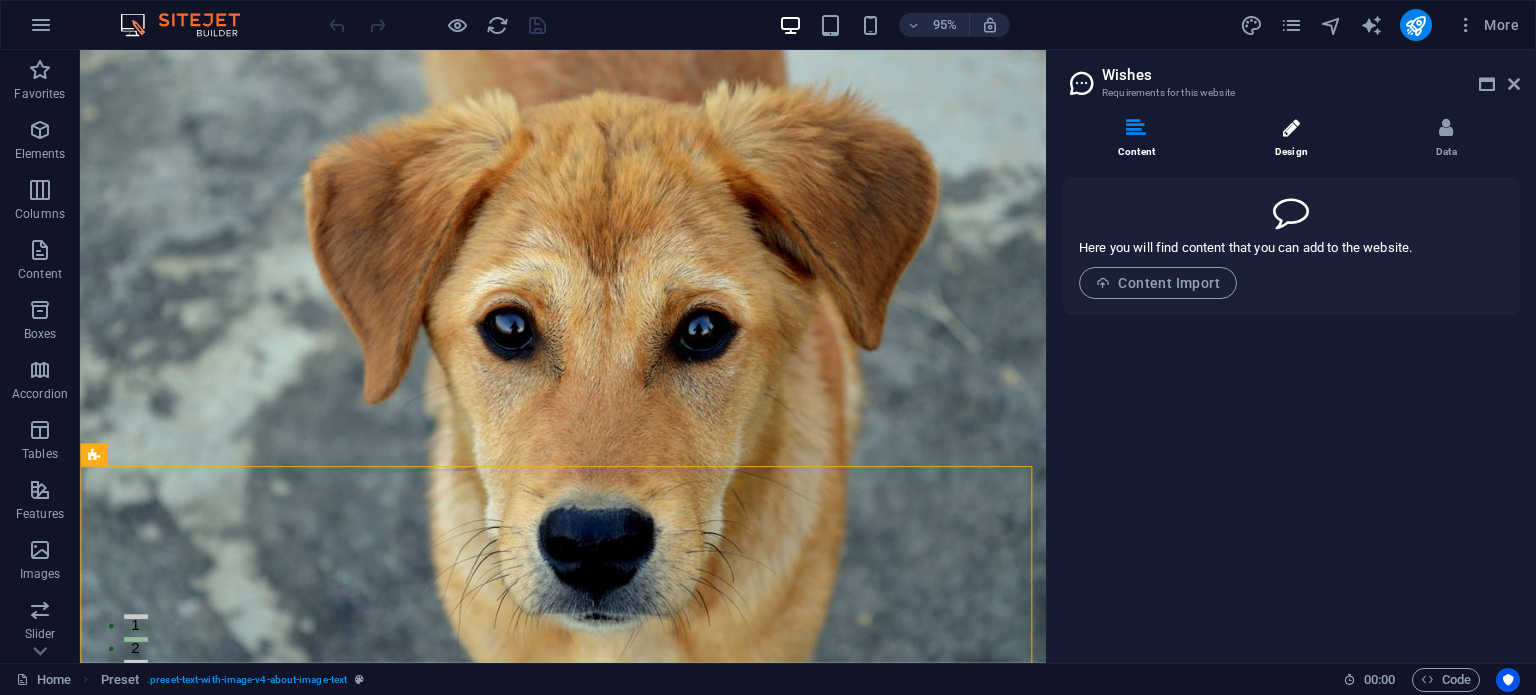 click on "Design" at bounding box center [1295, 139] 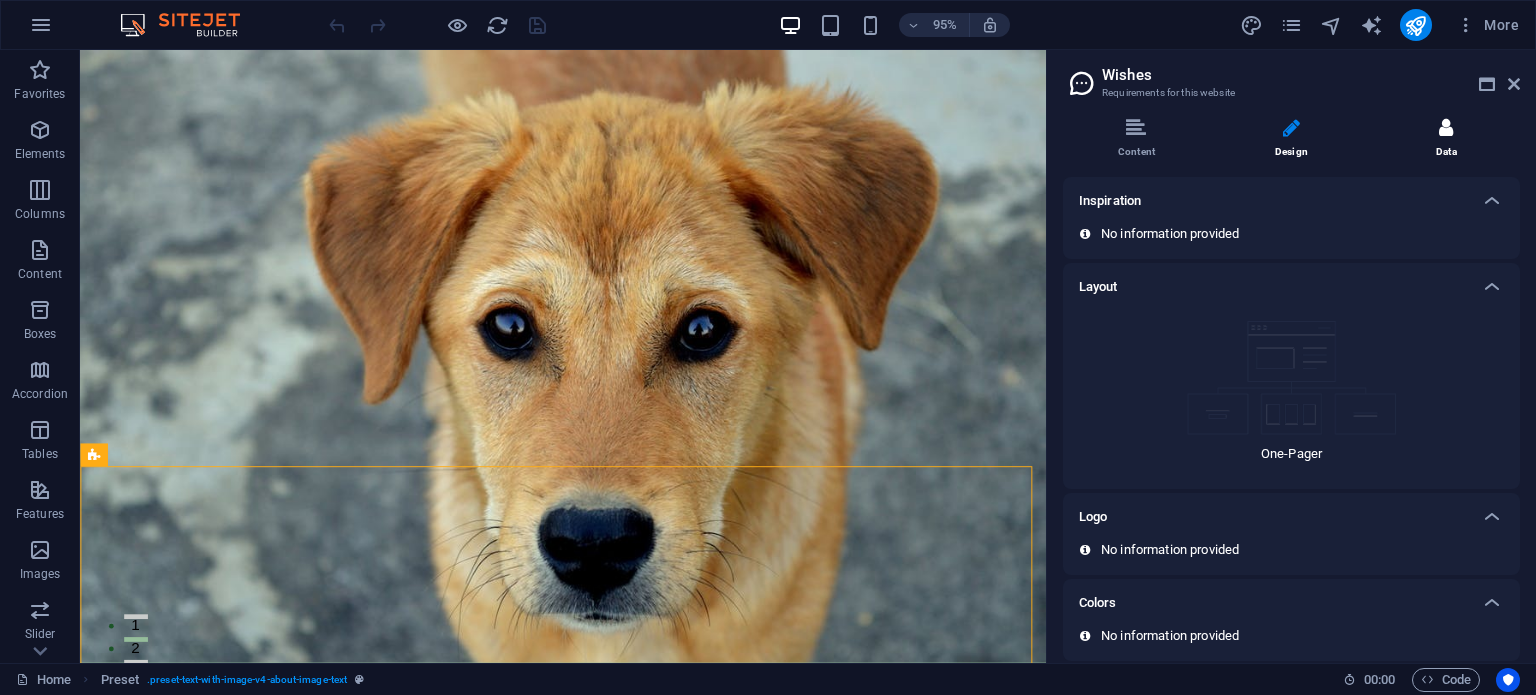 click at bounding box center [1446, 128] 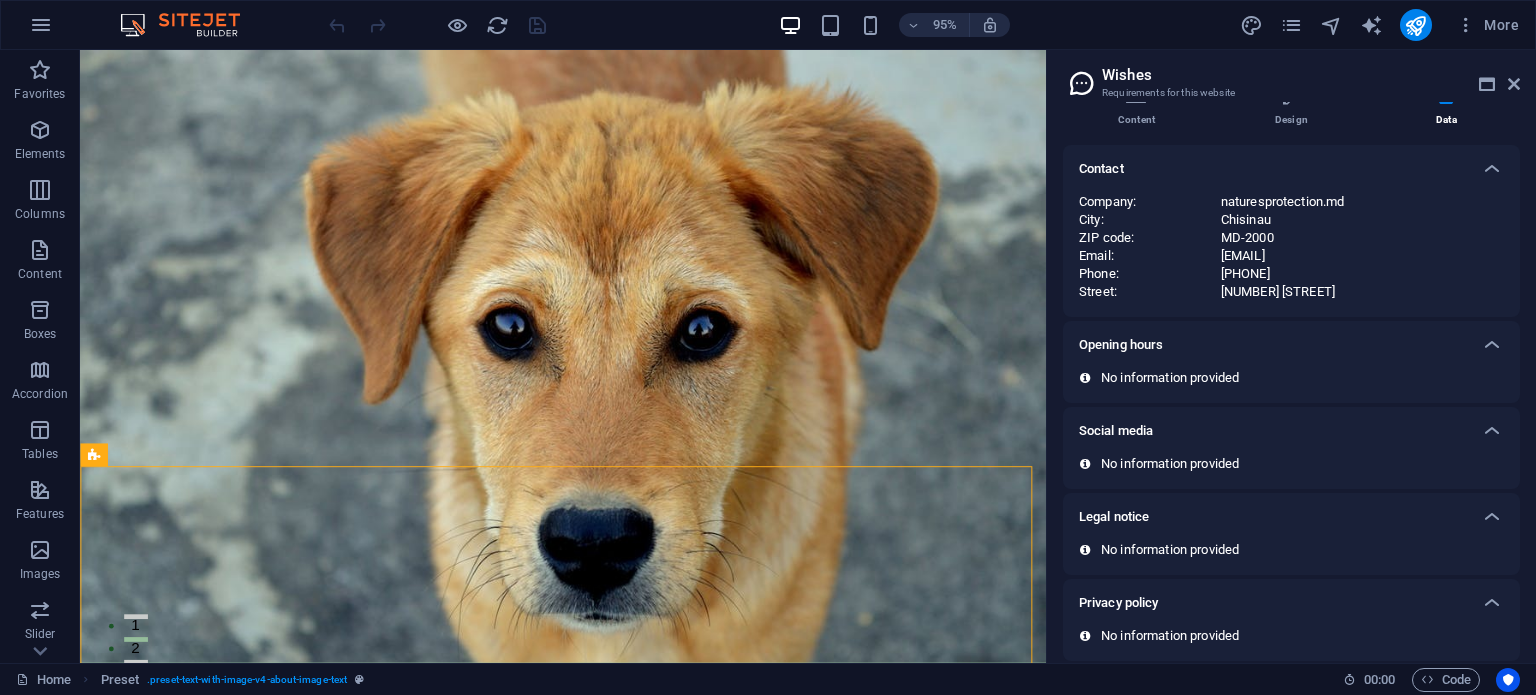 scroll, scrollTop: 45, scrollLeft: 0, axis: vertical 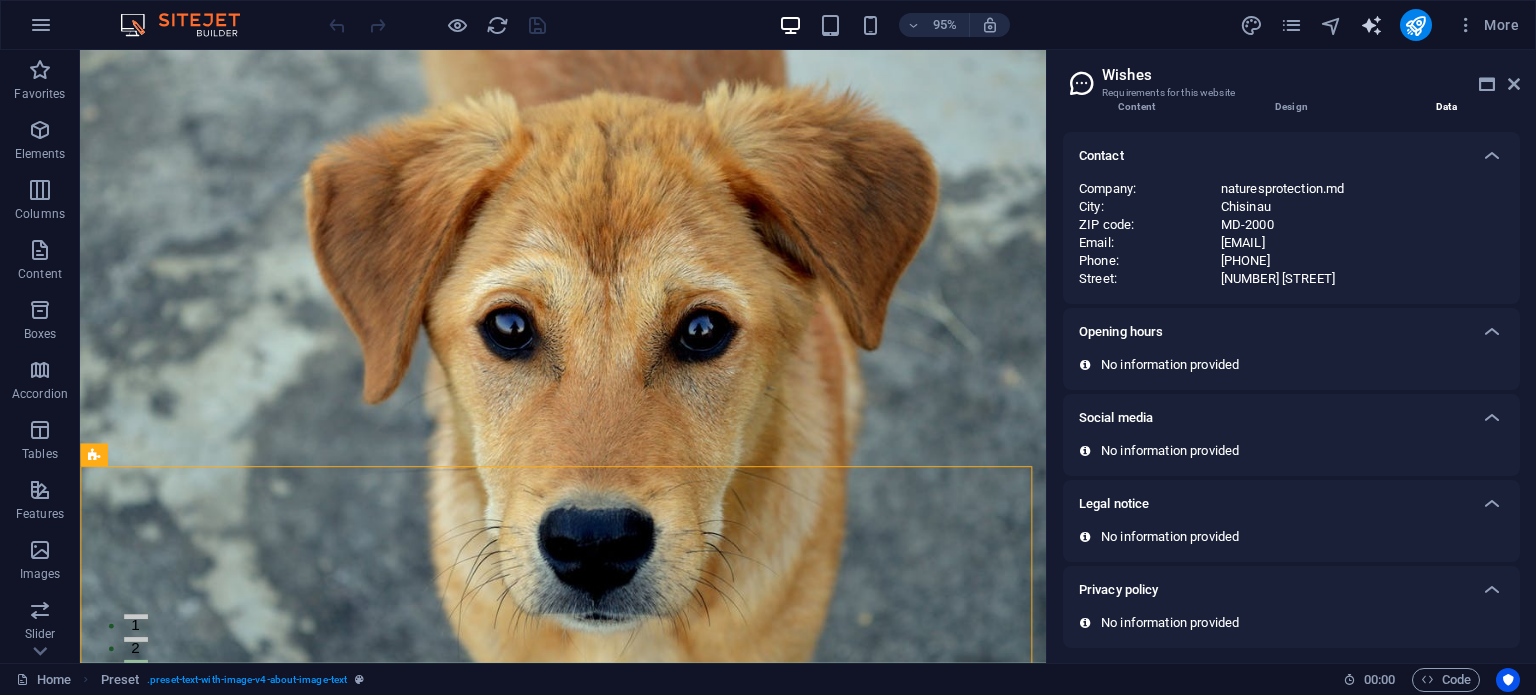 click at bounding box center [1371, 25] 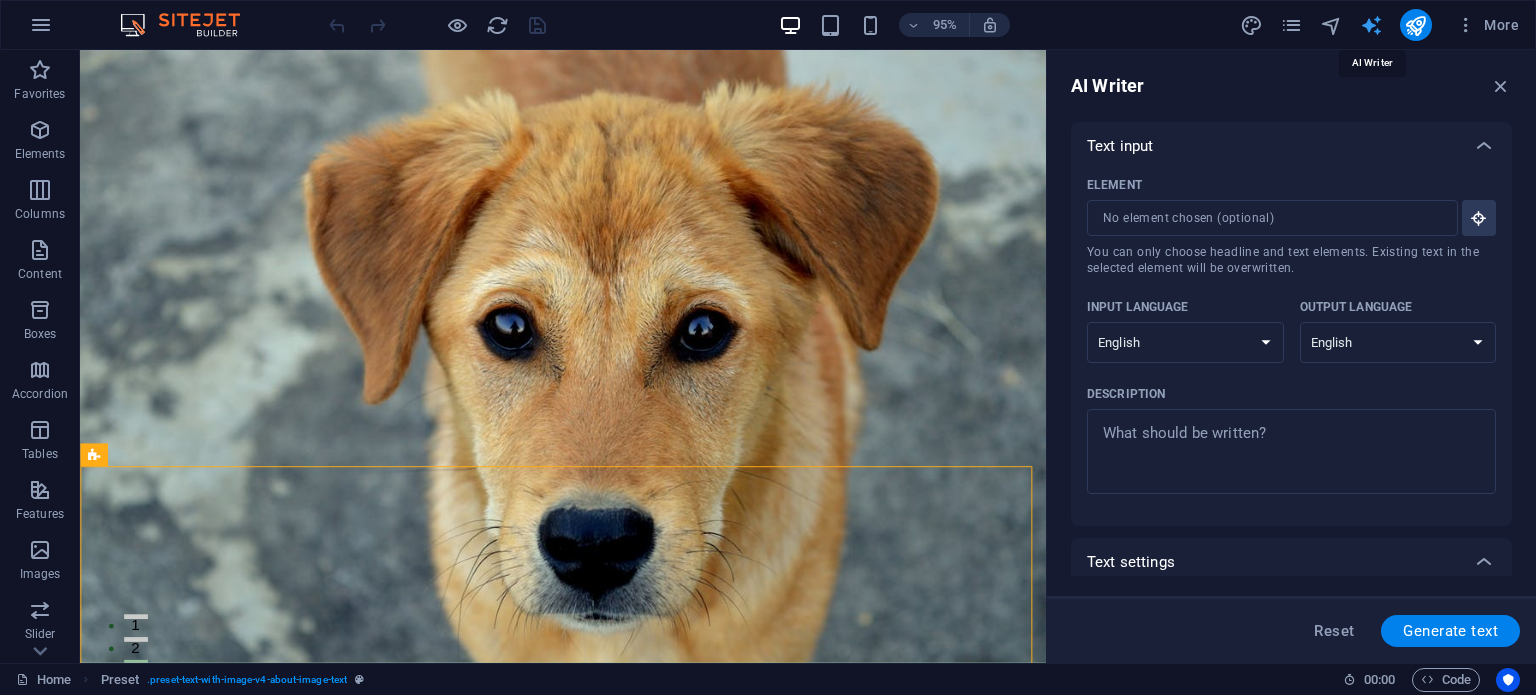 scroll, scrollTop: 0, scrollLeft: 0, axis: both 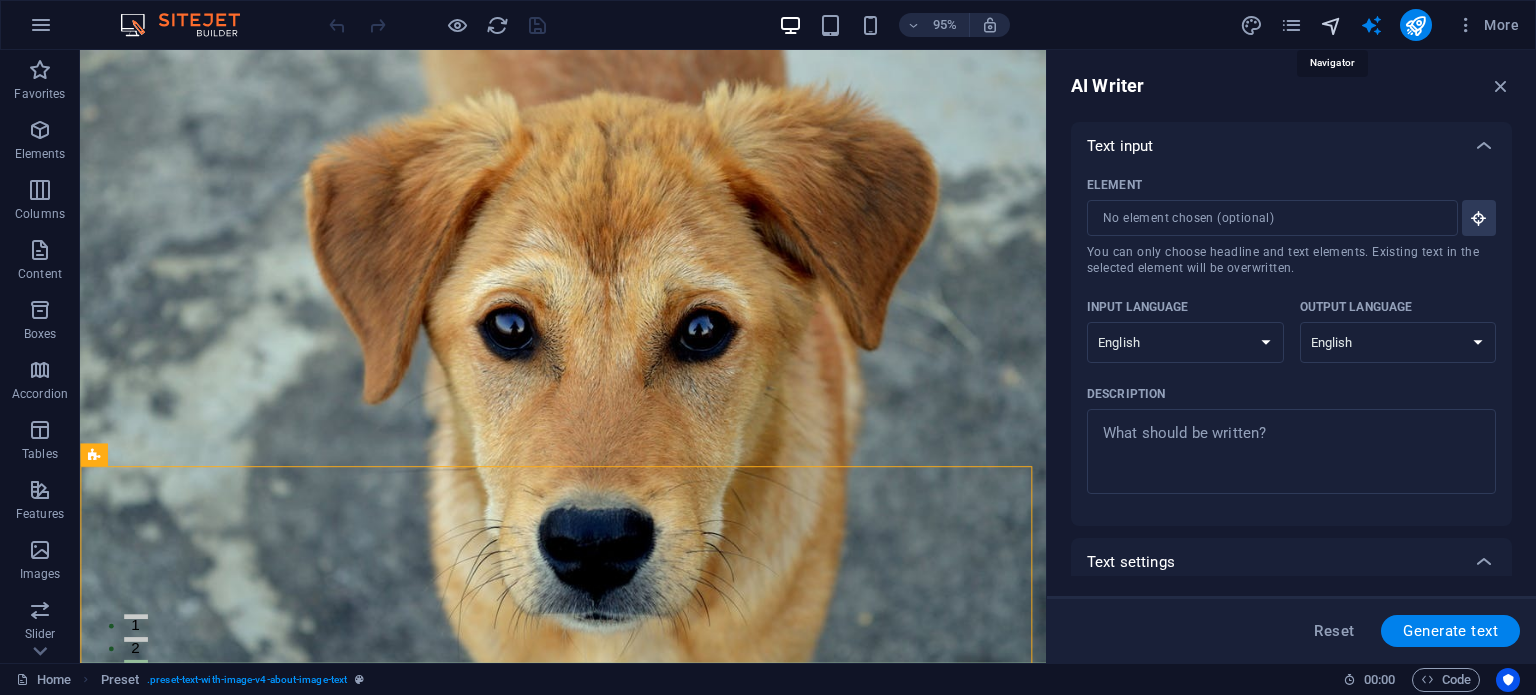 click at bounding box center [1331, 25] 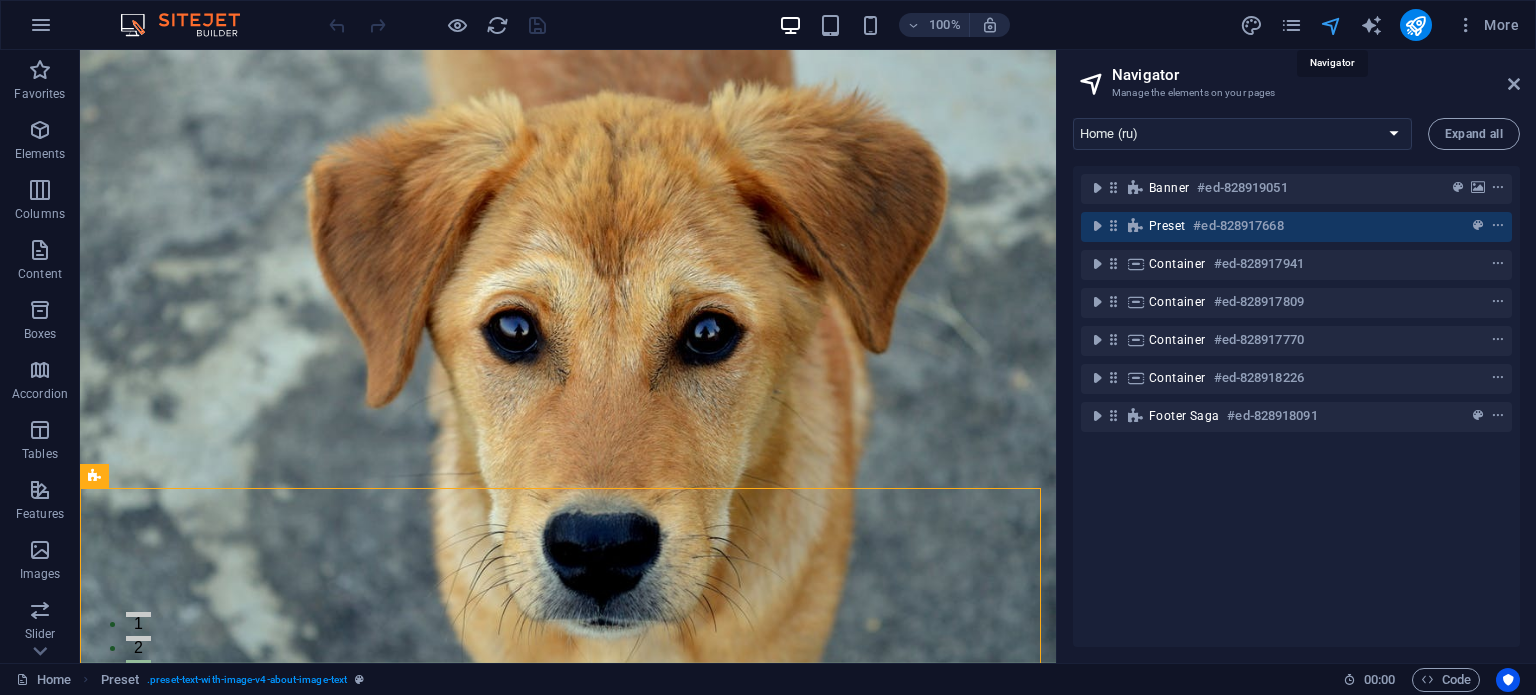 click at bounding box center (1331, 25) 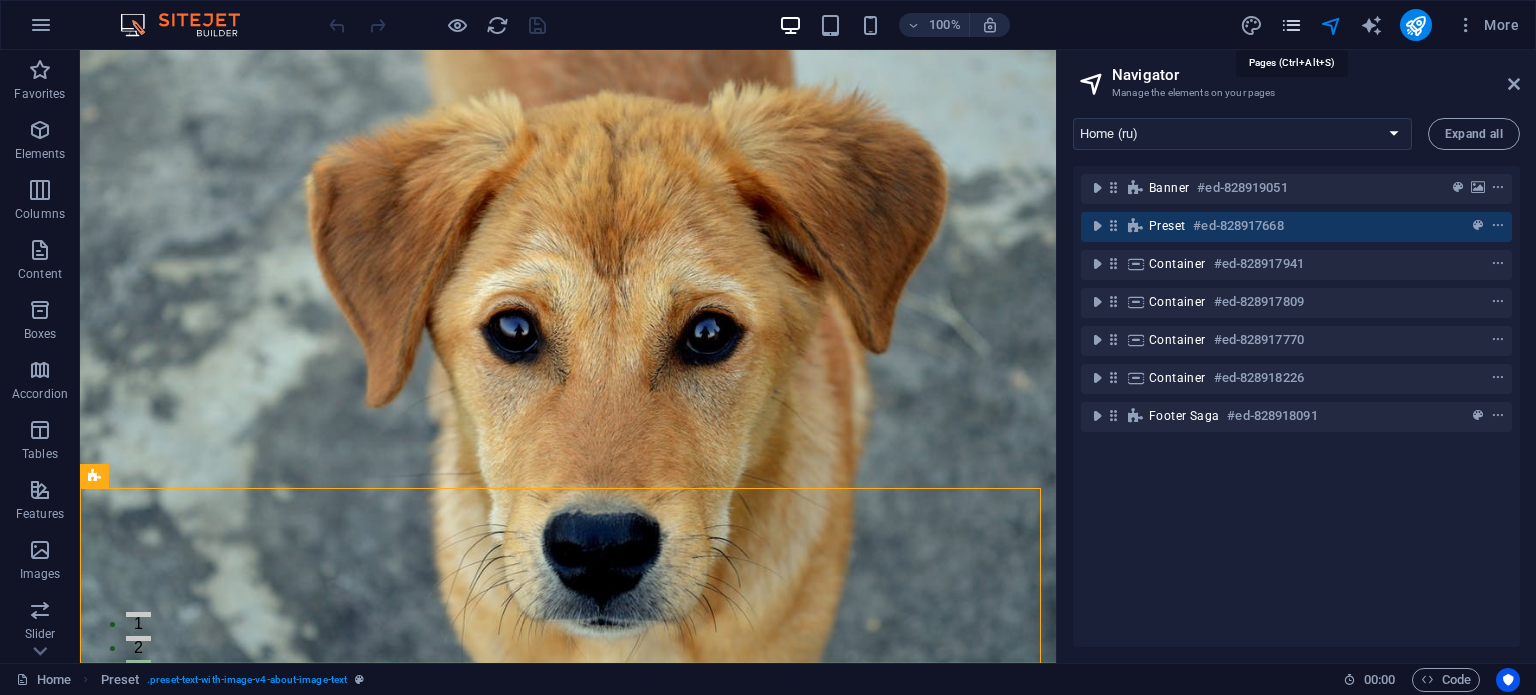 click at bounding box center (1291, 25) 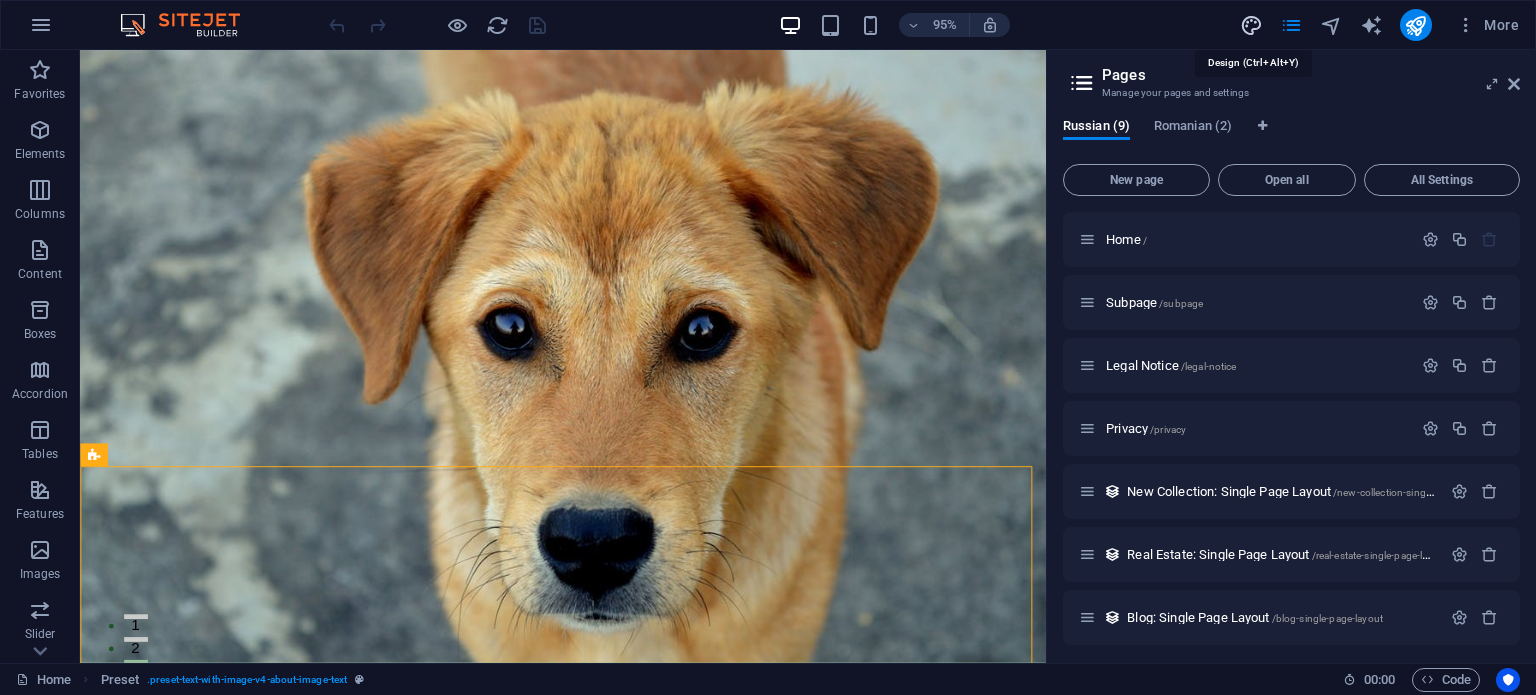 click at bounding box center [1251, 25] 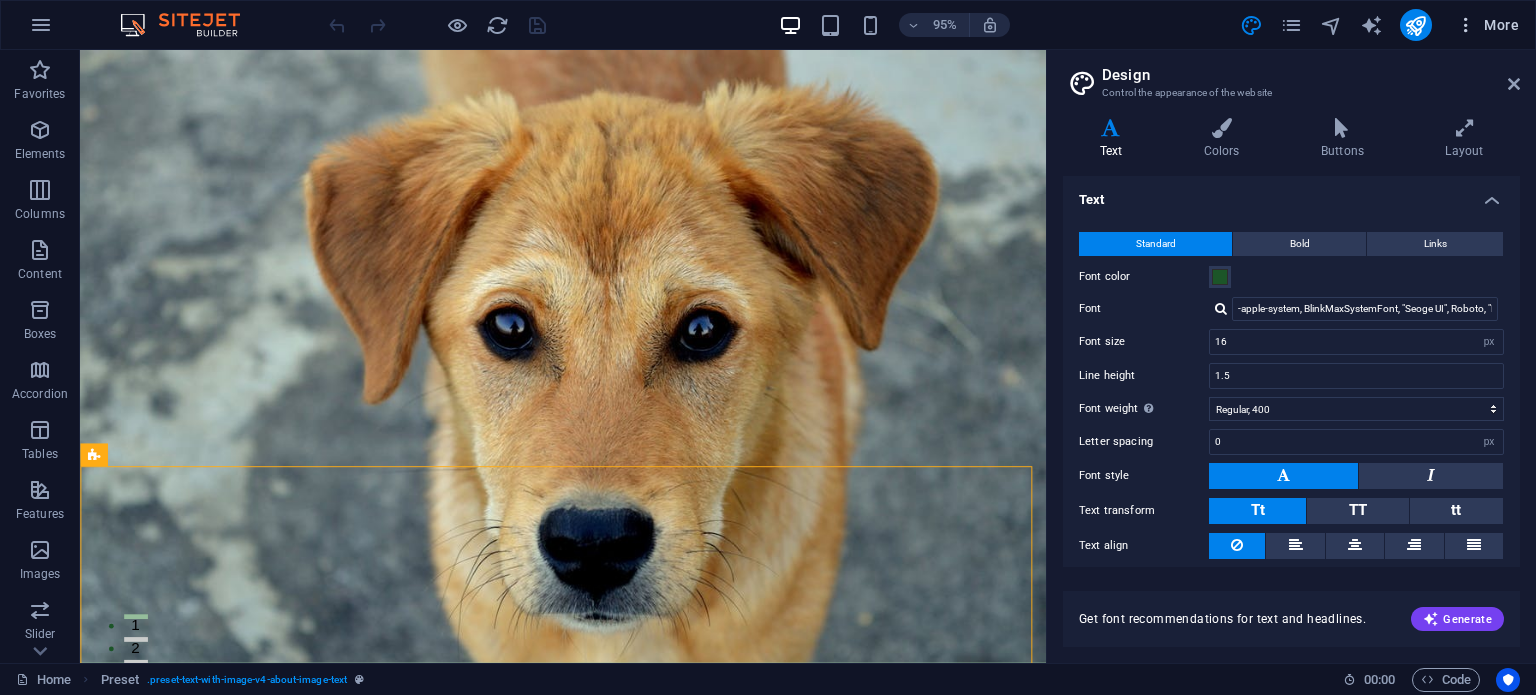 click on "More" at bounding box center [1487, 25] 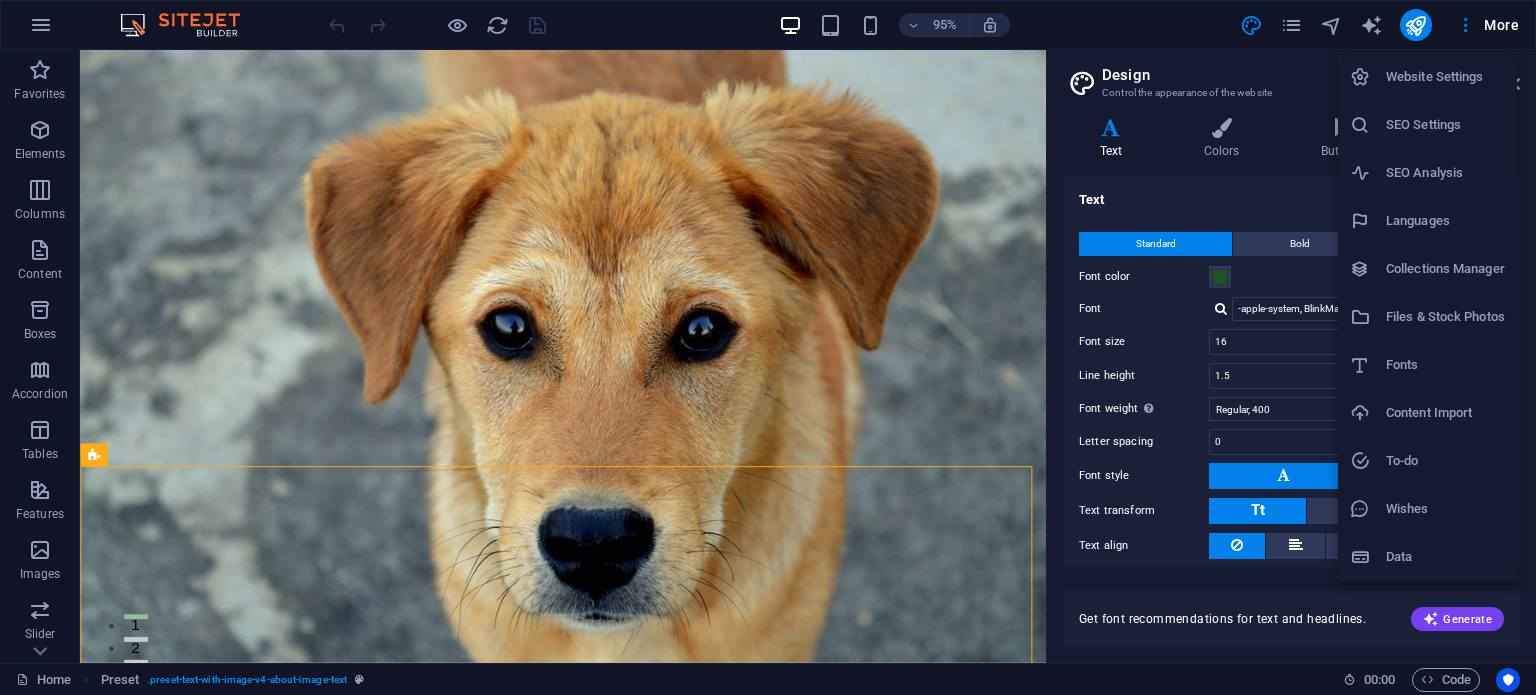 click at bounding box center [768, 347] 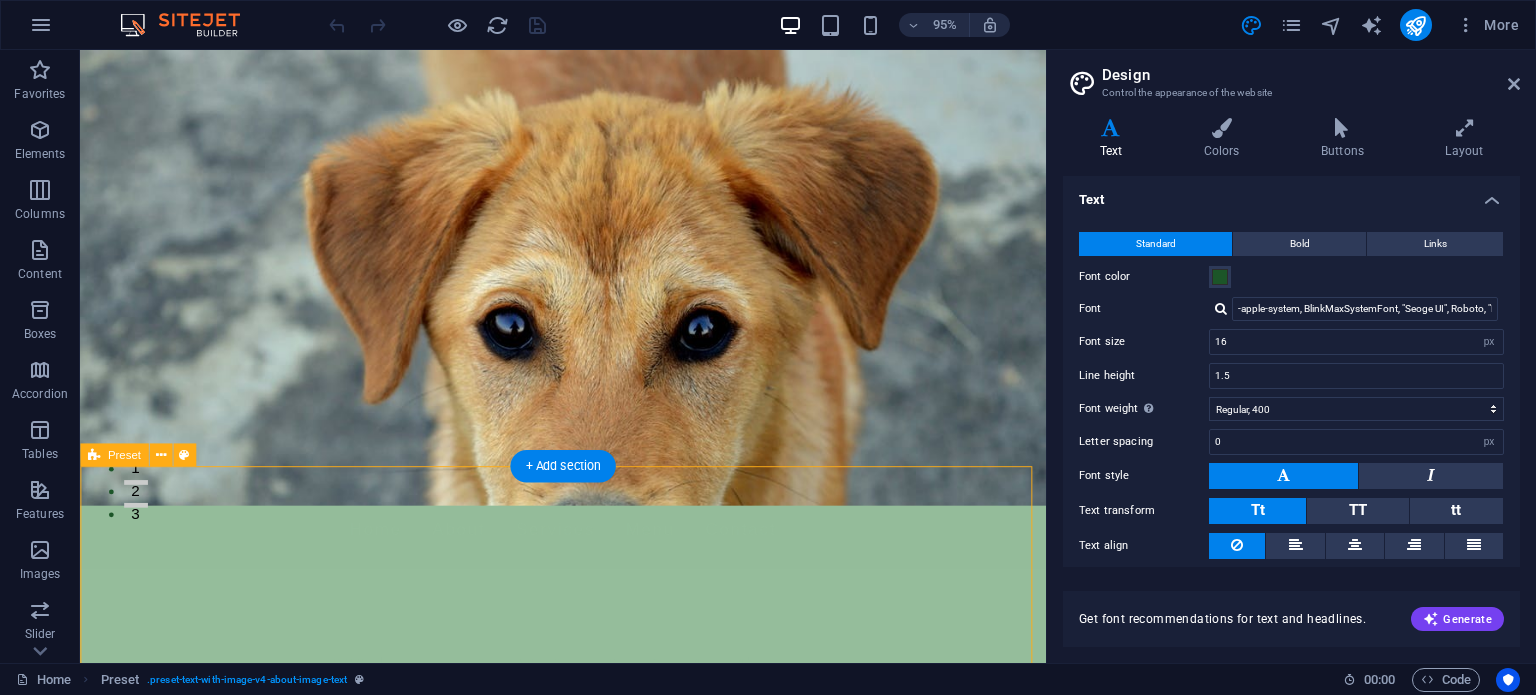 scroll, scrollTop: 400, scrollLeft: 0, axis: vertical 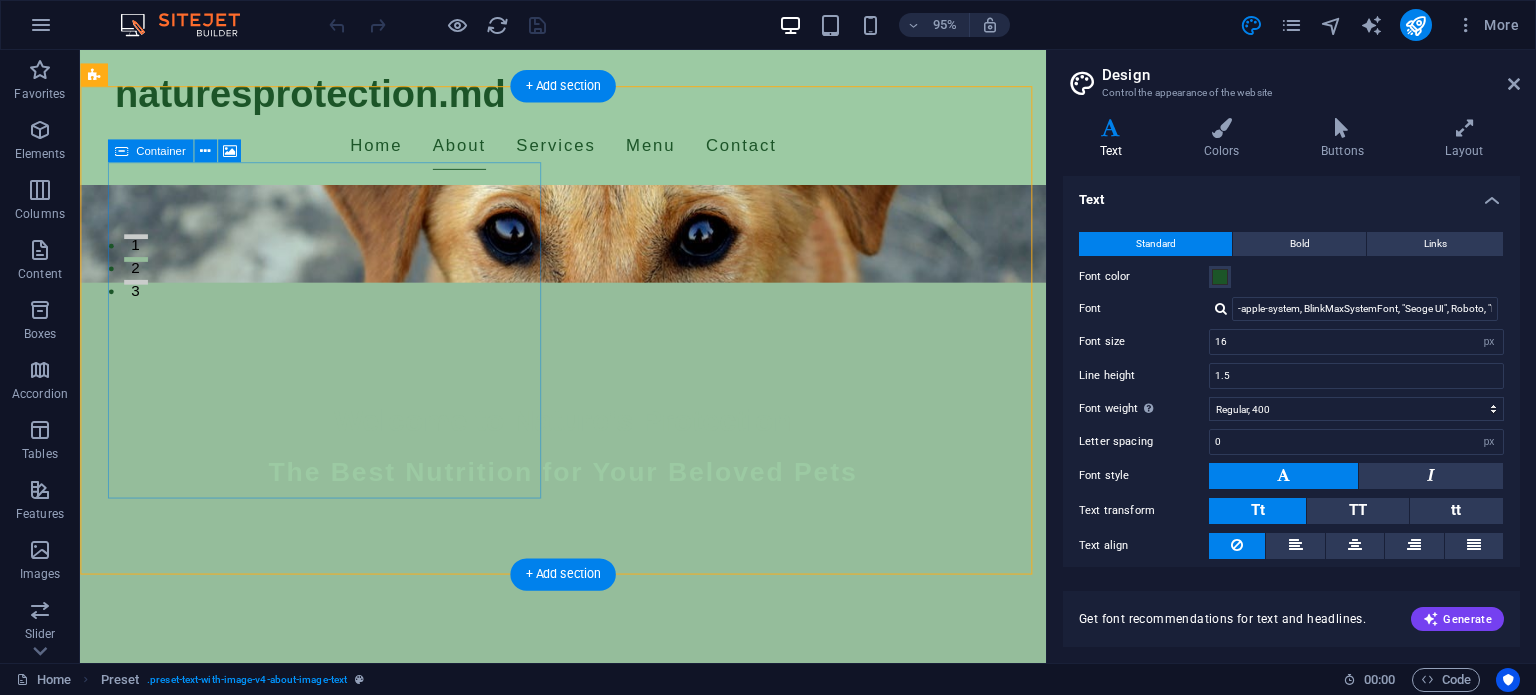 click on "Drop content here or  Add elements  Paste clipboard" at bounding box center (568, 1187) 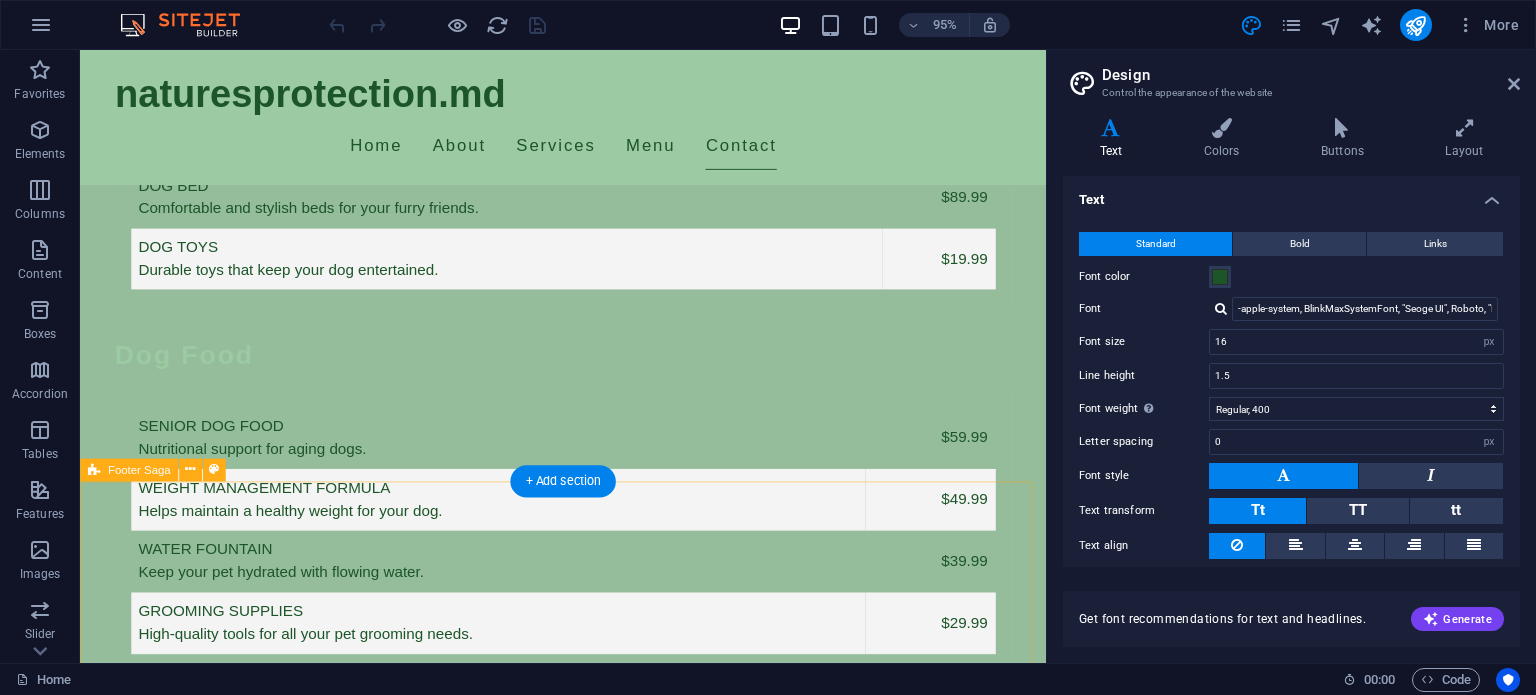 scroll, scrollTop: 4194, scrollLeft: 0, axis: vertical 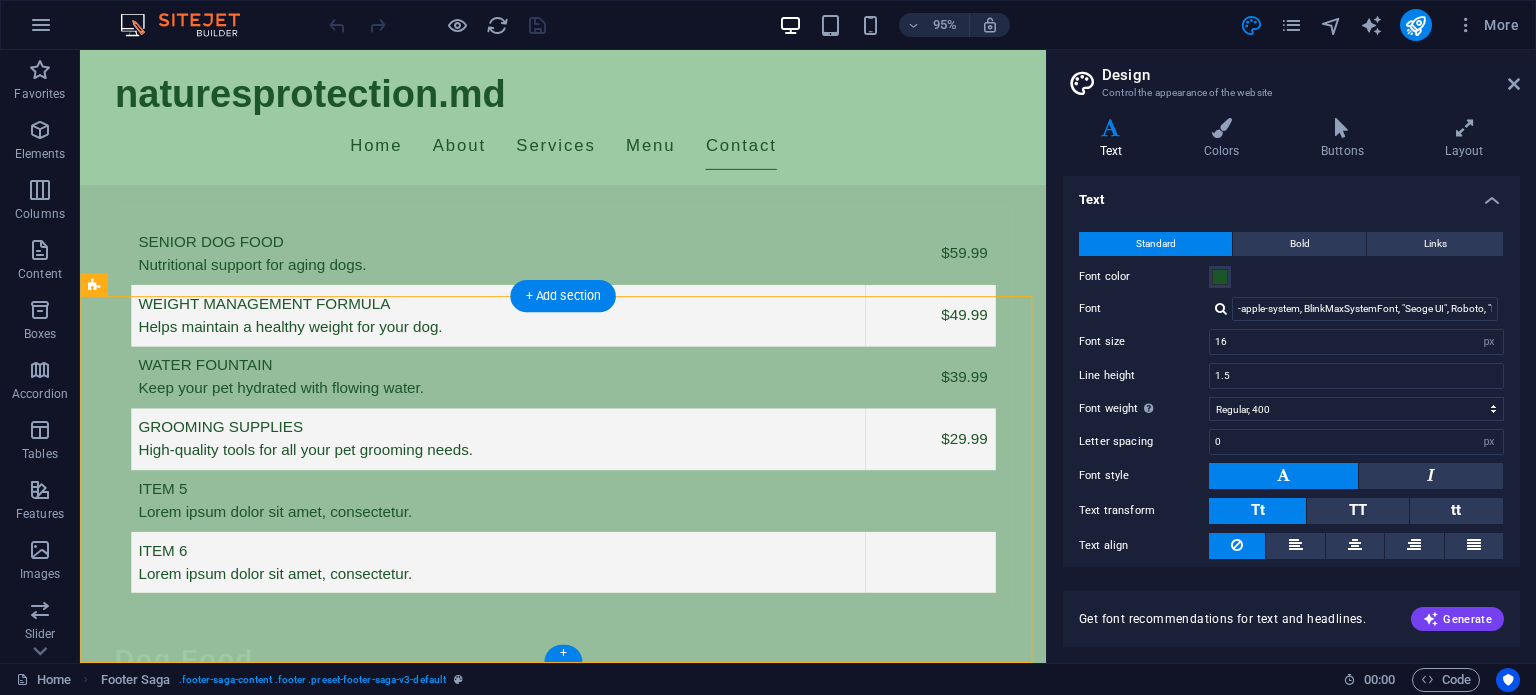 drag, startPoint x: 941, startPoint y: 587, endPoint x: 392, endPoint y: 335, distance: 604.07367 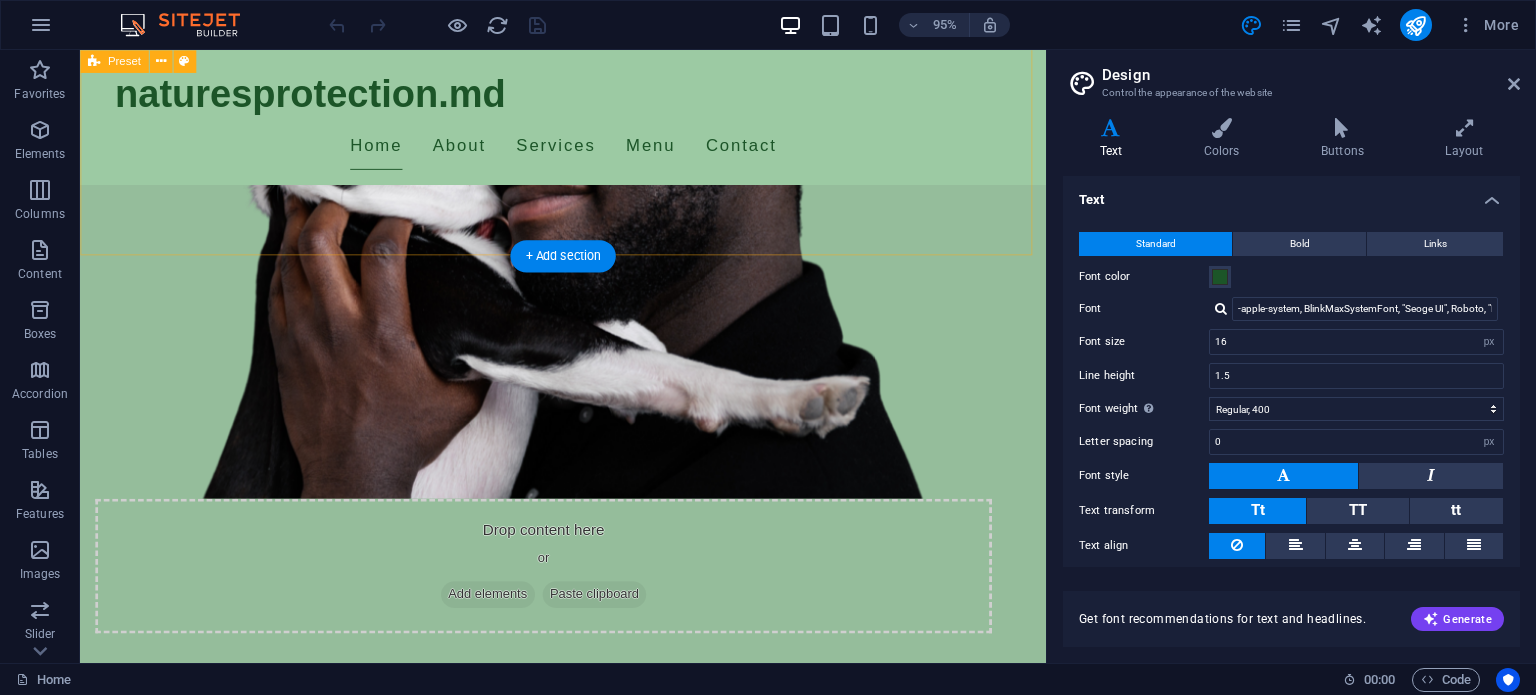 scroll, scrollTop: 0, scrollLeft: 0, axis: both 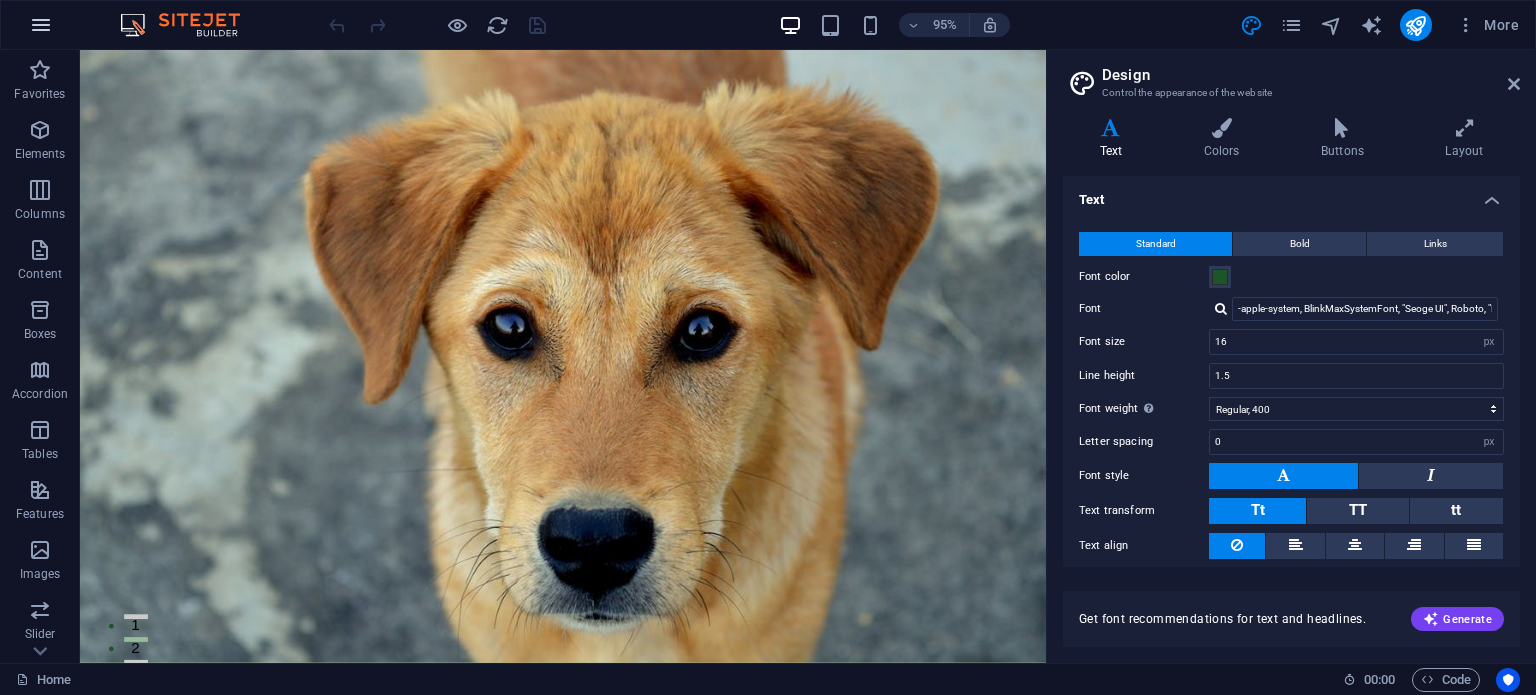 click at bounding box center [41, 25] 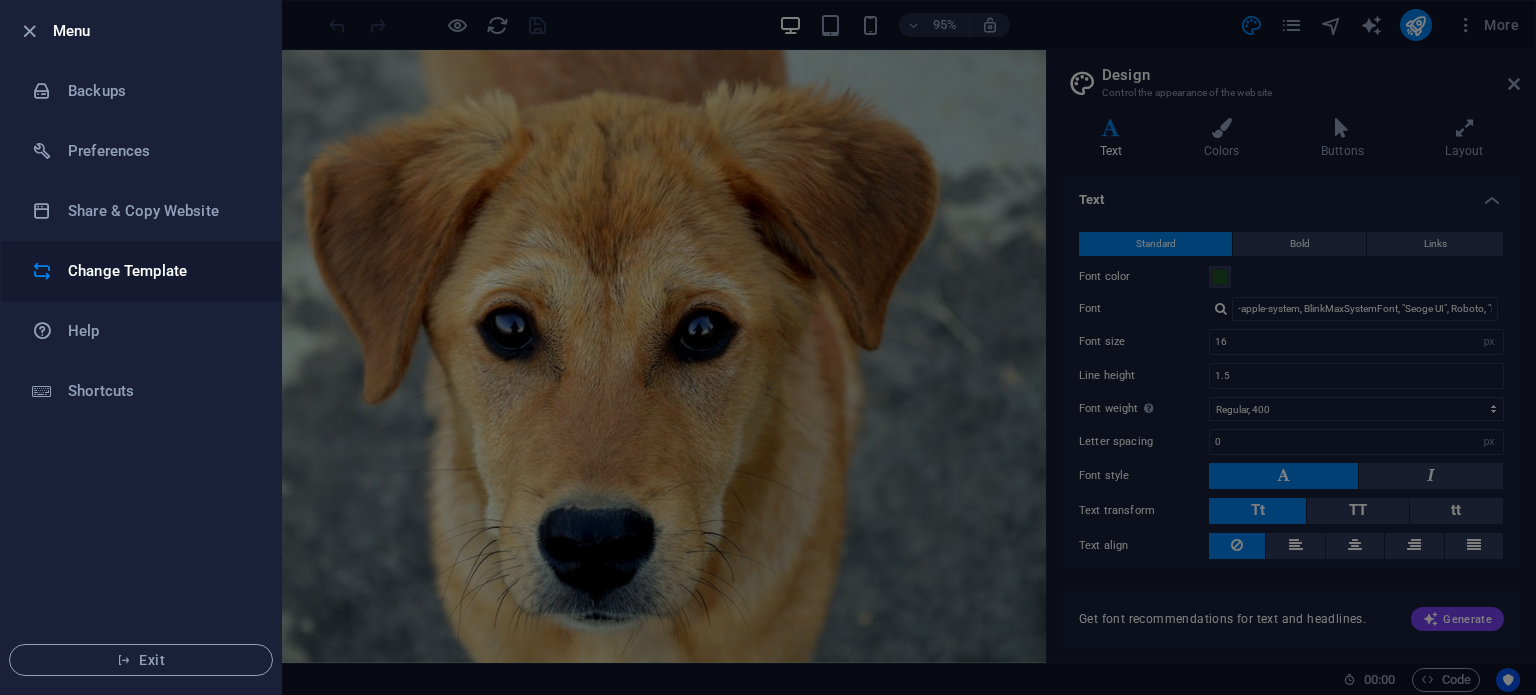 click on "Change Template" at bounding box center (141, 271) 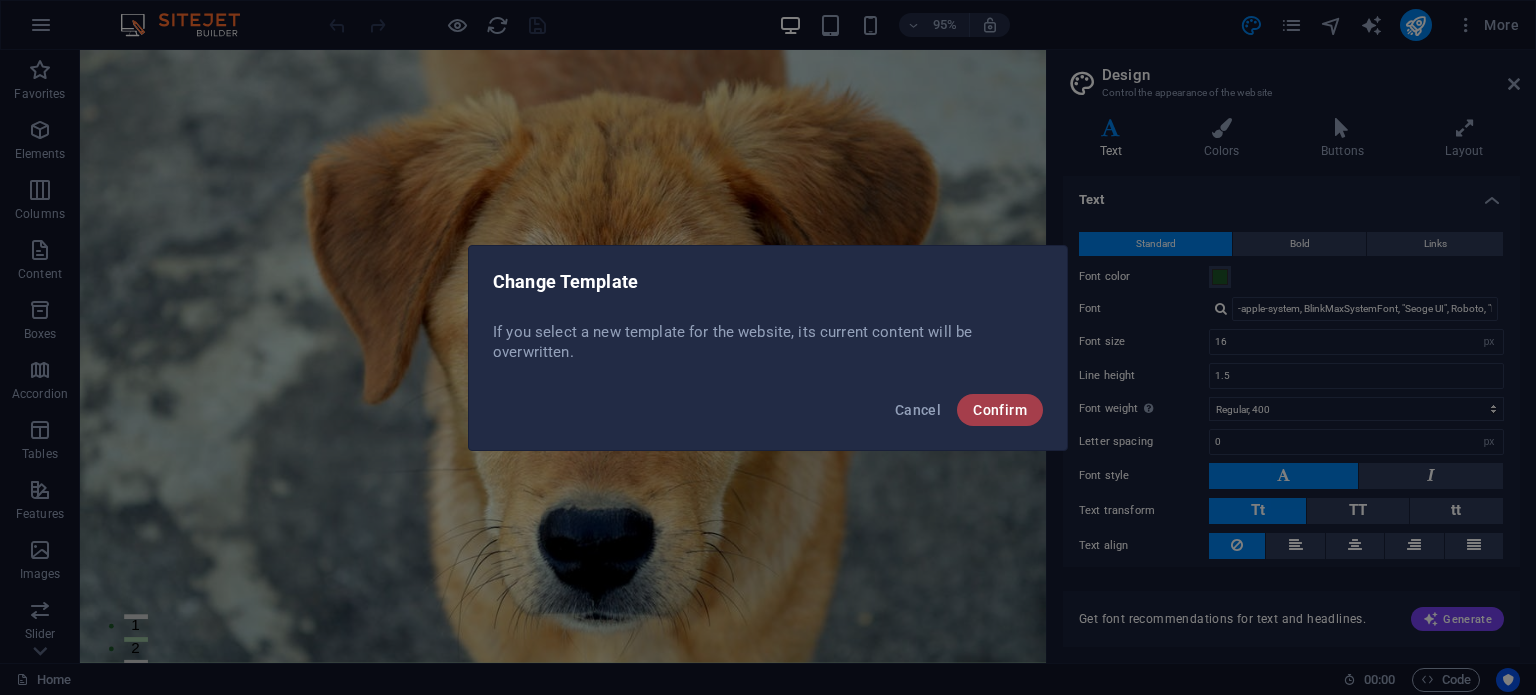 click on "Confirm" at bounding box center [1000, 410] 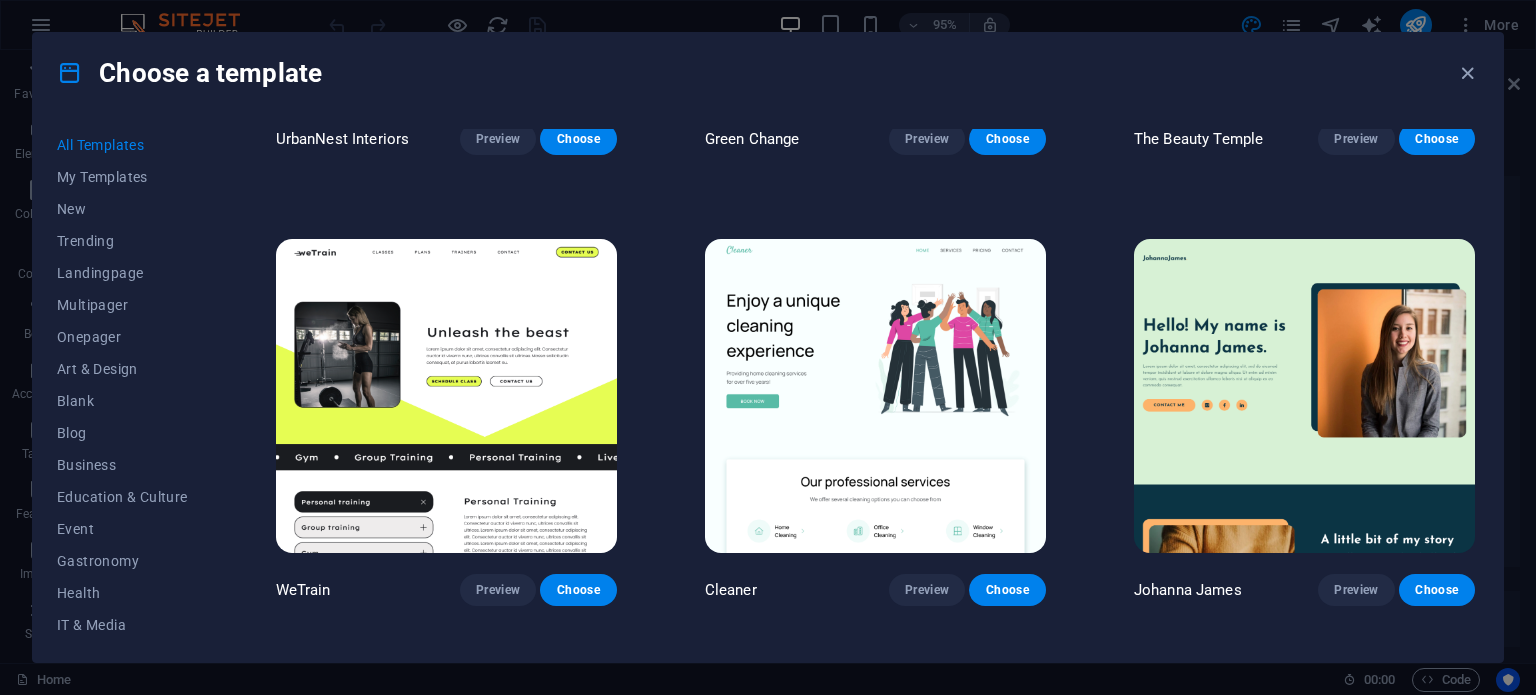 scroll, scrollTop: 1200, scrollLeft: 0, axis: vertical 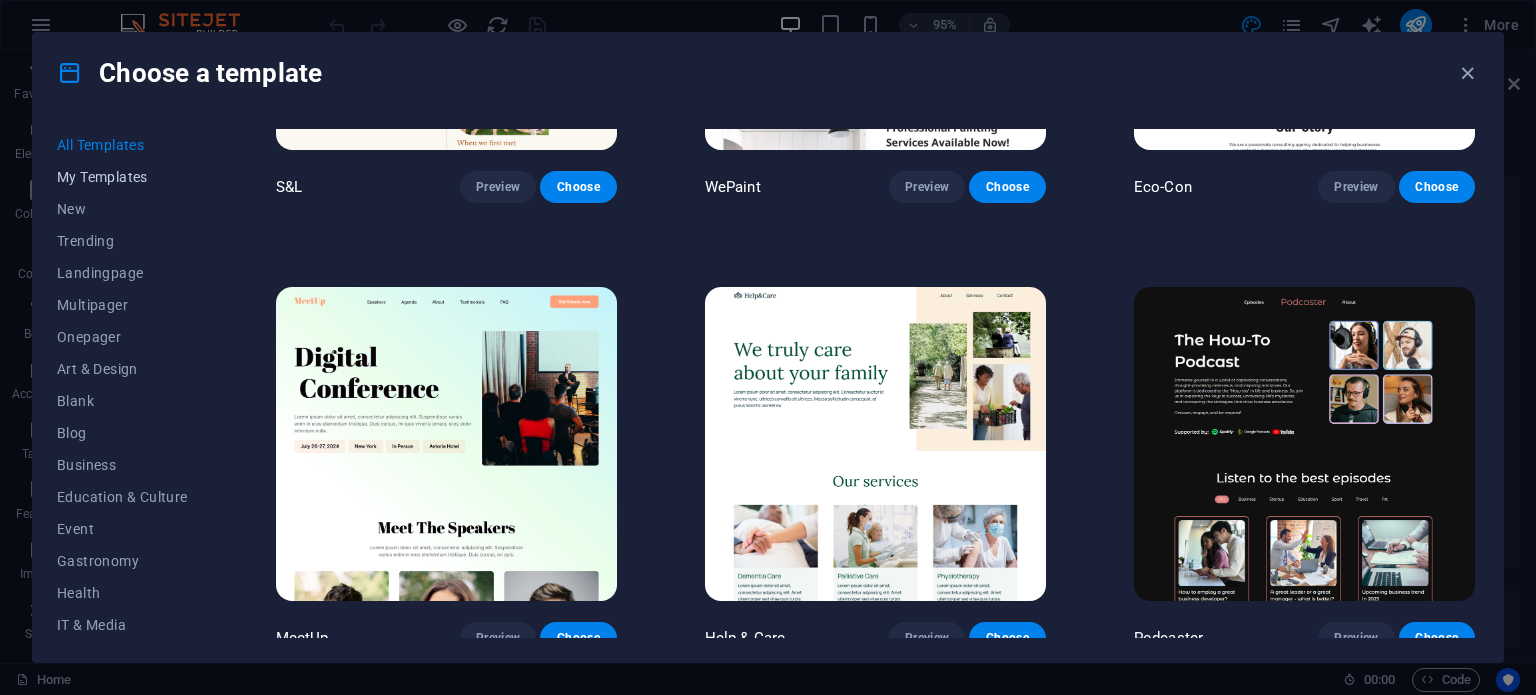 click on "My Templates" at bounding box center (122, 177) 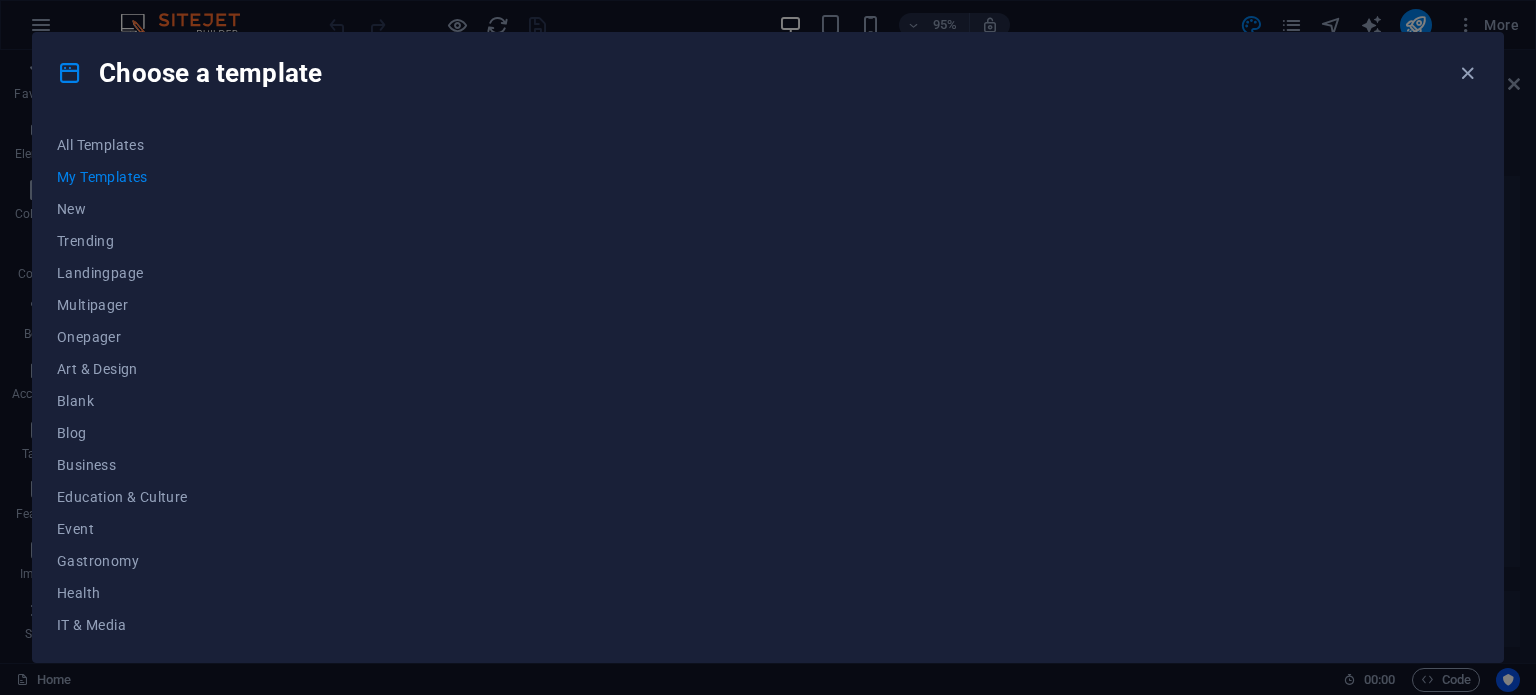 scroll, scrollTop: 0, scrollLeft: 0, axis: both 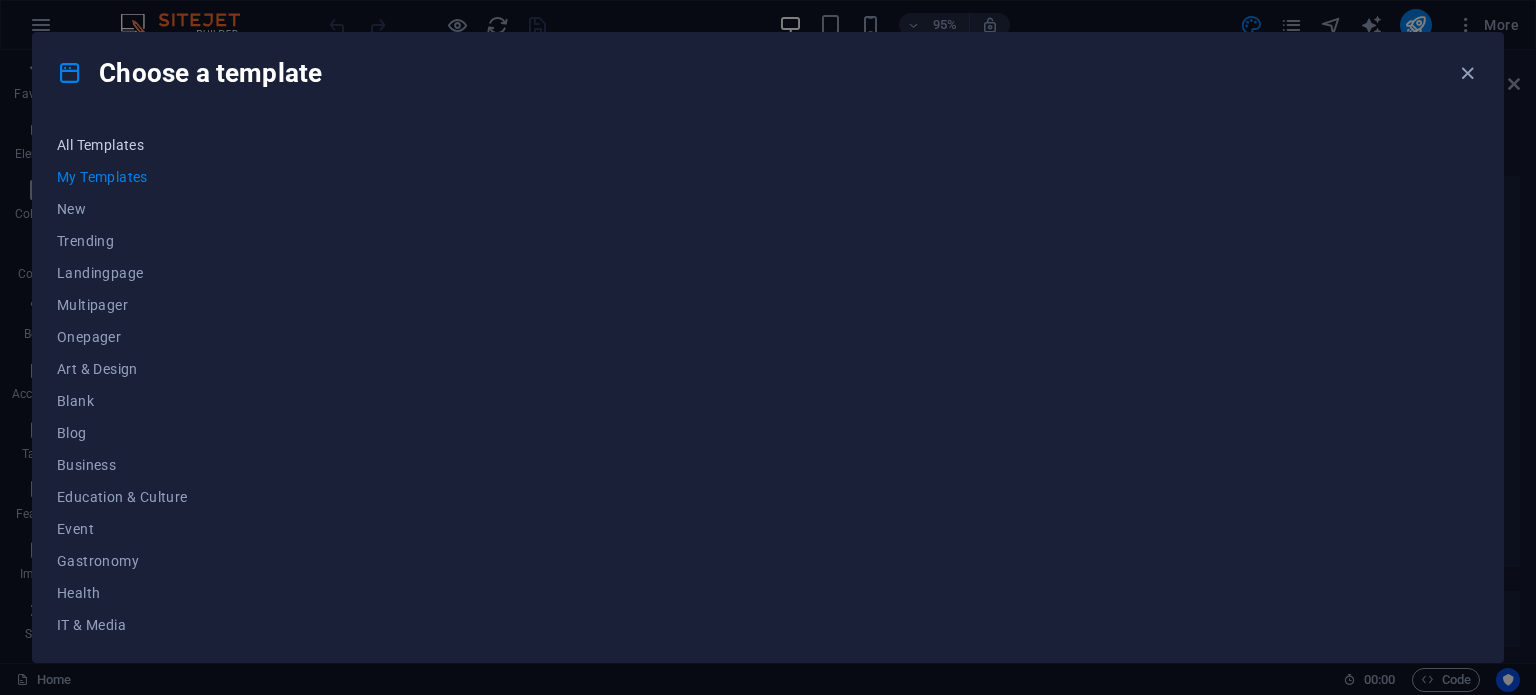 click on "All Templates" at bounding box center (122, 145) 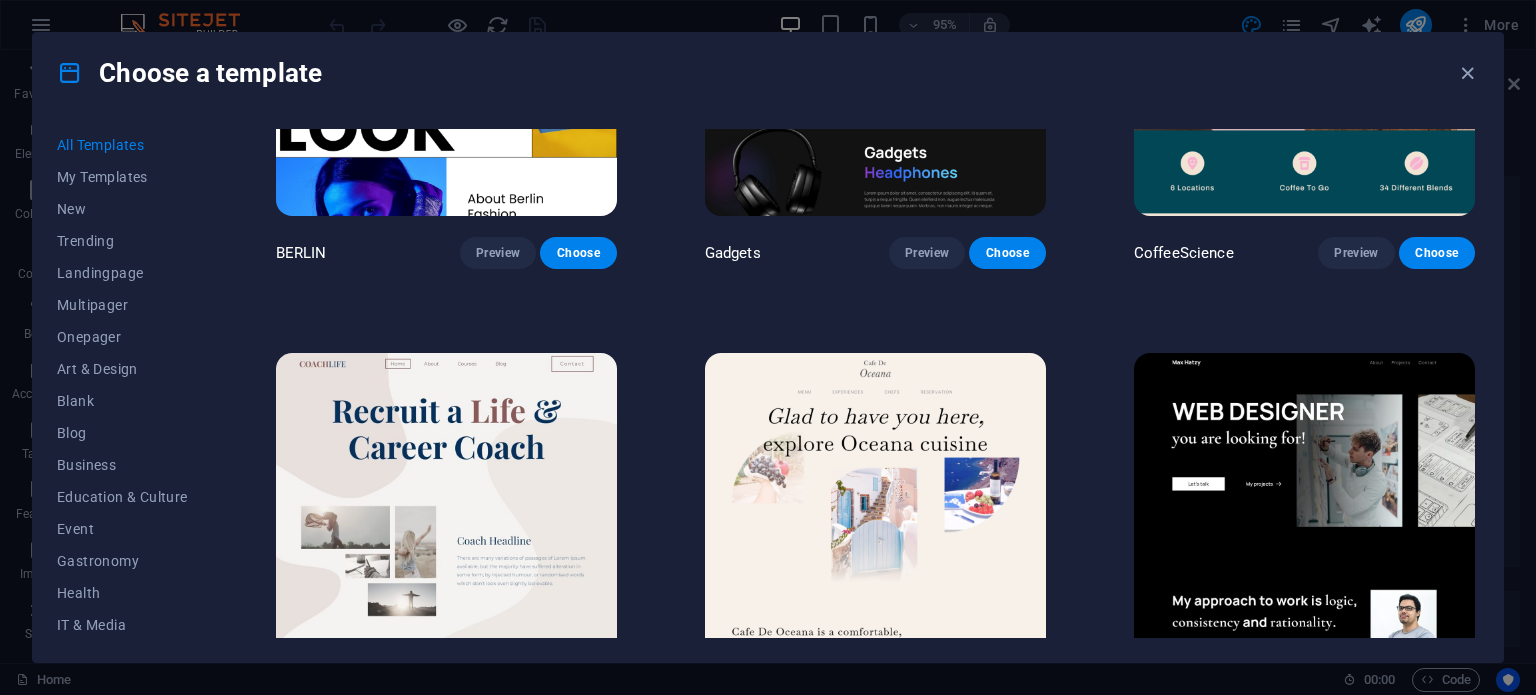 scroll, scrollTop: 5200, scrollLeft: 0, axis: vertical 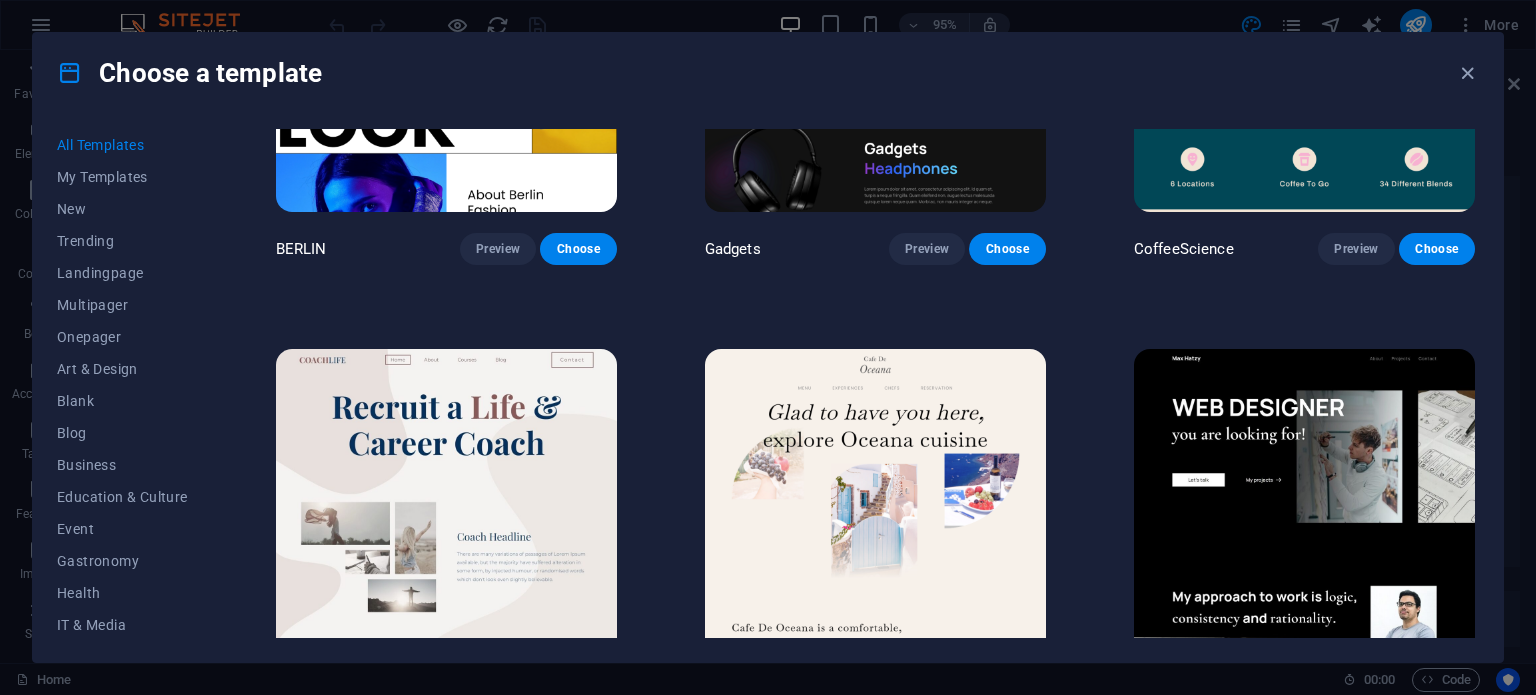 click at bounding box center (1467, 73) 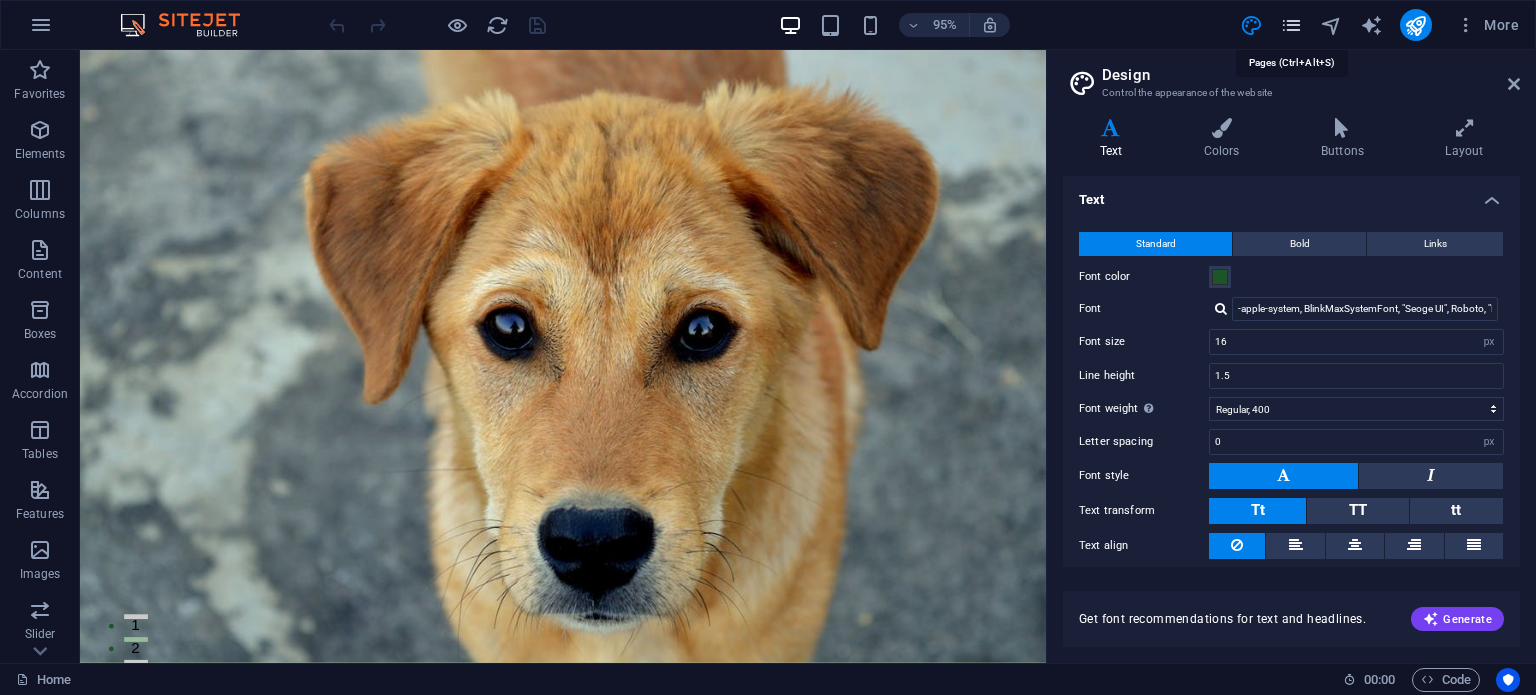 click at bounding box center [1291, 25] 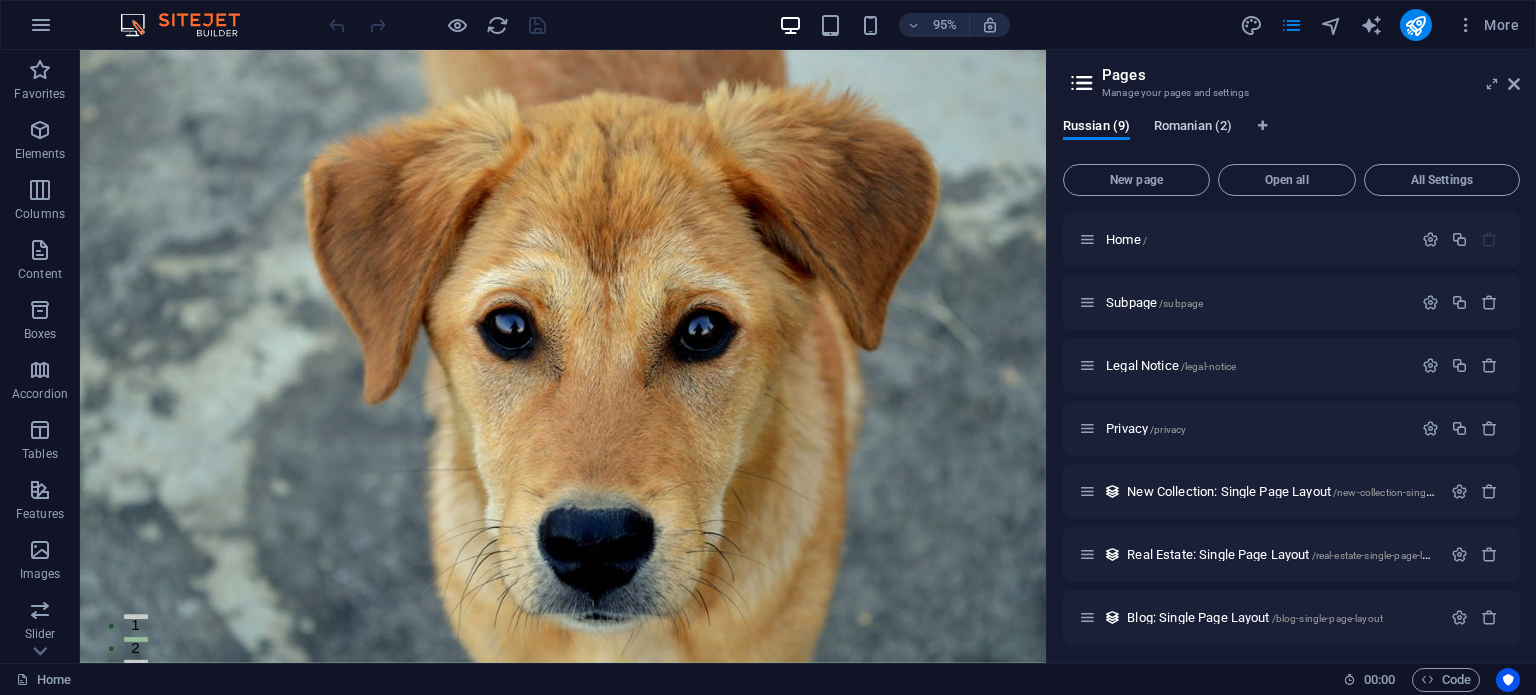 click on "Romanian (2)" at bounding box center (1193, 128) 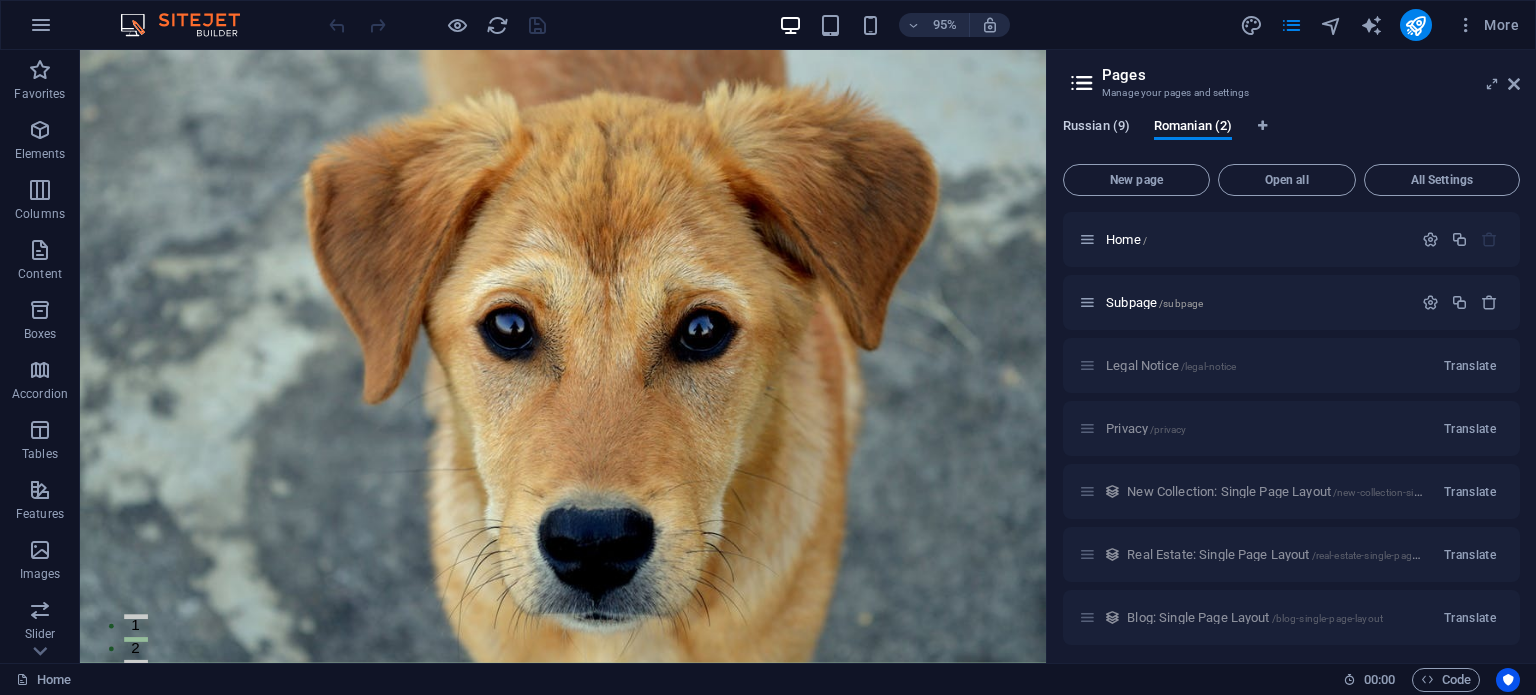 click on "Russian (9)" at bounding box center [1096, 128] 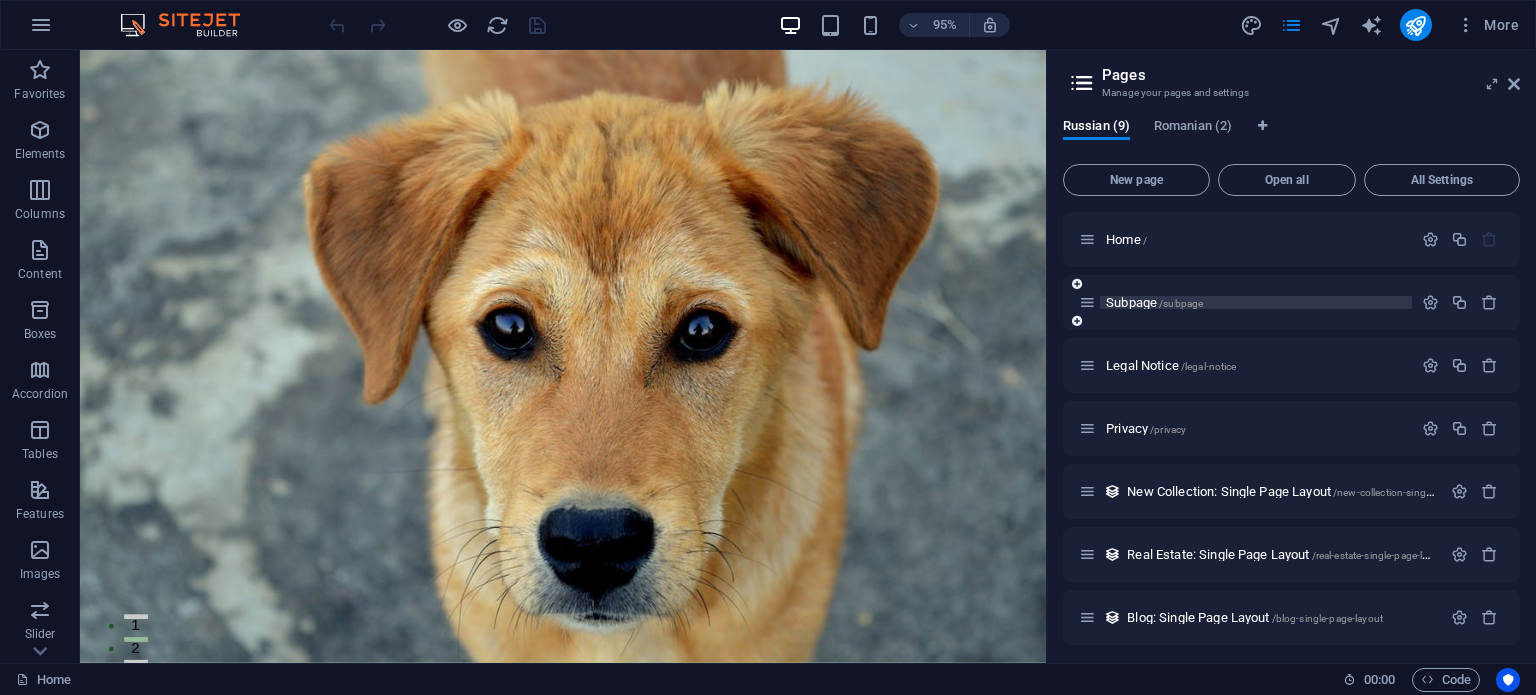 click on "Subpage /subpage" at bounding box center [1154, 302] 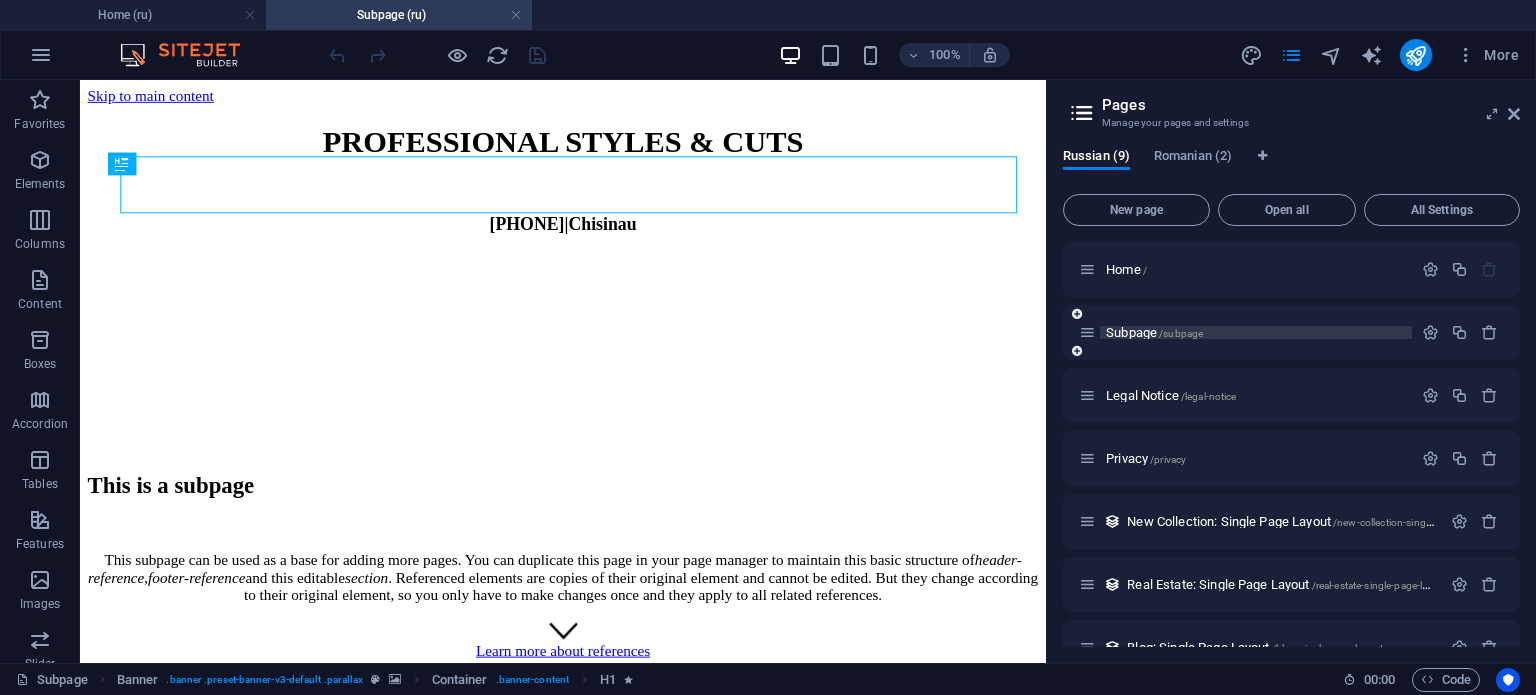scroll, scrollTop: 0, scrollLeft: 0, axis: both 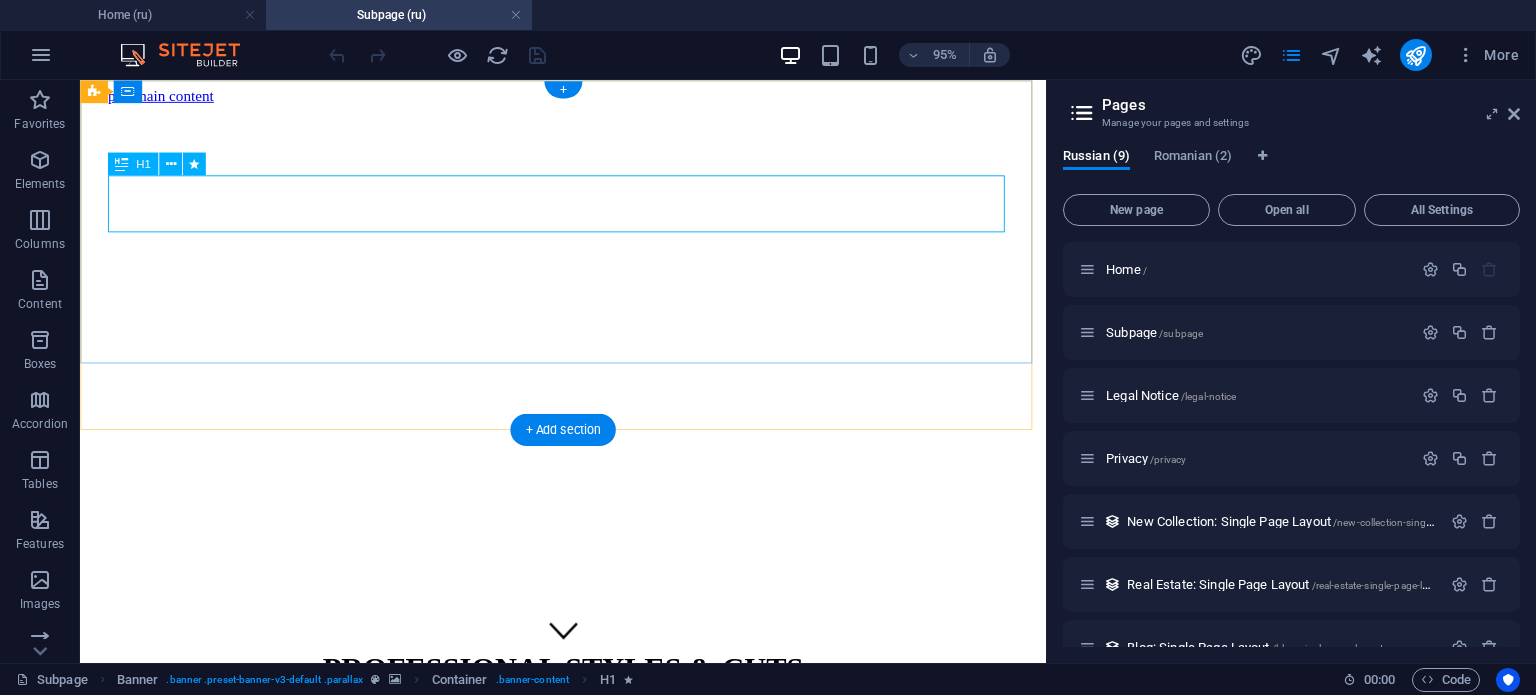 click on "PROFESSIONAL STYLES & CUTS" at bounding box center [588, 698] 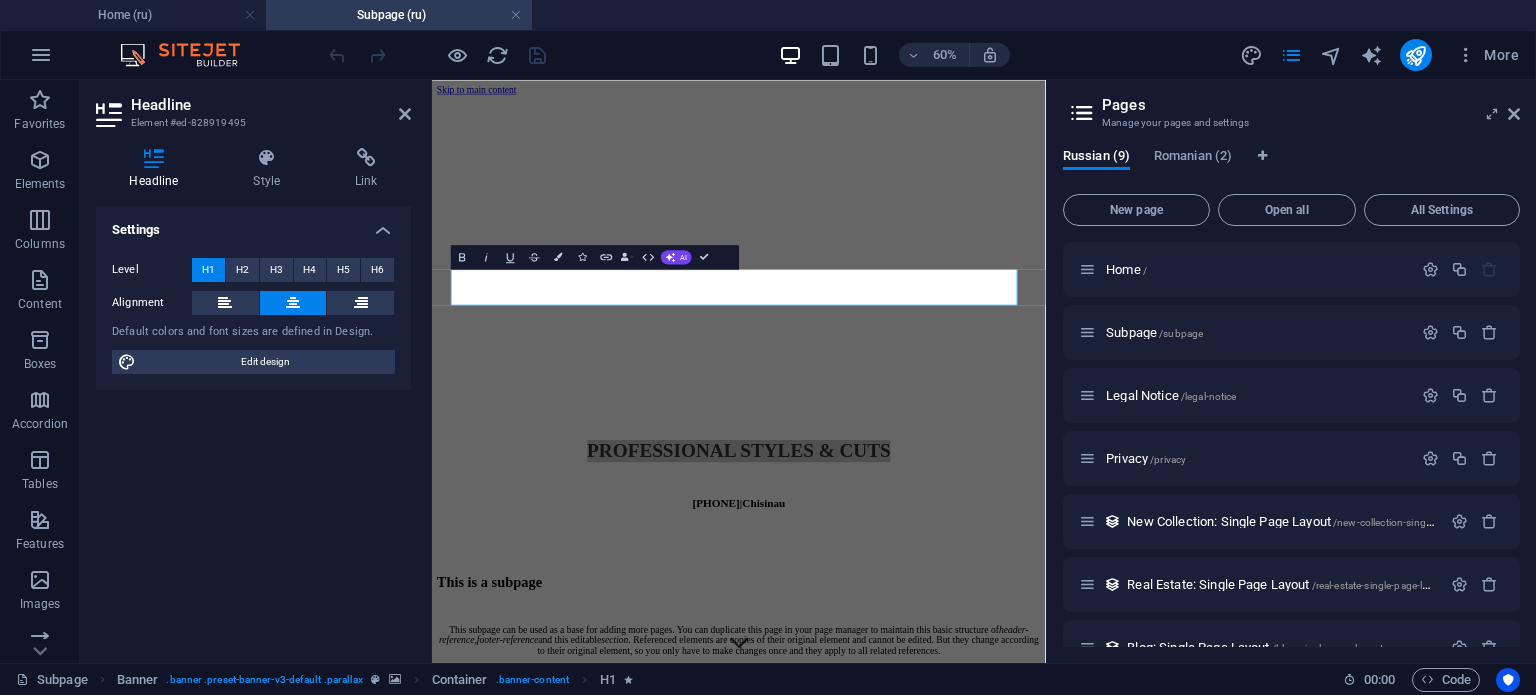 click on "Headline Element #ed-828919495 Headline Style Link Settings Level H1 H2 H3 H4 H5 H6 Alignment Default colors and font sizes are defined in Design. Edit design Banner Element Layout How this element expands within the layout (Flexbox). Size Default auto px % 1/1 1/2 1/3 1/4 1/5 1/6 1/7 1/8 1/9 1/10 Grow Shrink Order Container layout Visible Visible Opacity 100 % Overflow Spacing Margin Default auto px % rem vw vh Custom Custom auto px % rem vw vh auto px % rem vw vh auto px % rem vw vh auto px % rem vw vh Padding Default px rem % vh vw Custom Custom px rem % vh vw px rem % vh vw px rem % vh vw px rem % vh vw Border Style              - Width 1 auto px rem % vh vw Custom Custom 1 auto px rem % vh vw 1 auto px rem % vh vw 1 auto px rem % vh vw 1 auto px rem % vh vw  - Color Round corners Default px rem % vh vw Custom Custom px rem % vh vw px rem % vh vw px rem % vh vw px rem % vh vw Shadow Default None Outside Inside Color X offset 0 px rem vh vw Y offset 0 px rem vh vw Blur 0 px rem % vh vw Spread 0 0" at bounding box center [256, 371] 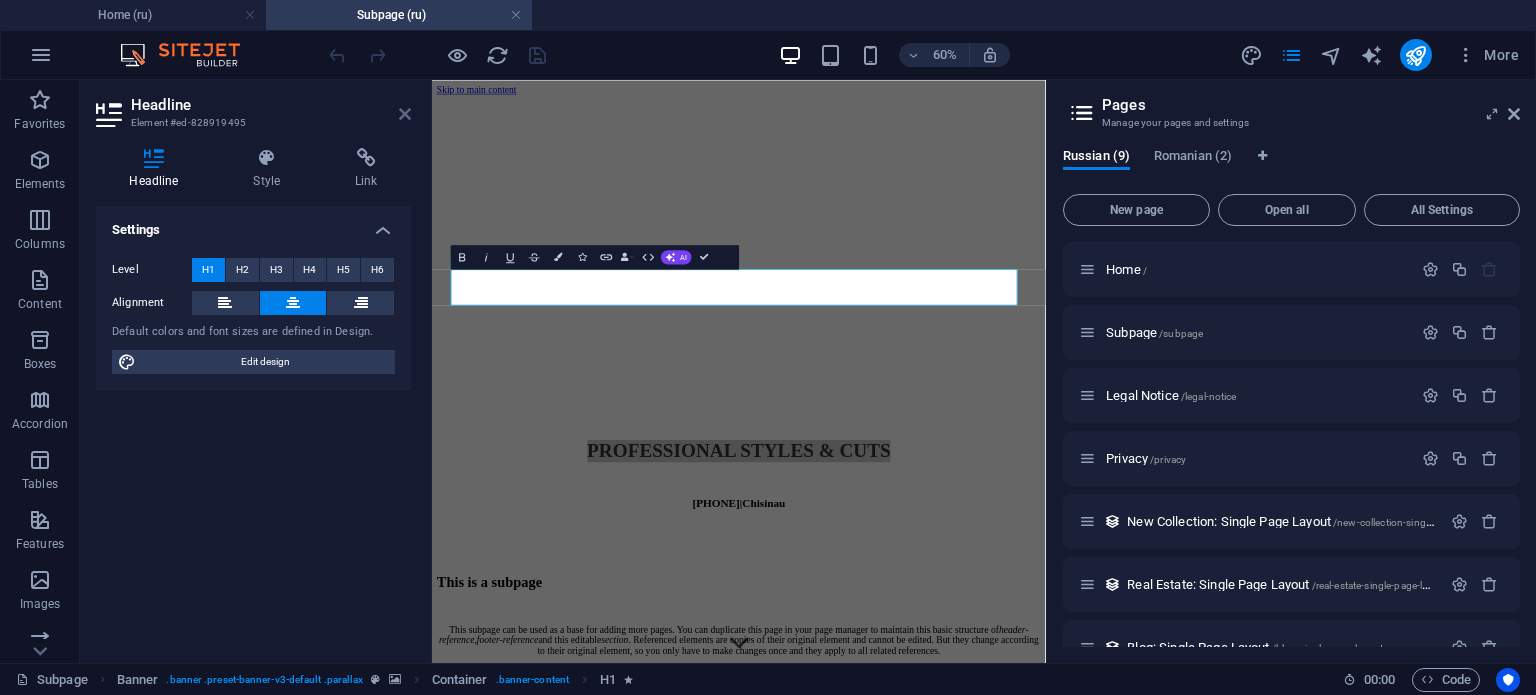 click on "Headline Element #ed-828919495 Headline Style Link Settings Level H1 H2 H3 H4 H5 H6 Alignment Default colors and font sizes are defined in Design. Edit design Banner Element Layout How this element expands within the layout (Flexbox). Size Default auto px % 1/1 1/2 1/3 1/4 1/5 1/6 1/7 1/8 1/9 1/10 Grow Shrink Order Container layout Visible Visible Opacity 100 % Overflow Spacing Margin Default auto px % rem vw vh Custom Custom auto px % rem vw vh auto px % rem vw vh auto px % rem vw vh auto px % rem vw vh Padding Default px rem % vh vw Custom Custom px rem % vh vw px rem % vh vw px rem % vh vw px rem % vh vw Border Style              - Width 1 auto px rem % vh vw Custom Custom 1 auto px rem % vh vw 1 auto px rem % vh vw 1 auto px rem % vh vw 1 auto px rem % vh vw  - Color Round corners Default px rem % vh vw Custom Custom px rem % vh vw px rem % vh vw px rem % vh vw px rem % vh vw Shadow Default None Outside Inside Color X offset 0 px rem vh vw Y offset 0 px rem vh vw Blur 0 px rem % vh vw Spread 0 0" at bounding box center (256, 371) 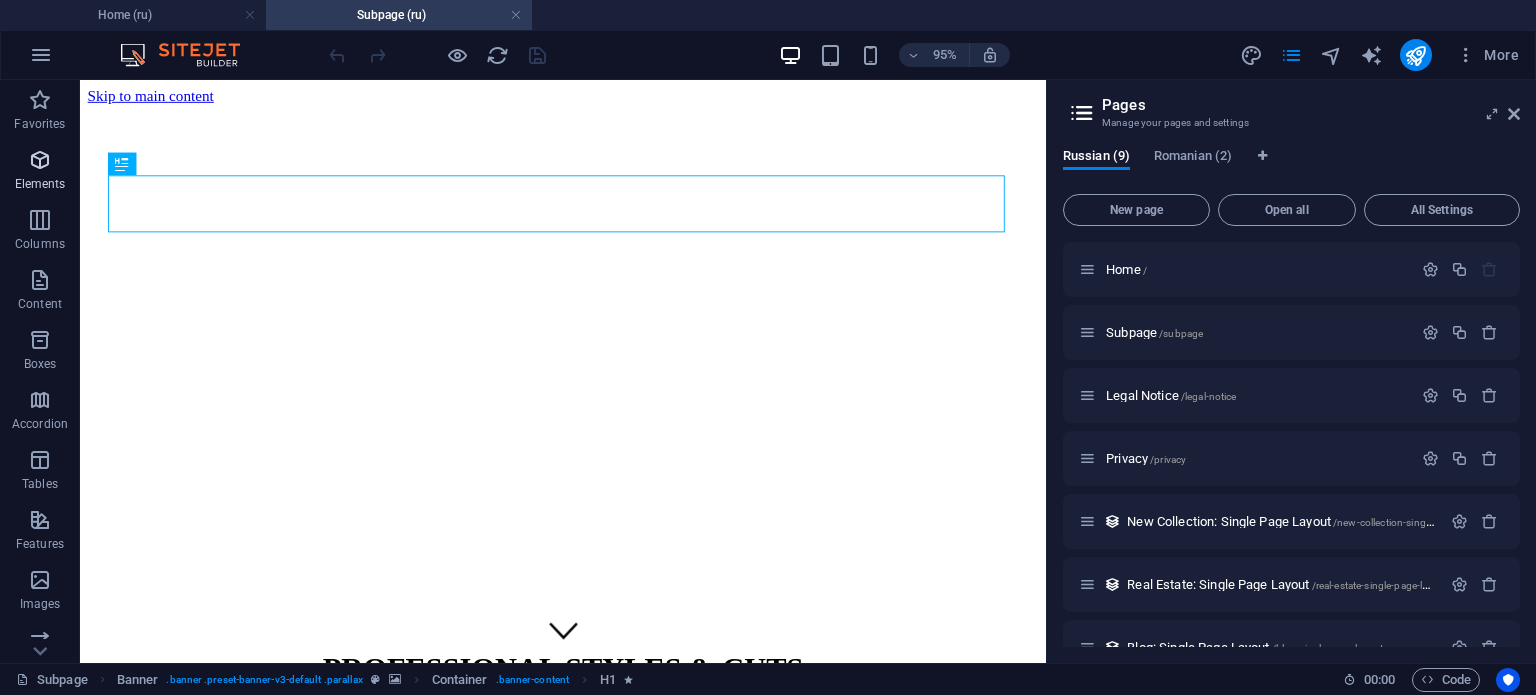 click on "Elements" at bounding box center (40, 184) 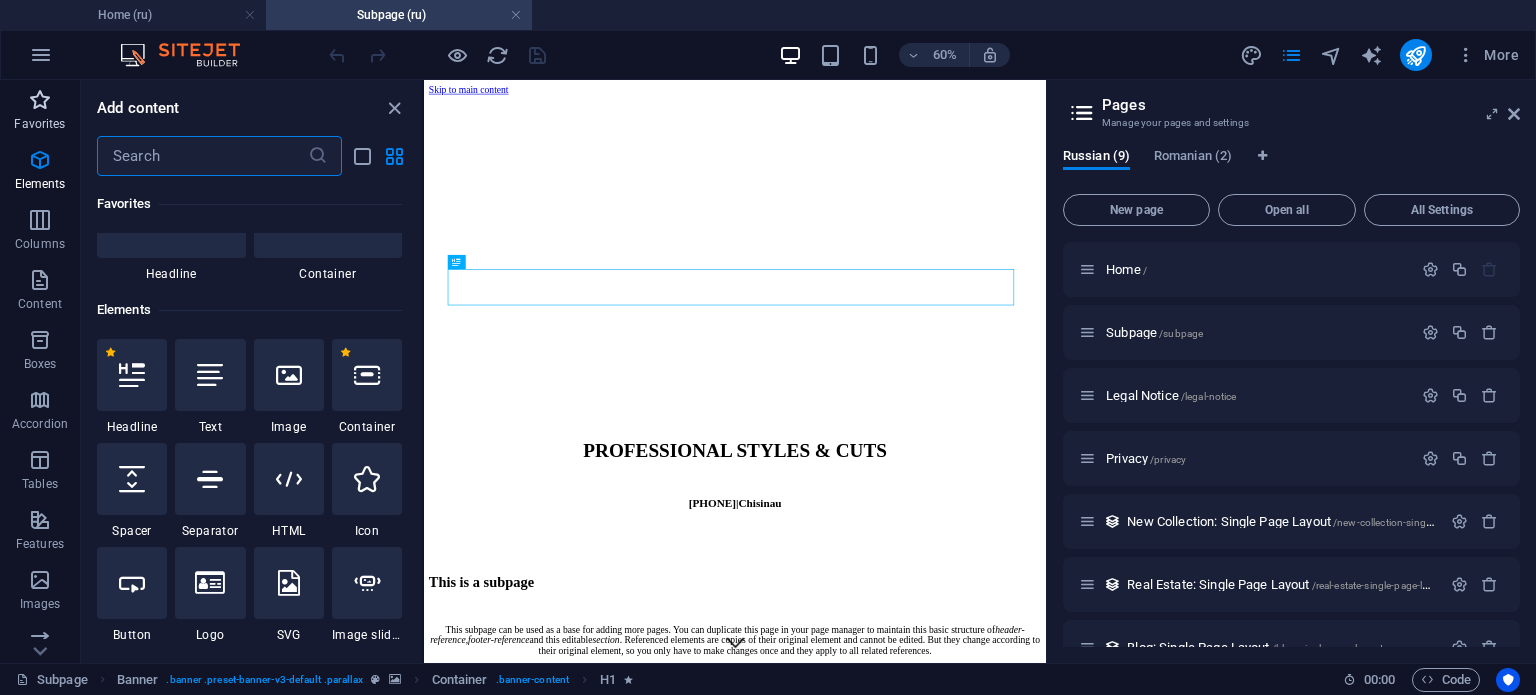 scroll, scrollTop: 212, scrollLeft: 0, axis: vertical 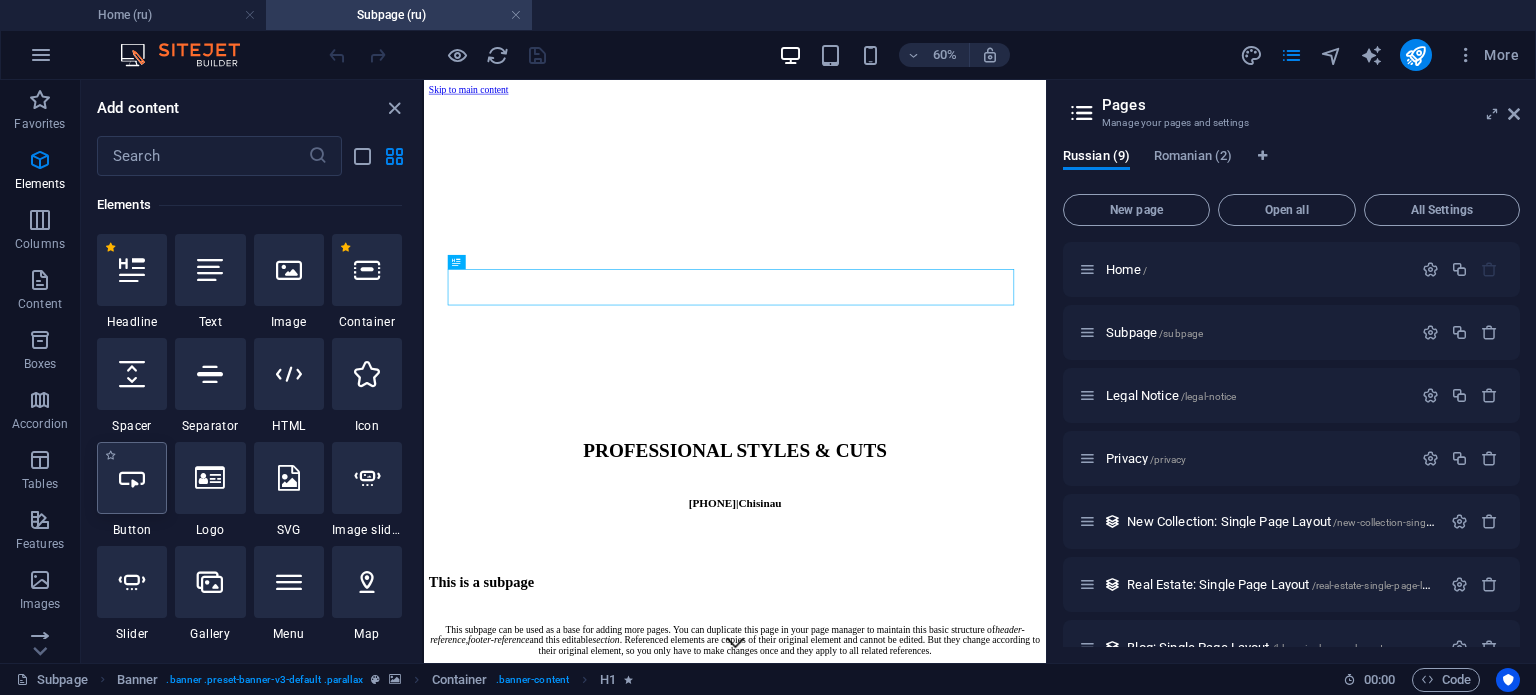 click at bounding box center [132, 478] 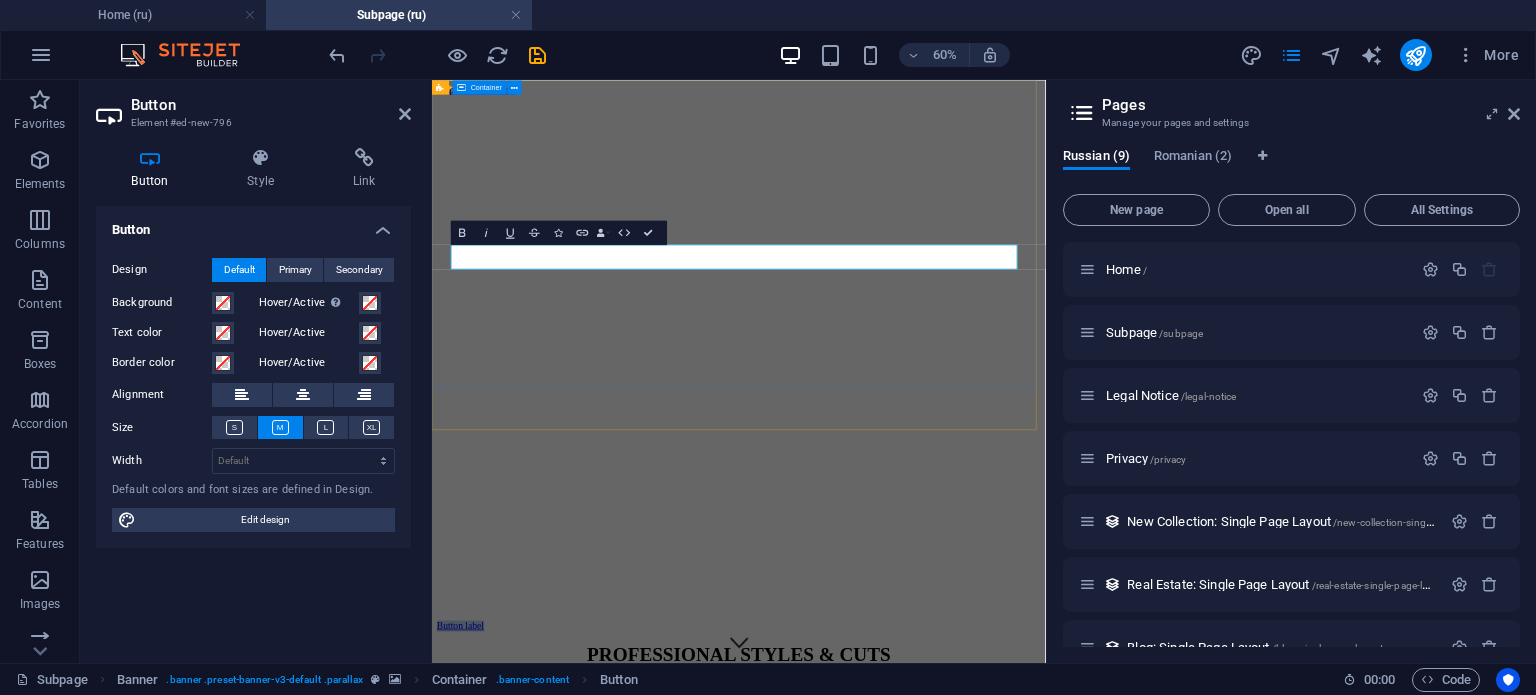 type 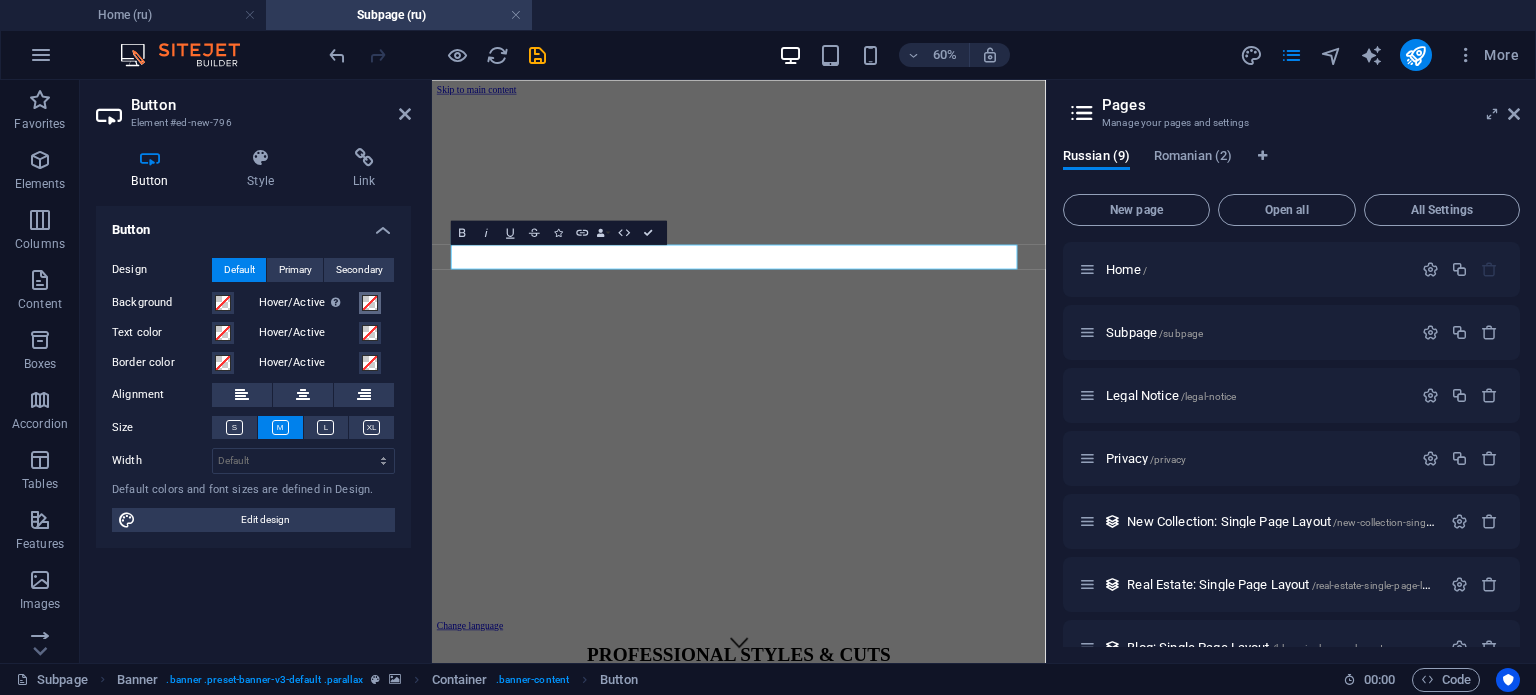 click on "Hover/Active Switch to preview mode to test the active/hover state" at bounding box center [370, 303] 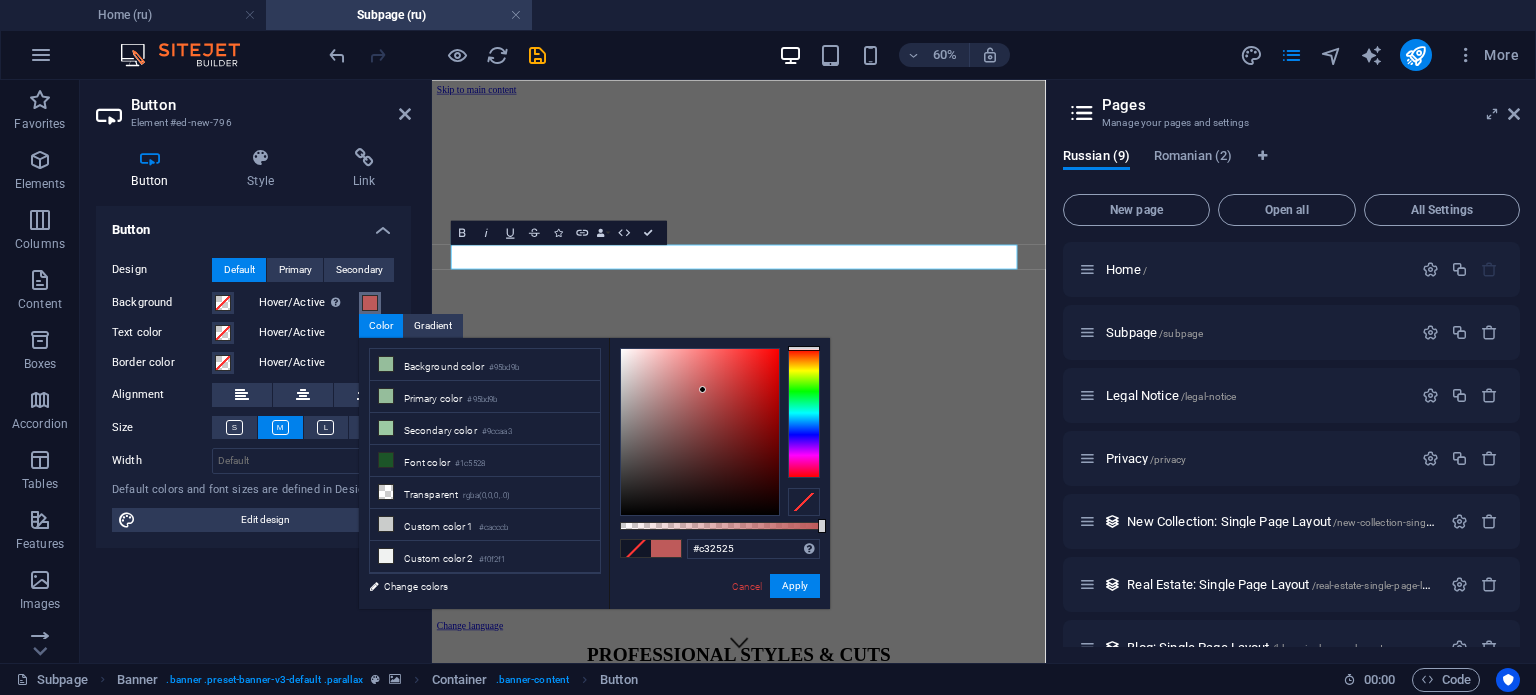 drag, startPoint x: 701, startPoint y: 390, endPoint x: 720, endPoint y: 367, distance: 29.832869 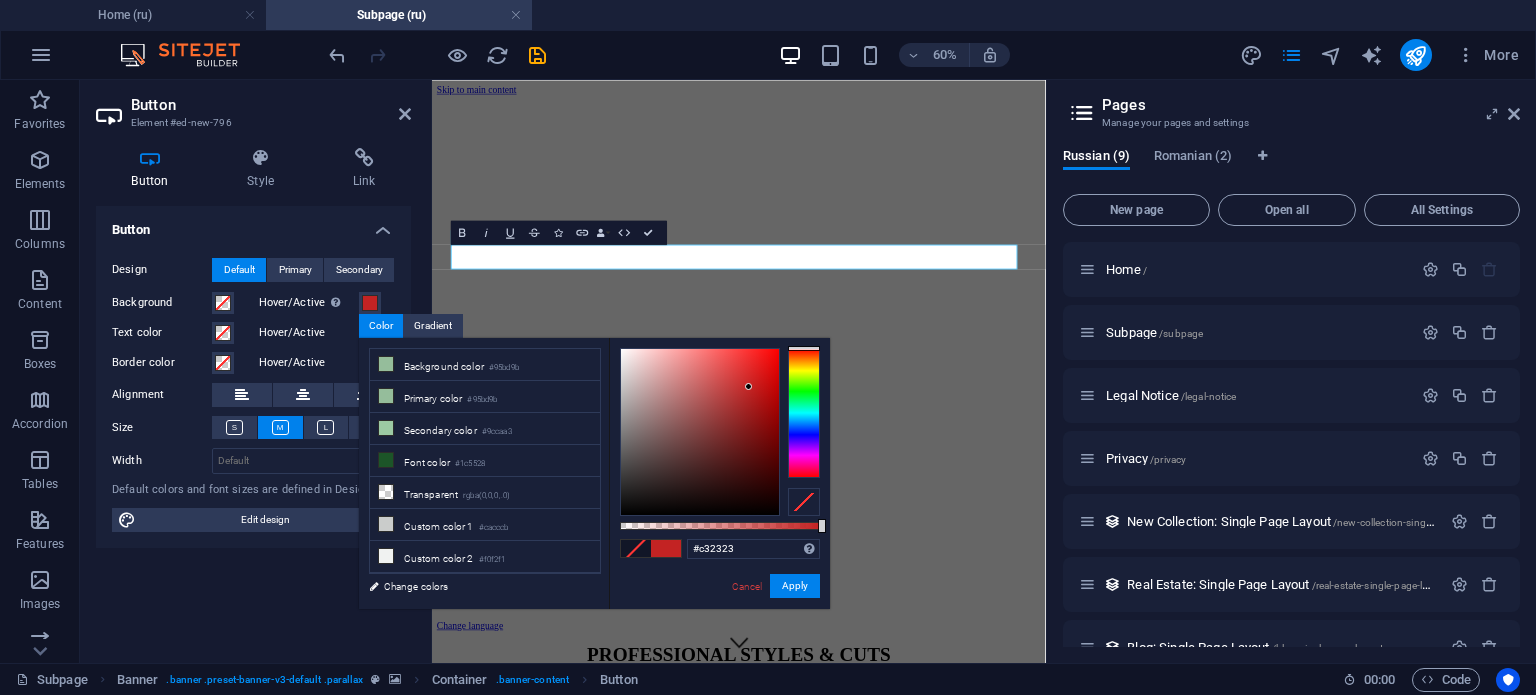 click on "Background" at bounding box center (162, 303) 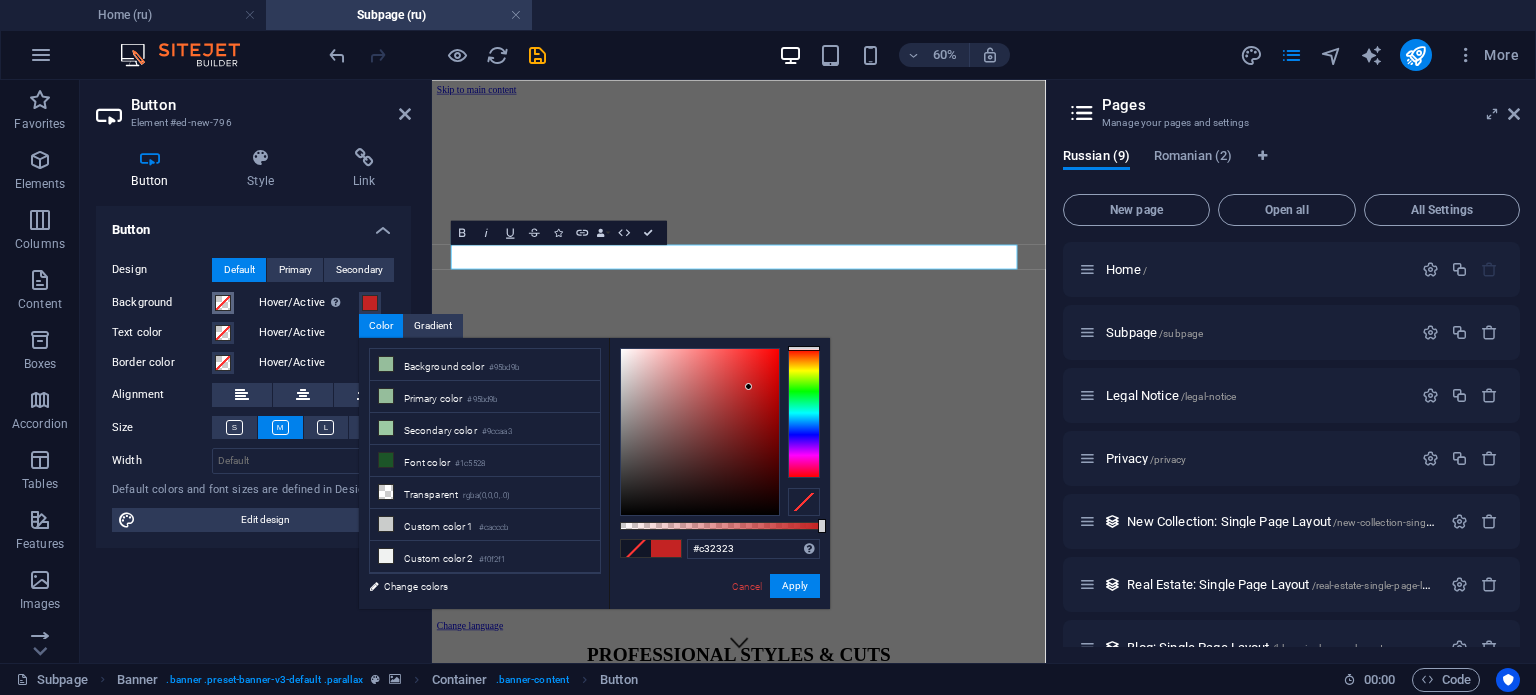 click on "Background" at bounding box center [223, 303] 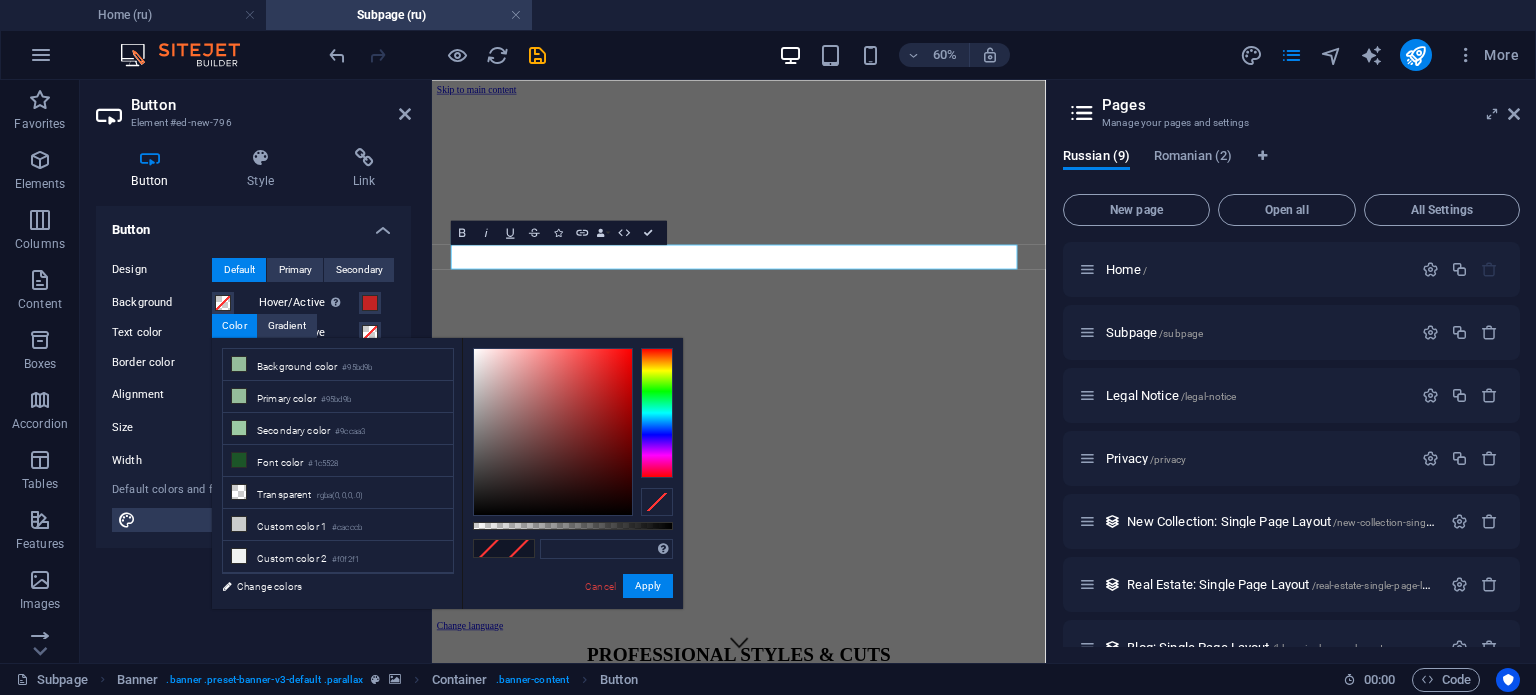 drag, startPoint x: 636, startPoint y: 417, endPoint x: 599, endPoint y: 400, distance: 40.718548 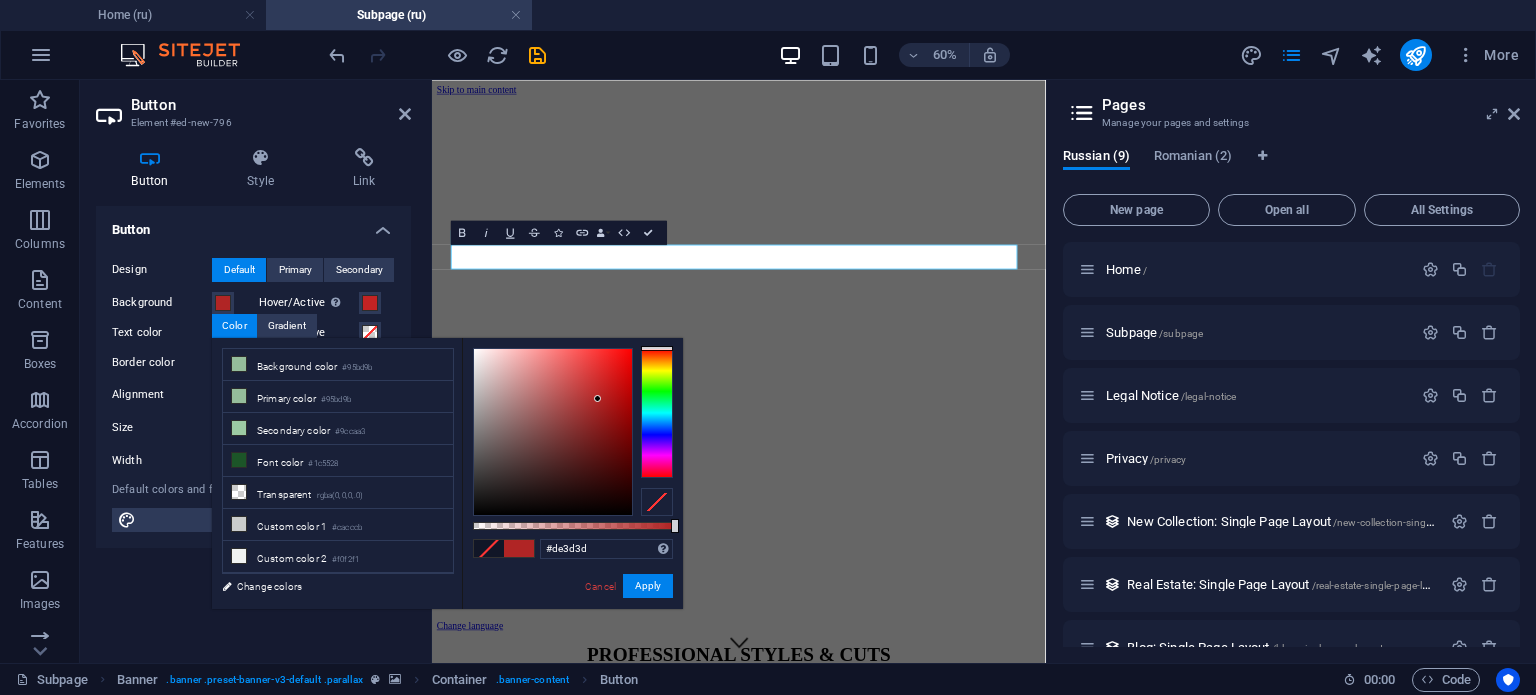 drag, startPoint x: 599, startPoint y: 400, endPoint x: 583, endPoint y: 360, distance: 43.081318 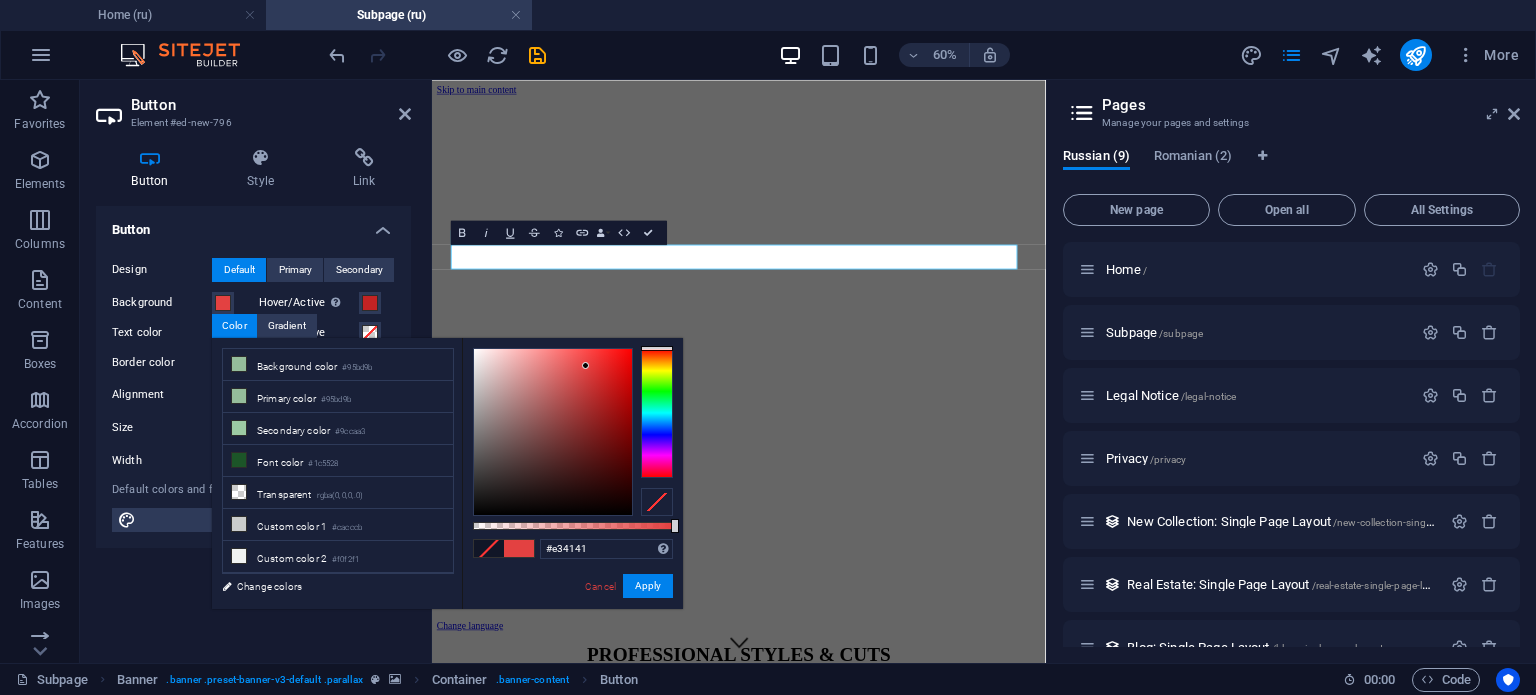 click on "Design Default Primary Secondary Background Hover/Active Switch to preview mode to test the active/hover state Text color Hover/Active Border color Hover/Active Alignment Size Width Default px rem % em vh vw Default colors and font sizes are defined in Design. Edit design" at bounding box center (253, 395) 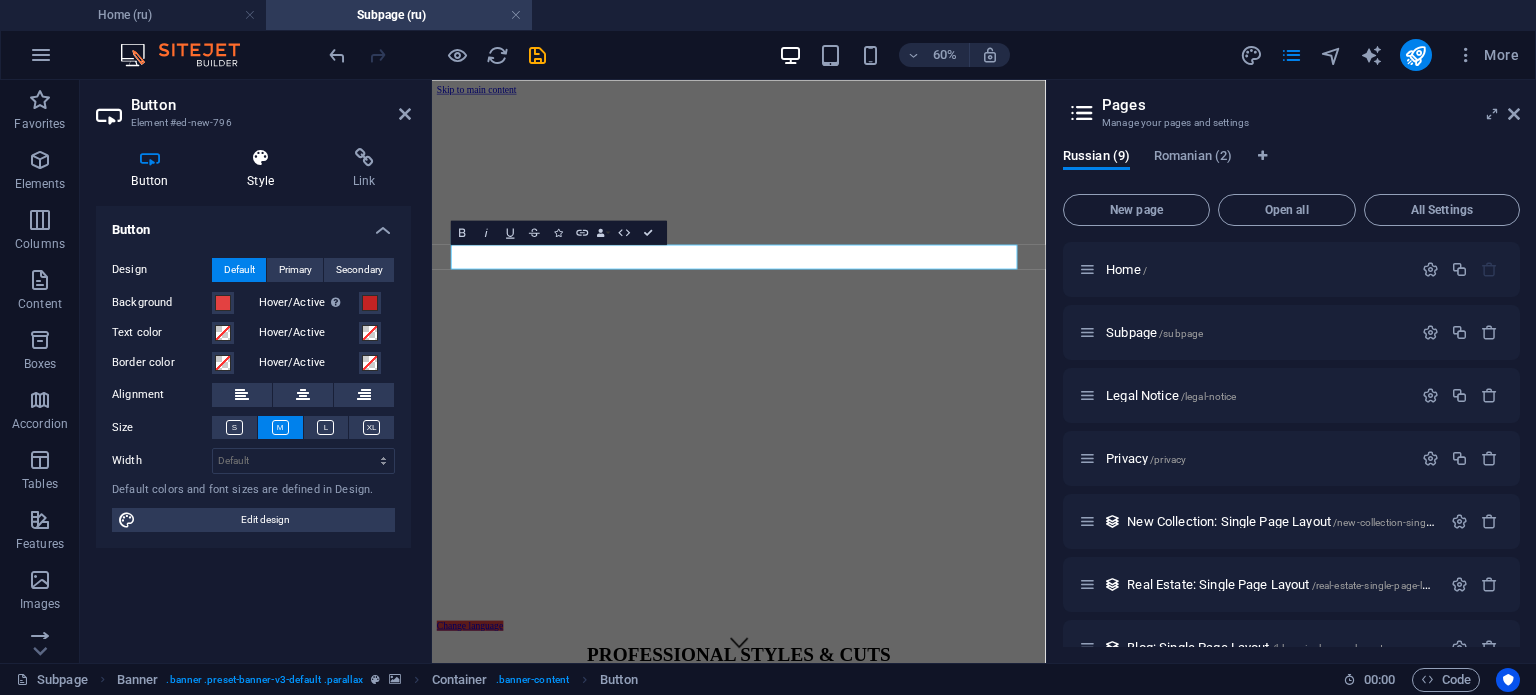 click at bounding box center (261, 158) 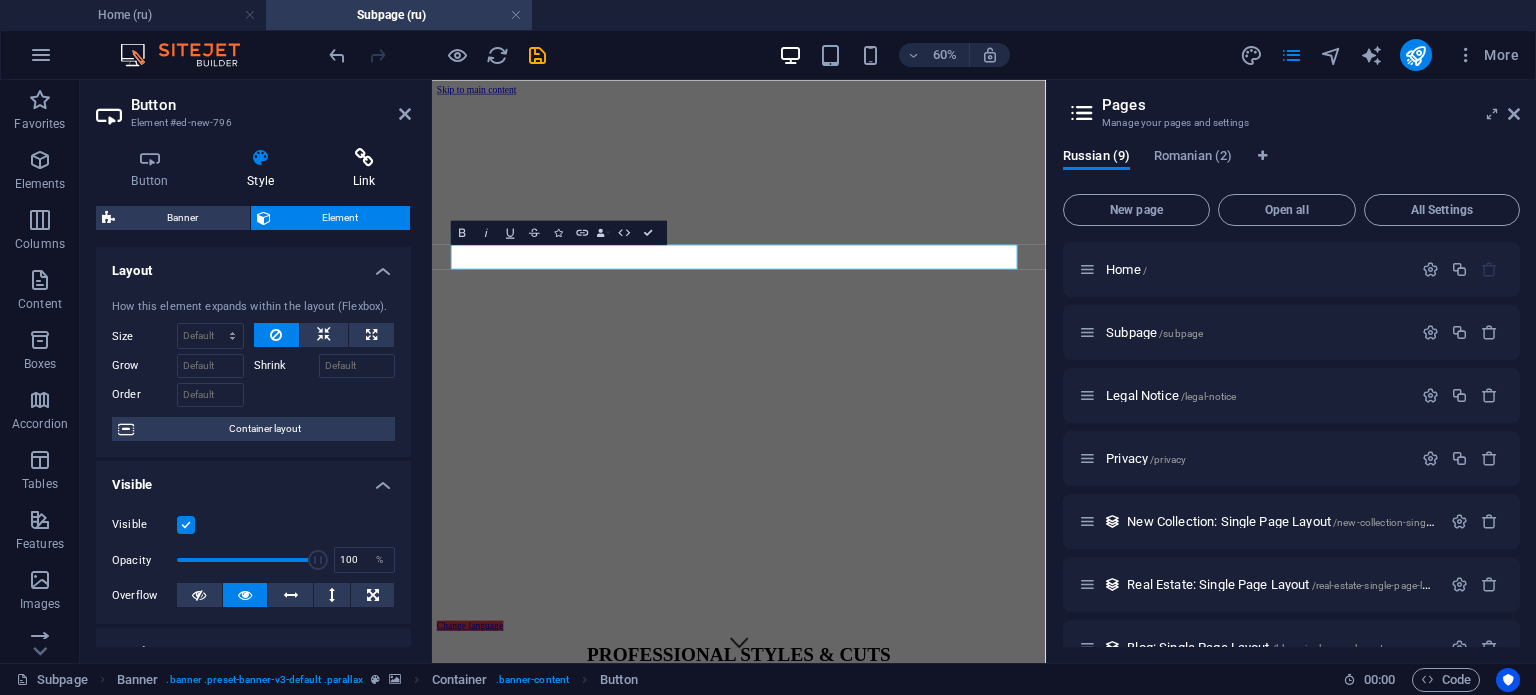 click on "Link" at bounding box center (364, 169) 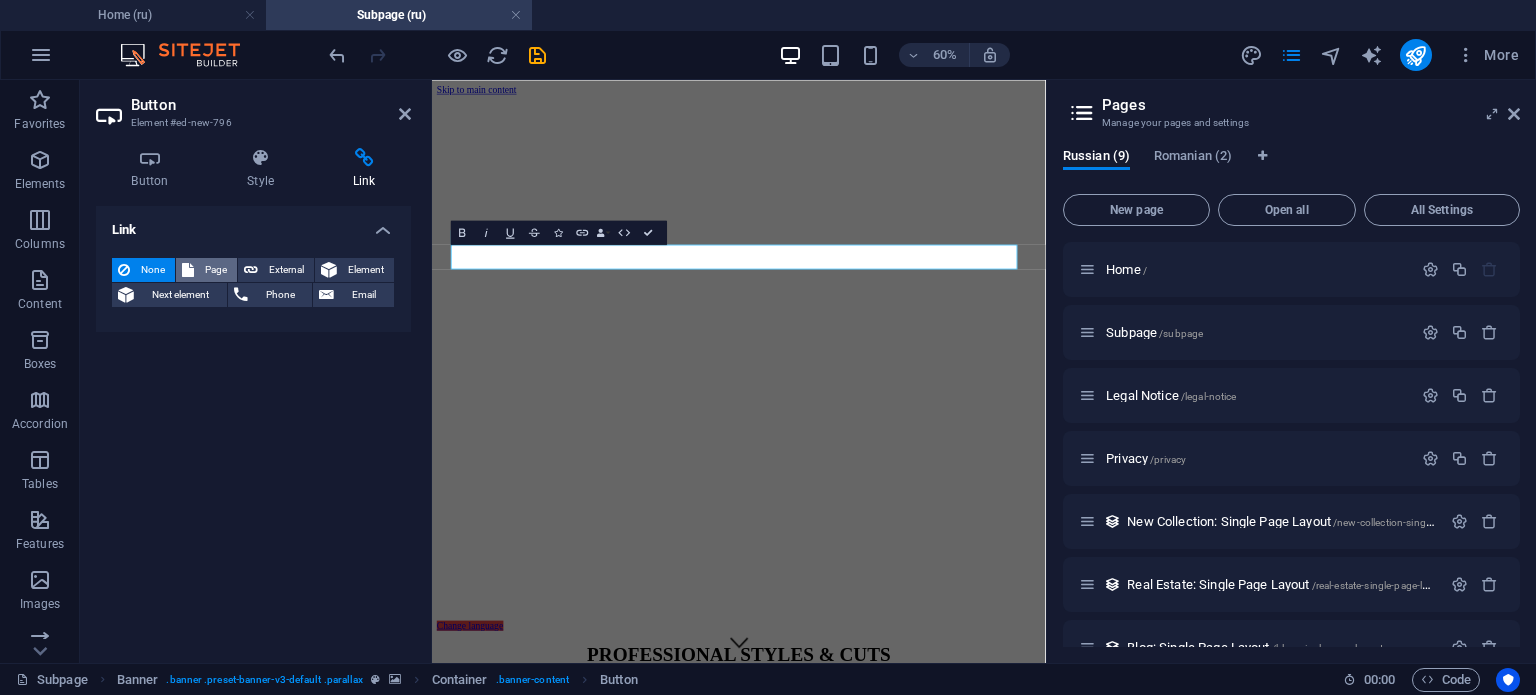 click on "Page" at bounding box center [215, 270] 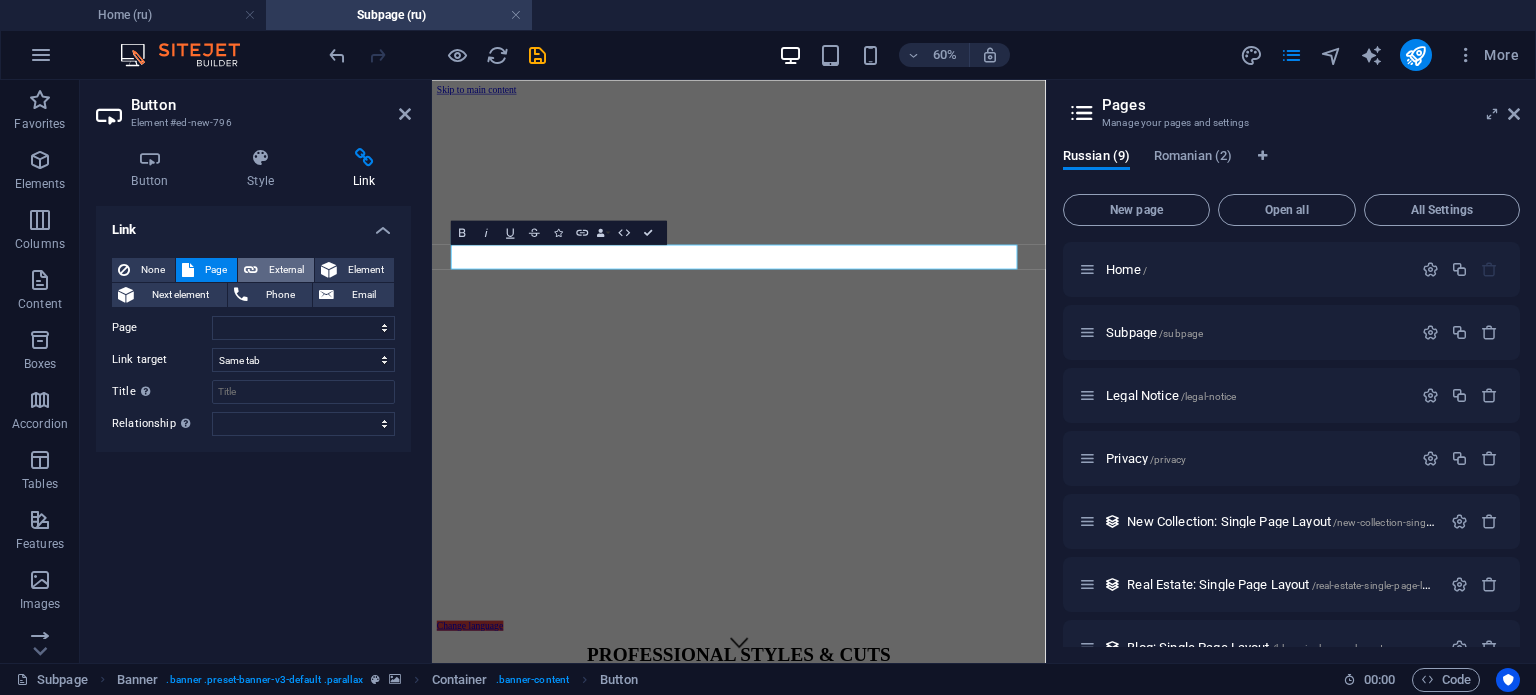 click on "External" at bounding box center [286, 270] 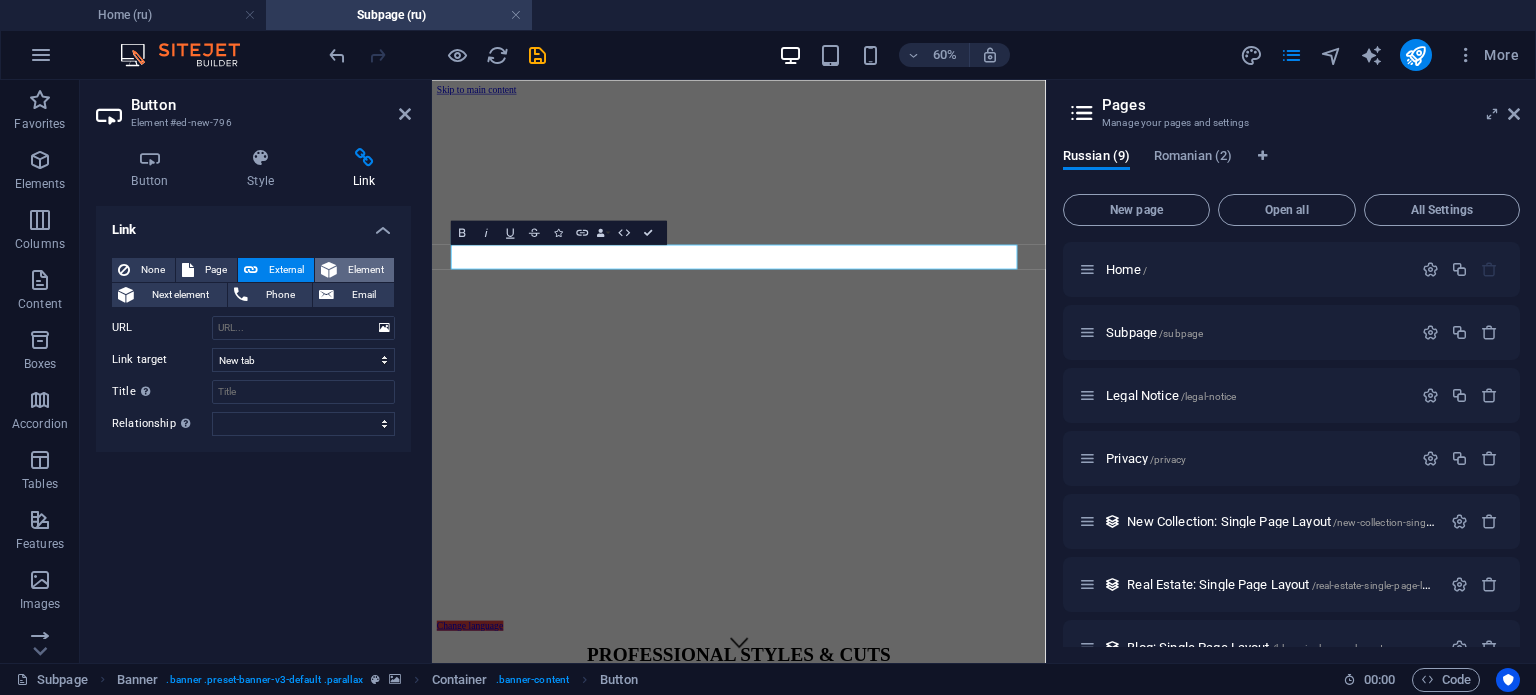 click on "Element" at bounding box center [365, 270] 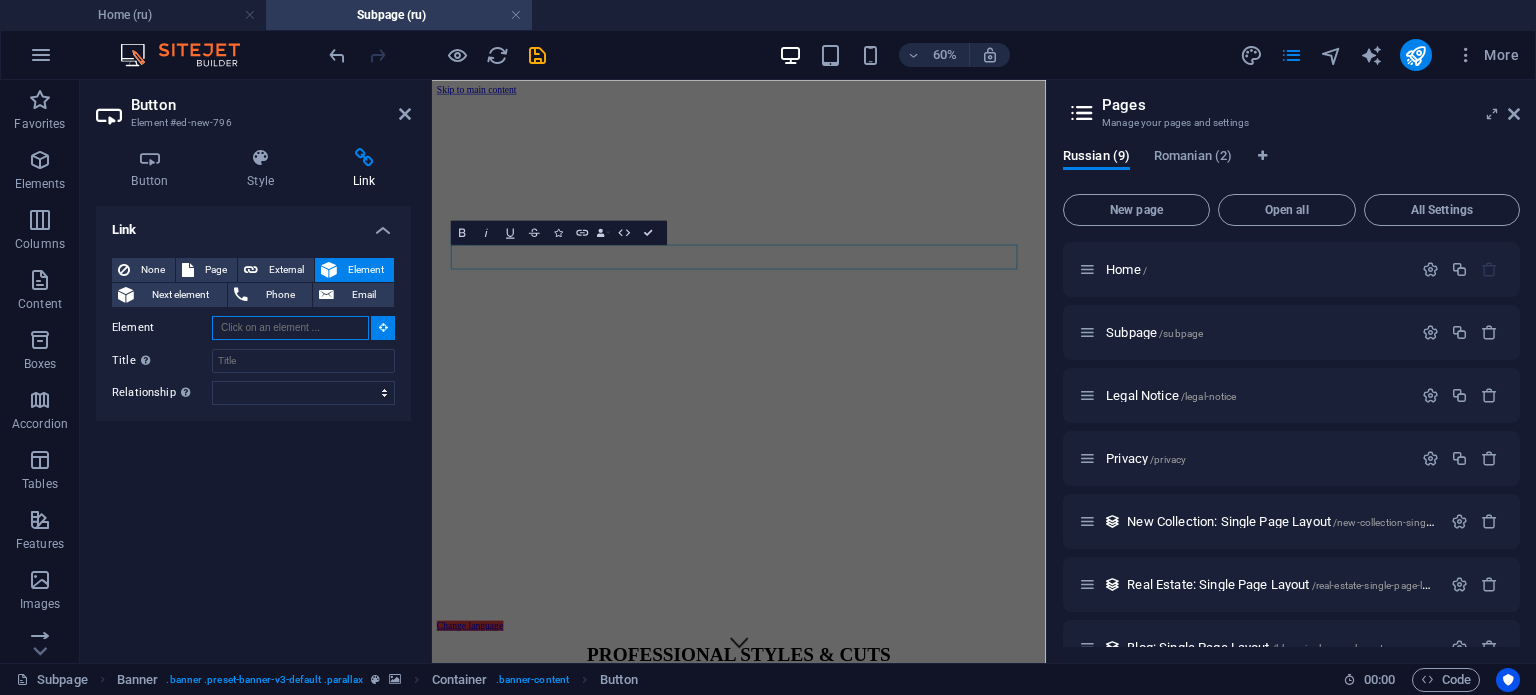 click on "Element" at bounding box center [290, 328] 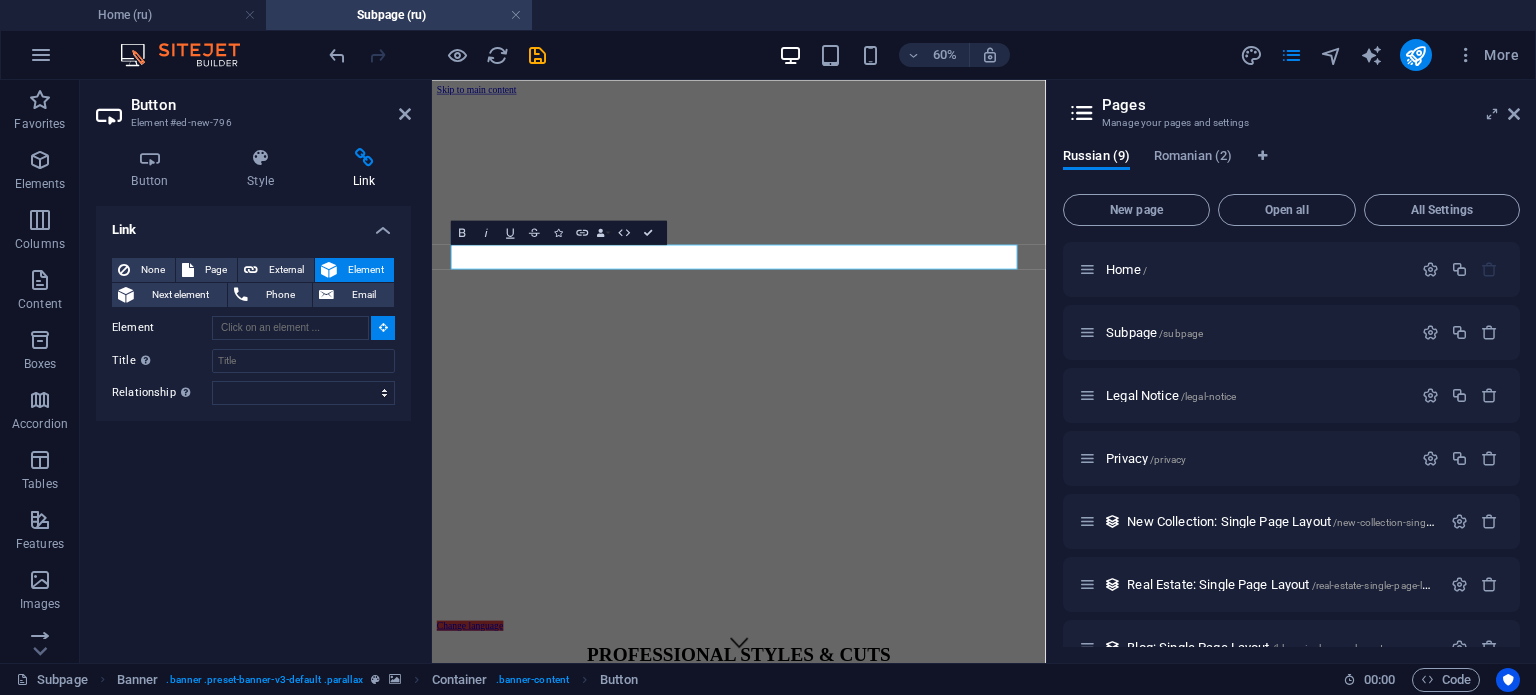 click at bounding box center (383, 328) 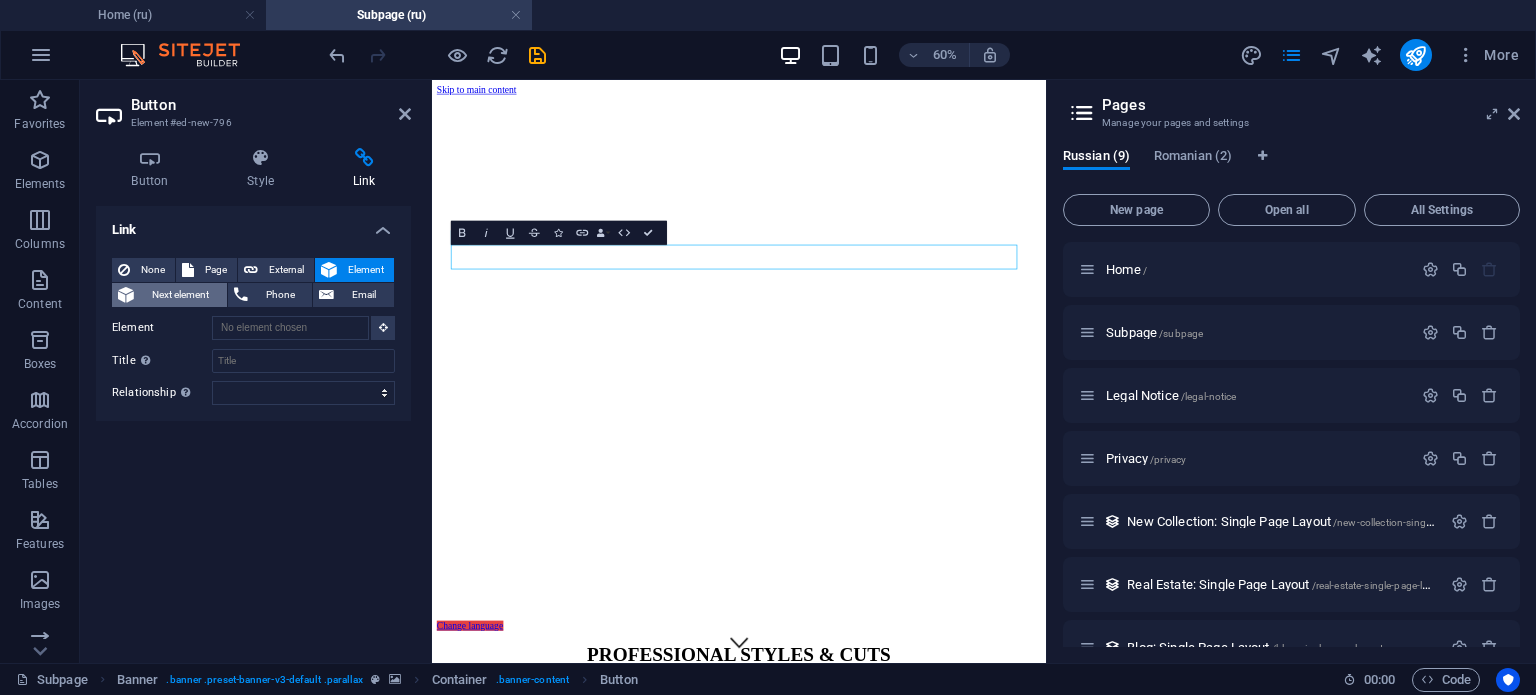 click on "Next element" at bounding box center (180, 295) 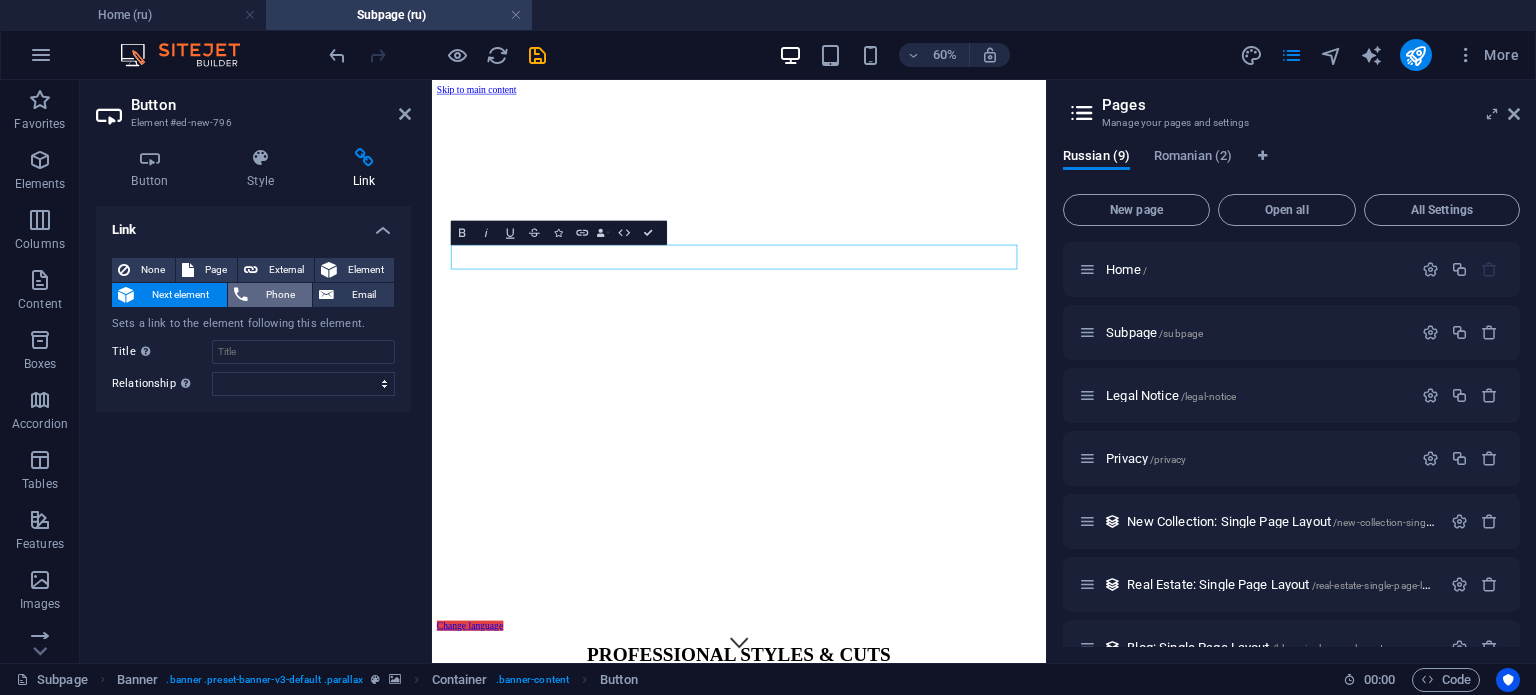 click on "Phone" at bounding box center (280, 295) 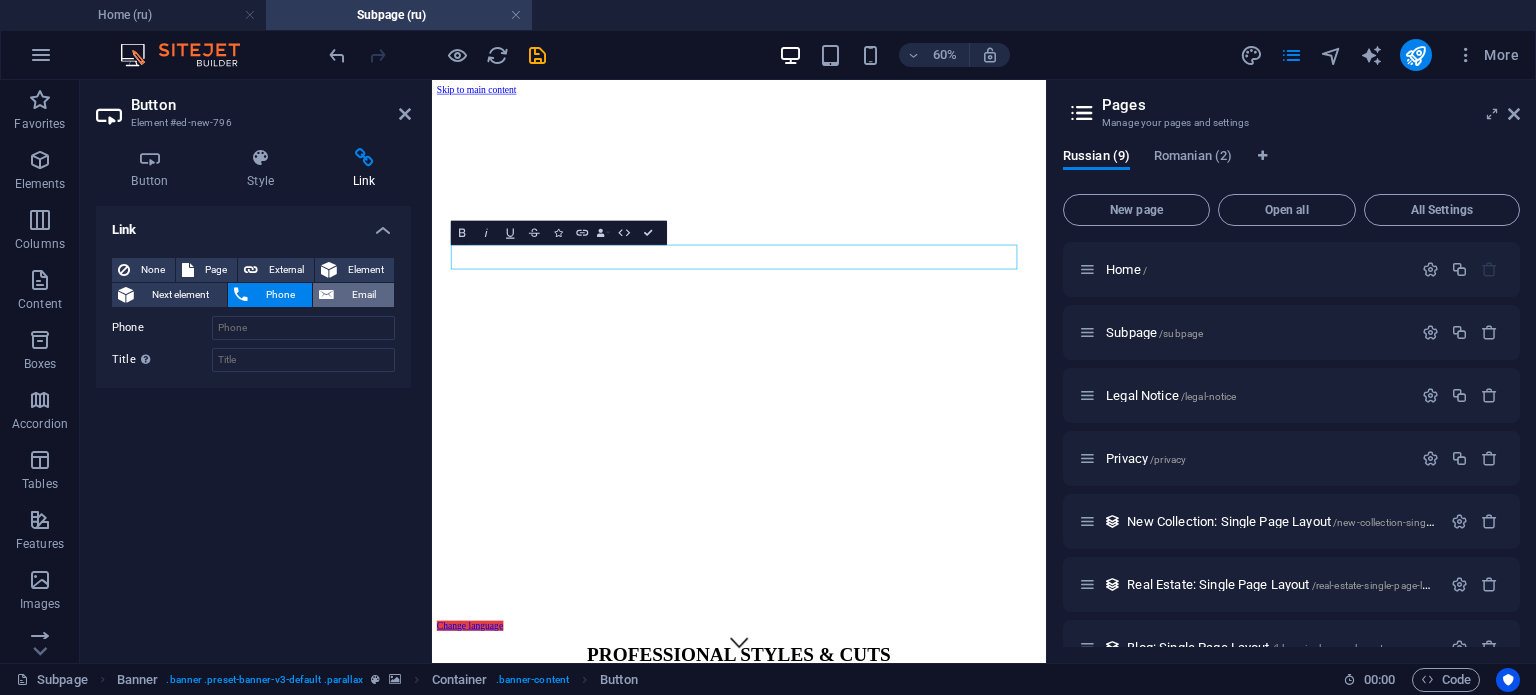 click at bounding box center [326, 295] 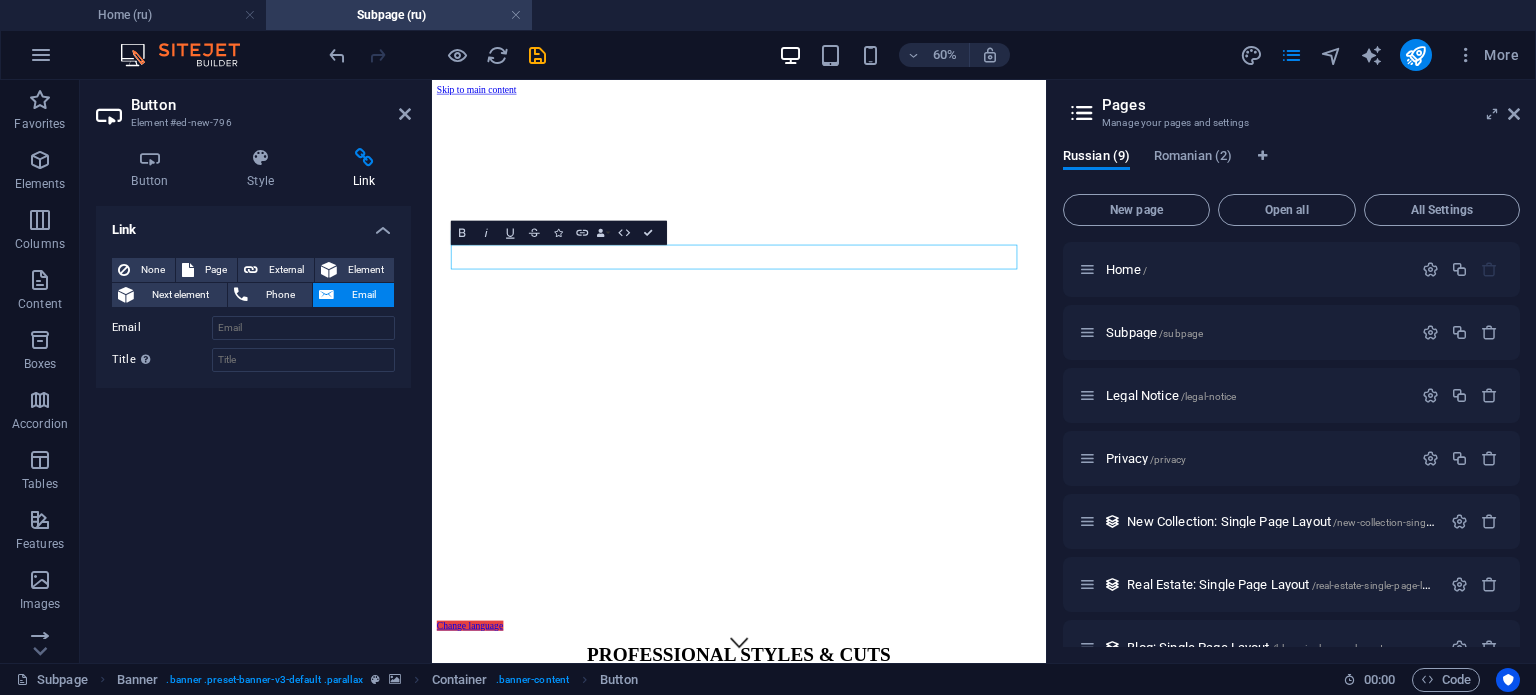 click on "Email" at bounding box center (364, 295) 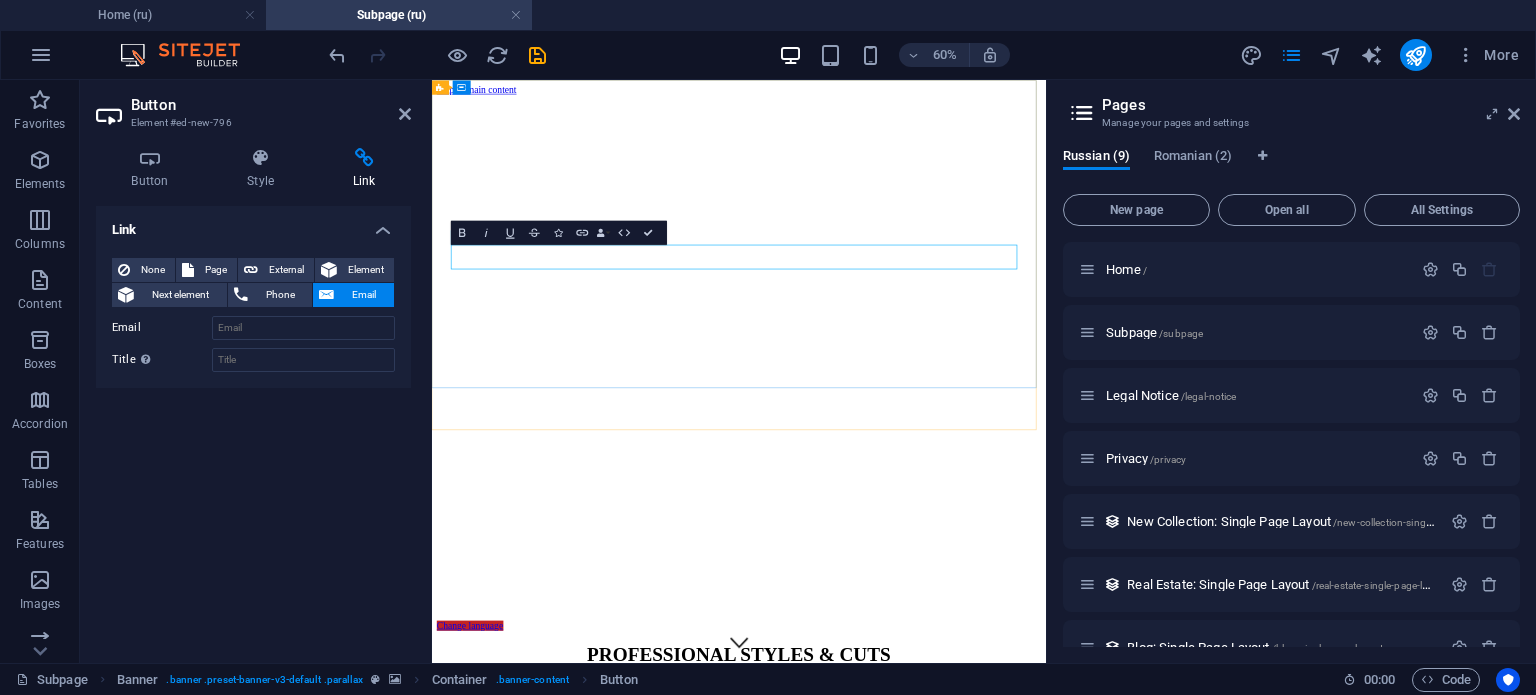 click on "Change language" at bounding box center (495, 989) 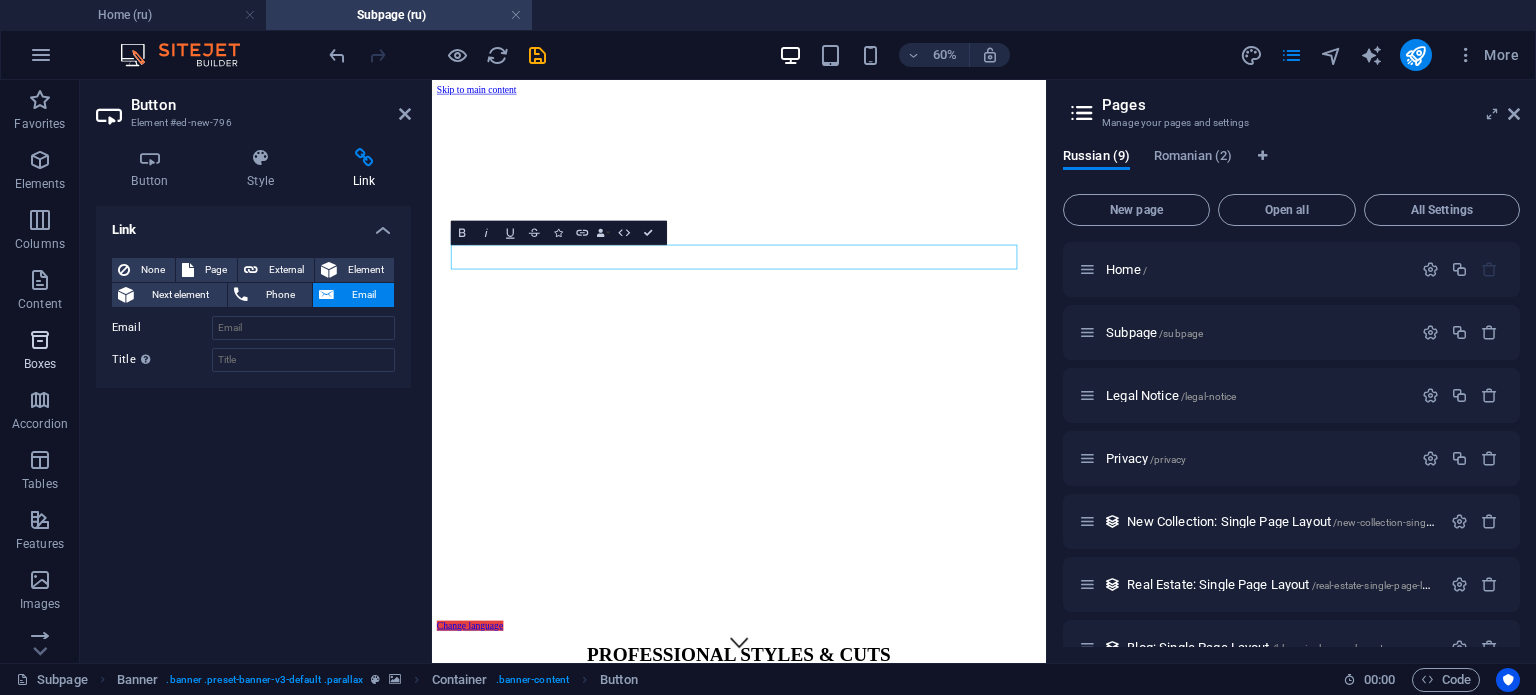 click on "Boxes" at bounding box center [40, 350] 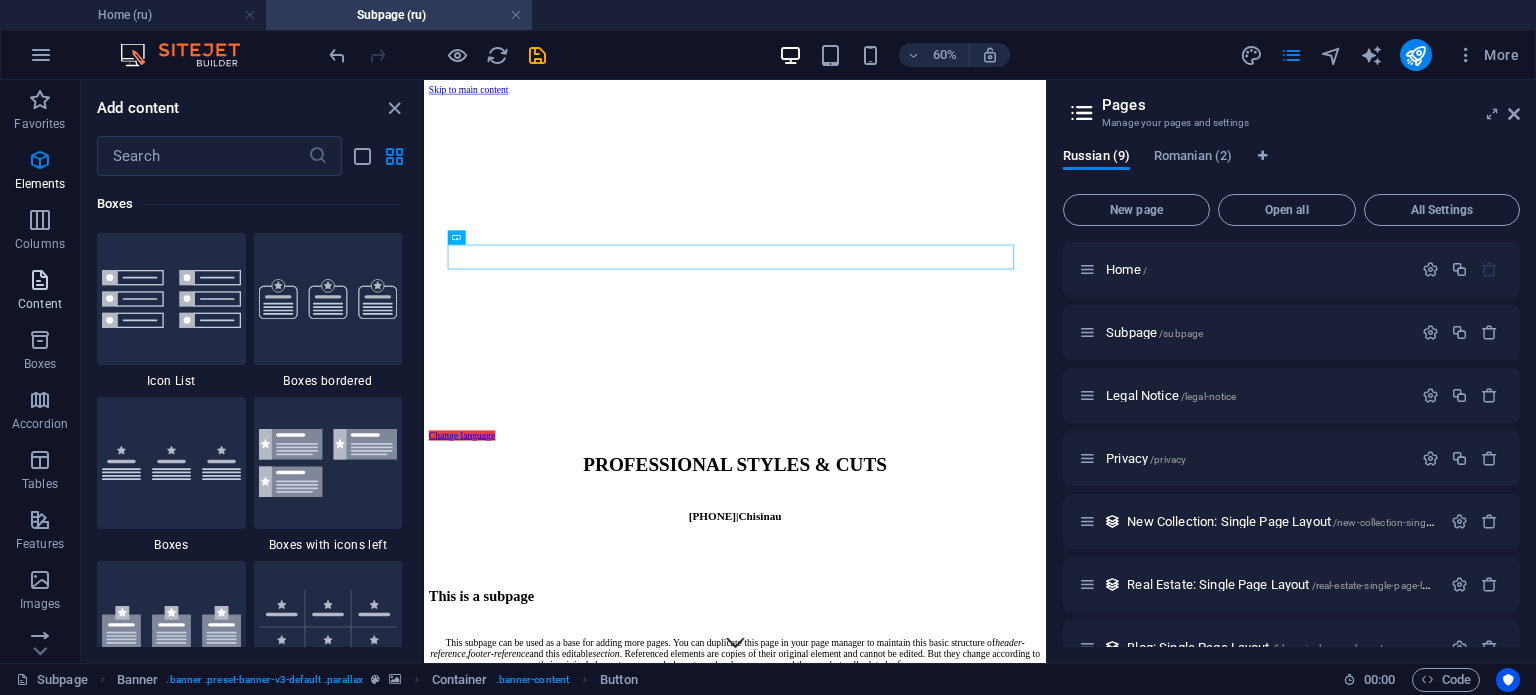 click at bounding box center [40, 280] 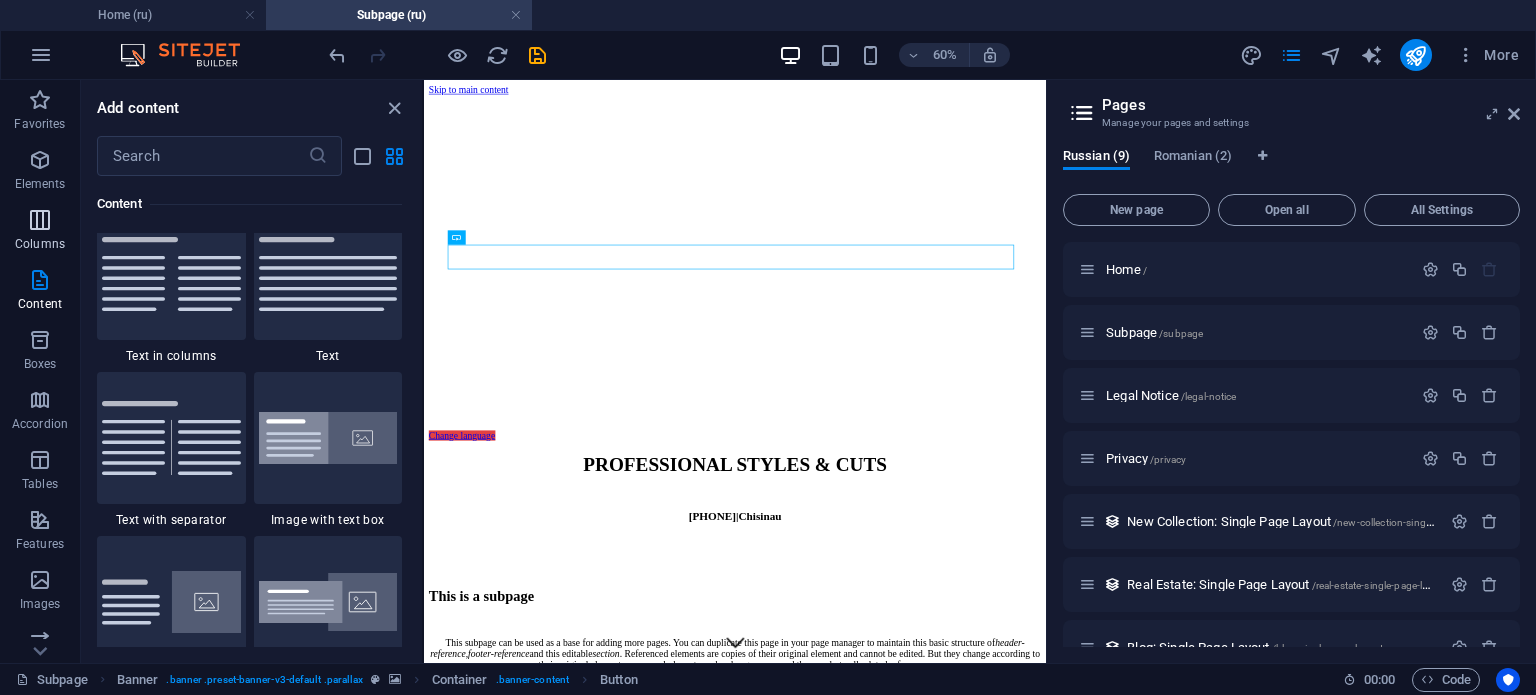 scroll, scrollTop: 3499, scrollLeft: 0, axis: vertical 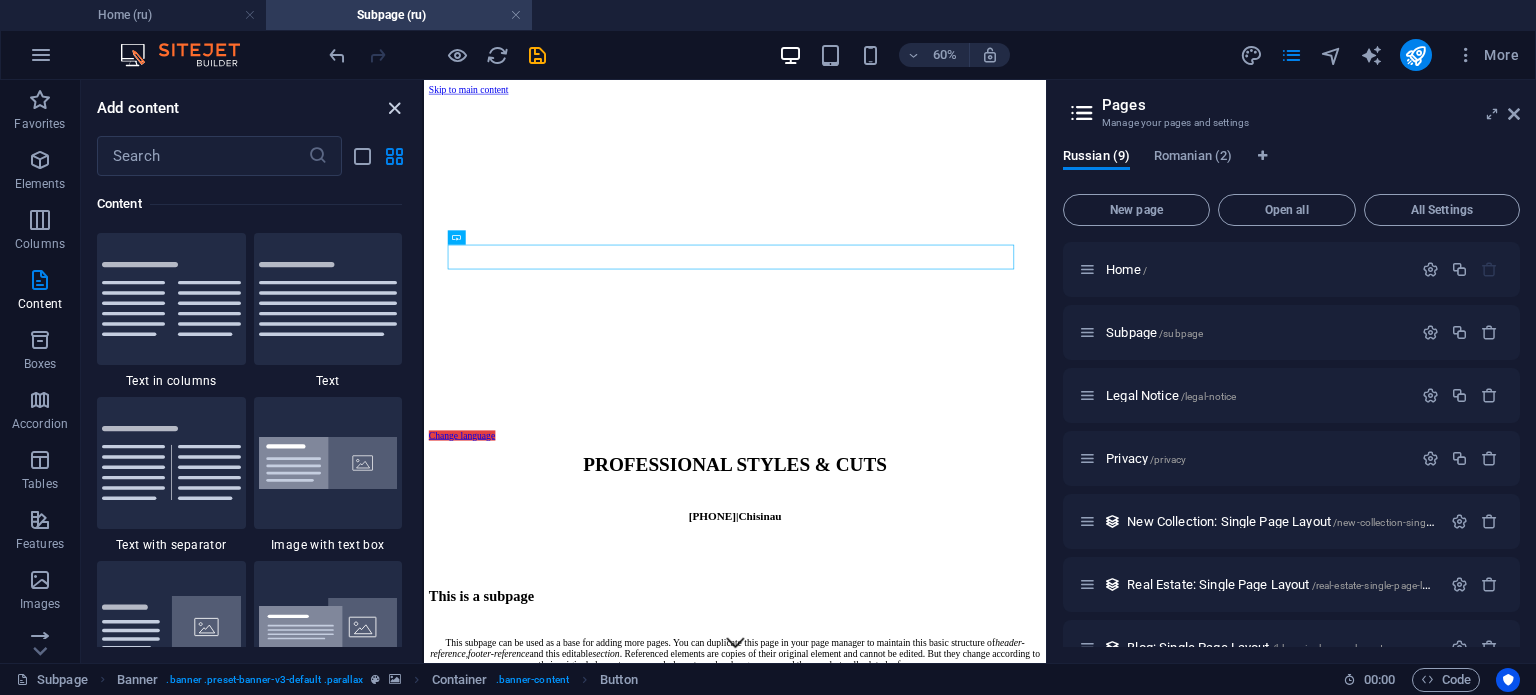 drag, startPoint x: 395, startPoint y: 103, endPoint x: 502, endPoint y: 188, distance: 136.65285 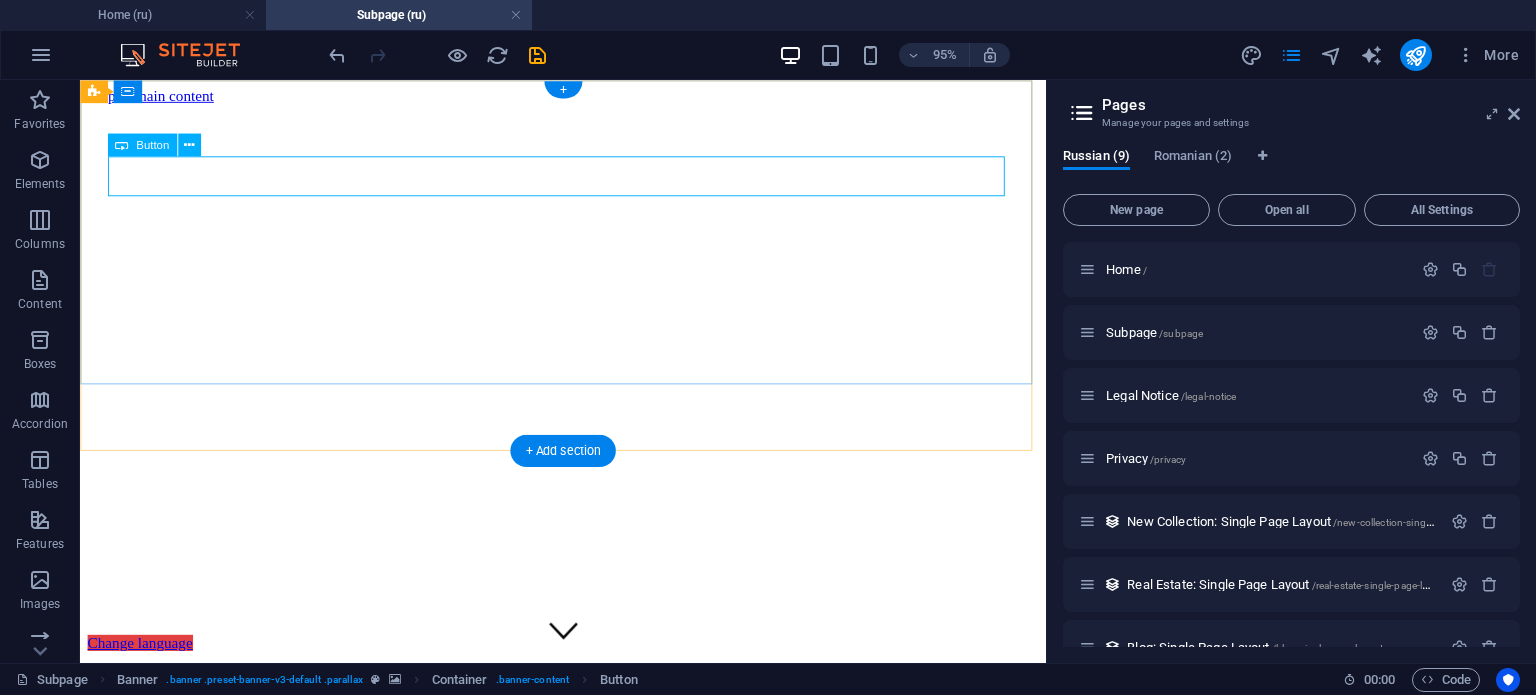click on "Change language" at bounding box center [588, 673] 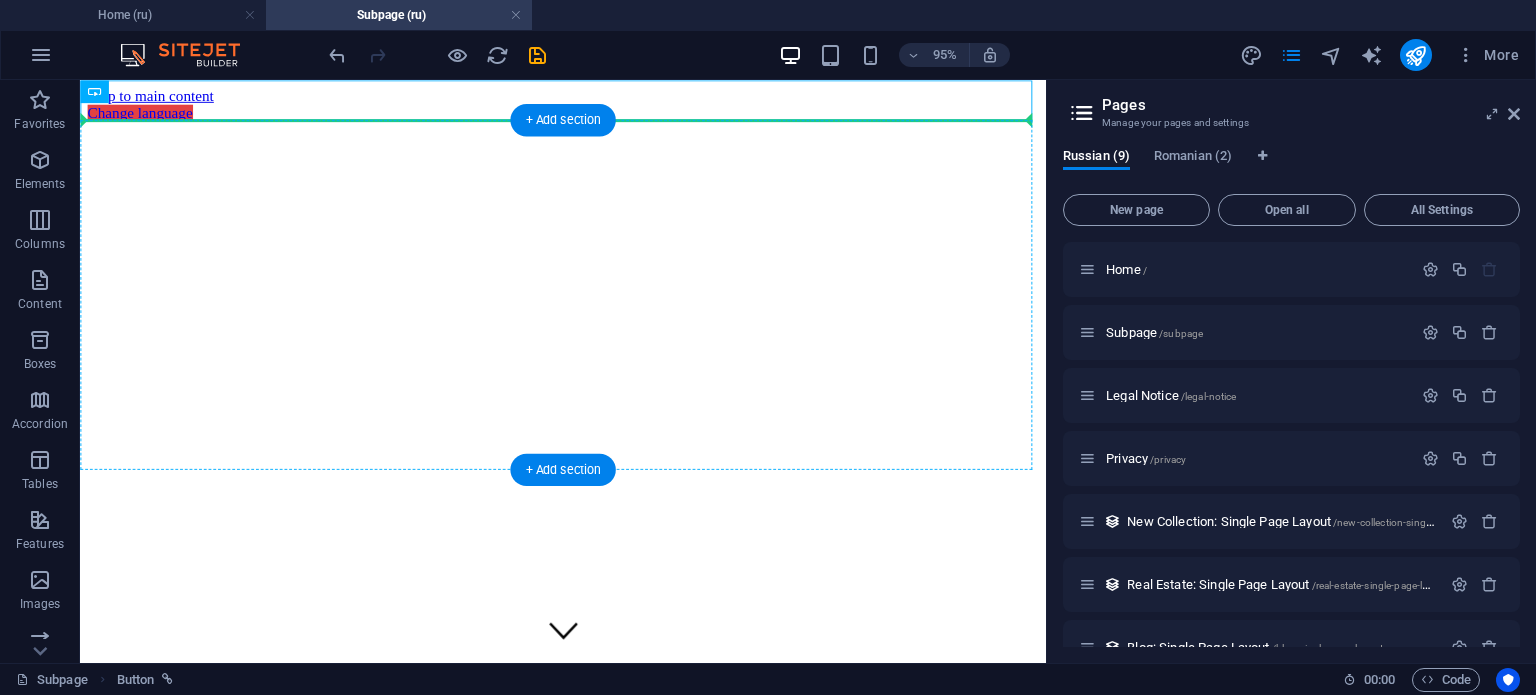 drag, startPoint x: 227, startPoint y: 118, endPoint x: 239, endPoint y: 212, distance: 94.76286 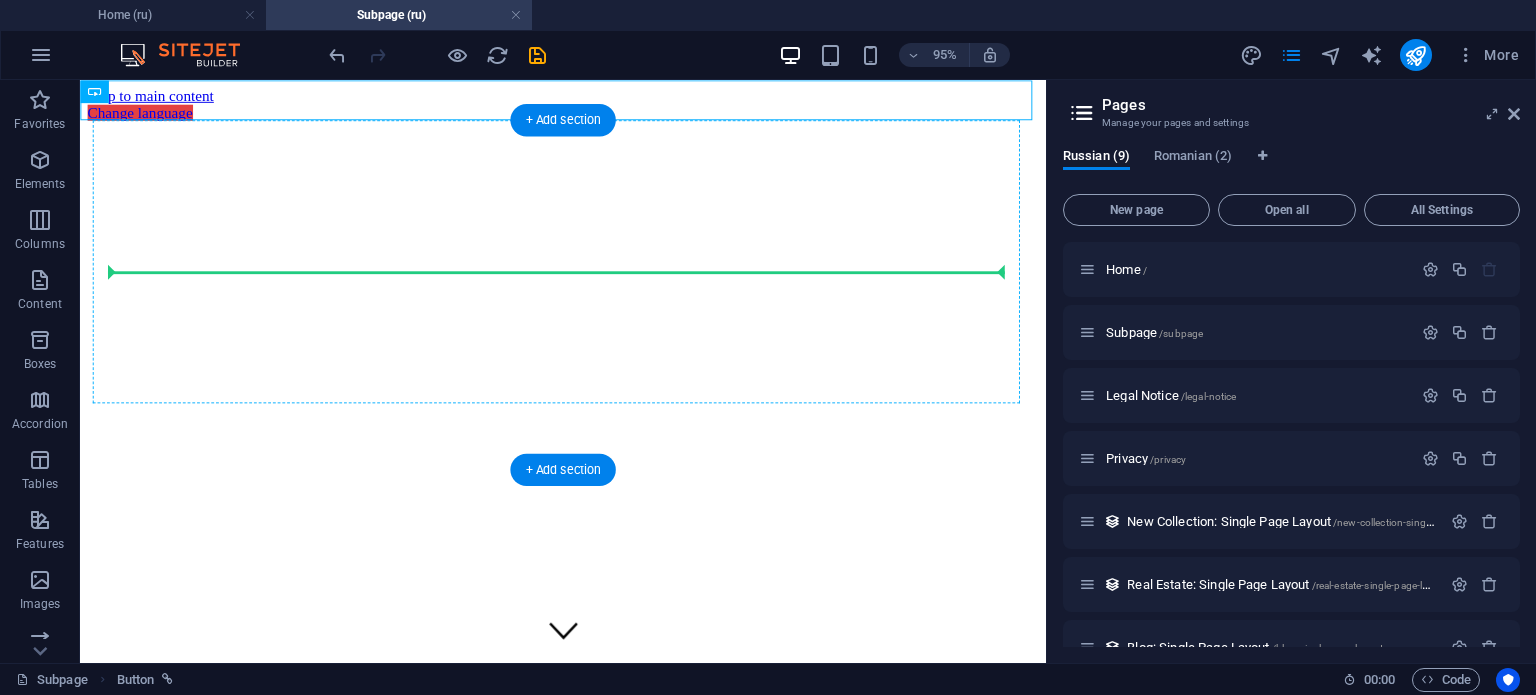 drag, startPoint x: 211, startPoint y: 105, endPoint x: 298, endPoint y: 261, distance: 178.6197 